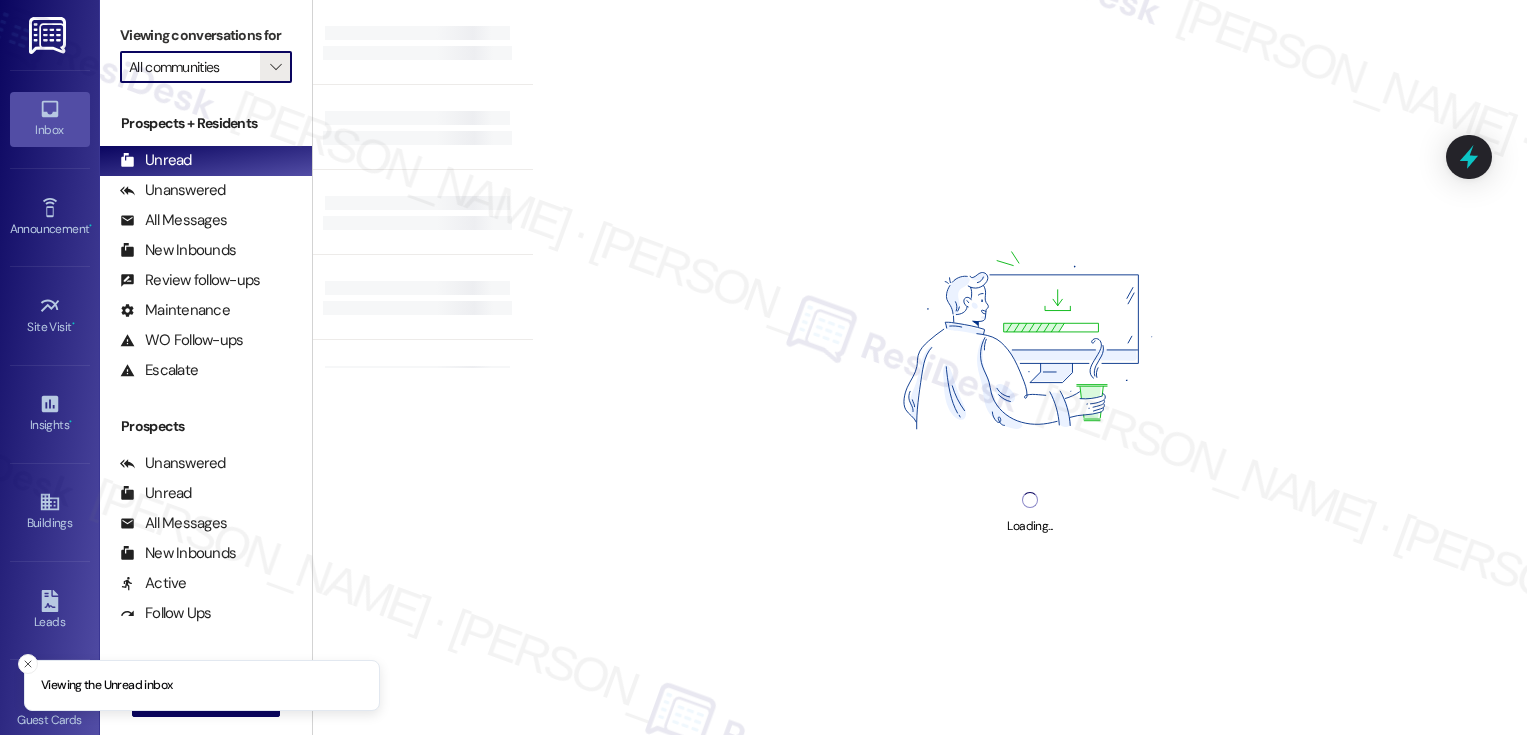 type on "Madison Farms" 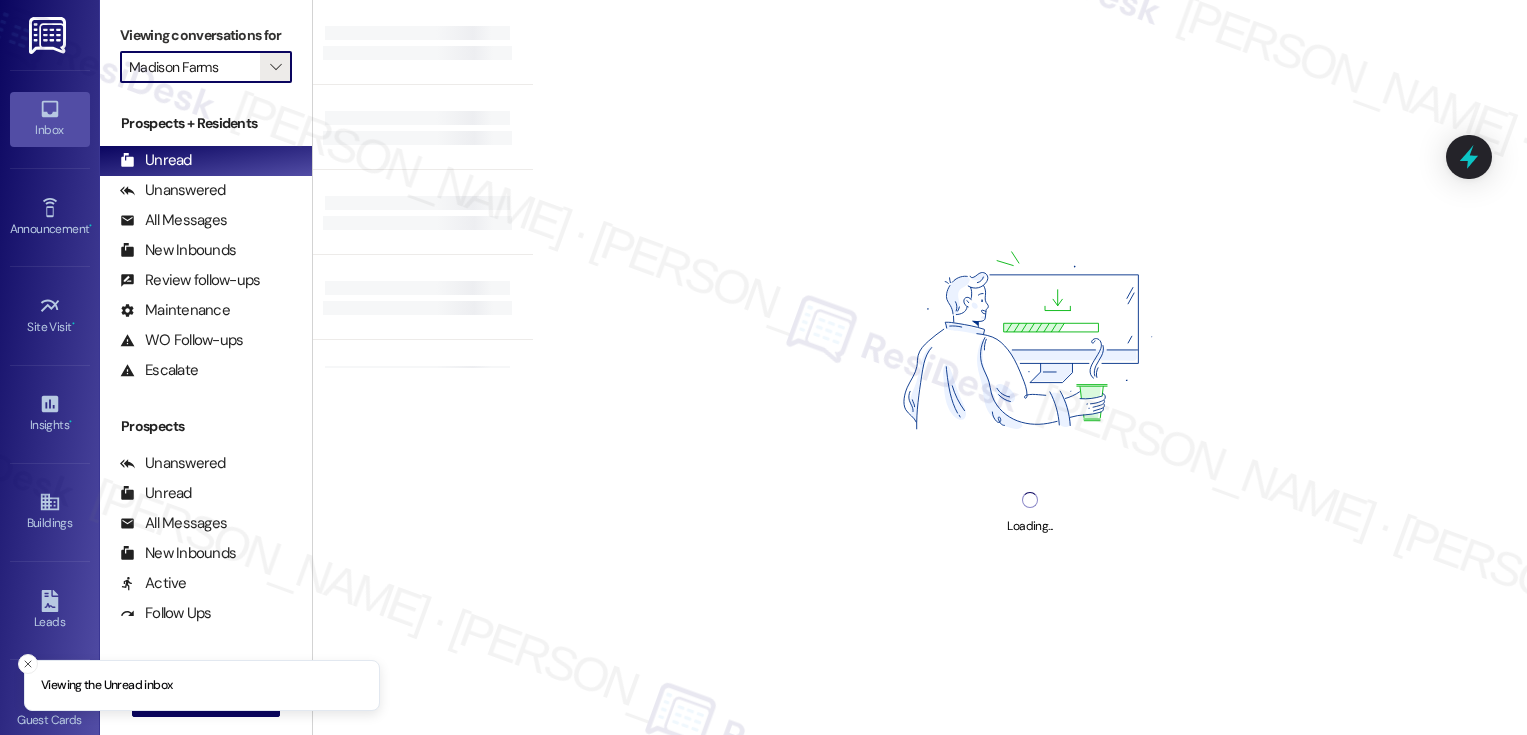 scroll, scrollTop: 0, scrollLeft: 0, axis: both 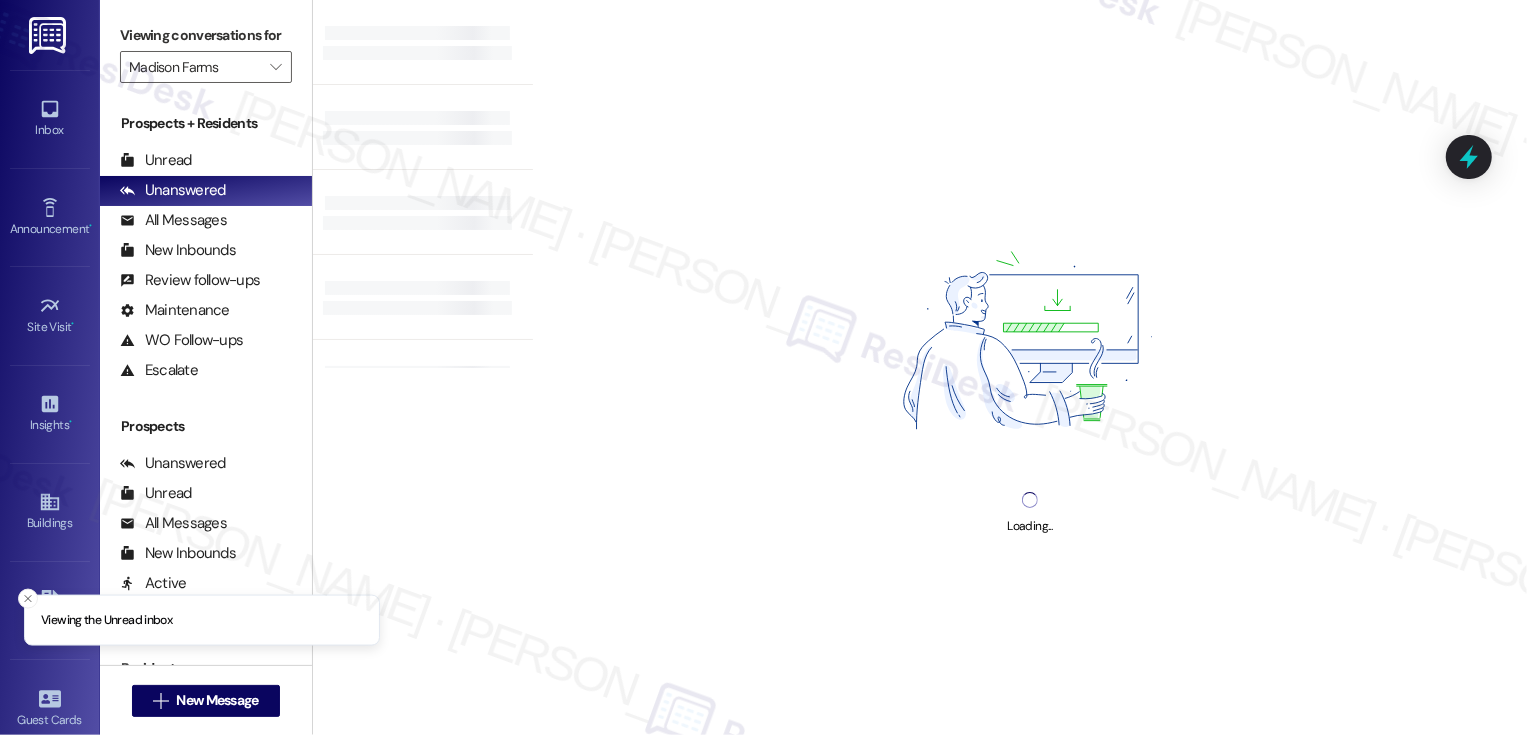 type on "Madison Farms" 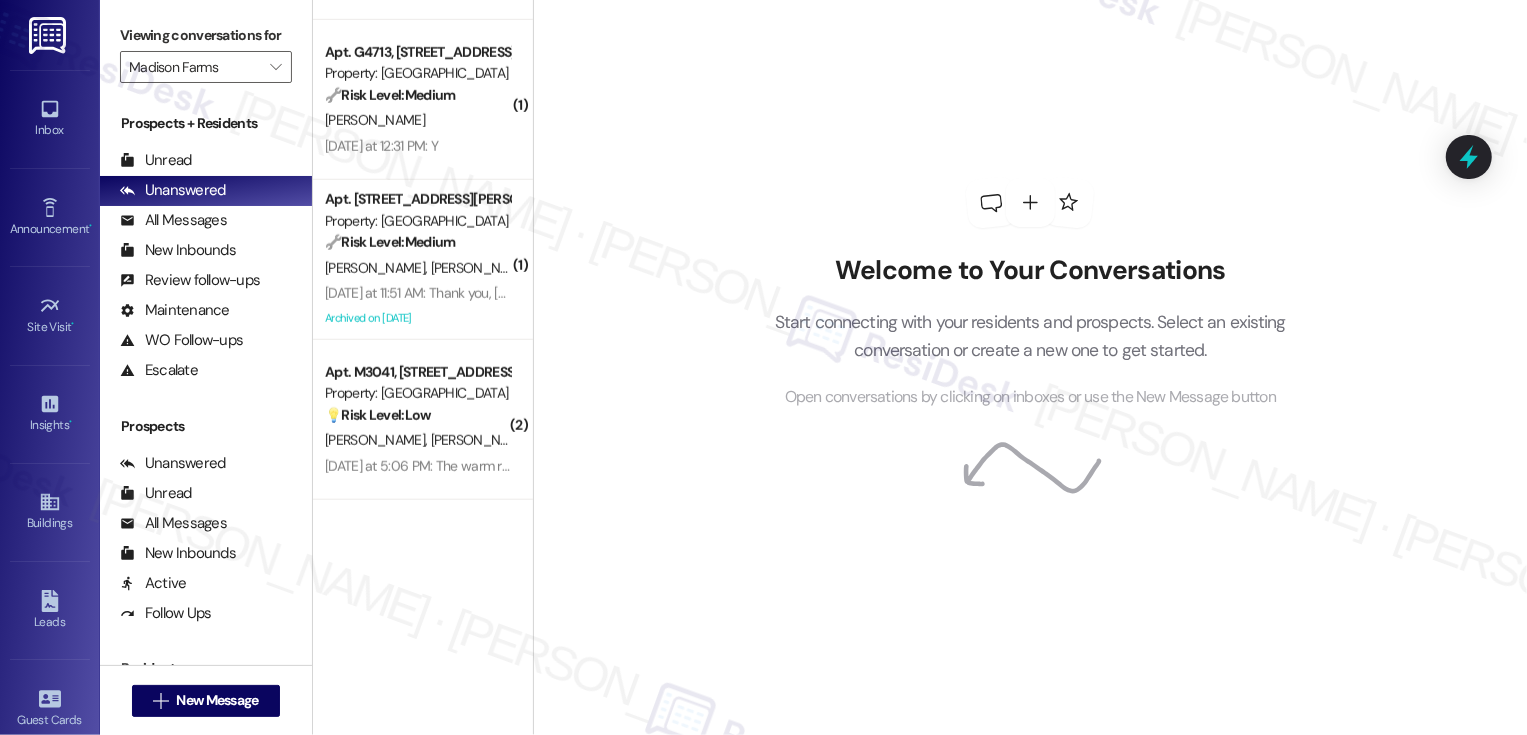 scroll, scrollTop: 0, scrollLeft: 0, axis: both 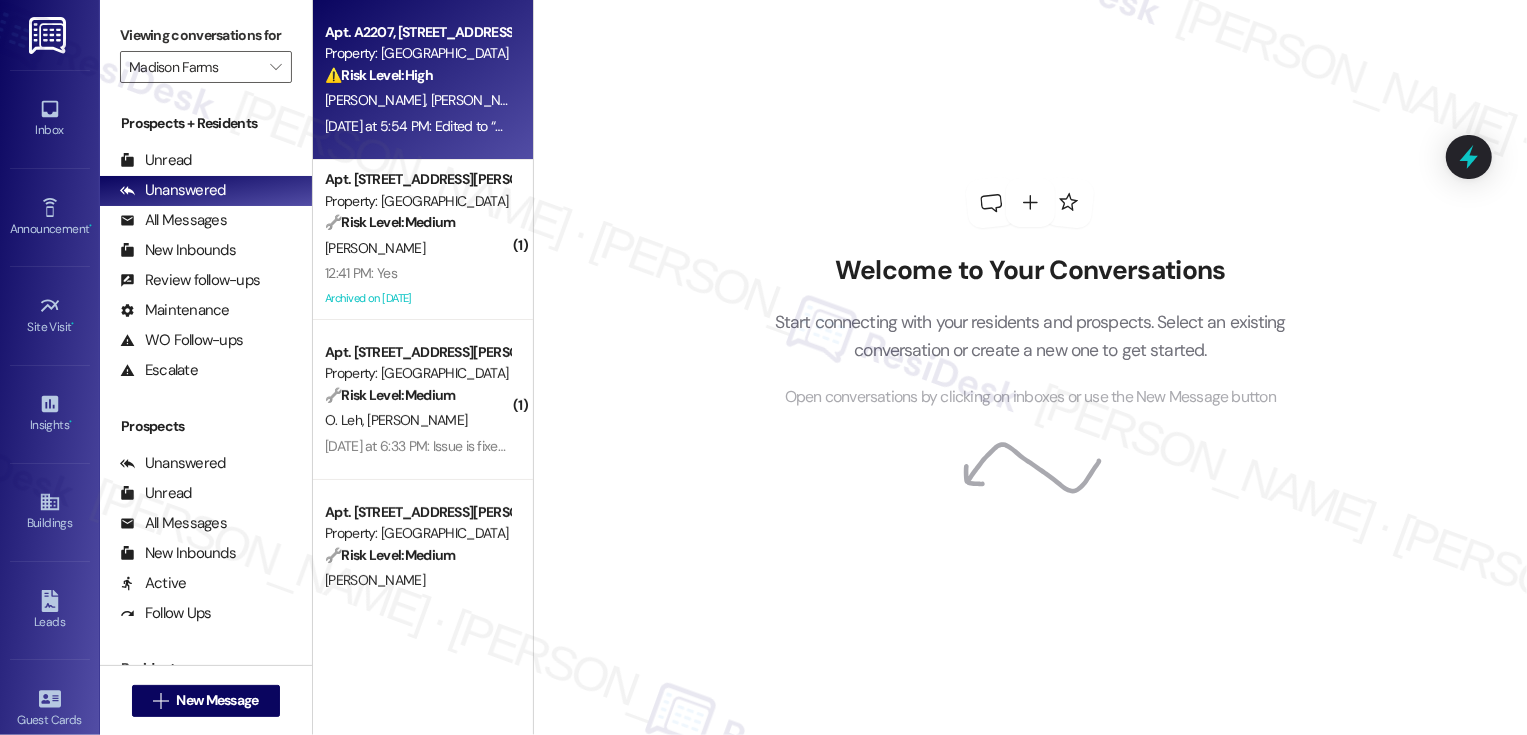 click on "⚠️  Risk Level:  High" at bounding box center (379, 75) 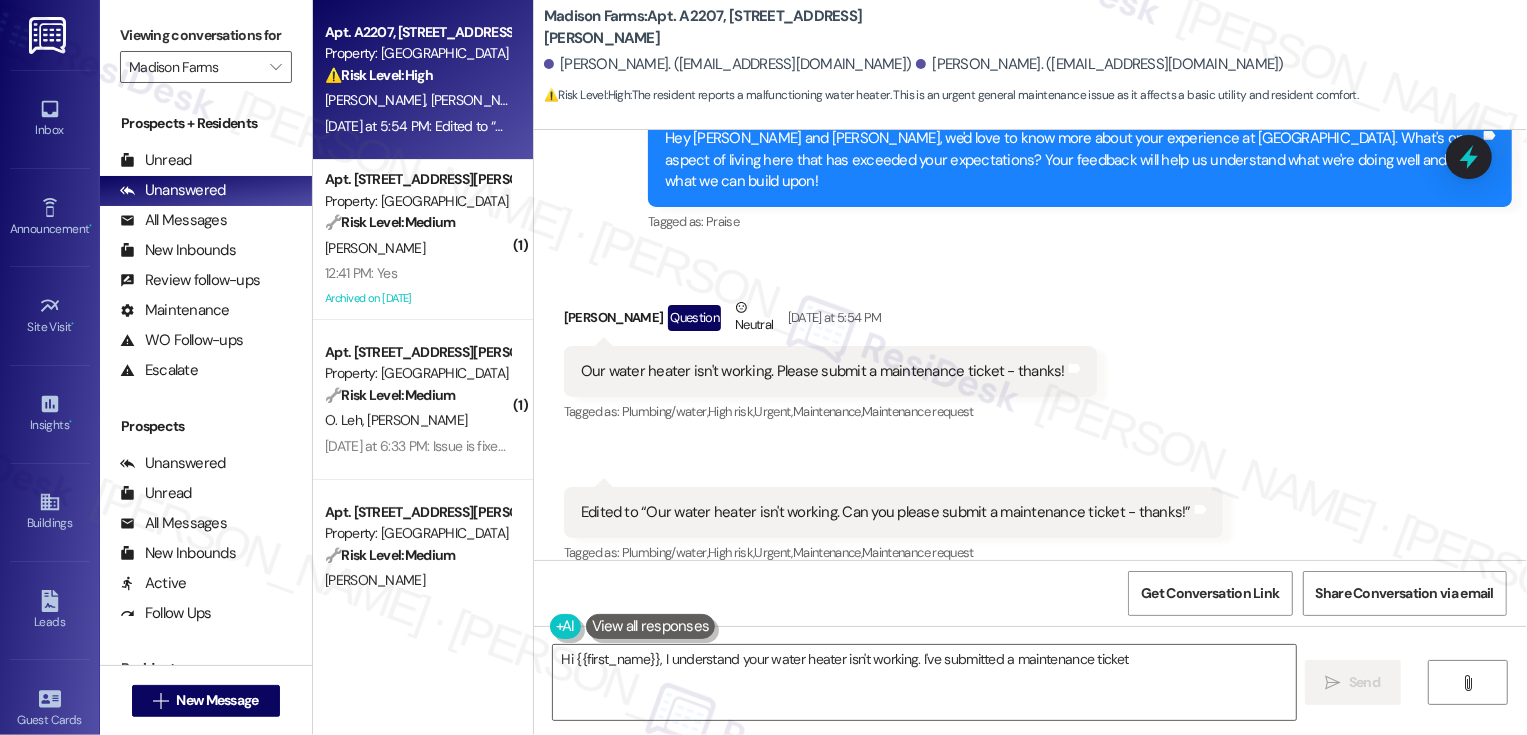 scroll, scrollTop: 1129, scrollLeft: 0, axis: vertical 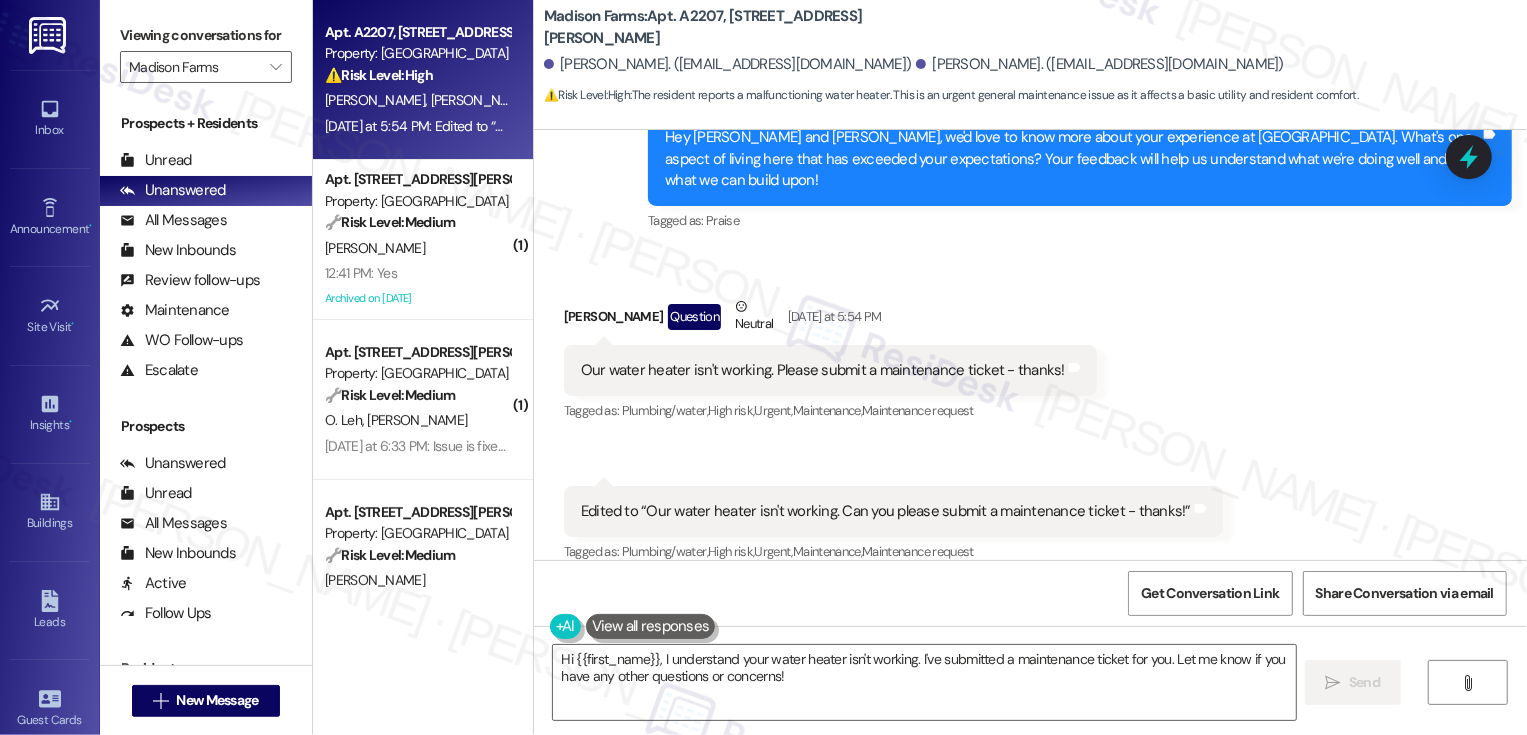 click on "Received via SMS Alyssa Miller Question   Neutral Yesterday at 5:54 PM Our water heater isn't working. Please submit a maintenance ticket - thanks! Tags and notes Tagged as:   Plumbing/water ,  Click to highlight conversations about Plumbing/water High risk ,  Click to highlight conversations about High risk Urgent ,  Click to highlight conversations about Urgent Maintenance ,  Click to highlight conversations about Maintenance Maintenance request Click to highlight conversations about Maintenance request Received via SMS 5:54 PM Alyssa Miller Question   Neutral Yesterday at 5:54 PM Edited to “Our water heater isn't working. Can you please submit a maintenance ticket - thanks!” Tags and notes Tagged as:   Plumbing/water ,  Click to highlight conversations about Plumbing/water High risk ,  Click to highlight conversations about High risk Urgent ,  Click to highlight conversations about Urgent Maintenance ,  Click to highlight conversations about Maintenance Maintenance request" at bounding box center [1030, 416] 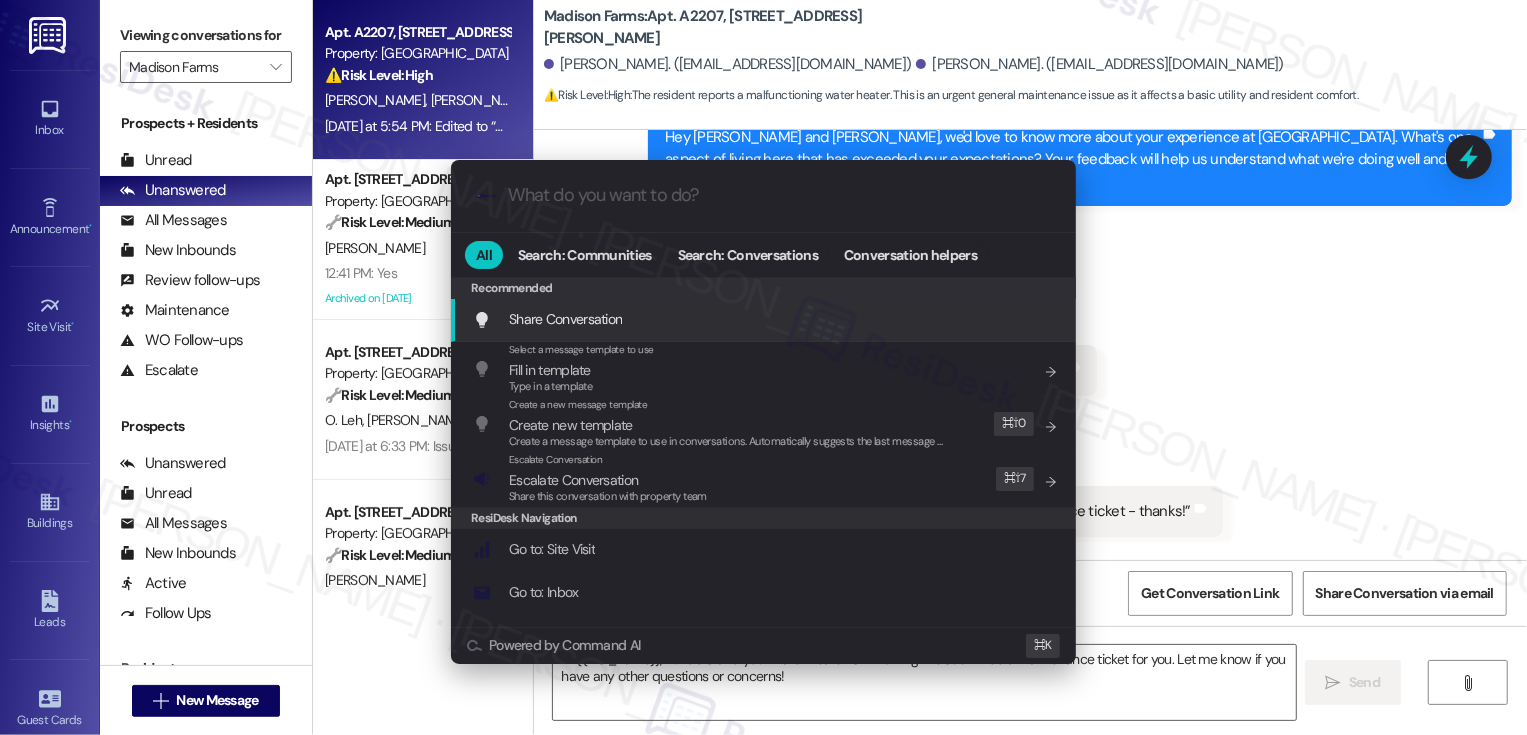 click on ".cls-1{fill:#0a055f;}.cls-2{fill:#0cc4c4;} resideskLogoBlueOrange All Search: Communities Search: Conversations Conversation helpers Recommended Recommended Share Conversation Add shortcut Select a message template to use Fill in template Type in a template Add shortcut Create a new message template Create new template Create a message template to use in conversations. Automatically suggests the last message you sent. Edit ⌘ ⇧ 0 Escalate Conversation Escalate Conversation Share this conversation with property team Edit ⌘ ⇧ 7 ResiDesk Navigation Go to: Site Visit Add shortcut Go to: Inbox Add shortcut Go to: Settings Add shortcut Go to: Message Templates Add shortcut Go to: Buildings Add shortcut Help Getting Started: What you can do with ResiDesk How to message a tenant
How to send an announcement
How to attach a file on messages and announcements
How to message a prospect
How to message an inbound prospect
How to send an internal message
How to use the ResiDesk Outlook Add-in Add shortcut ⌘ K" at bounding box center (763, 367) 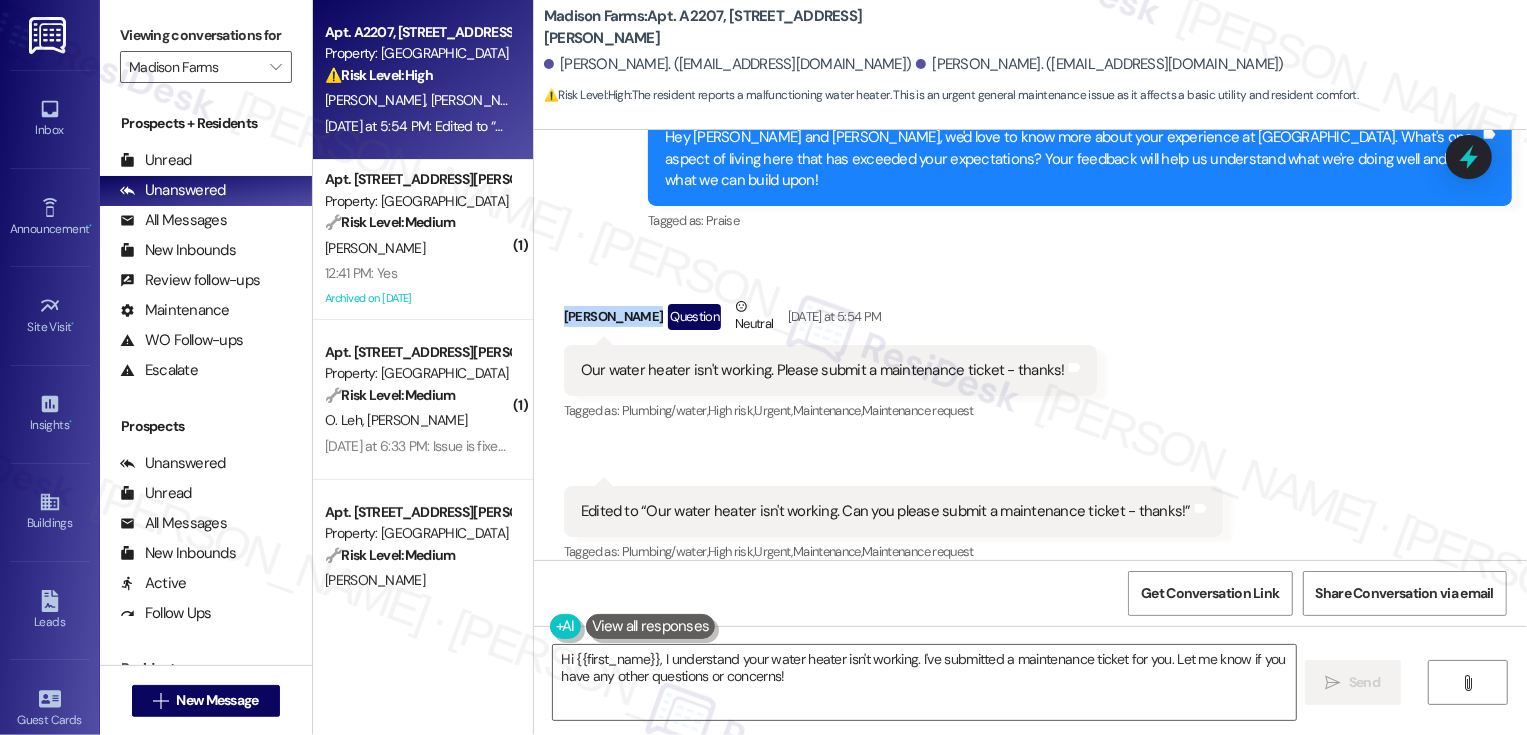 drag, startPoint x: 550, startPoint y: 297, endPoint x: 621, endPoint y: 299, distance: 71.02816 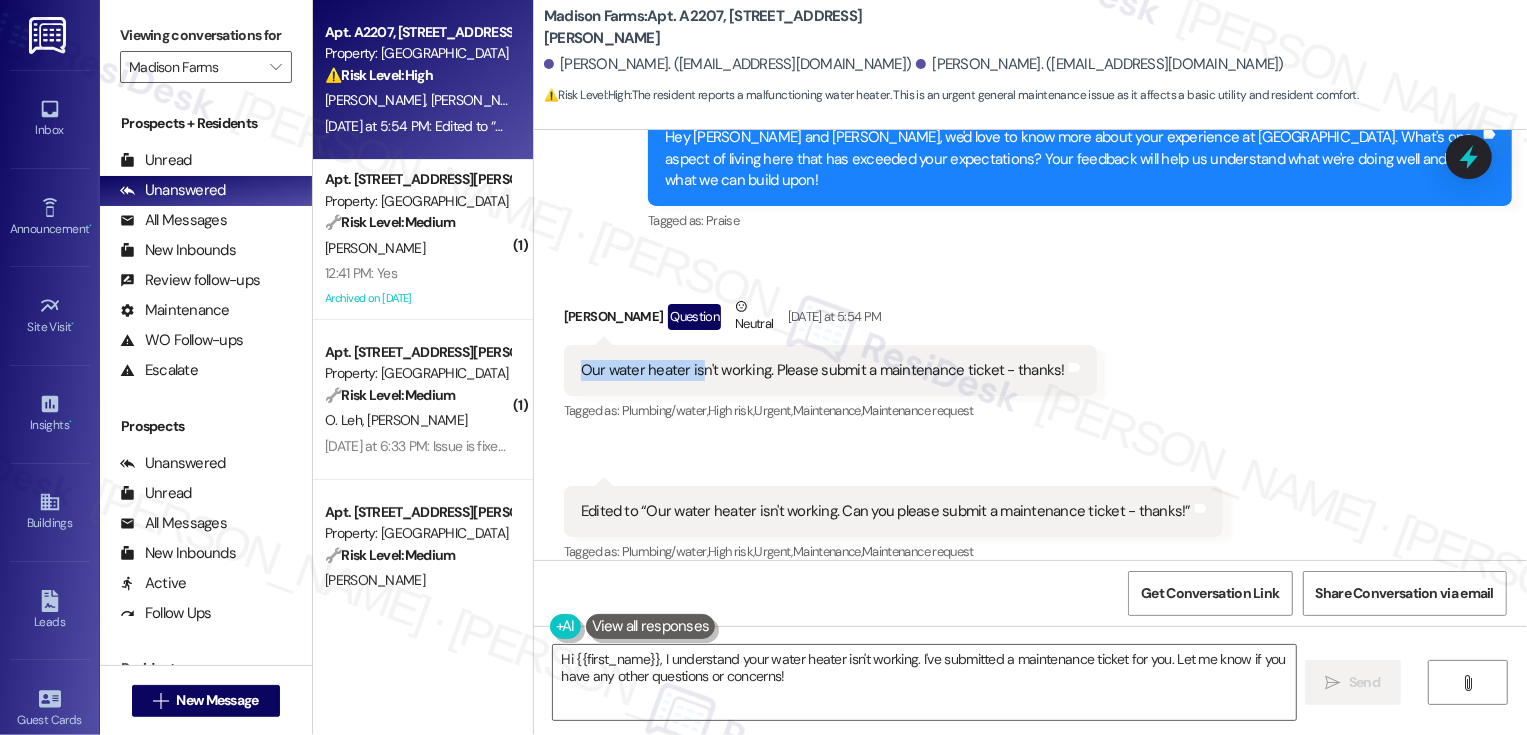 drag, startPoint x: 568, startPoint y: 350, endPoint x: 685, endPoint y: 351, distance: 117.00427 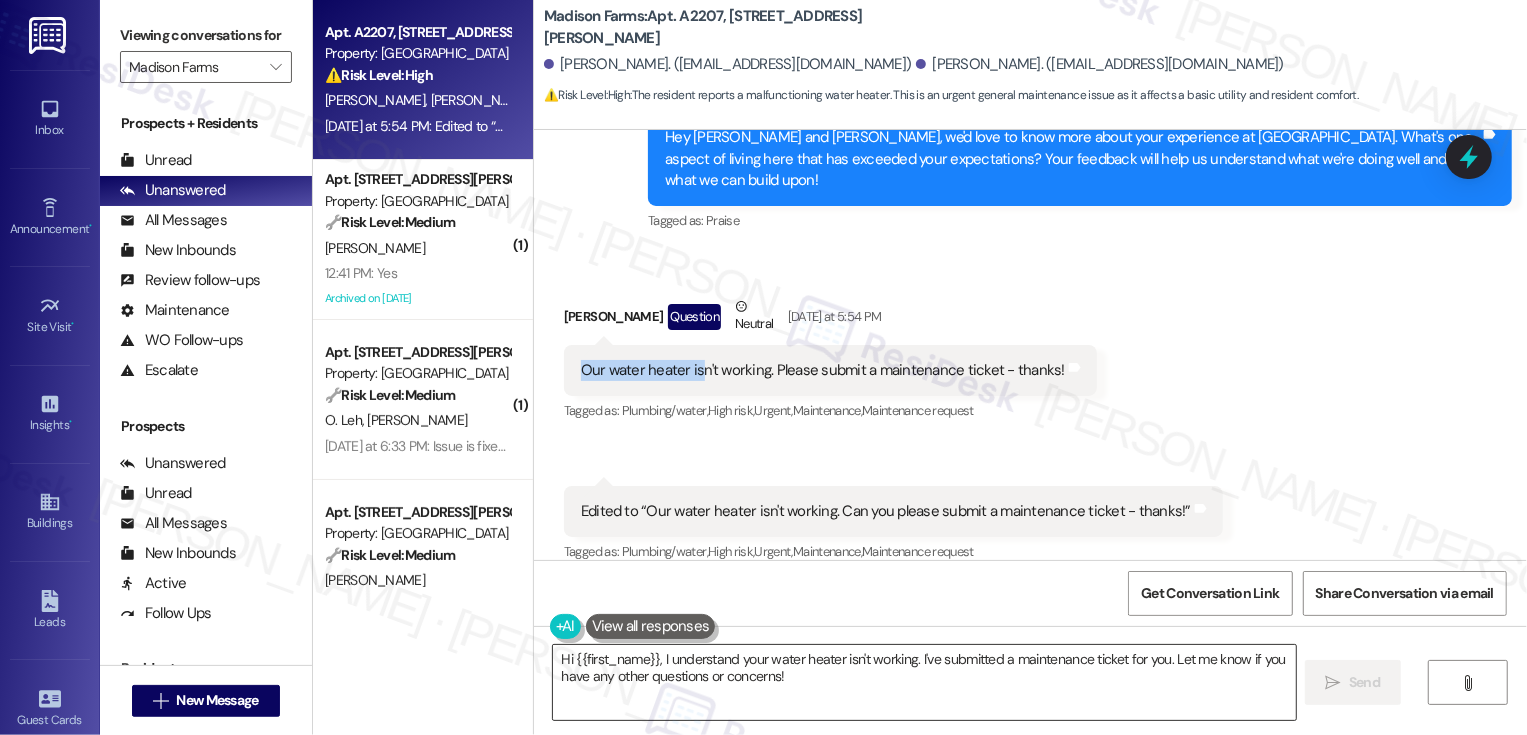 click on "Hi {{first_name}}, I understand your water heater isn't working. I've submitted a maintenance ticket for you. Let me know if you have any other questions or concerns!" at bounding box center [924, 682] 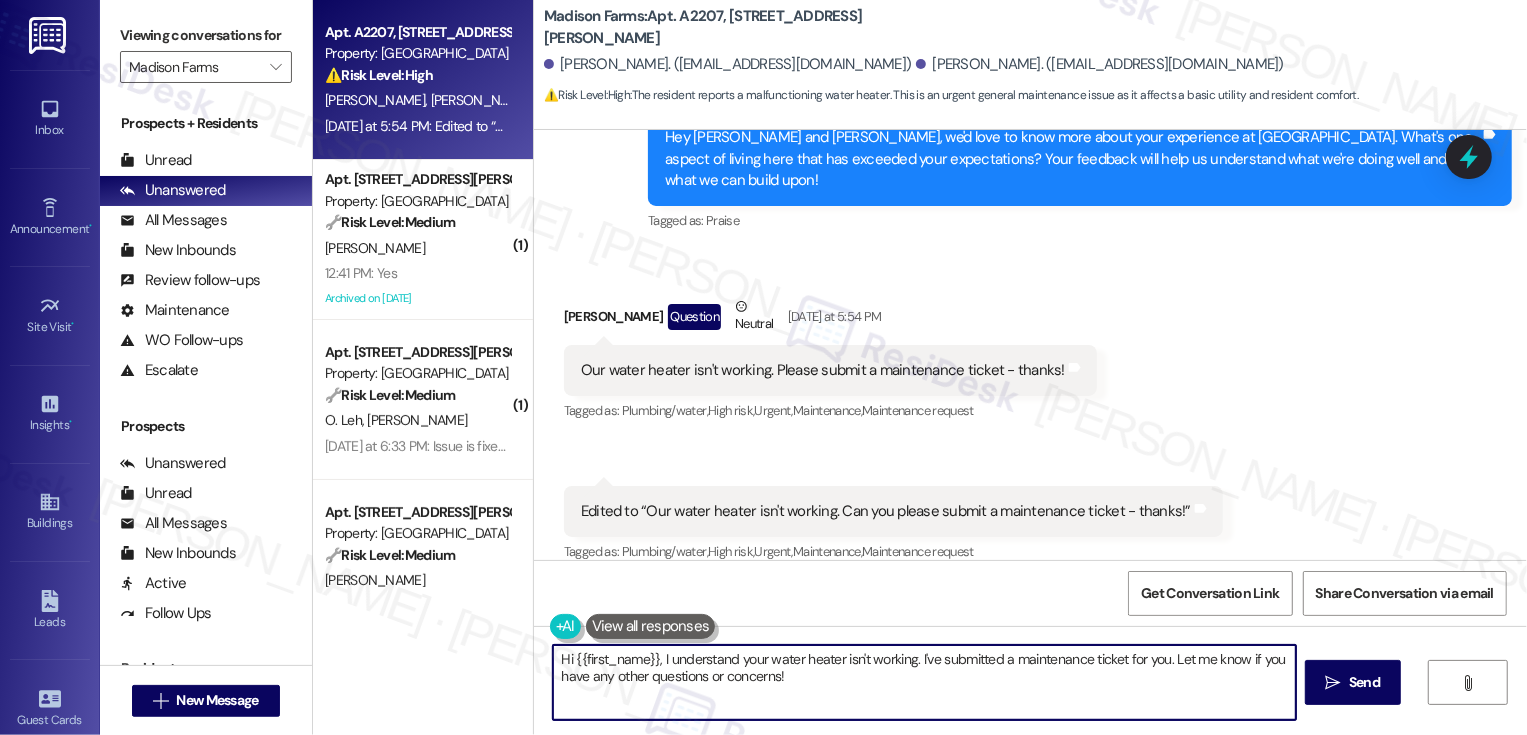 click on "Hi {{first_name}}, I understand your water heater isn't working. I've submitted a maintenance ticket for you. Let me know if you have any other questions or concerns!" at bounding box center [924, 682] 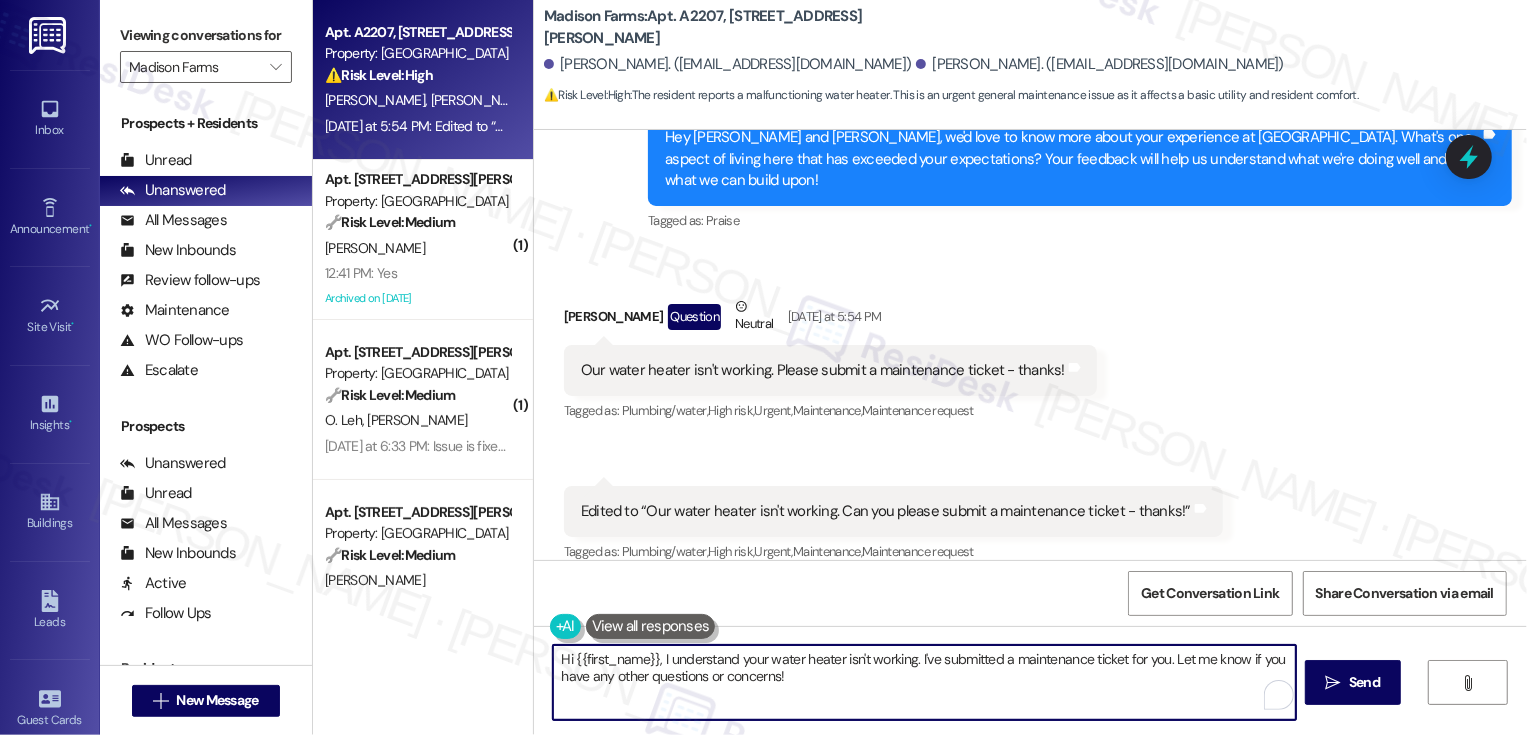 drag, startPoint x: 912, startPoint y: 655, endPoint x: 931, endPoint y: 679, distance: 30.610456 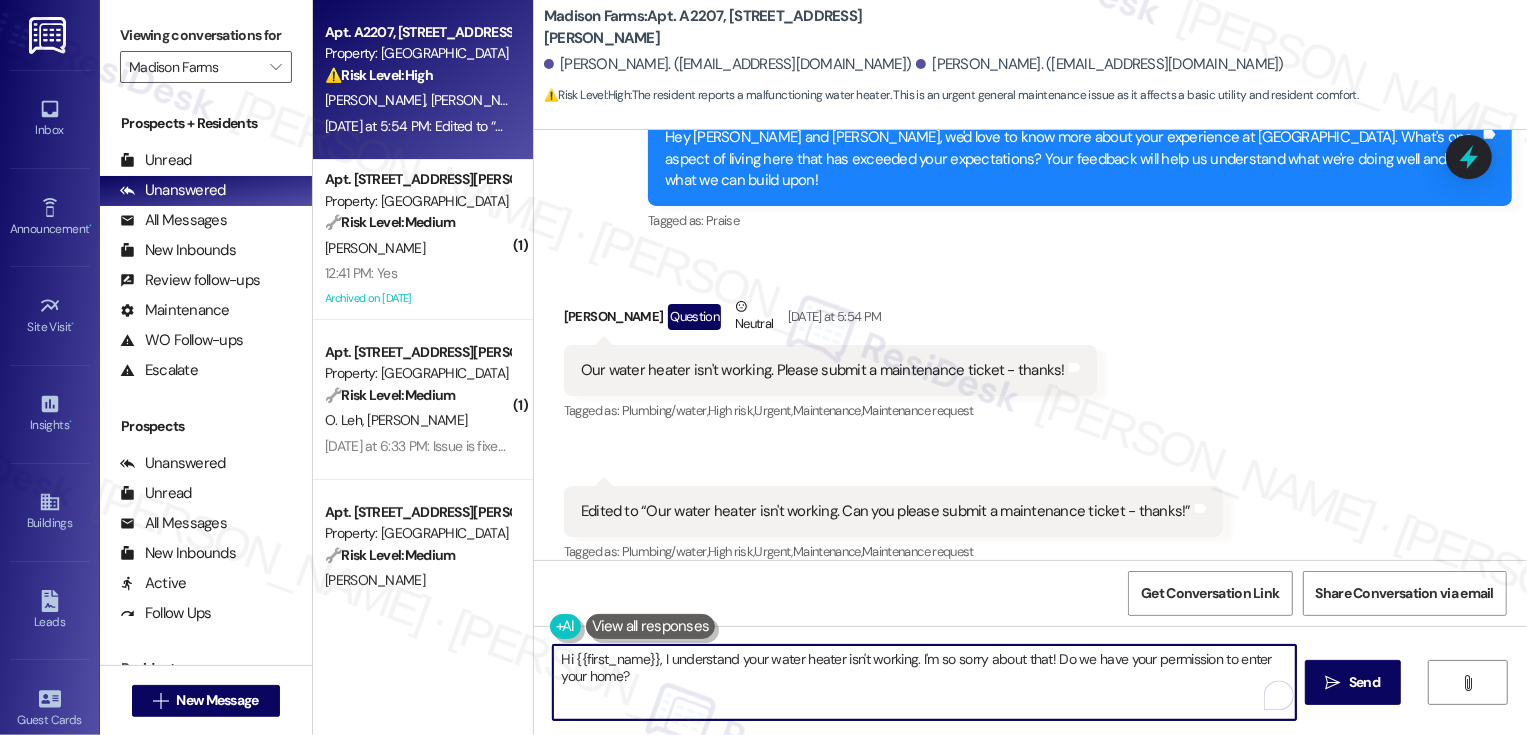 click on "Alyssa Miller Question   Neutral Yesterday at 5:54 PM" at bounding box center [830, 320] 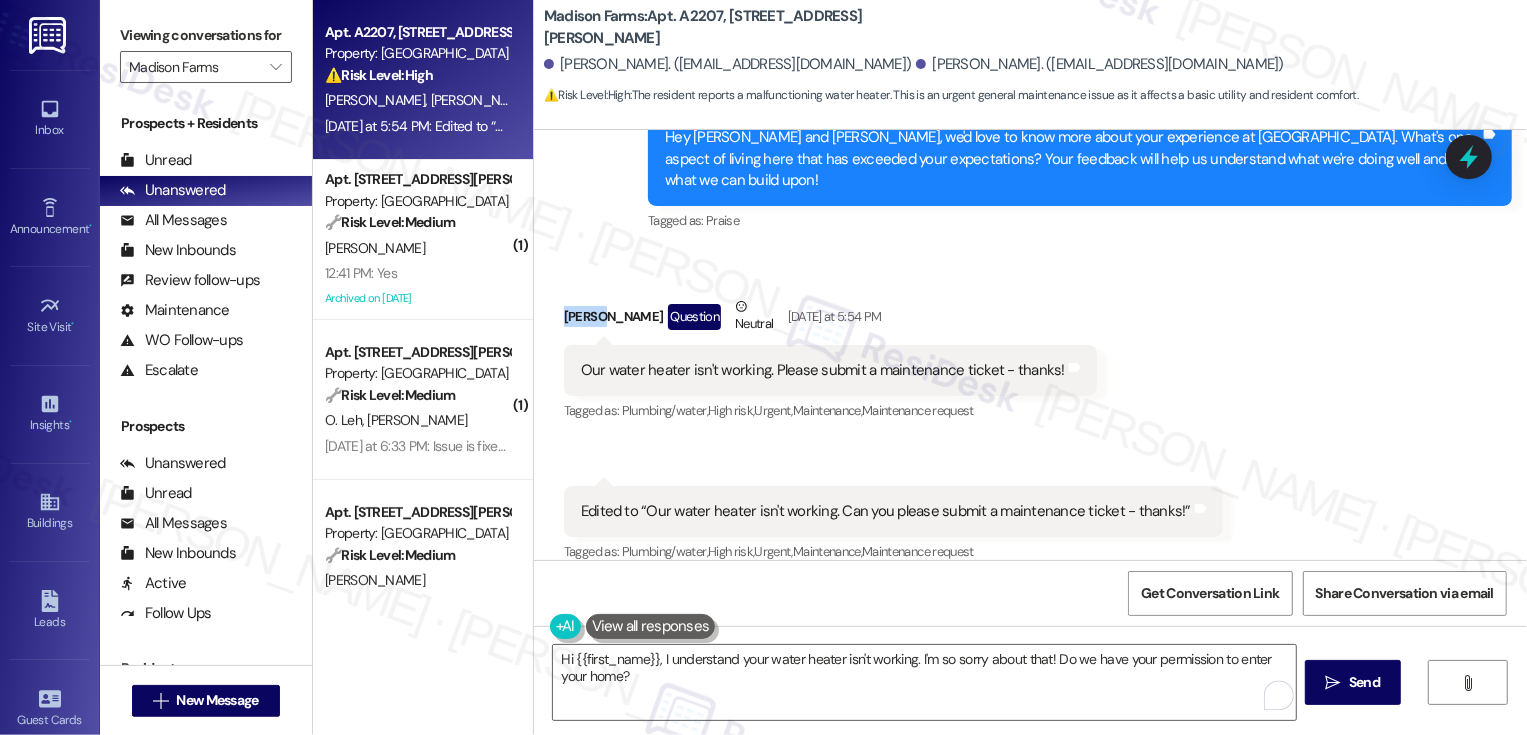 copy on "Alyssa" 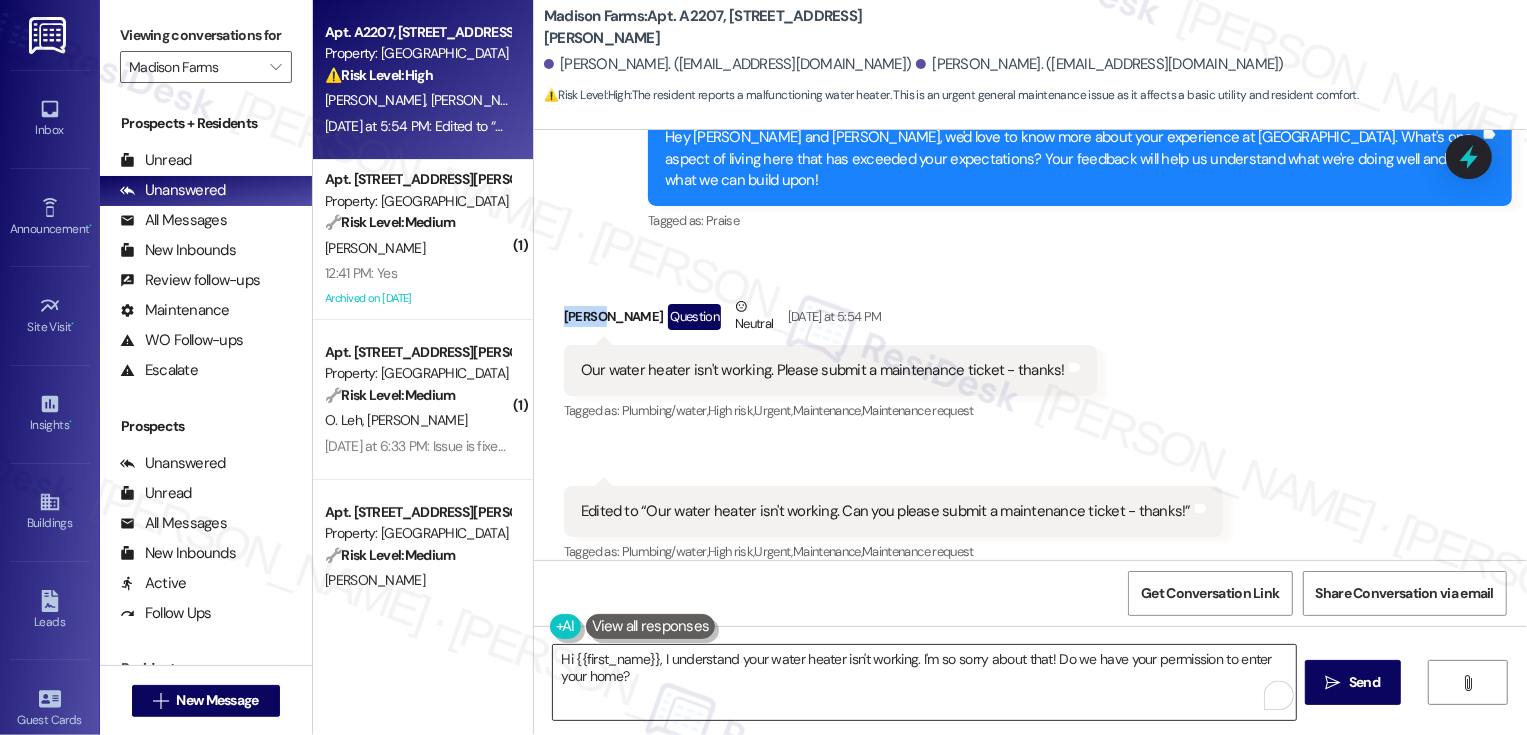 click on "Hi {{first_name}}, I understand your water heater isn't working. I'm so sorry about that! Do we have your permission to enter your home?" at bounding box center [924, 682] 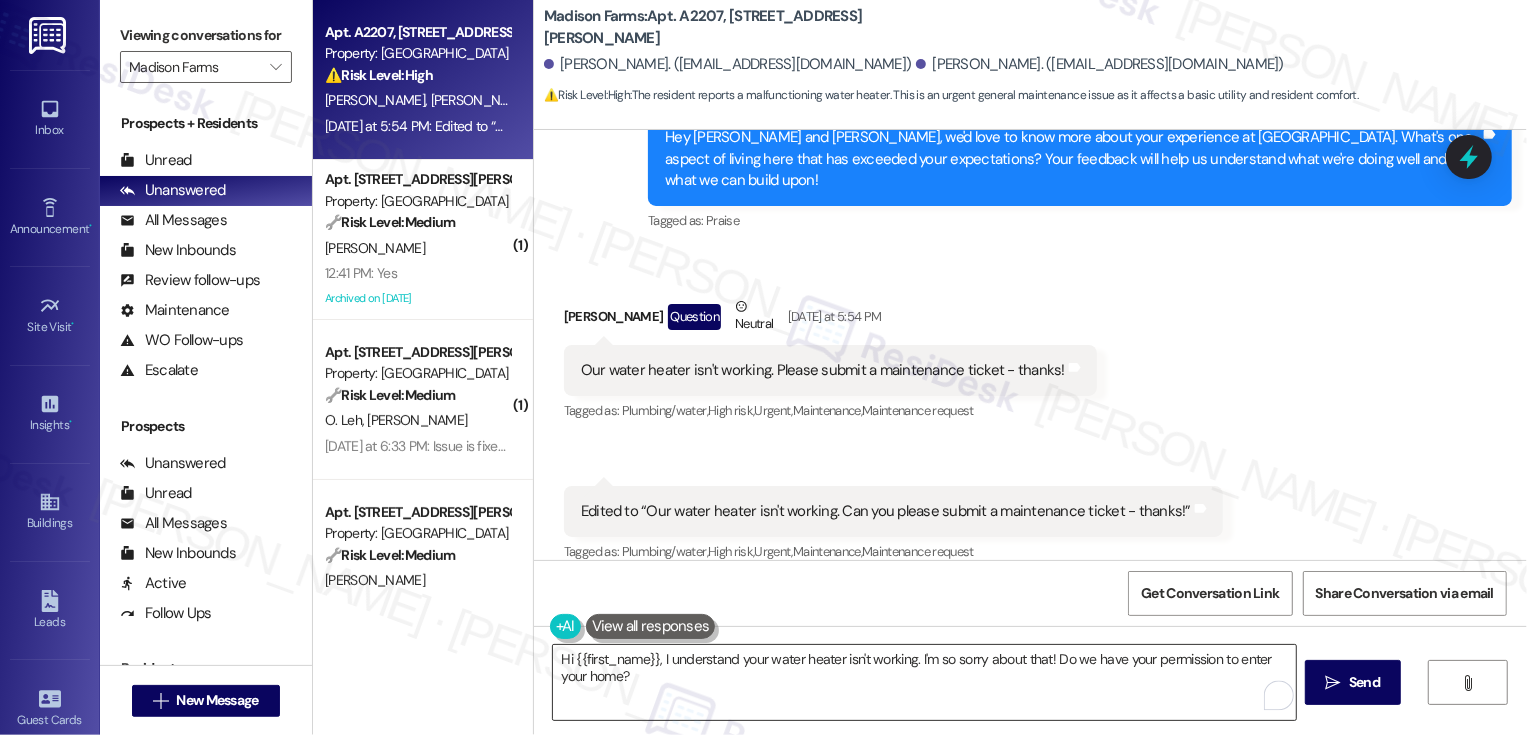 click on "Hi {{first_name}}, I understand your water heater isn't working. I'm so sorry about that! Do we have your permission to enter your home?" at bounding box center [924, 682] 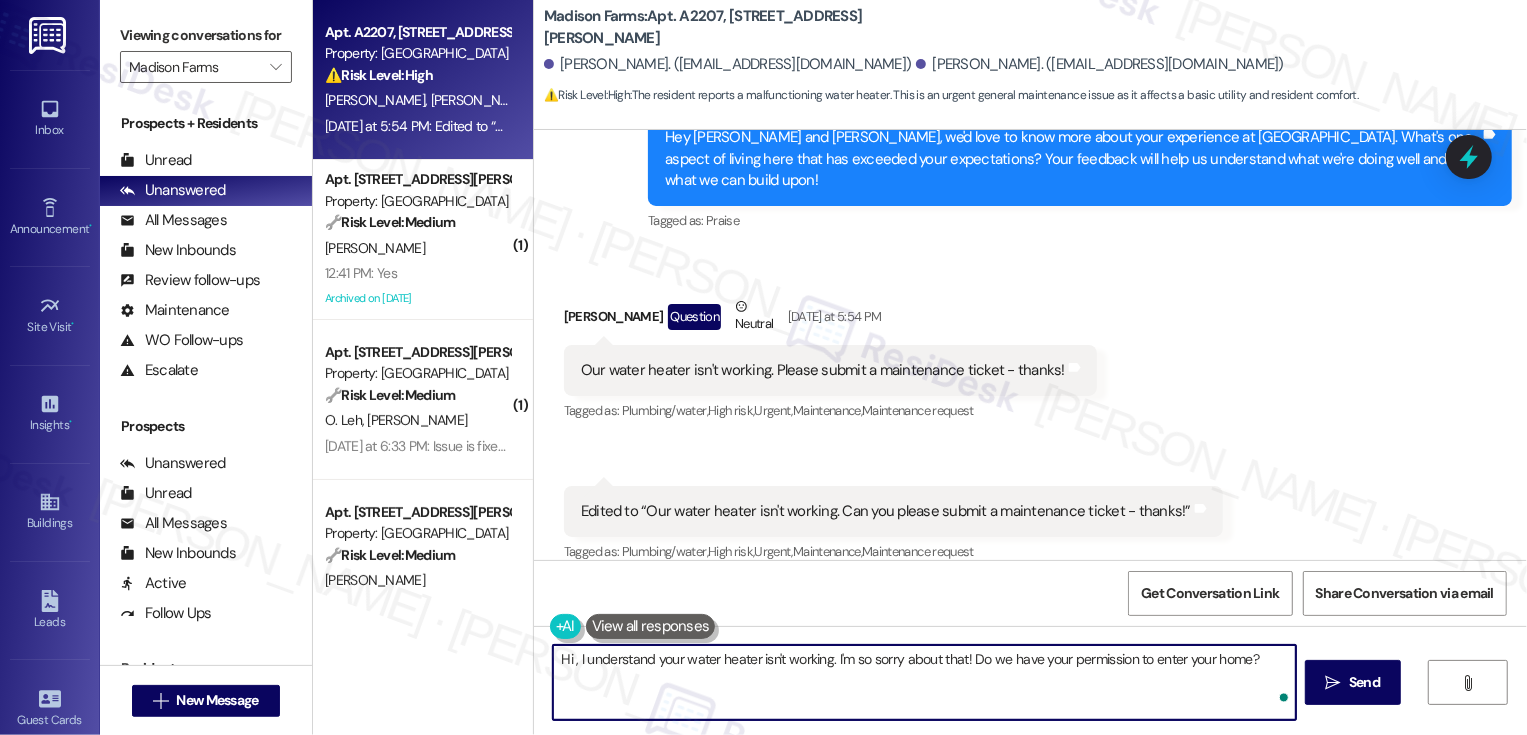 paste on "Alyssa" 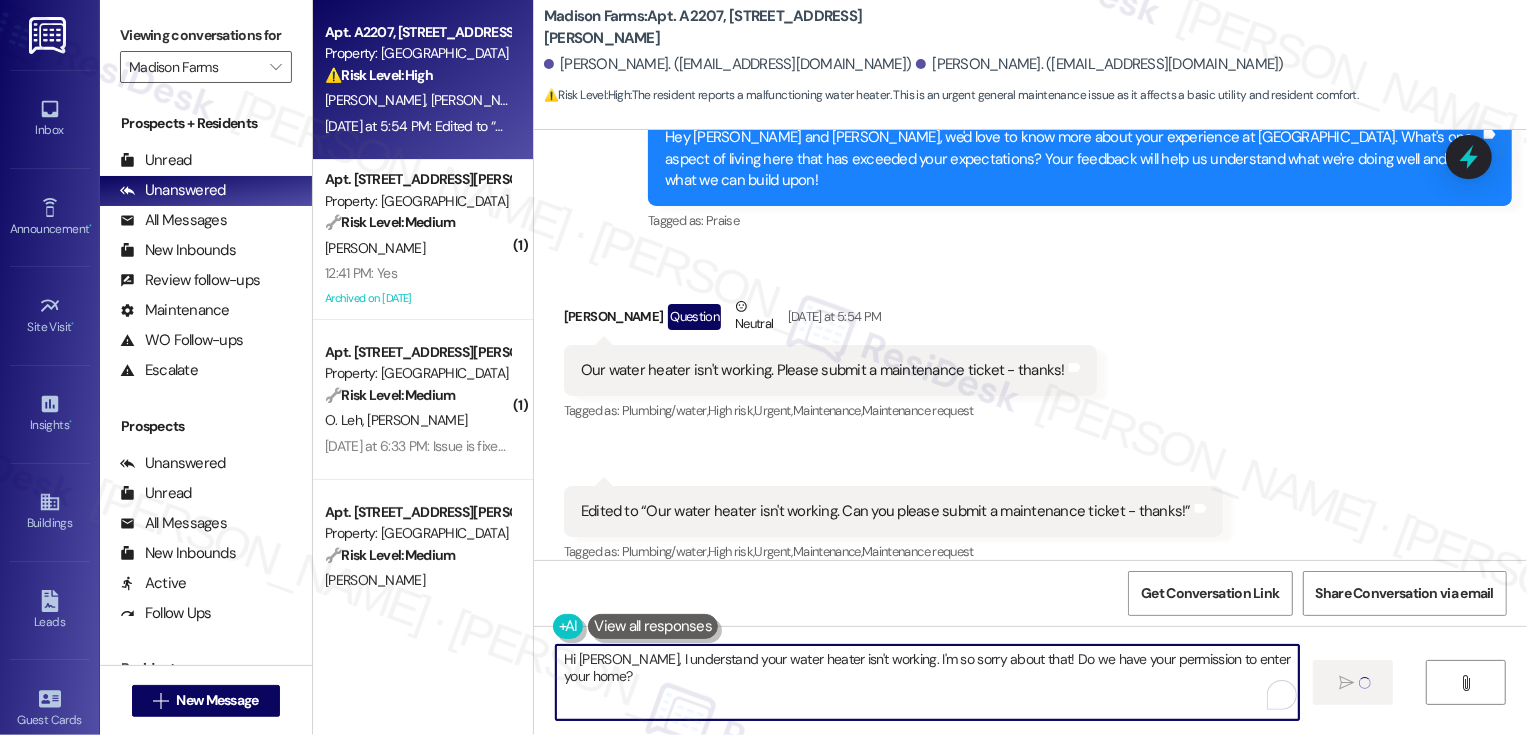 type on "Hi Alyssa, I understand your water heater isn't working. I'm so sorry about that! Do we have your permission to enter your home?" 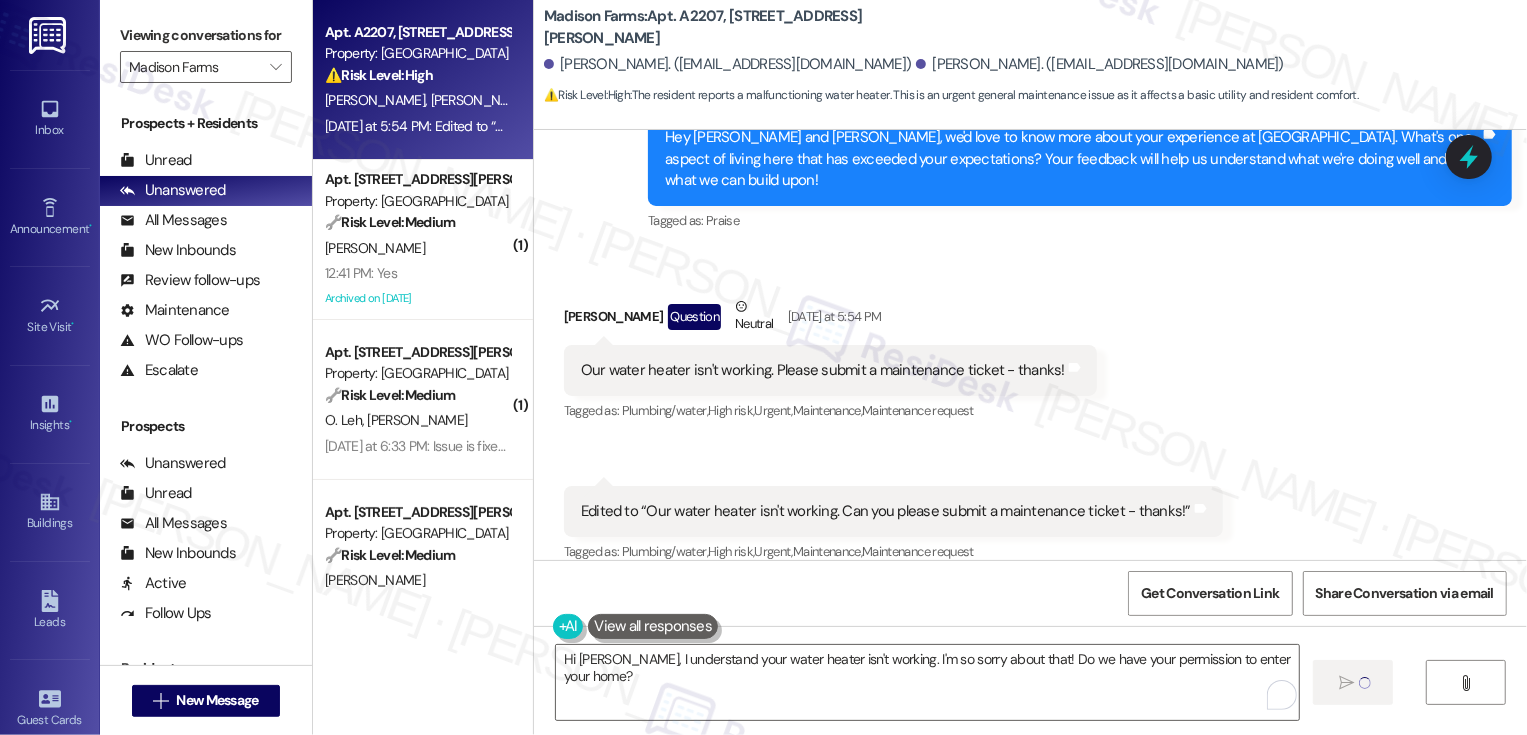 type 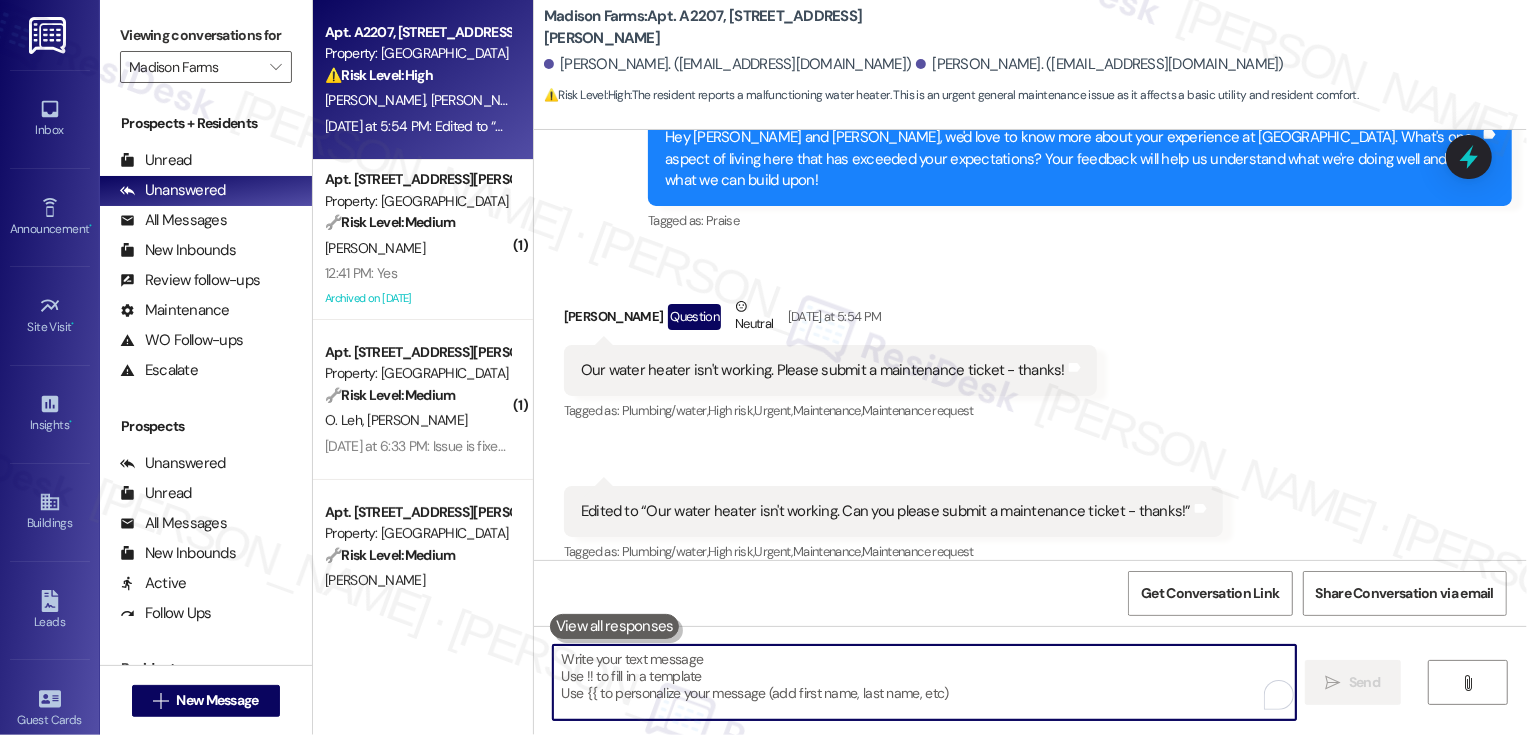 scroll, scrollTop: 1128, scrollLeft: 0, axis: vertical 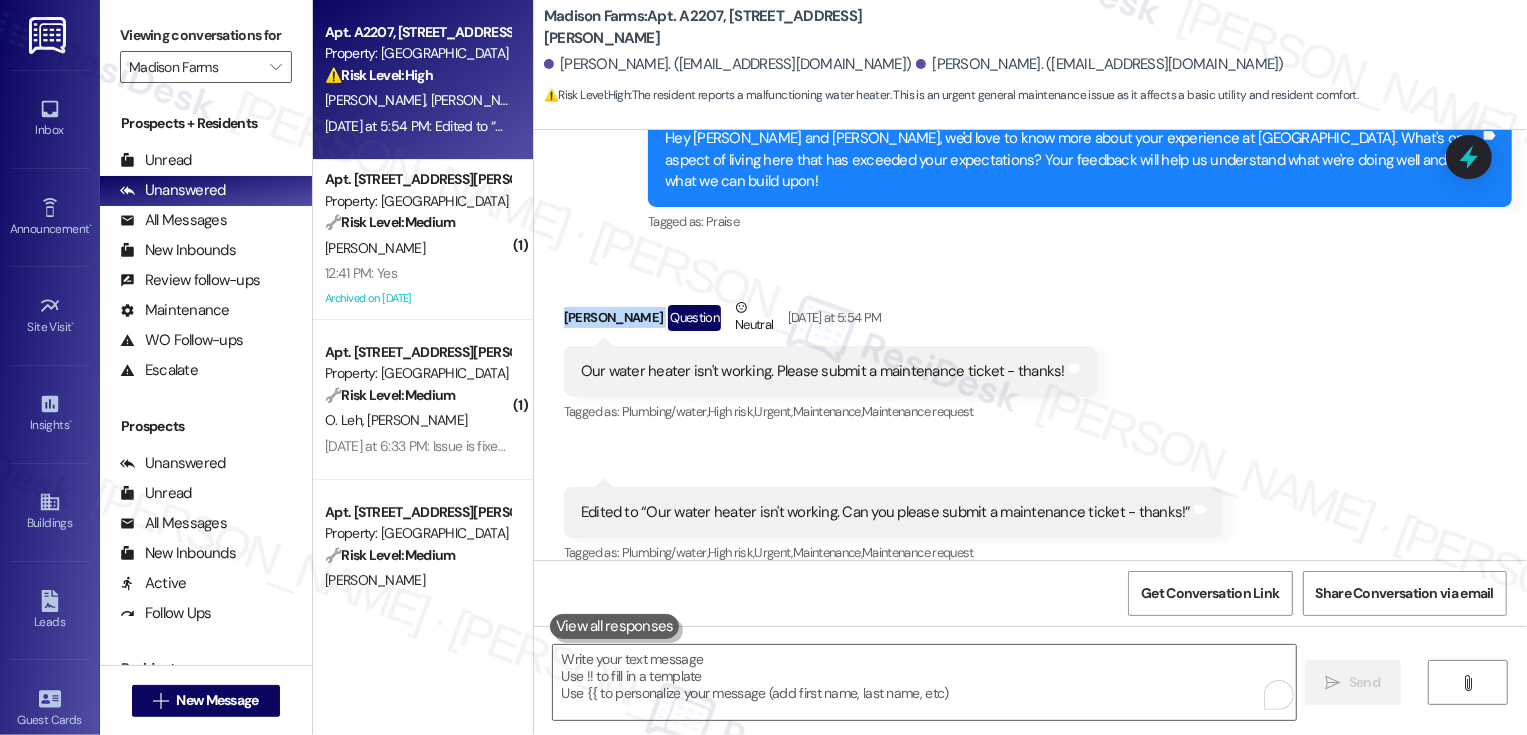 drag, startPoint x: 554, startPoint y: 290, endPoint x: 625, endPoint y: 298, distance: 71.44928 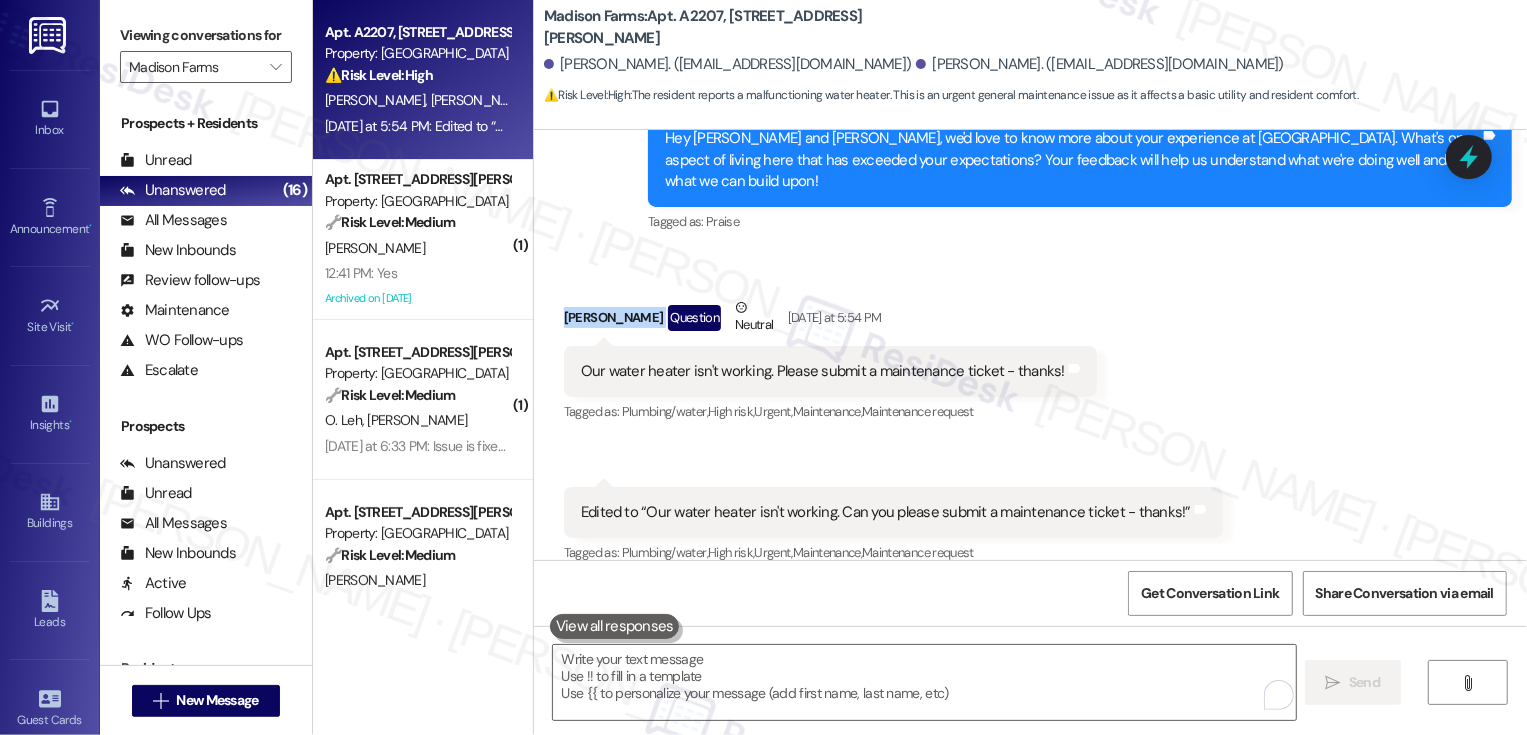 scroll, scrollTop: 1269, scrollLeft: 0, axis: vertical 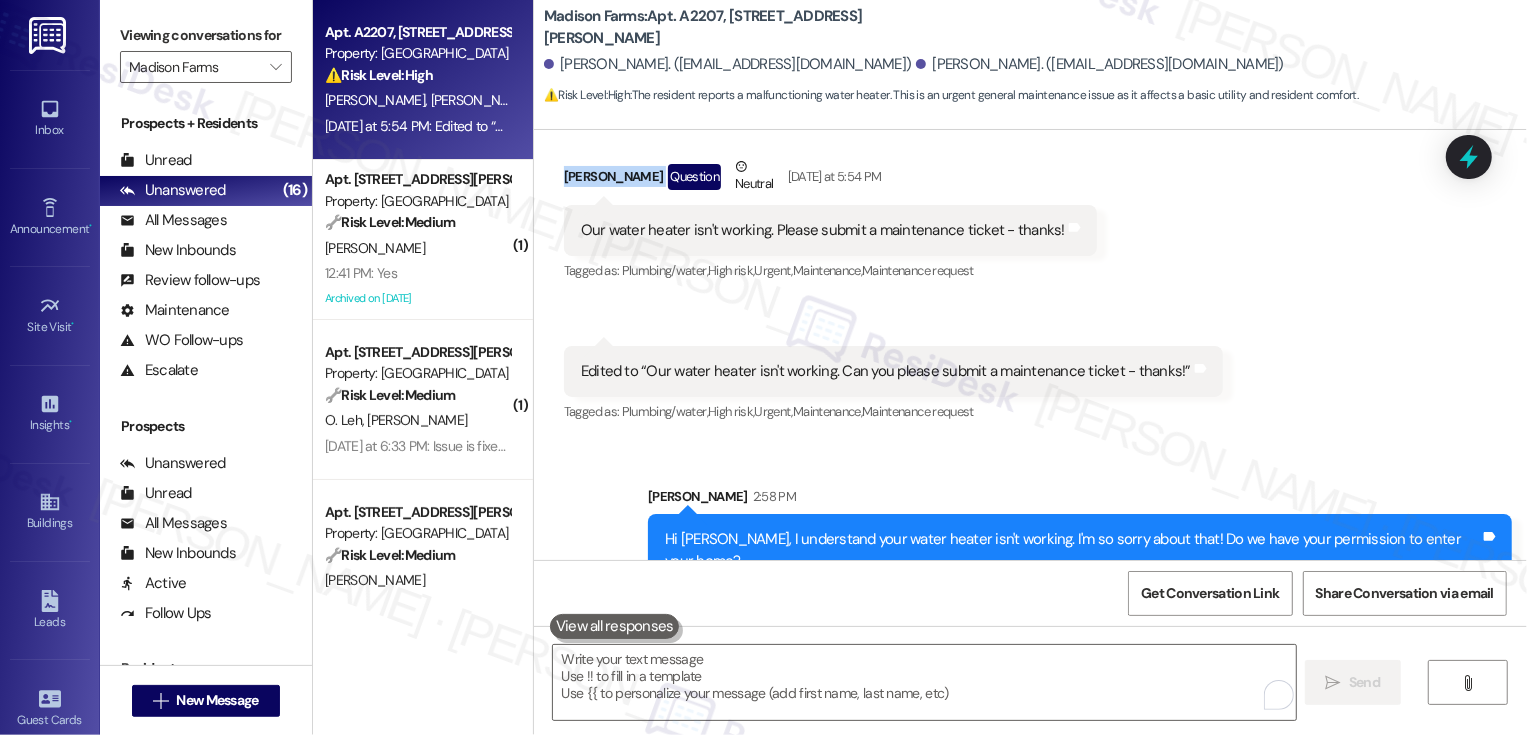click on "Received via SMS Alyssa Miller Question   Neutral Yesterday at 5:54 PM Our water heater isn't working. Please submit a maintenance ticket - thanks! Tags and notes Tagged as:   Plumbing/water ,  Click to highlight conversations about Plumbing/water High risk ,  Click to highlight conversations about High risk Urgent ,  Click to highlight conversations about Urgent Maintenance ,  Click to highlight conversations about Maintenance Maintenance request Click to highlight conversations about Maintenance request Received via SMS 5:54 PM Alyssa Miller Question   Neutral Yesterday at 5:54 PM Edited to “Our water heater isn't working. Can you please submit a maintenance ticket - thanks!” Tags and notes Tagged as:   Plumbing/water ,  Click to highlight conversations about Plumbing/water High risk ,  Click to highlight conversations about High risk Urgent ,  Click to highlight conversations about Urgent Maintenance ,  Click to highlight conversations about Maintenance Maintenance request" at bounding box center (1030, 276) 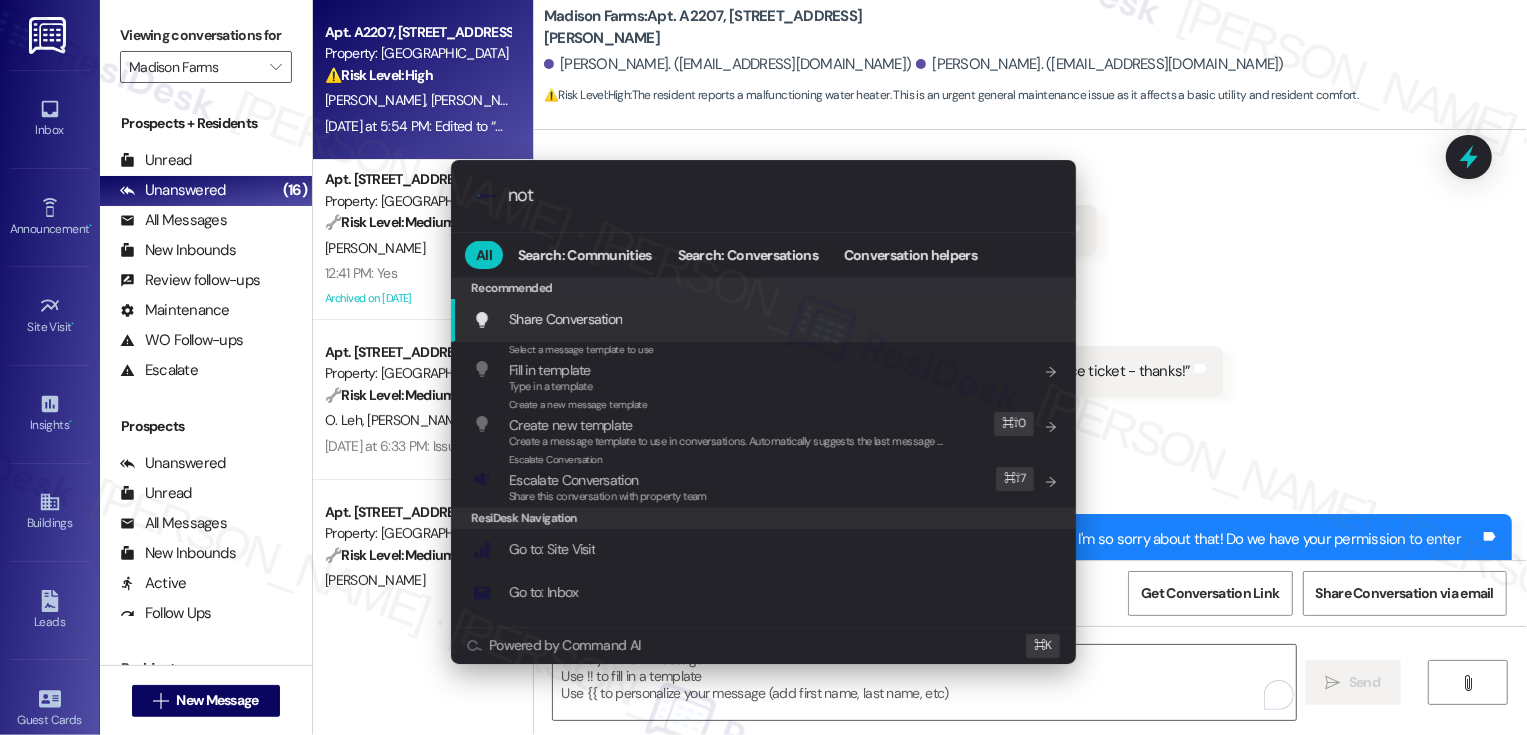 type on "note" 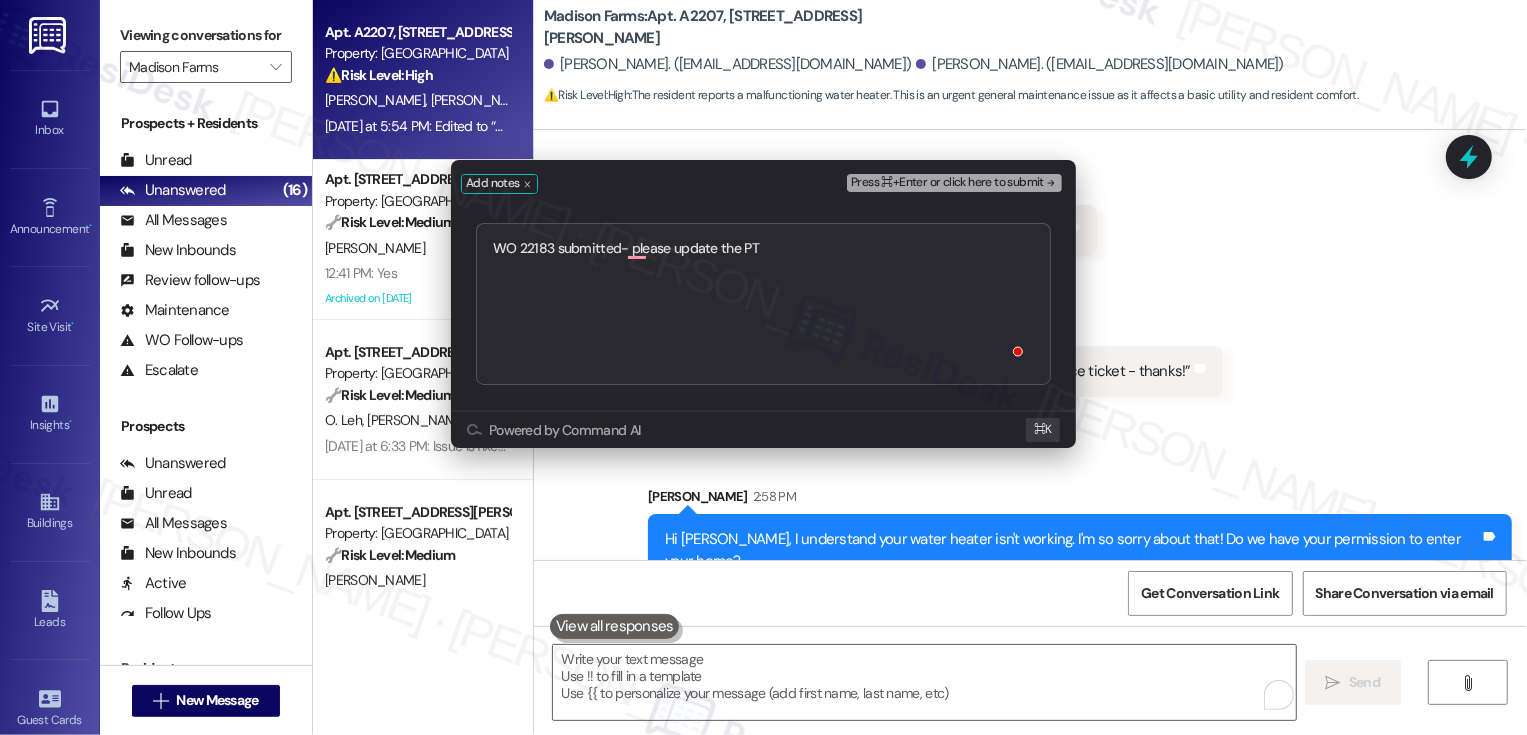 type on "WO 22183 submitted- please update the PTE" 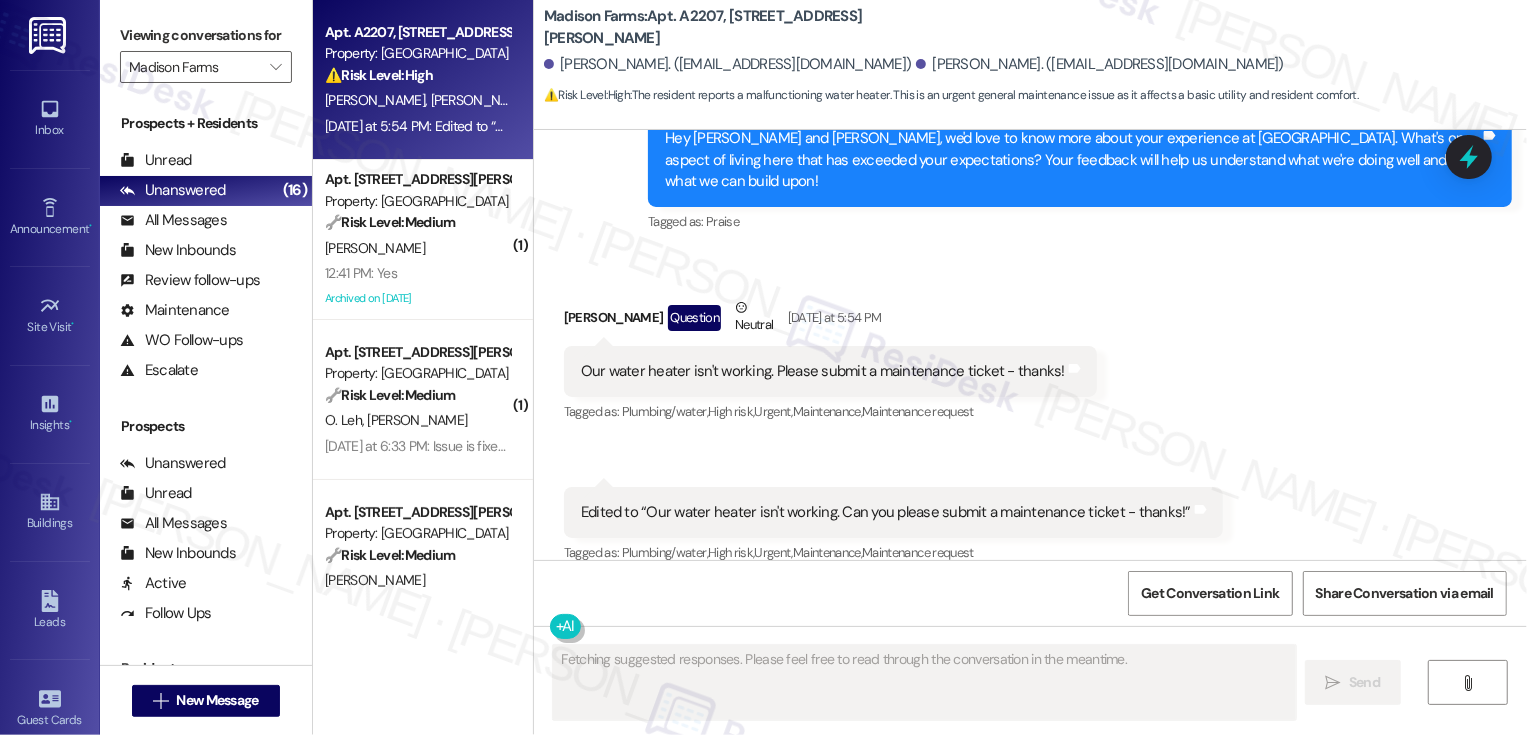 scroll, scrollTop: 1467, scrollLeft: 0, axis: vertical 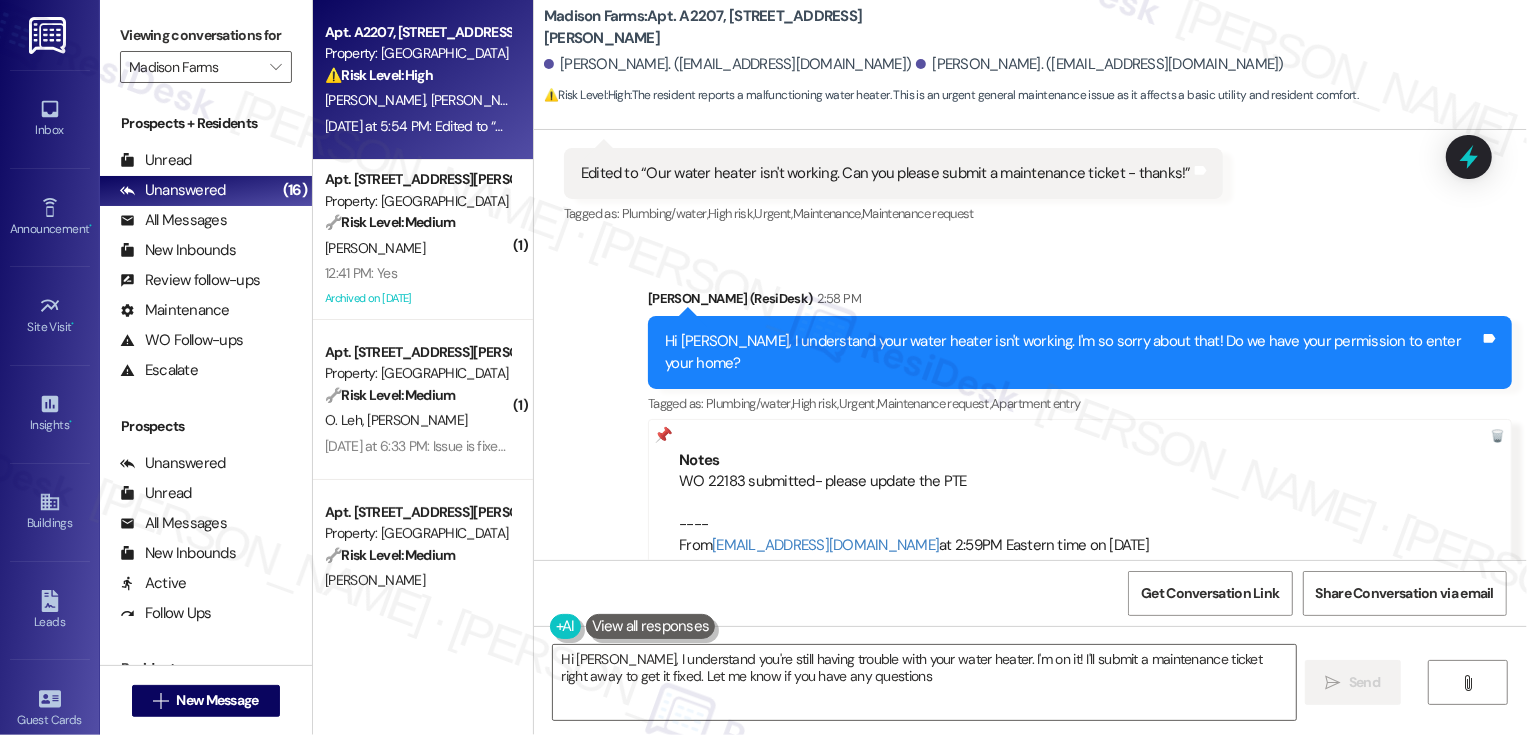 type on "Hi Alyssa, I understand you're still having trouble with your water heater. I'm on it! I'll submit a maintenance ticket right away to get it fixed. Let me know if you have any questions!" 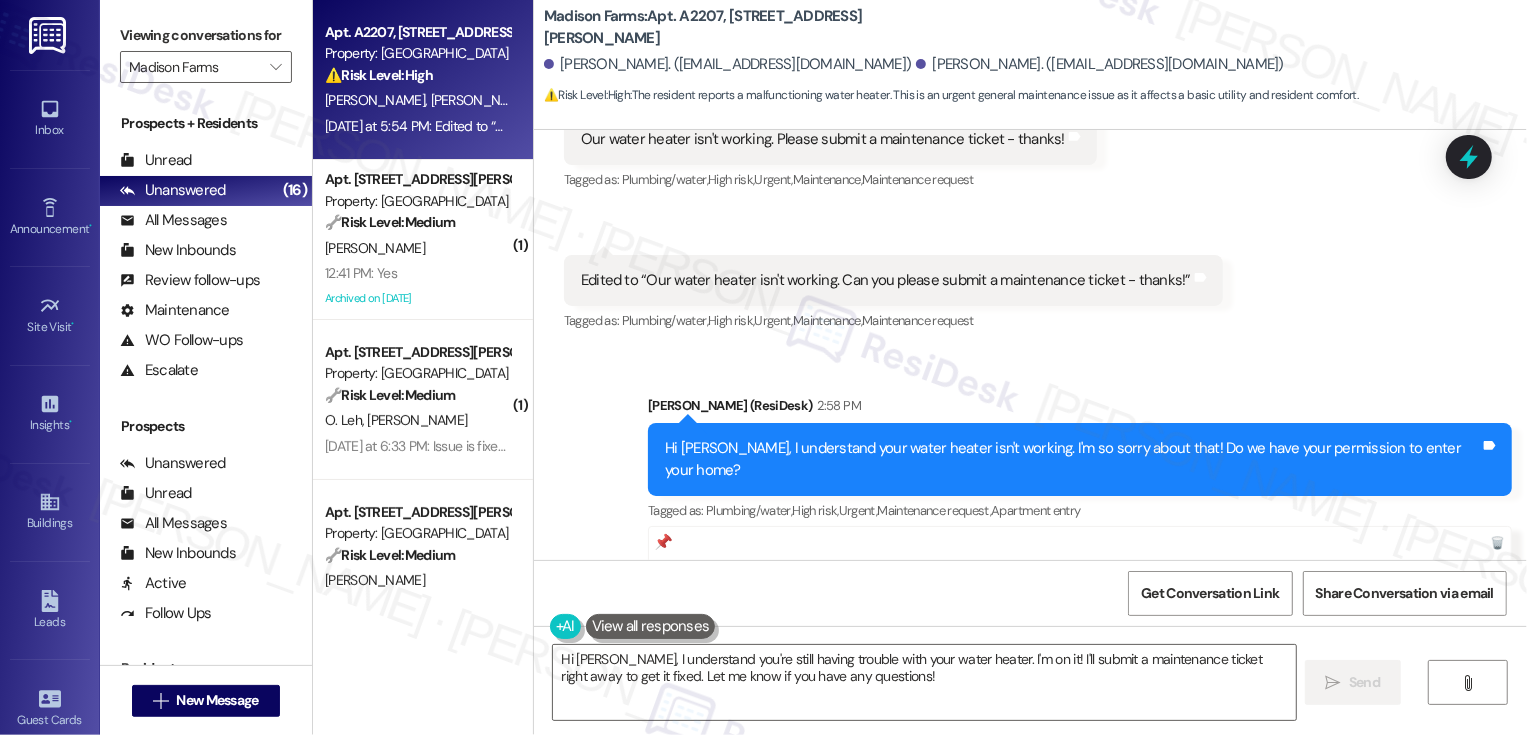 scroll, scrollTop: 1467, scrollLeft: 0, axis: vertical 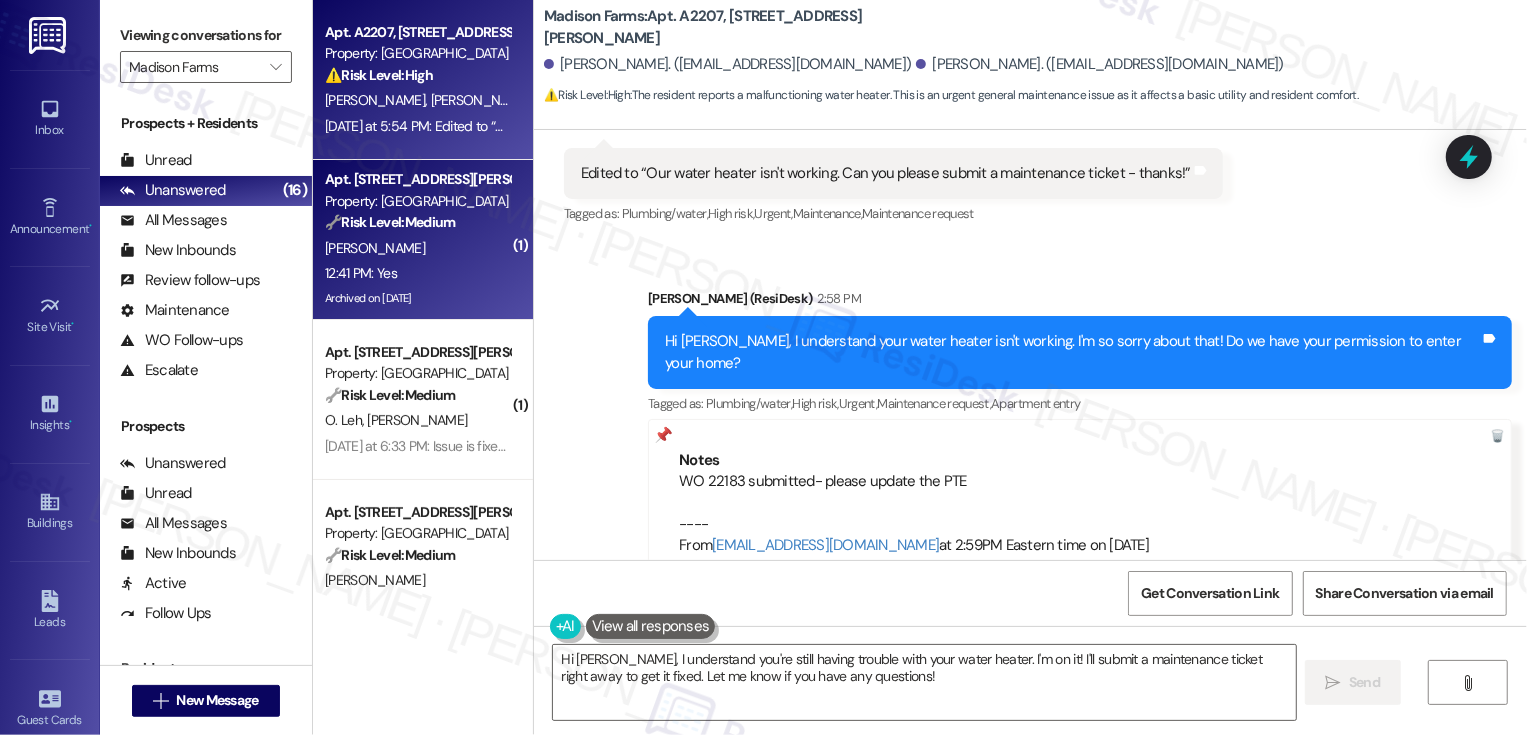 click on "🔧  Risk Level:  Medium" at bounding box center [390, 222] 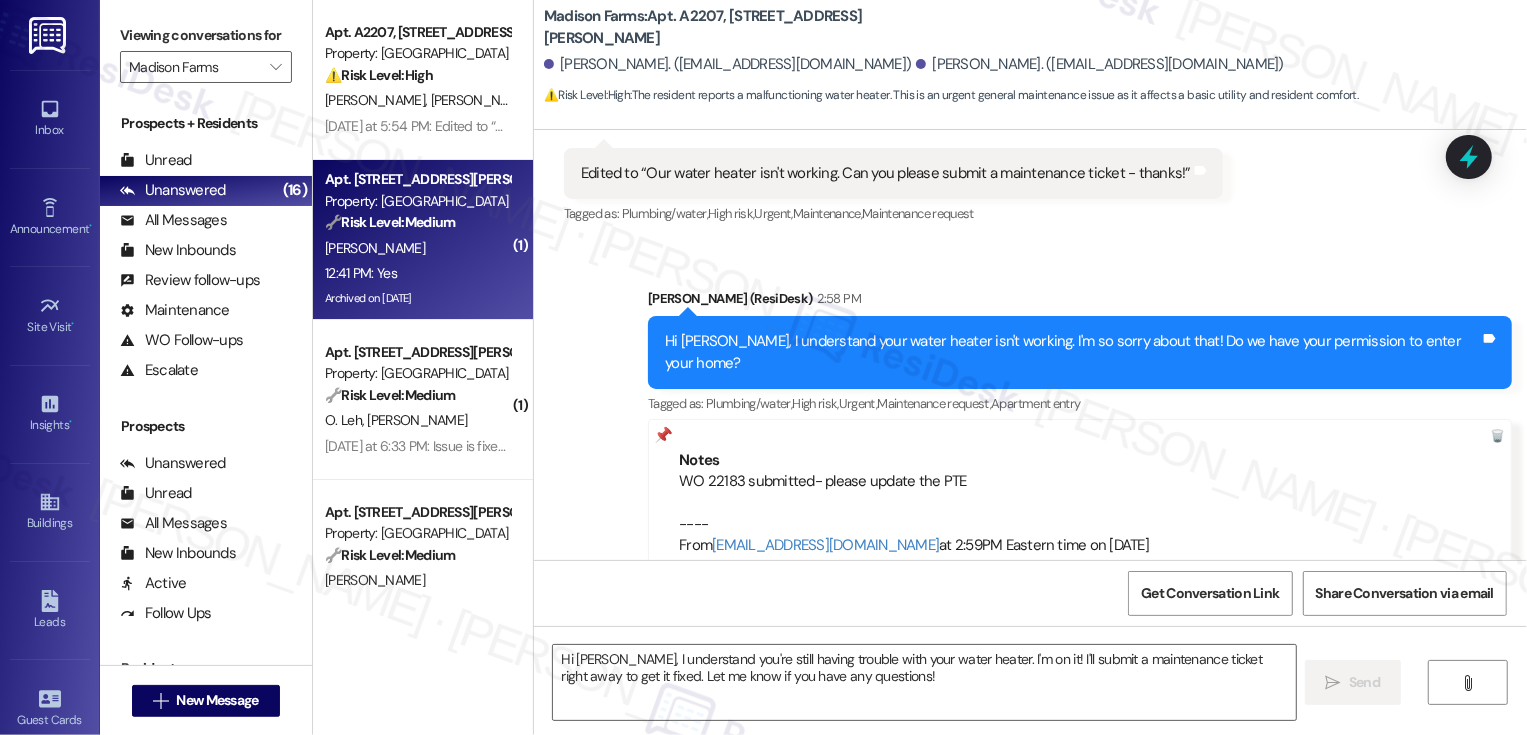 click on "🔧  Risk Level:  Medium" at bounding box center (390, 222) 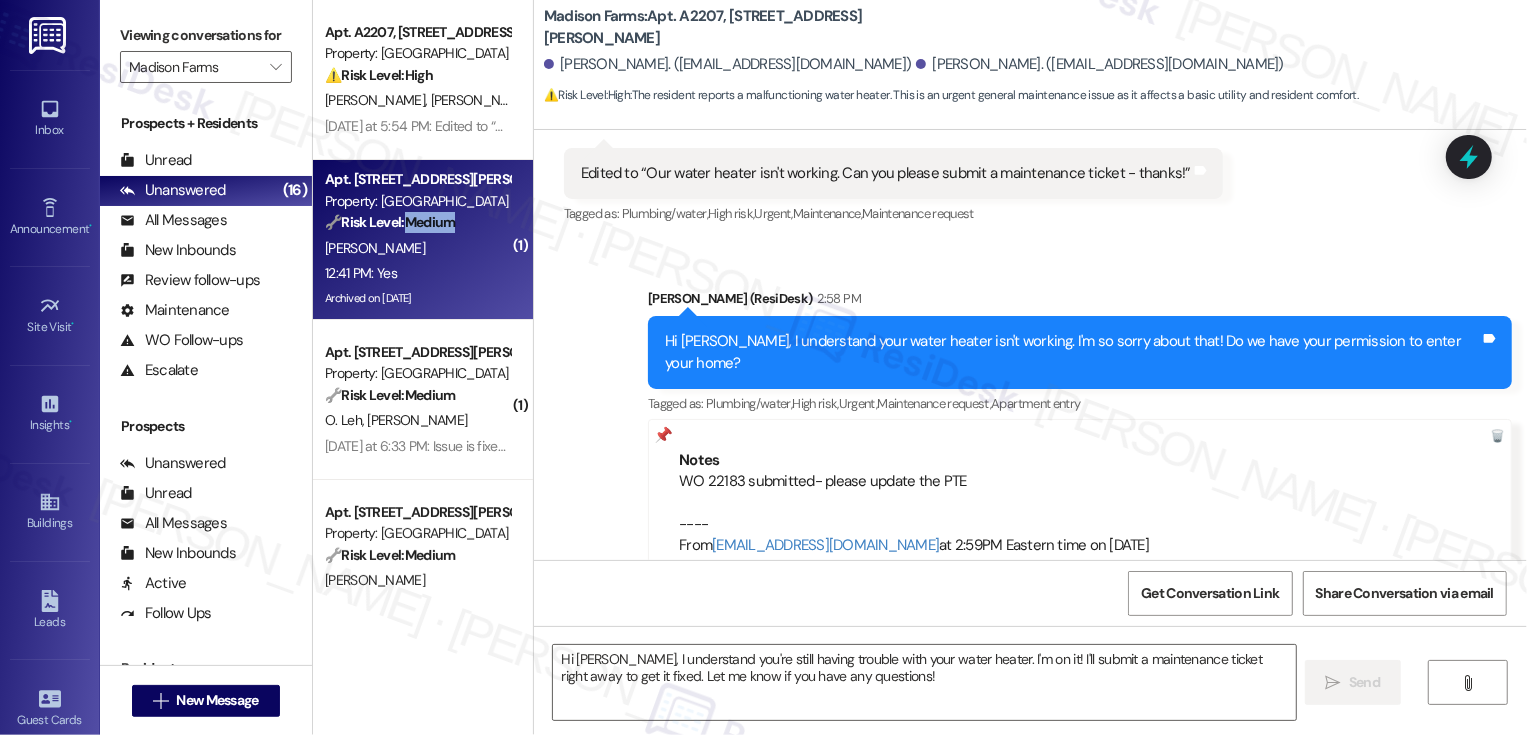 type on "Fetching suggested responses. Please feel free to read through the conversation in the meantime." 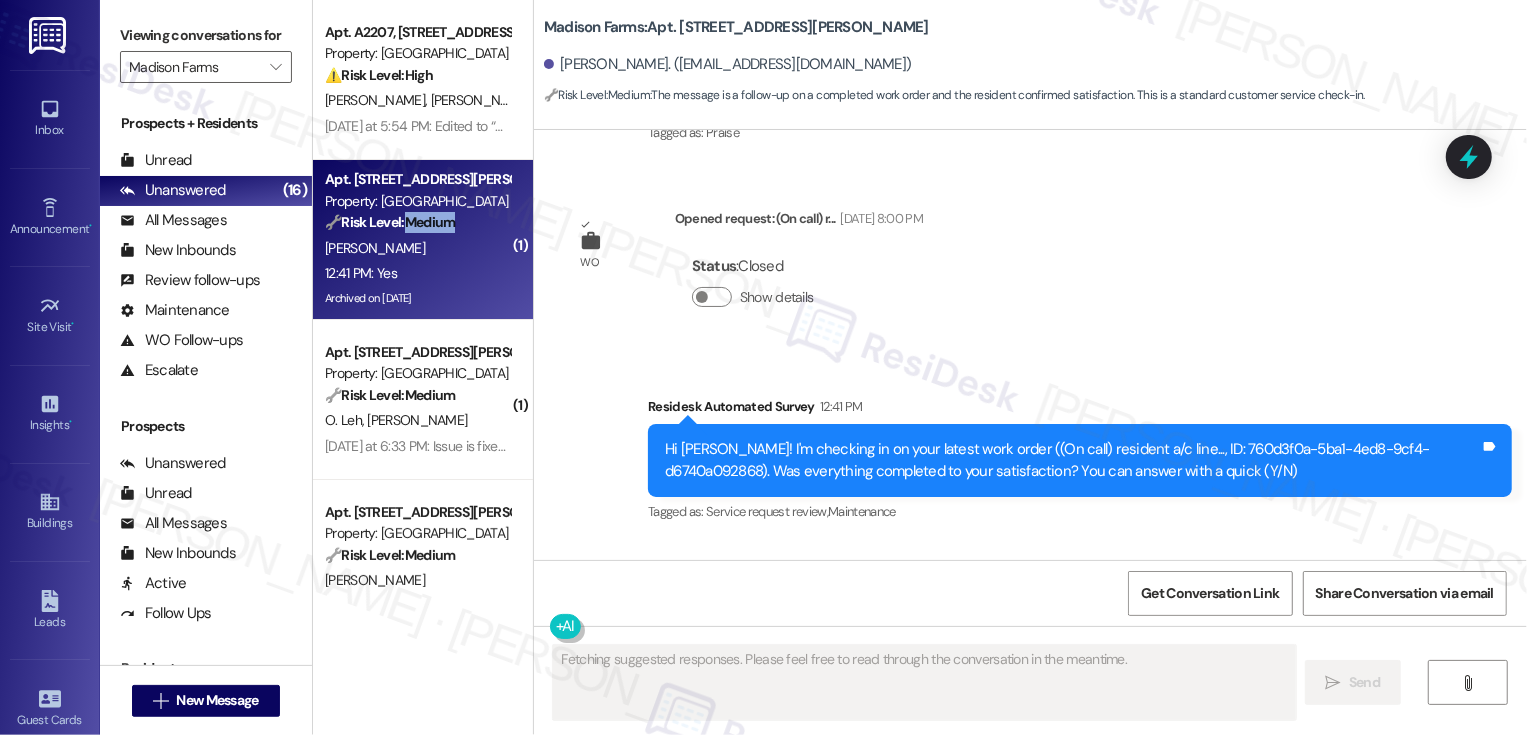 scroll, scrollTop: 3763, scrollLeft: 0, axis: vertical 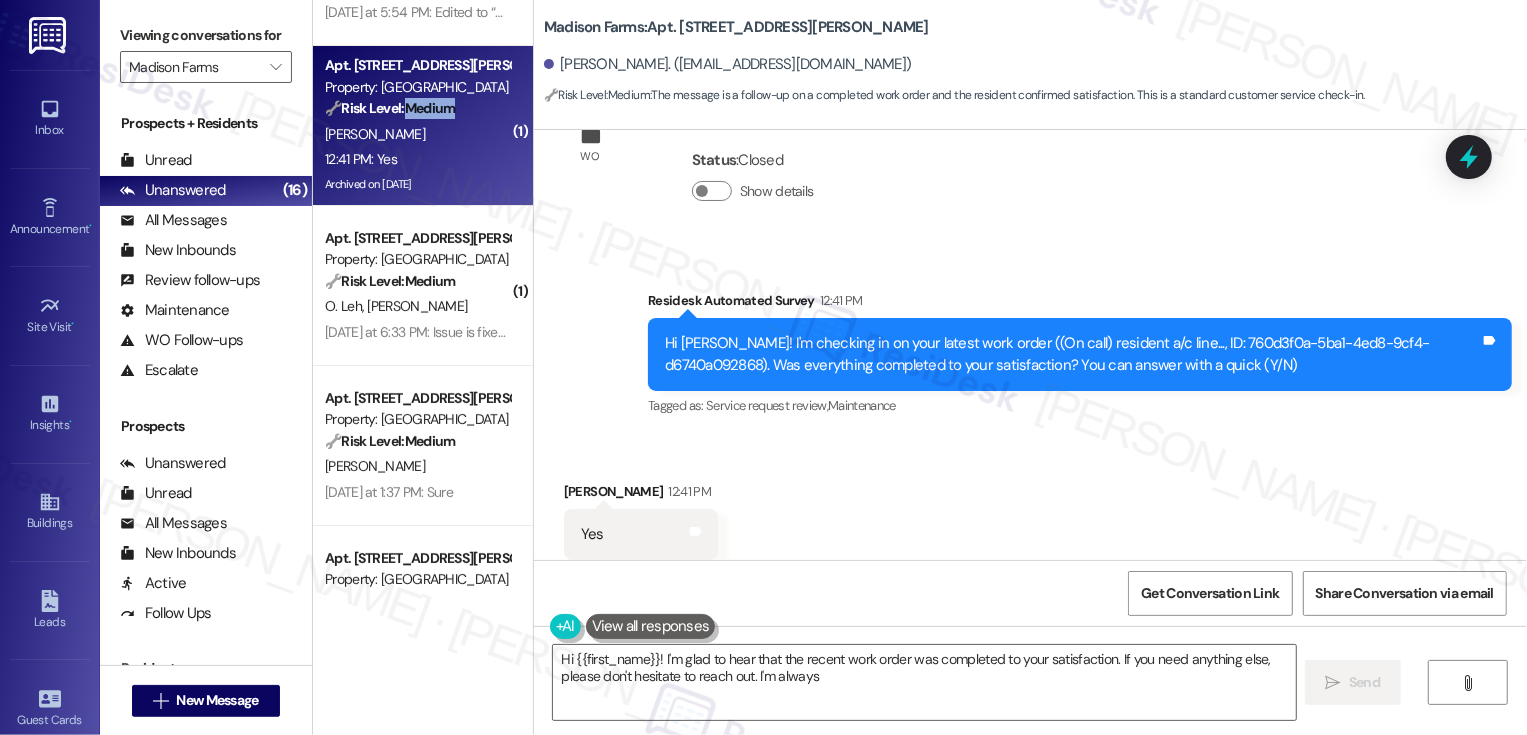 type on "Hi {{first_name}}! I'm glad to hear that the recent work order was completed to your satisfaction. If you need anything else, please don't hesitate to reach out. I'm always" 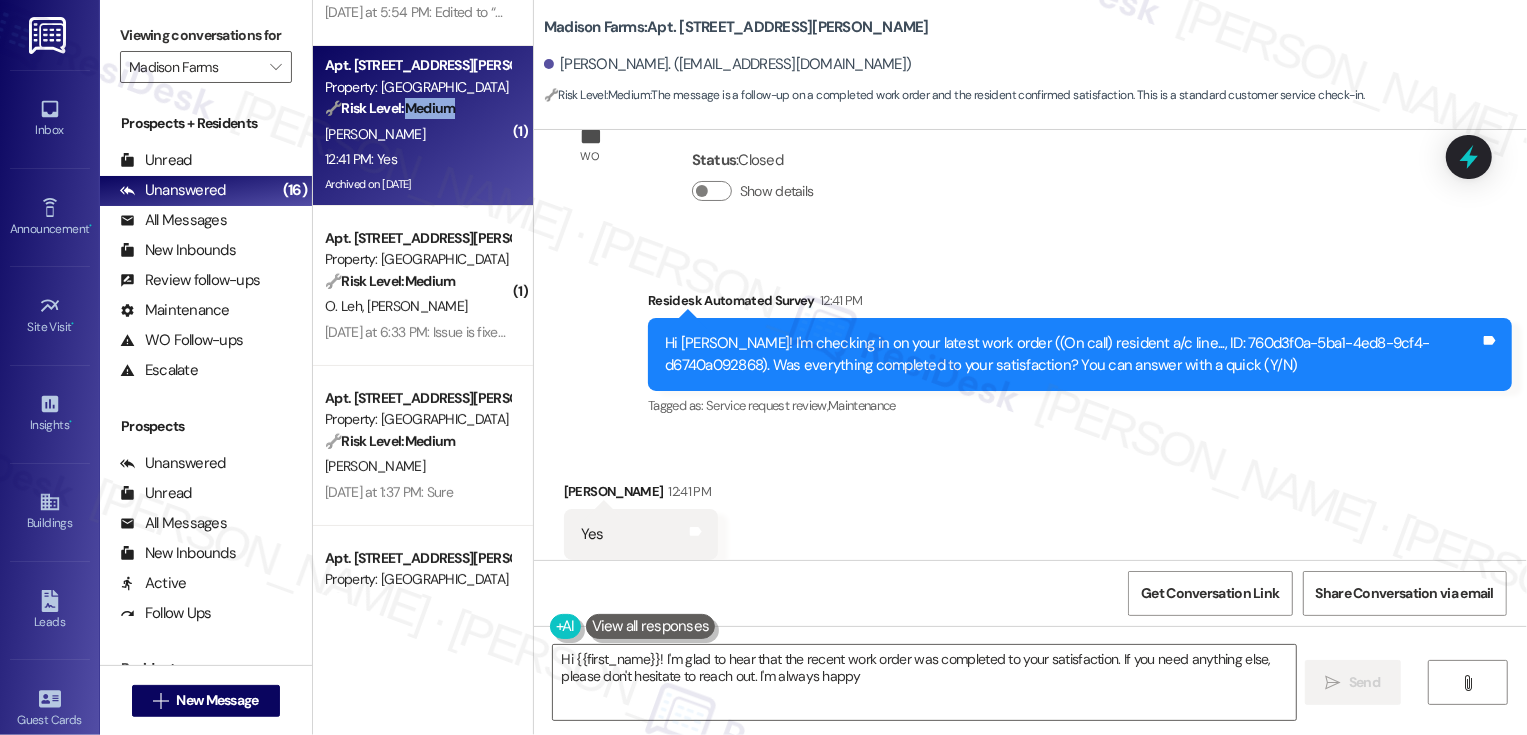 click on "Yesterday at 6:33 PM: Issue is fixed. We never heard of a showerhead affecting the water temperature before, I'm glad they thought of that. Thanks for the help. Yesterday at 6:33 PM: Issue is fixed. We never heard of a showerhead affecting the water temperature before, I'm glad they thought of that. Thanks for the help." at bounding box center (776, 332) 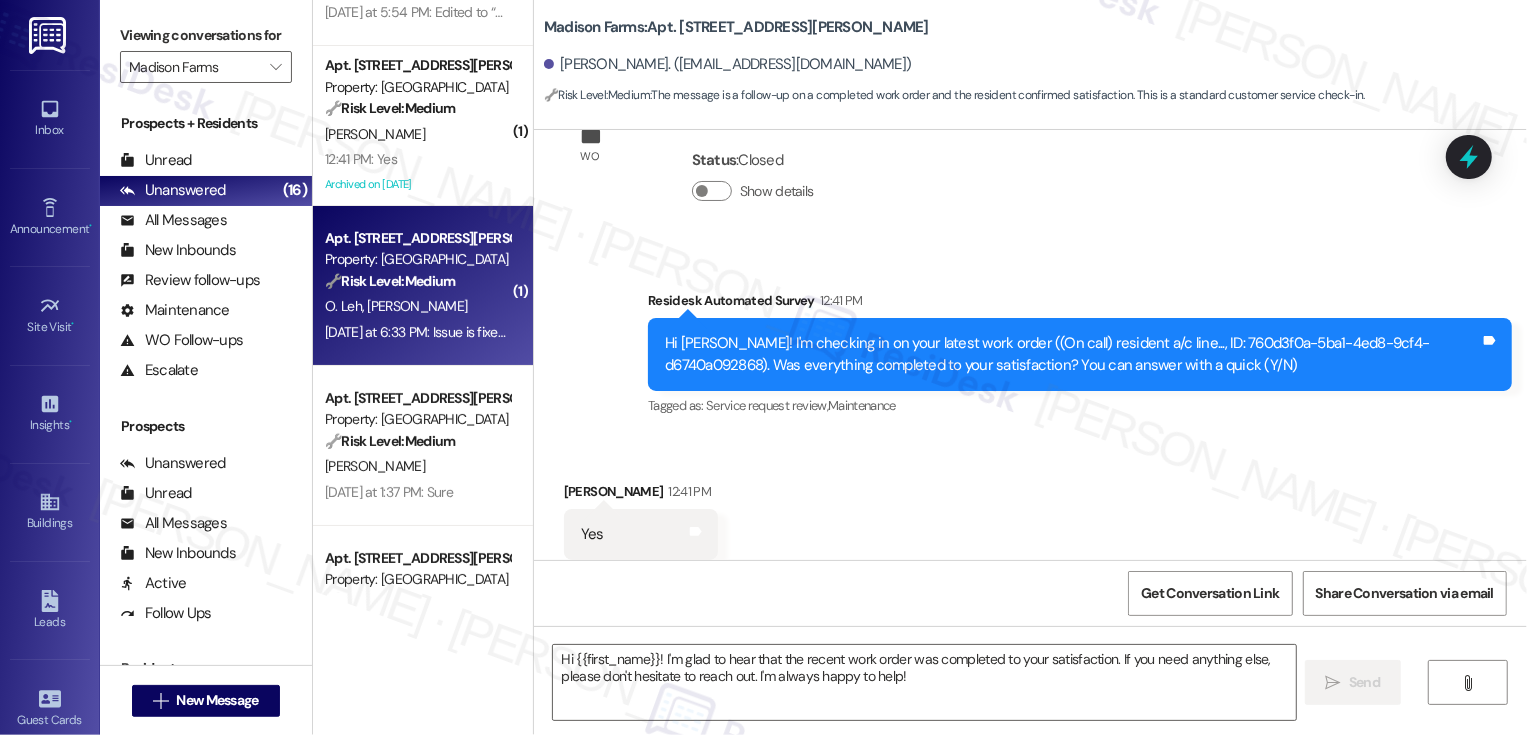 click on "Yesterday at 6:33 PM: Issue is fixed. We never heard of a showerhead affecting the water temperature before, I'm glad they thought of that. Thanks for the help. Yesterday at 6:33 PM: Issue is fixed. We never heard of a showerhead affecting the water temperature before, I'm glad they thought of that. Thanks for the help." at bounding box center [776, 332] 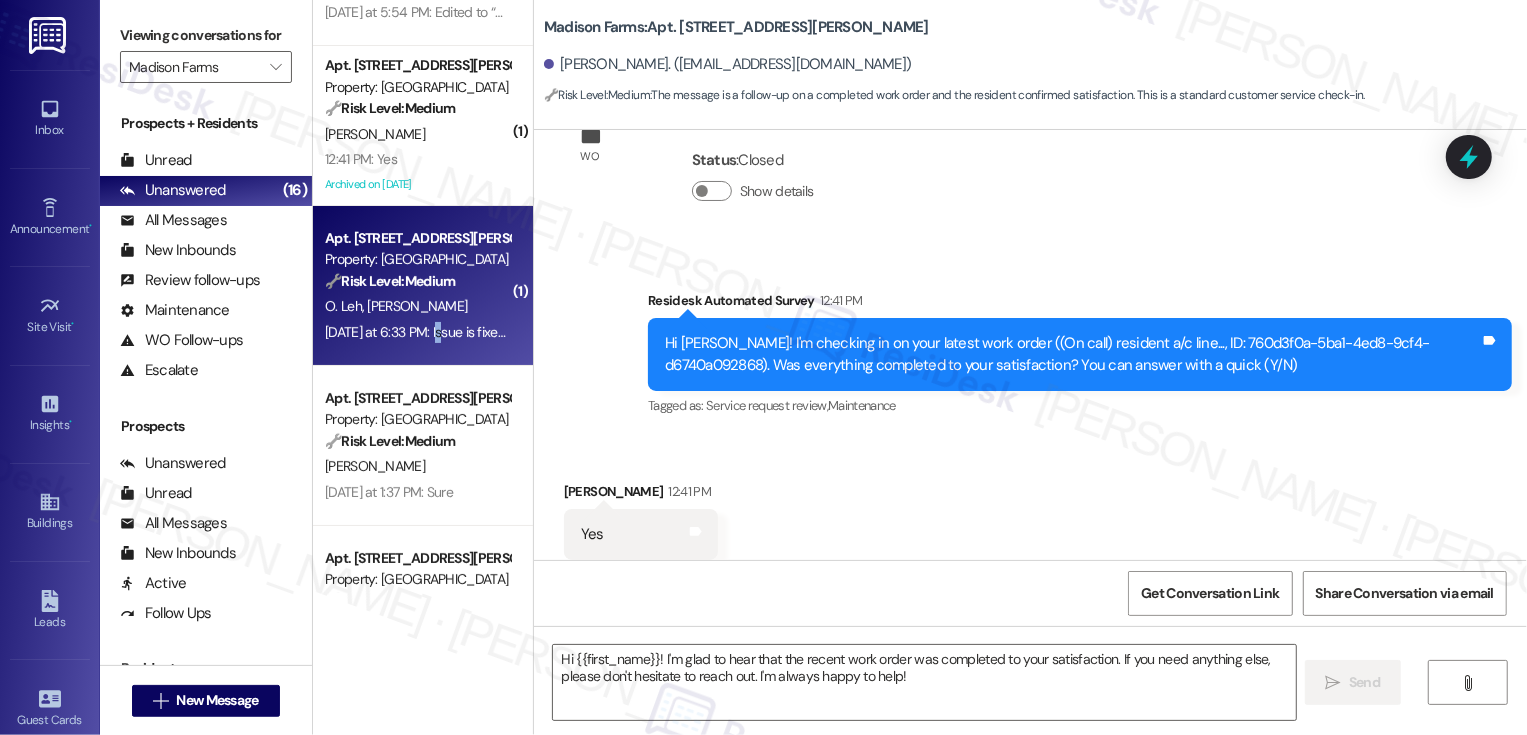 type on "Fetching suggested responses. Please feel free to read through the conversation in the meantime." 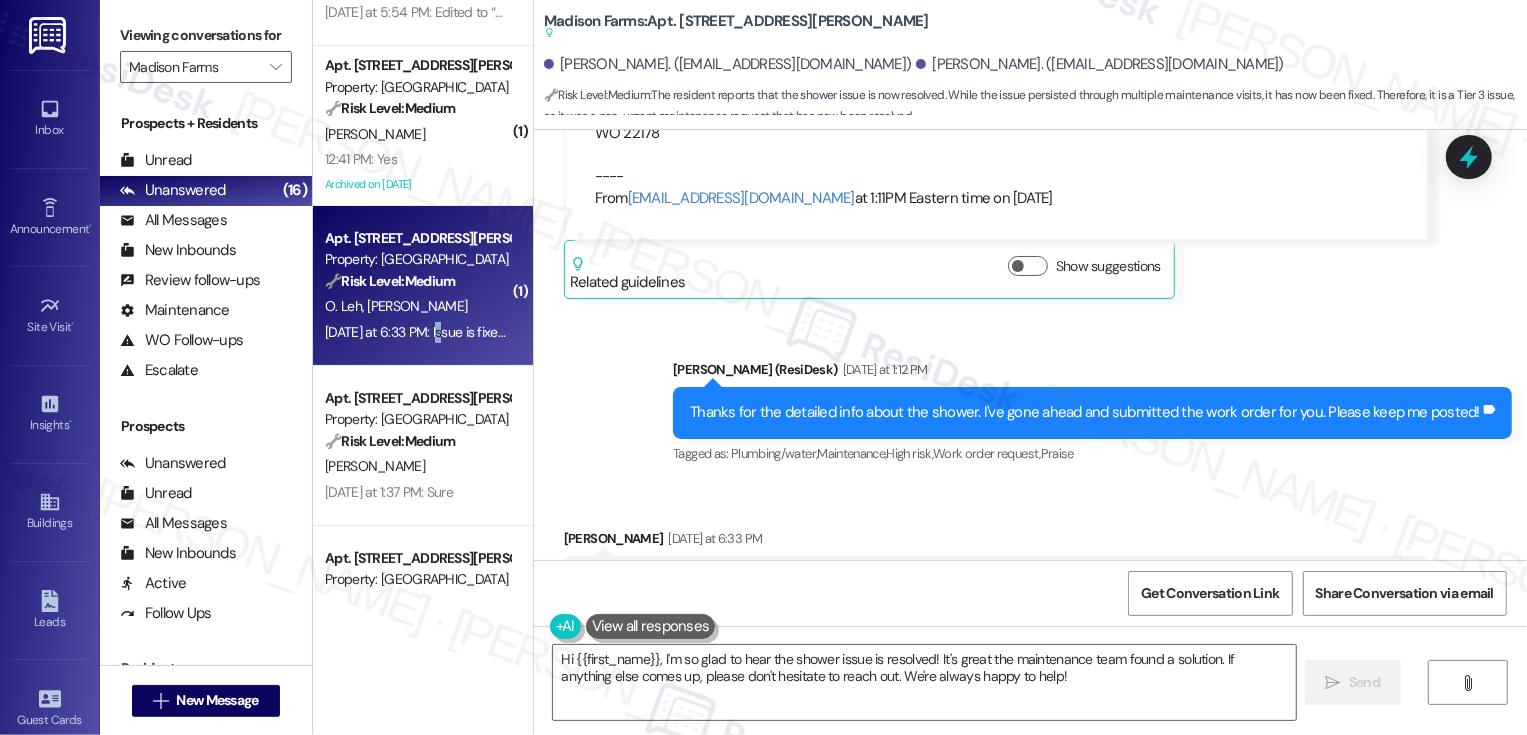 scroll, scrollTop: 2439, scrollLeft: 0, axis: vertical 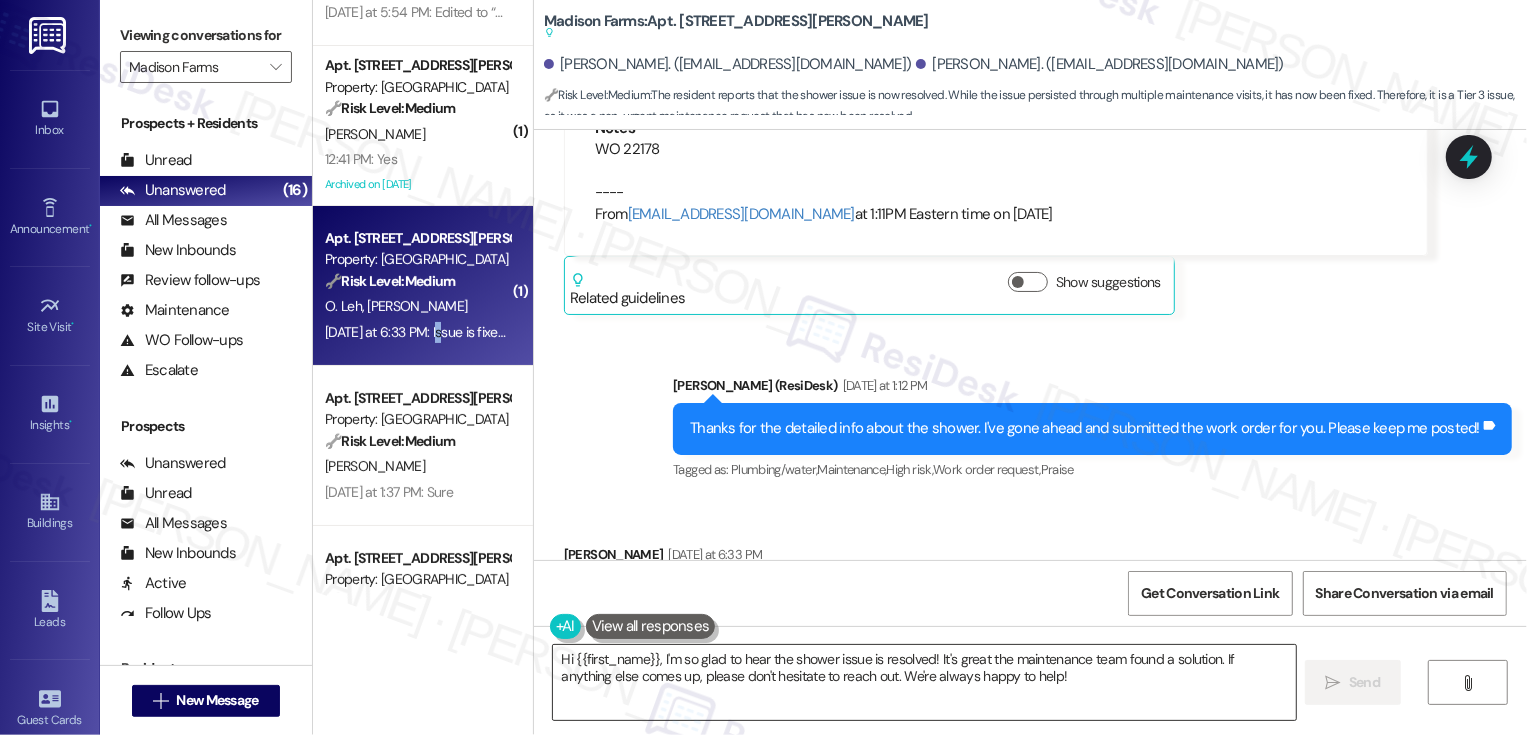 click on "Hi {{first_name}}, I'm so glad to hear the shower issue is resolved! It's great the maintenance team found a solution. If anything else comes up, please don't hesitate to reach out. We're always happy to help!" at bounding box center (924, 682) 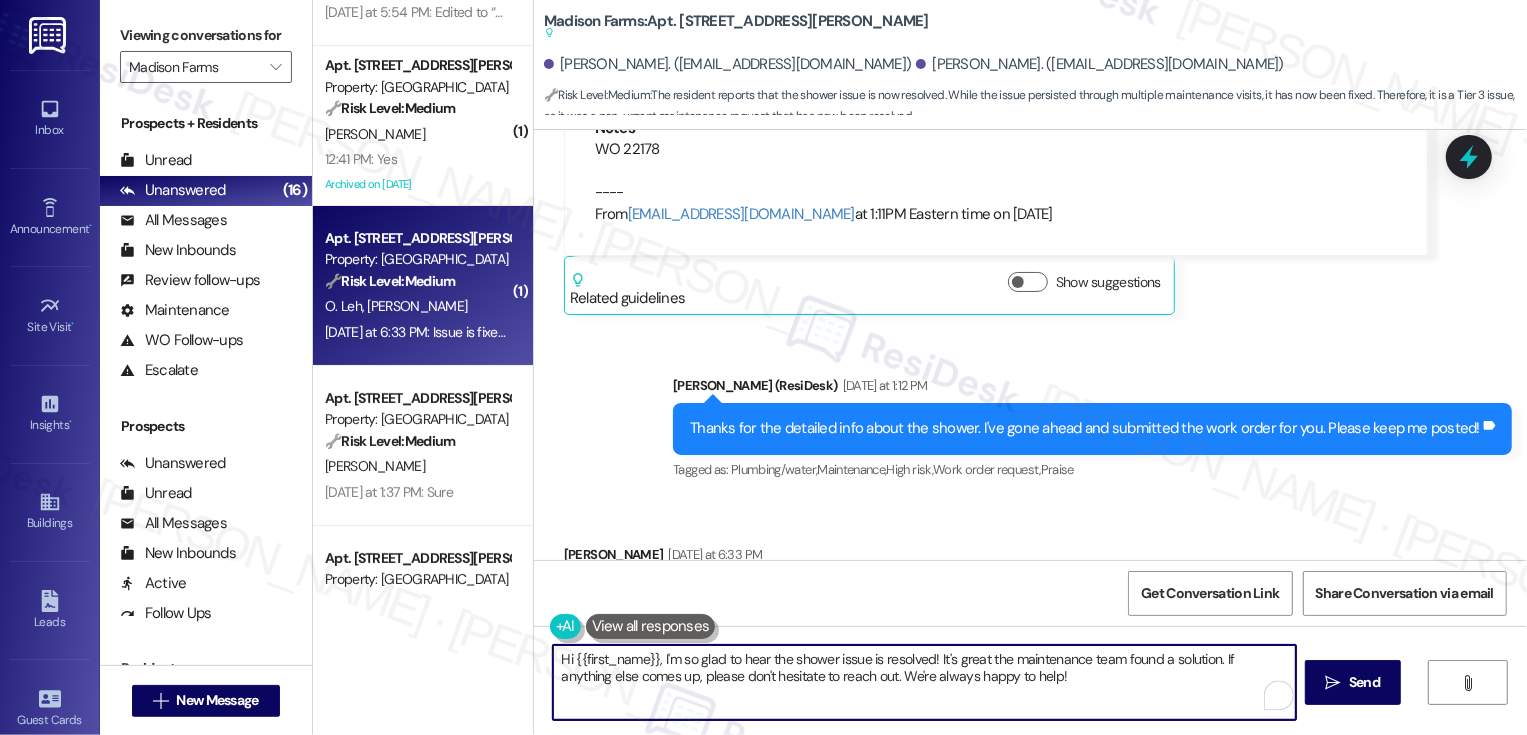 click on "Hi {{first_name}}, I'm so glad to hear the shower issue is resolved! It's great the maintenance team found a solution. If anything else comes up, please don't hesitate to reach out. We're always happy to help!" at bounding box center (924, 682) 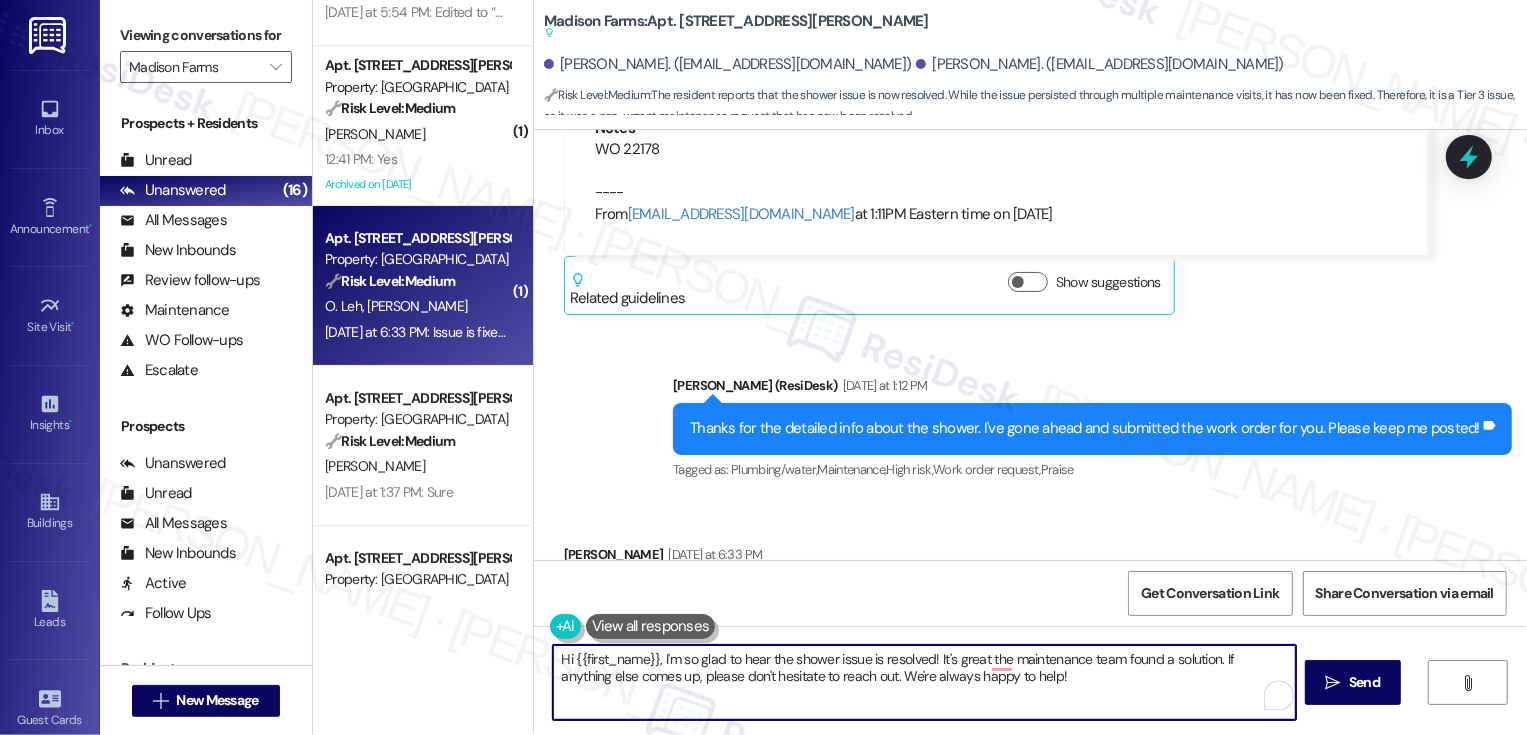 click on "Hi {{first_name}}, I'm so glad to hear the shower issue is resolved! It's great the maintenance team found a solution. If anything else comes up, please don't hesitate to reach out. We're always happy to help!" at bounding box center [924, 682] 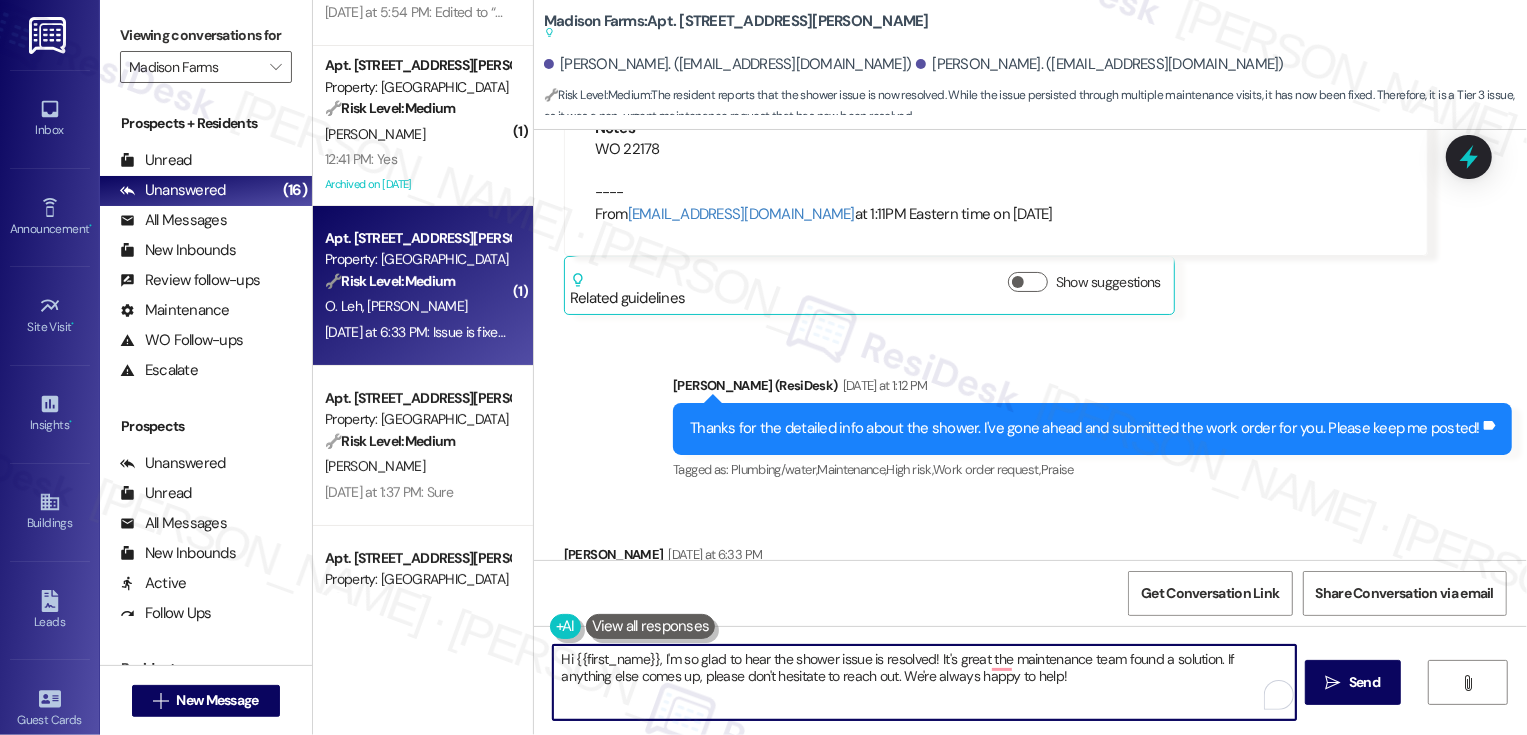 drag, startPoint x: 652, startPoint y: 659, endPoint x: 457, endPoint y: 657, distance: 195.01025 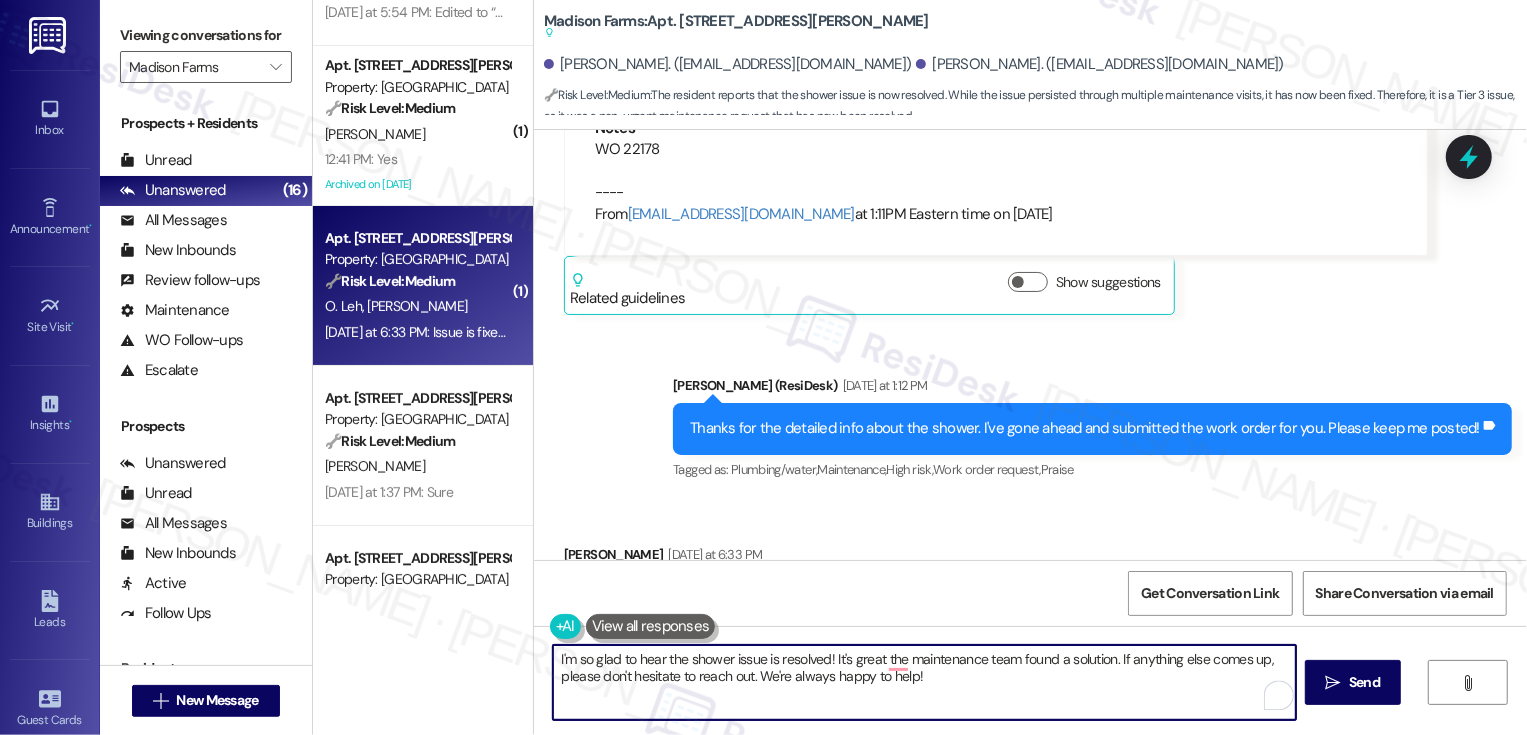 click on "I'm so glad to hear the shower issue is resolved! It's great the maintenance team found a solution. If anything else comes up, please don't hesitate to reach out. We're always happy to help!" at bounding box center [924, 682] 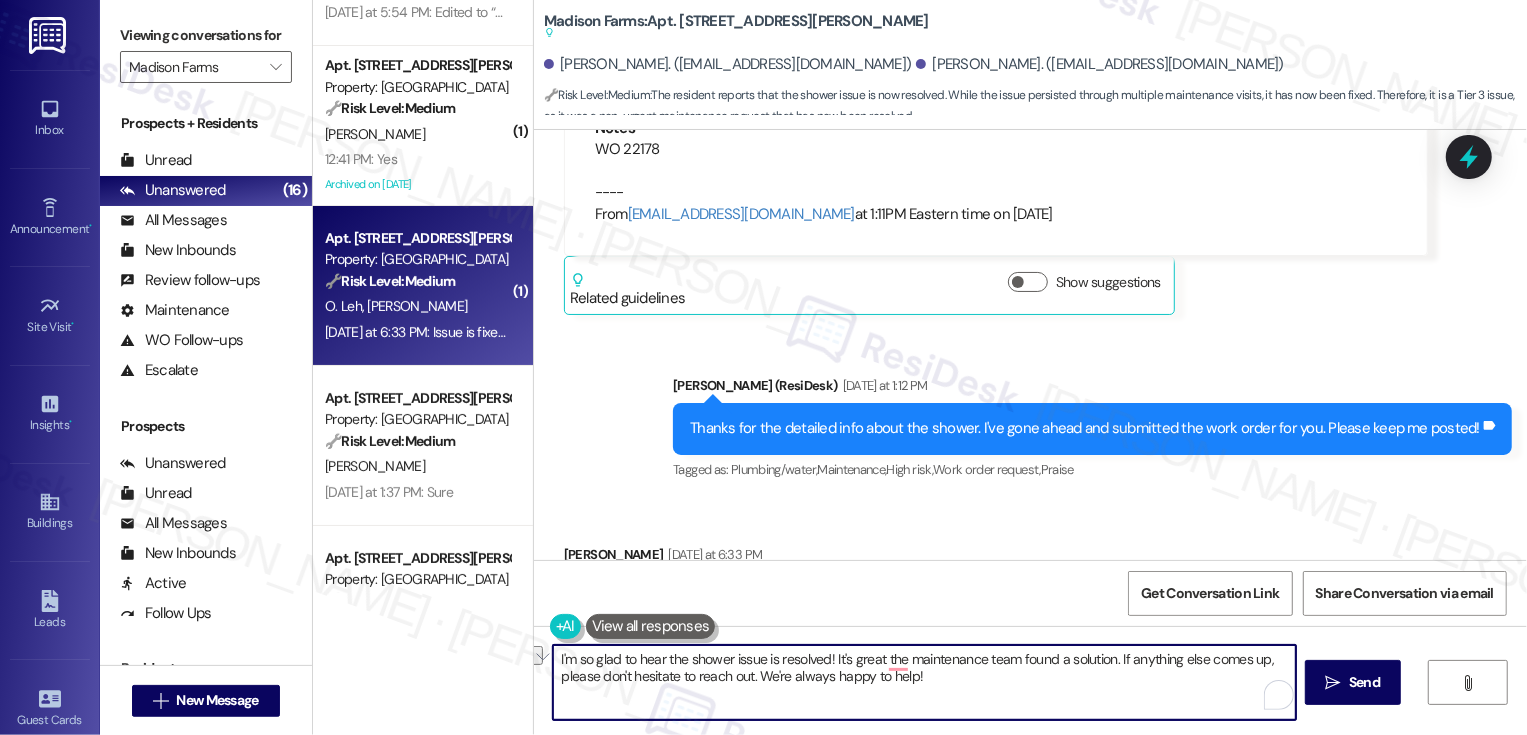 drag, startPoint x: 824, startPoint y: 659, endPoint x: 1107, endPoint y: 661, distance: 283.00708 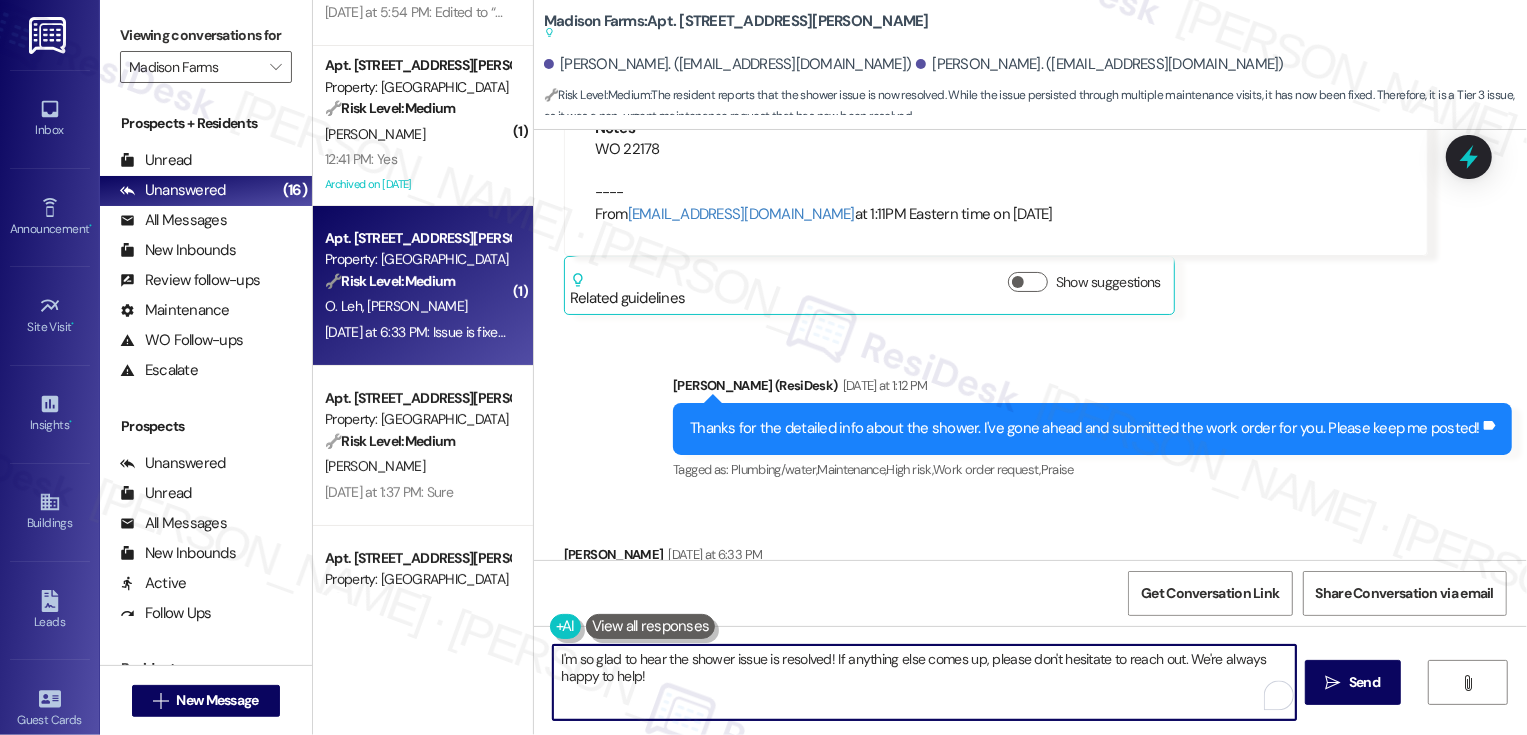 click on "I'm so glad to hear the shower issue is resolved! If anything else comes up, please don't hesitate to reach out. We're always happy to help!" at bounding box center (924, 682) 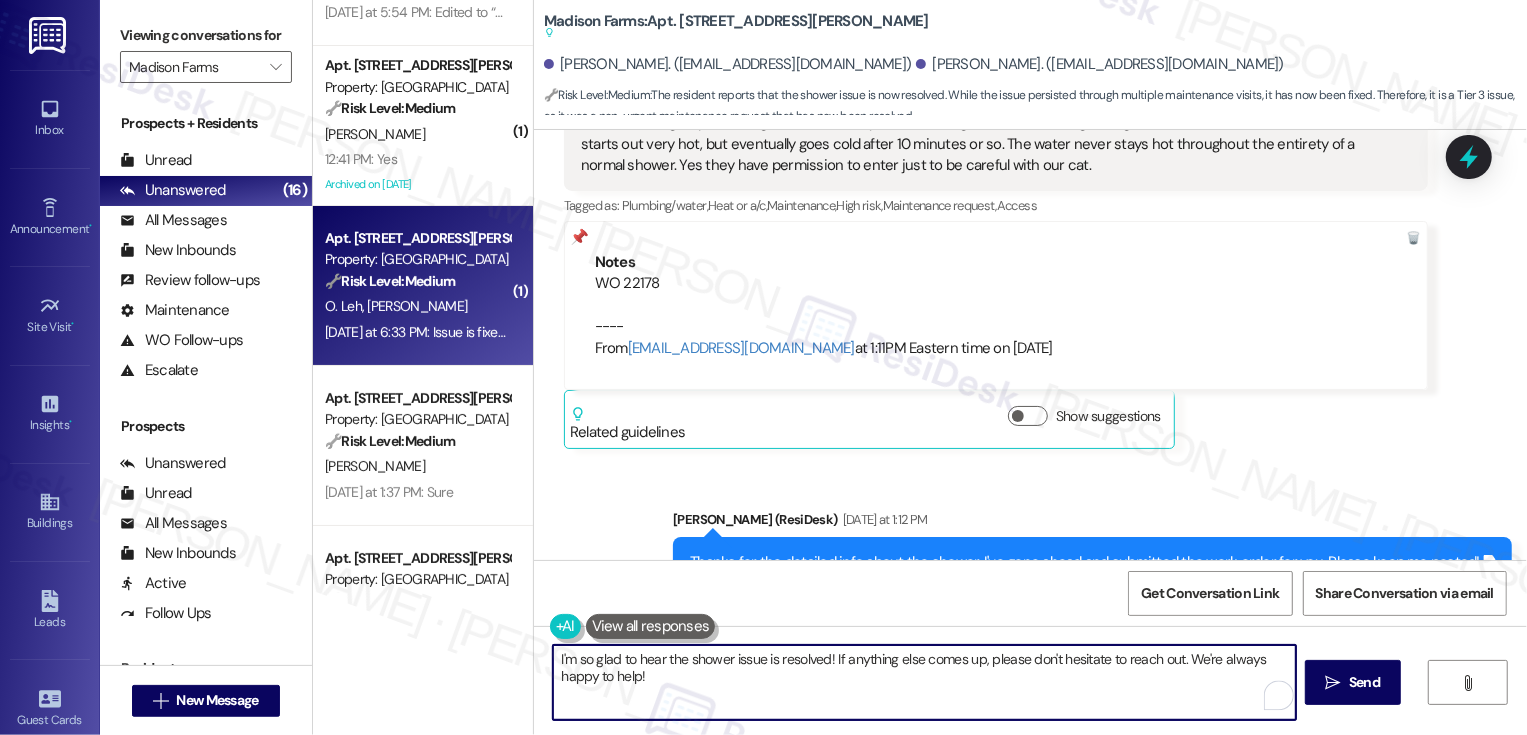 scroll, scrollTop: 2088, scrollLeft: 0, axis: vertical 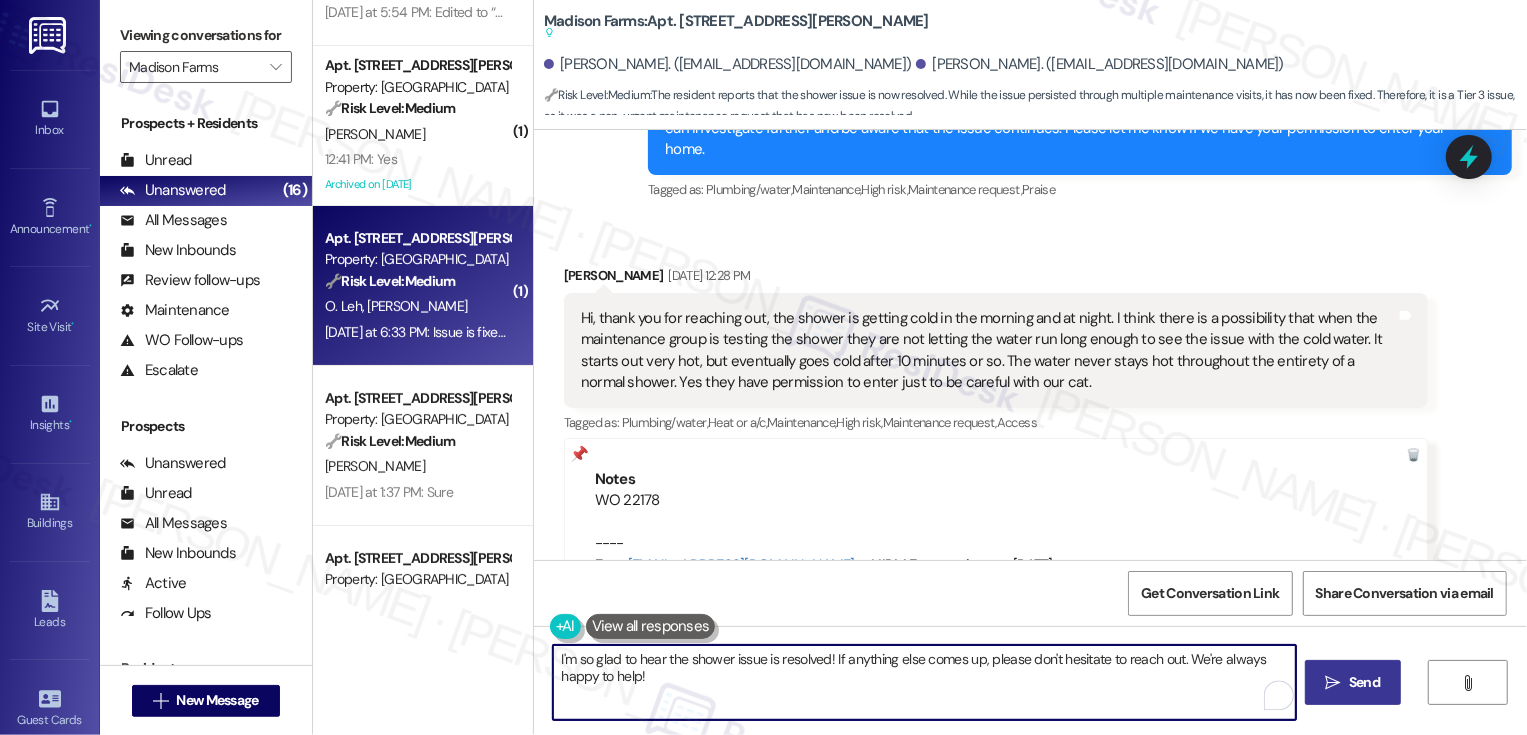 type on "I'm so glad to hear the shower issue is resolved! If anything else comes up, please don't hesitate to reach out. We're always happy to help!" 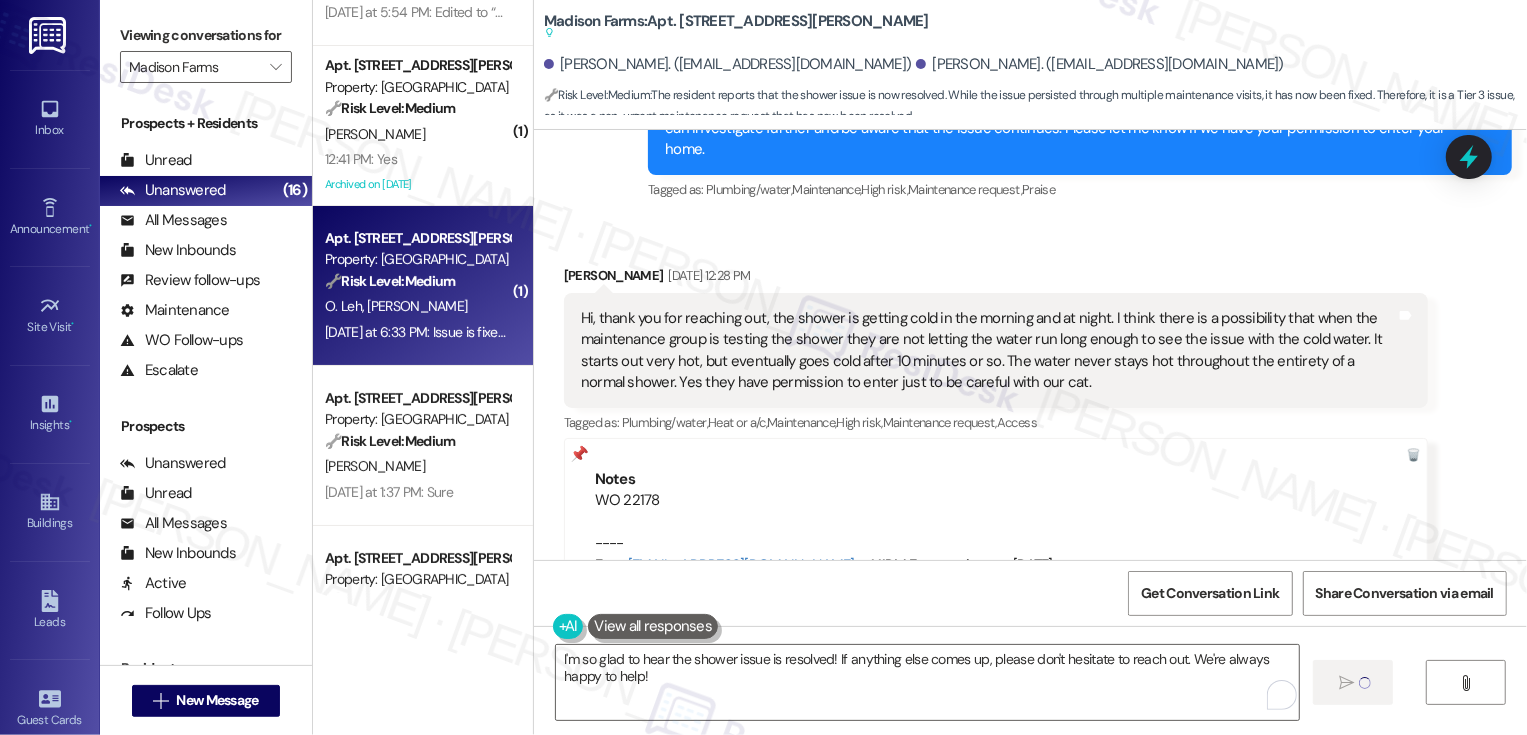 type 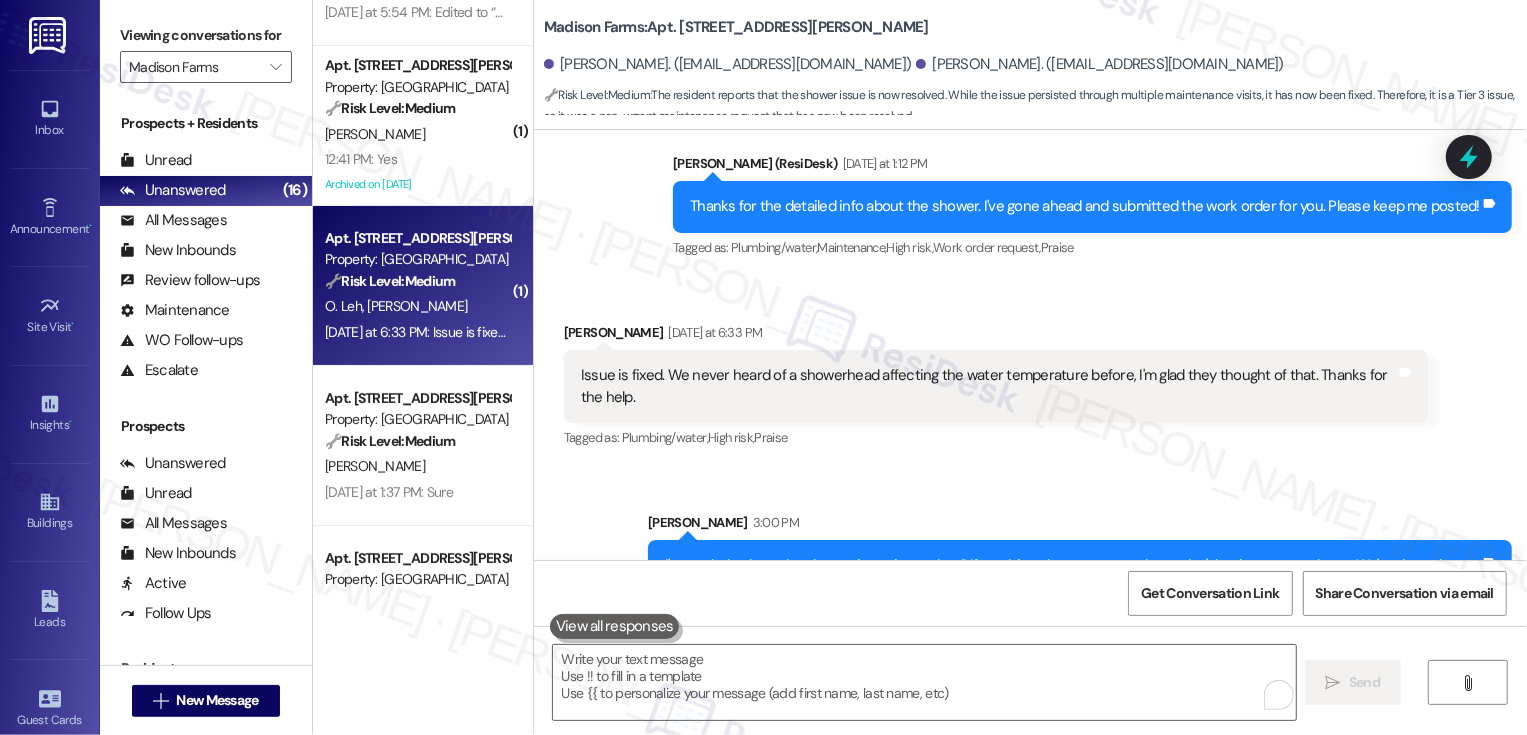 scroll, scrollTop: 2686, scrollLeft: 0, axis: vertical 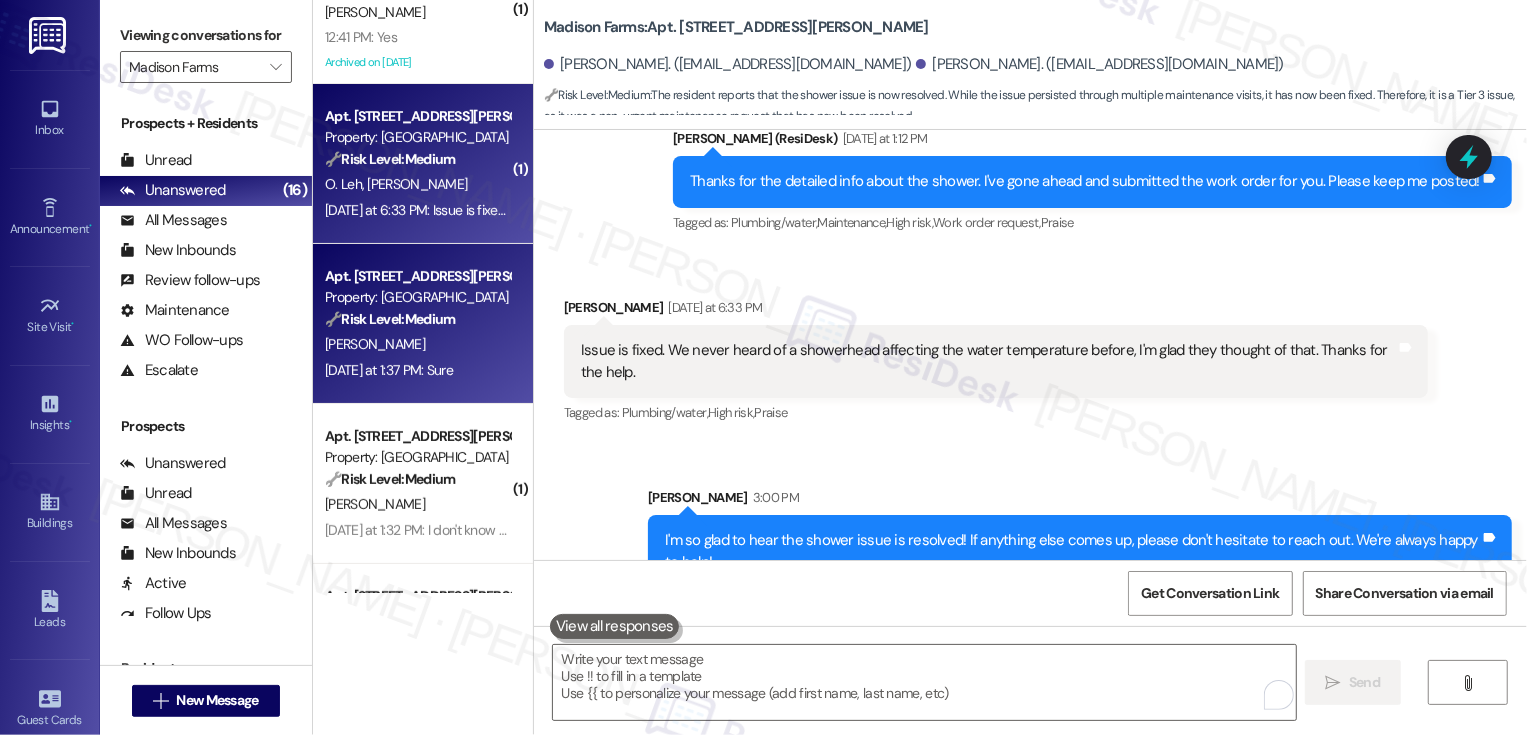 click on "[PERSON_NAME]" at bounding box center [417, 344] 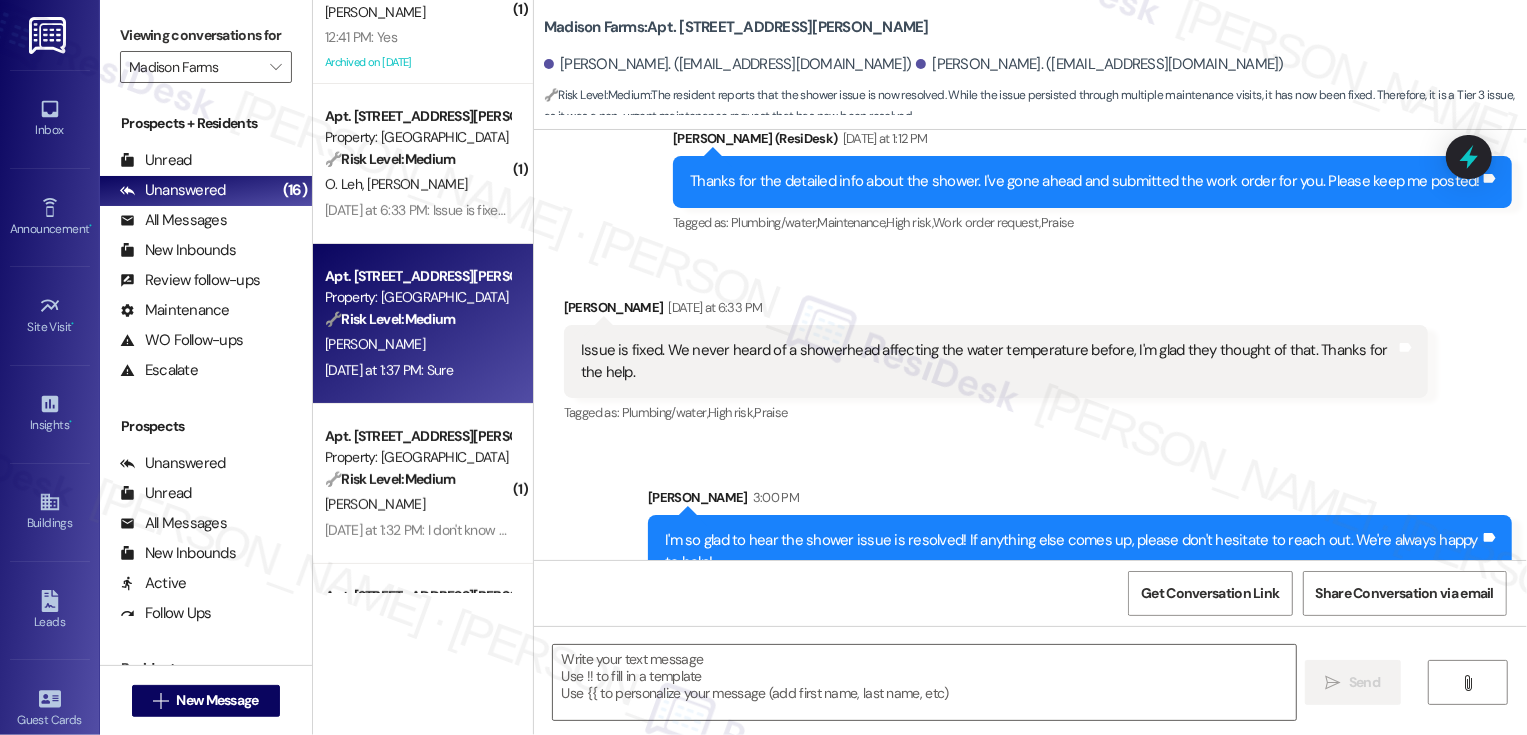 type on "Fetching suggested responses. Please feel free to read through the conversation in the meantime." 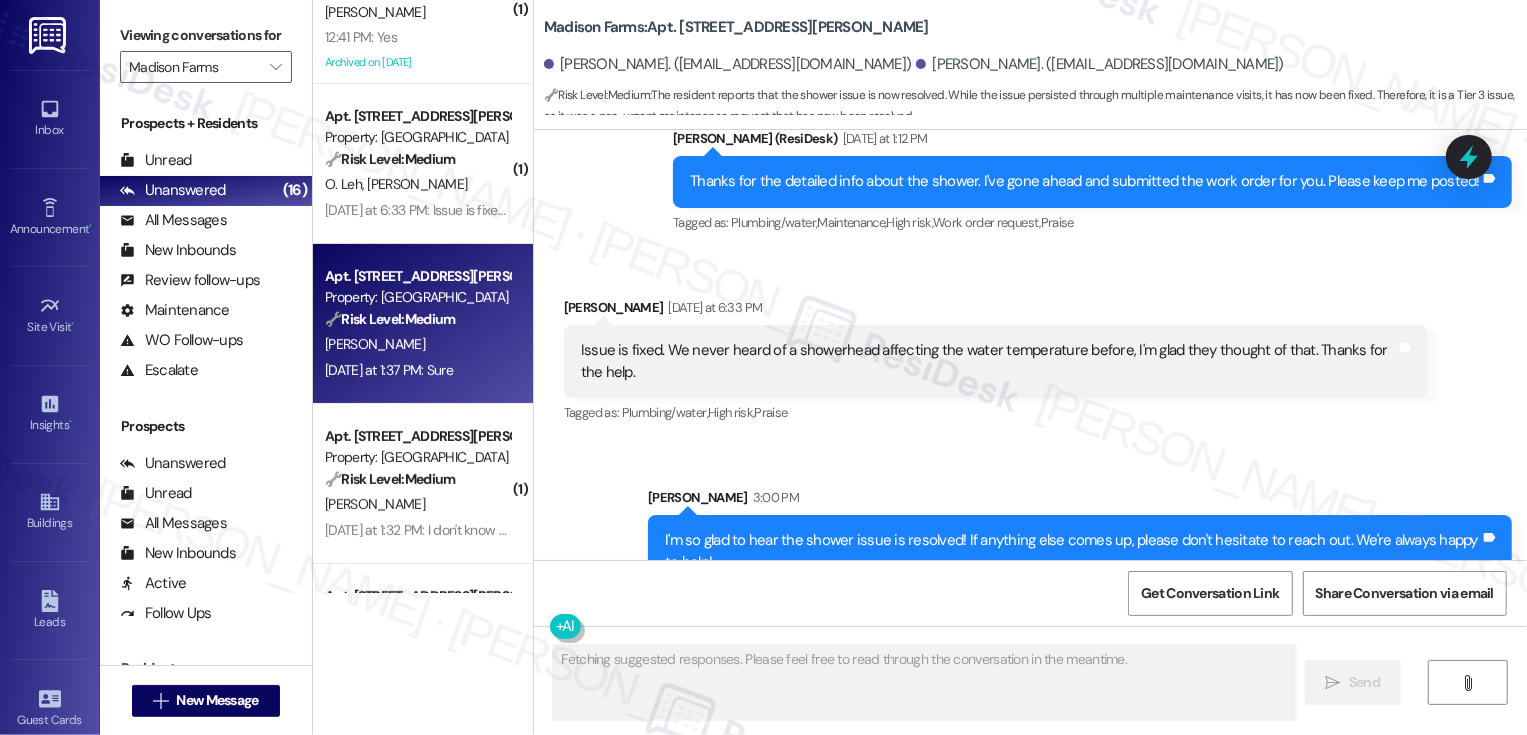 click on "[PERSON_NAME]" at bounding box center (417, 344) 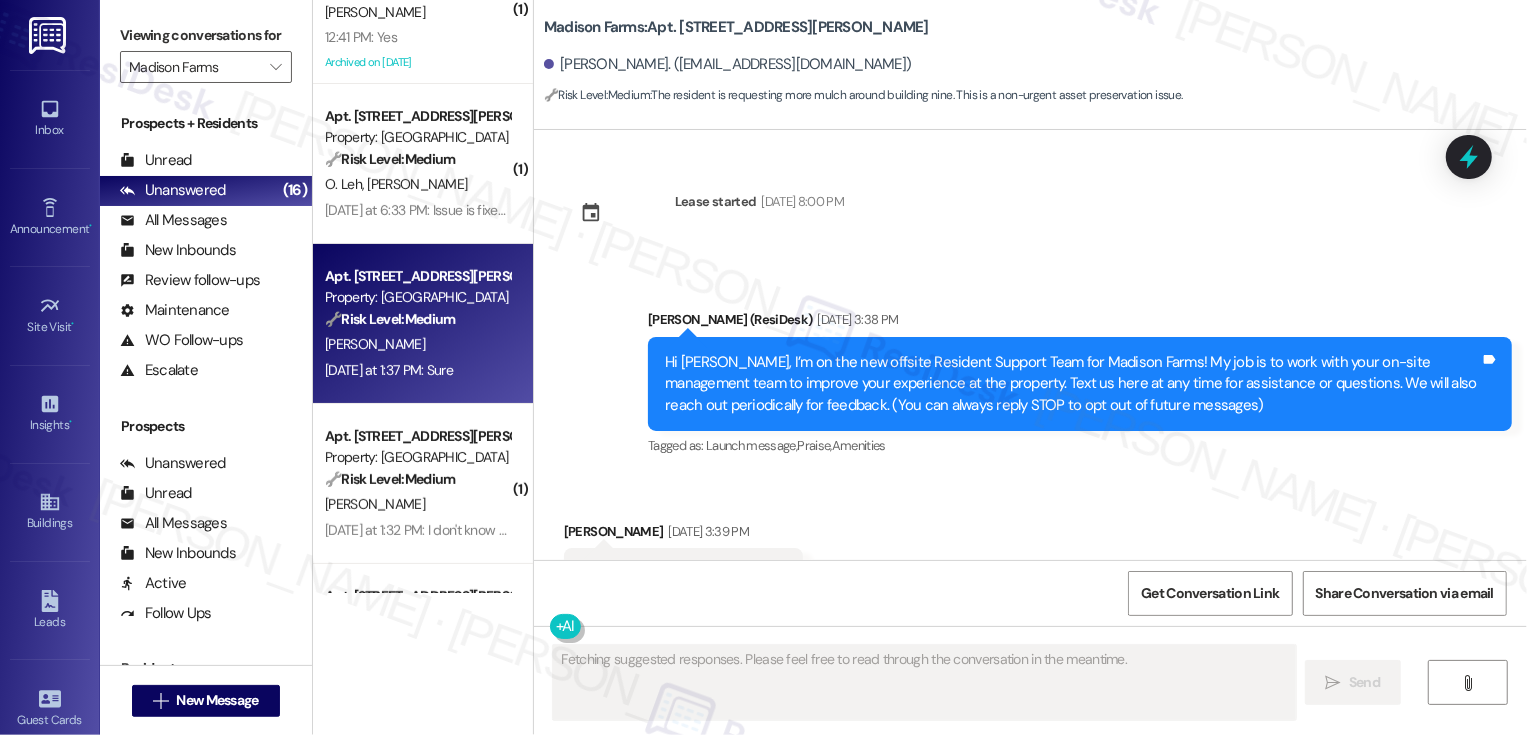 type on "Fetching suggested responses. Please feel free to read through the conversation in the meantime." 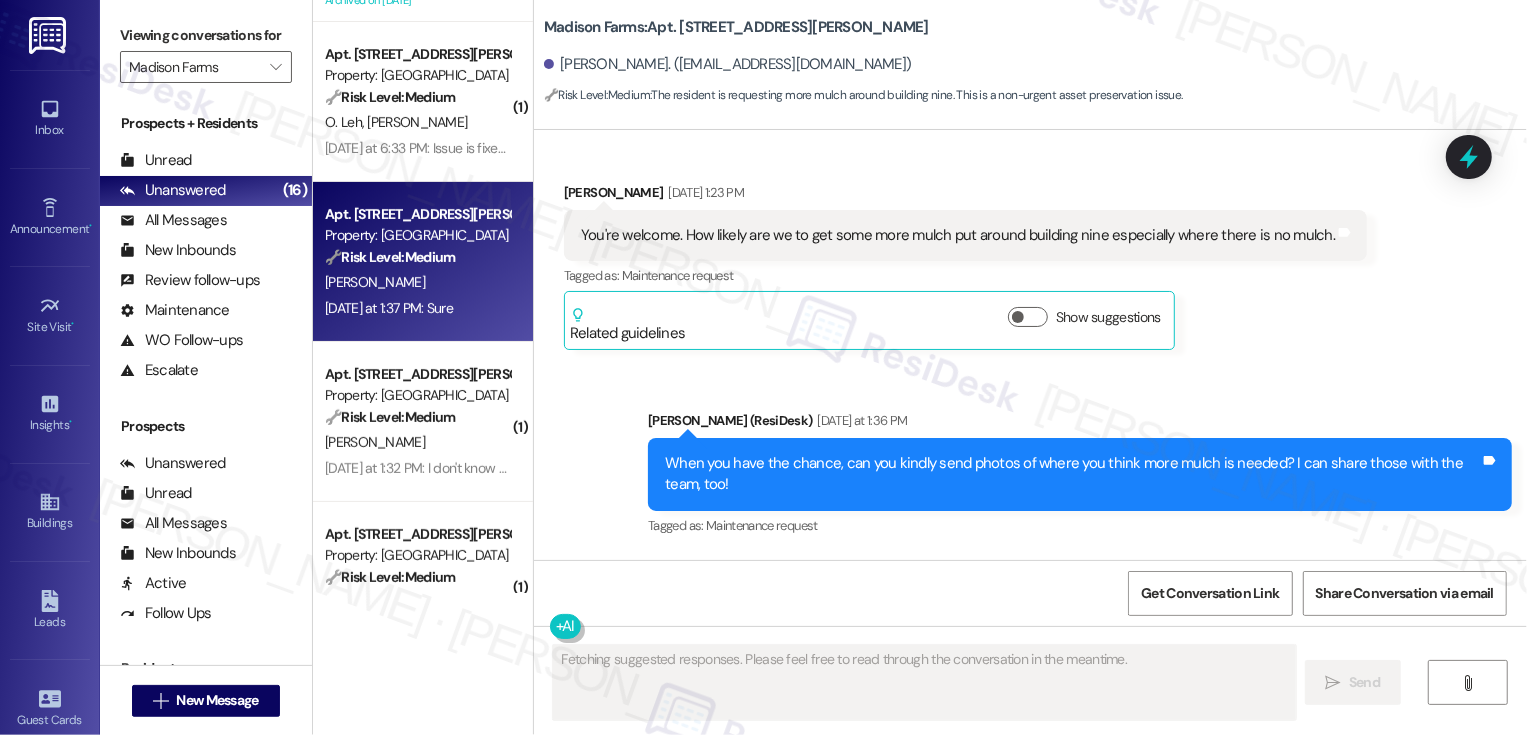 scroll, scrollTop: 390, scrollLeft: 0, axis: vertical 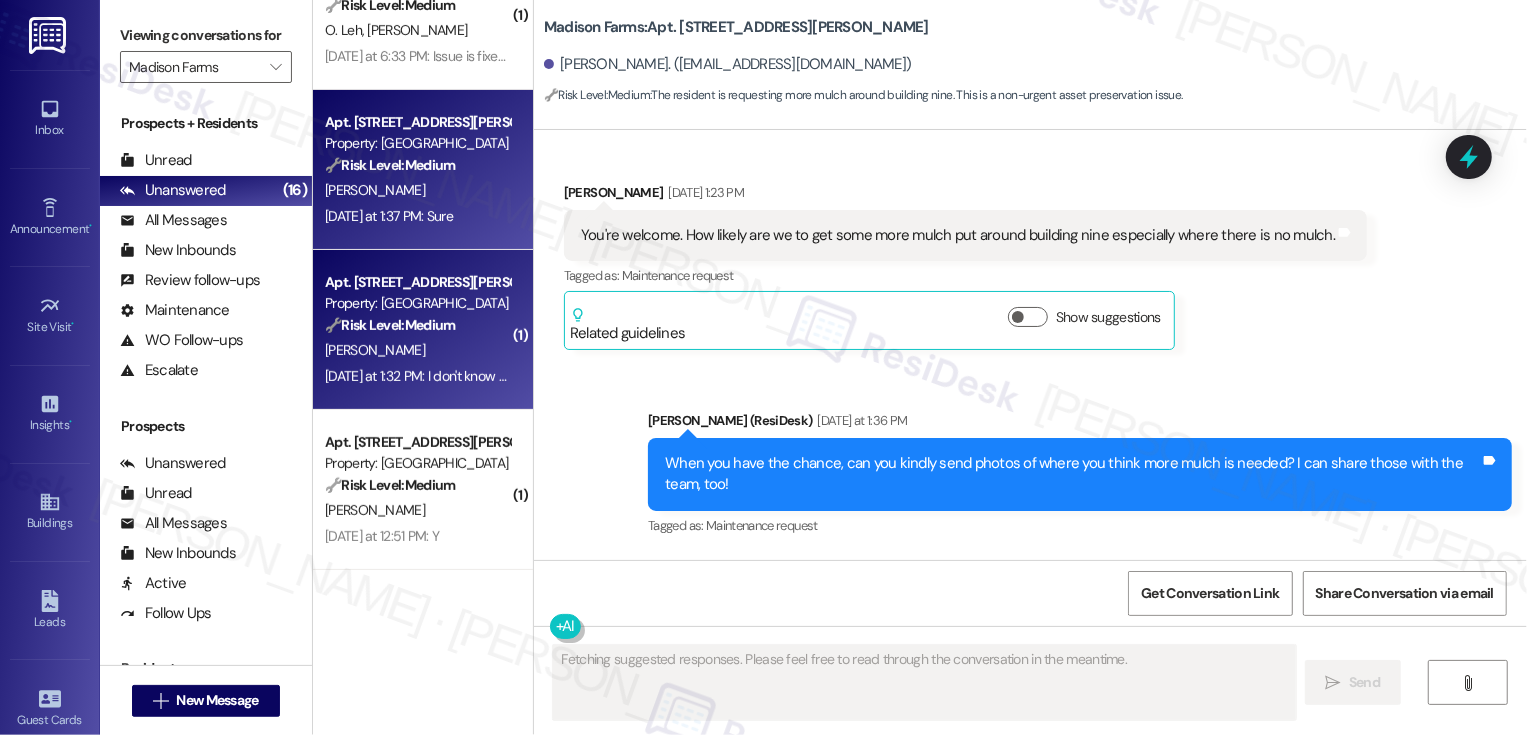 click on "🔧  Risk Level:  Medium The resident is complaining about cigarette smoke from a neighbor's balcony. While unpleasant, this is a recurring nuisance issue and does not present an immediate threat or safety hazard. The resident has not reported this to the office yet, and is providing information to help identify the source. This falls under community concerns and quality of life." at bounding box center (417, 325) 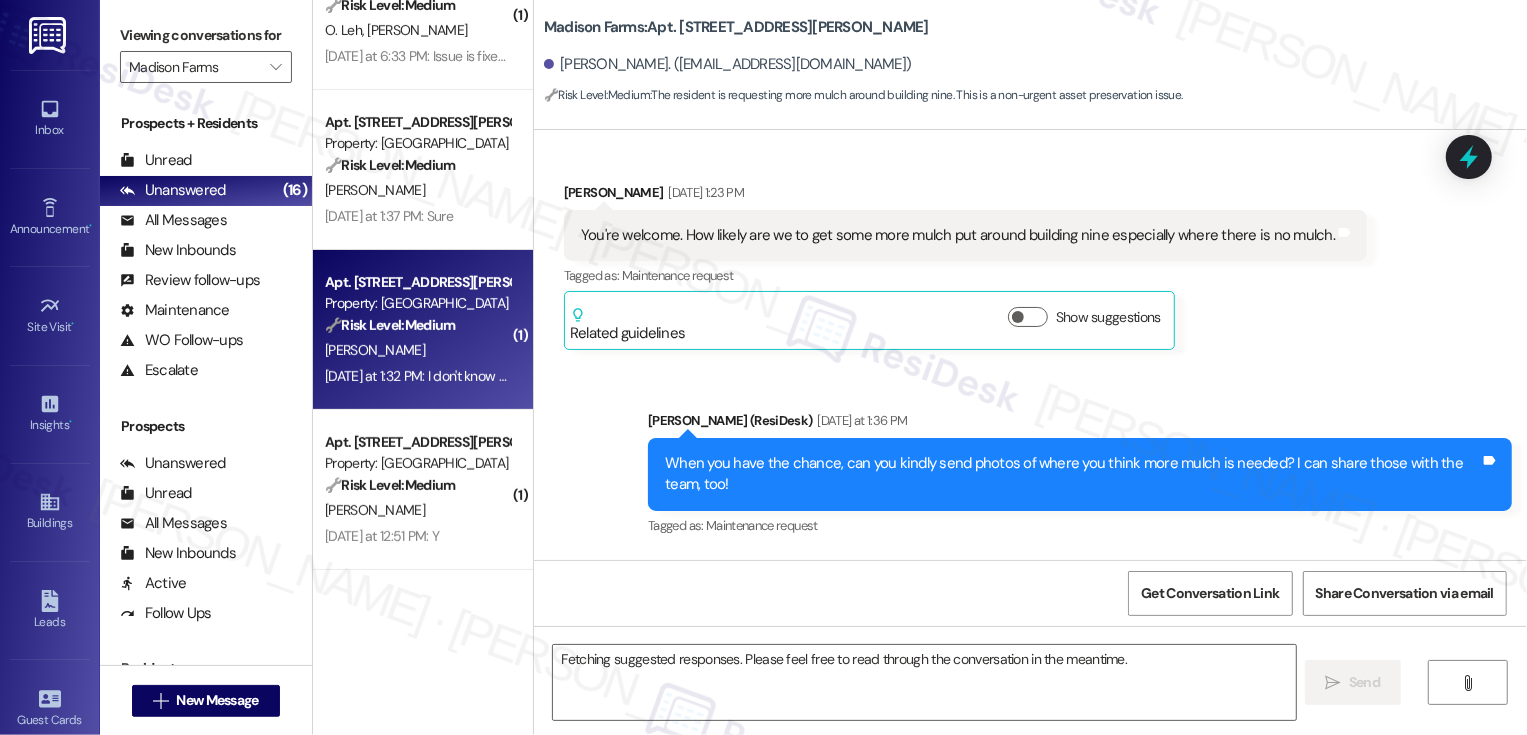 click on "🔧  Risk Level:  Medium The resident is complaining about cigarette smoke from a neighbor's balcony. While unpleasant, this is a recurring nuisance issue and does not present an immediate threat or safety hazard. The resident has not reported this to the office yet, and is providing information to help identify the source. This falls under community concerns and quality of life." at bounding box center [417, 325] 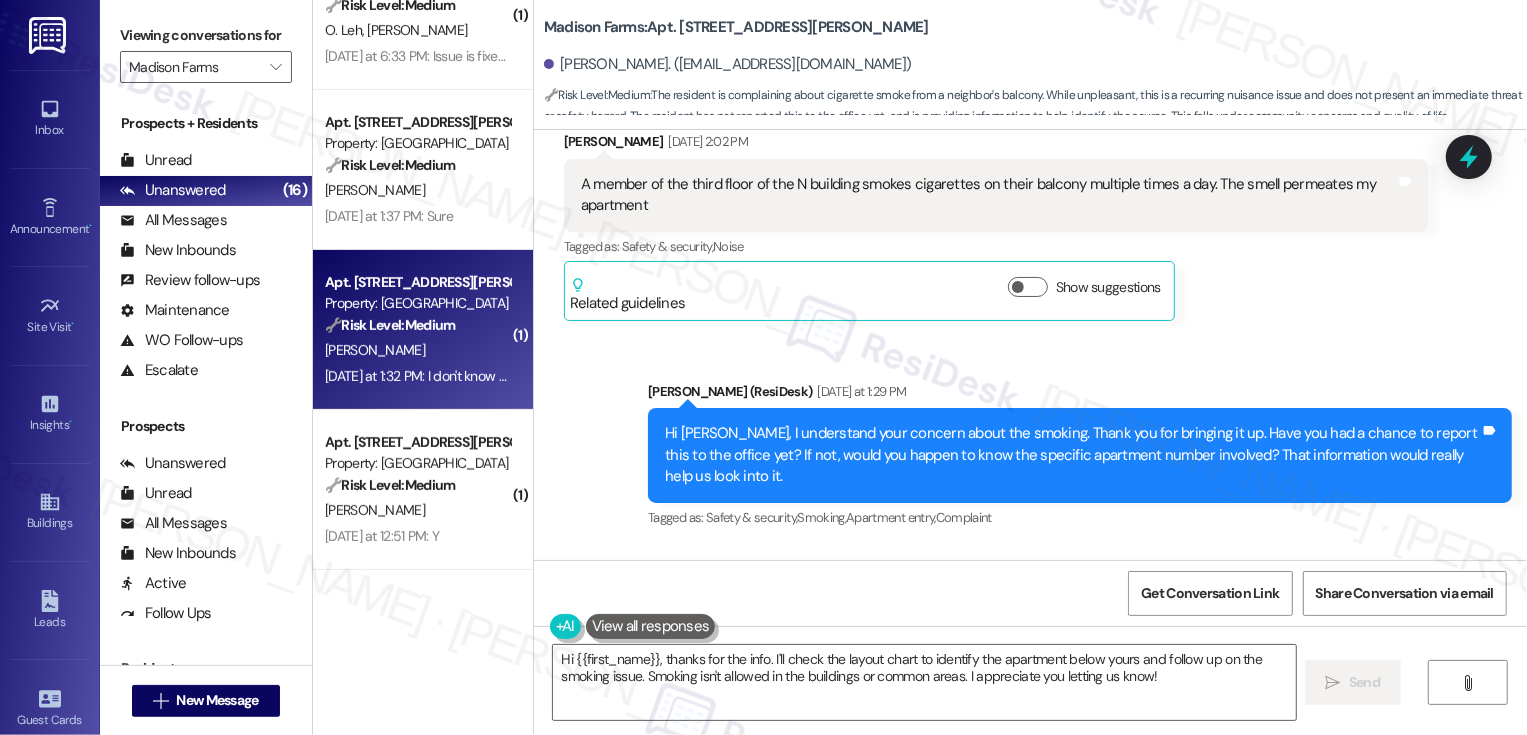 scroll, scrollTop: 320, scrollLeft: 0, axis: vertical 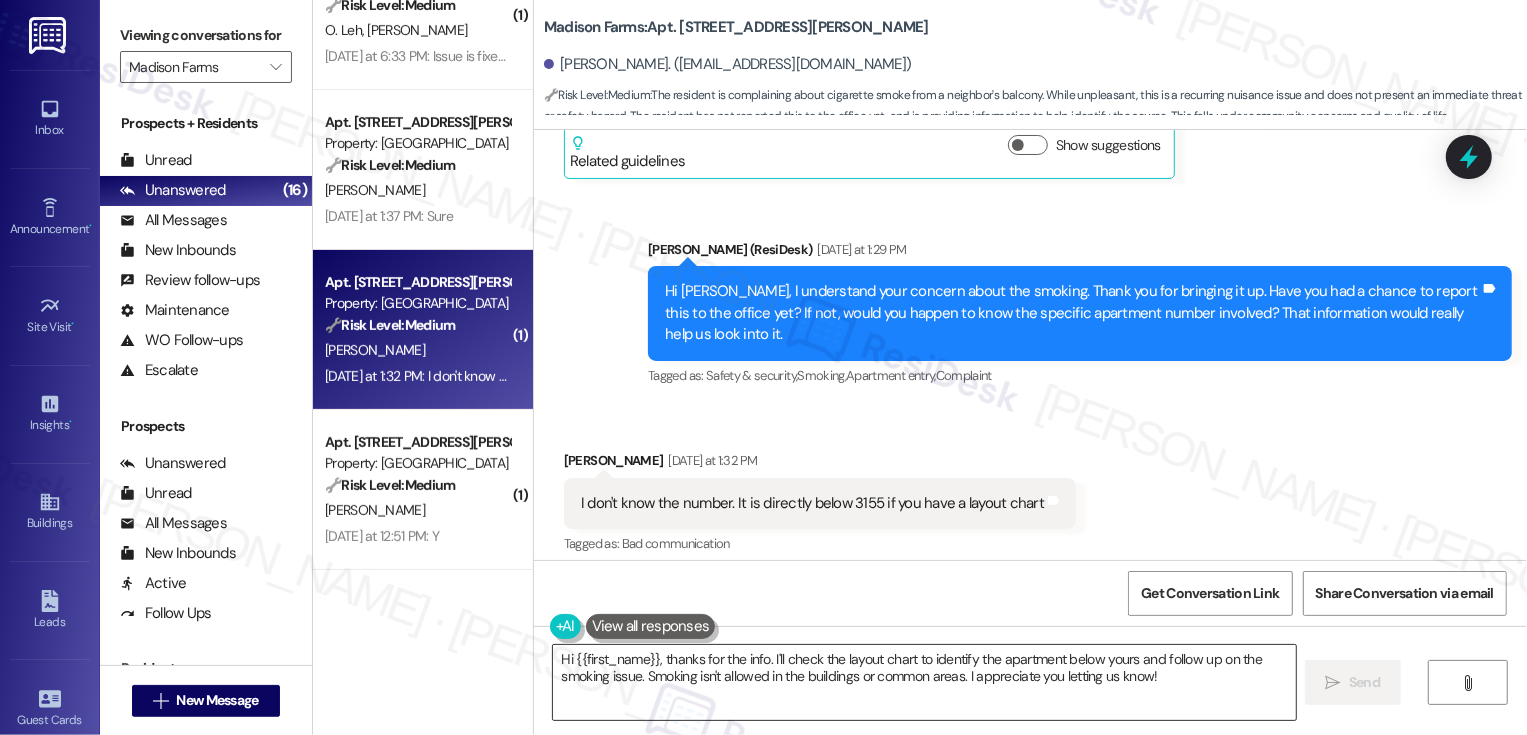 click on "Hi {{first_name}}, thanks for the info. I'll check the layout chart to identify the apartment below yours and follow up on the smoking issue. Smoking isn't allowed in the buildings or common areas. I appreciate you letting us know!" at bounding box center (924, 682) 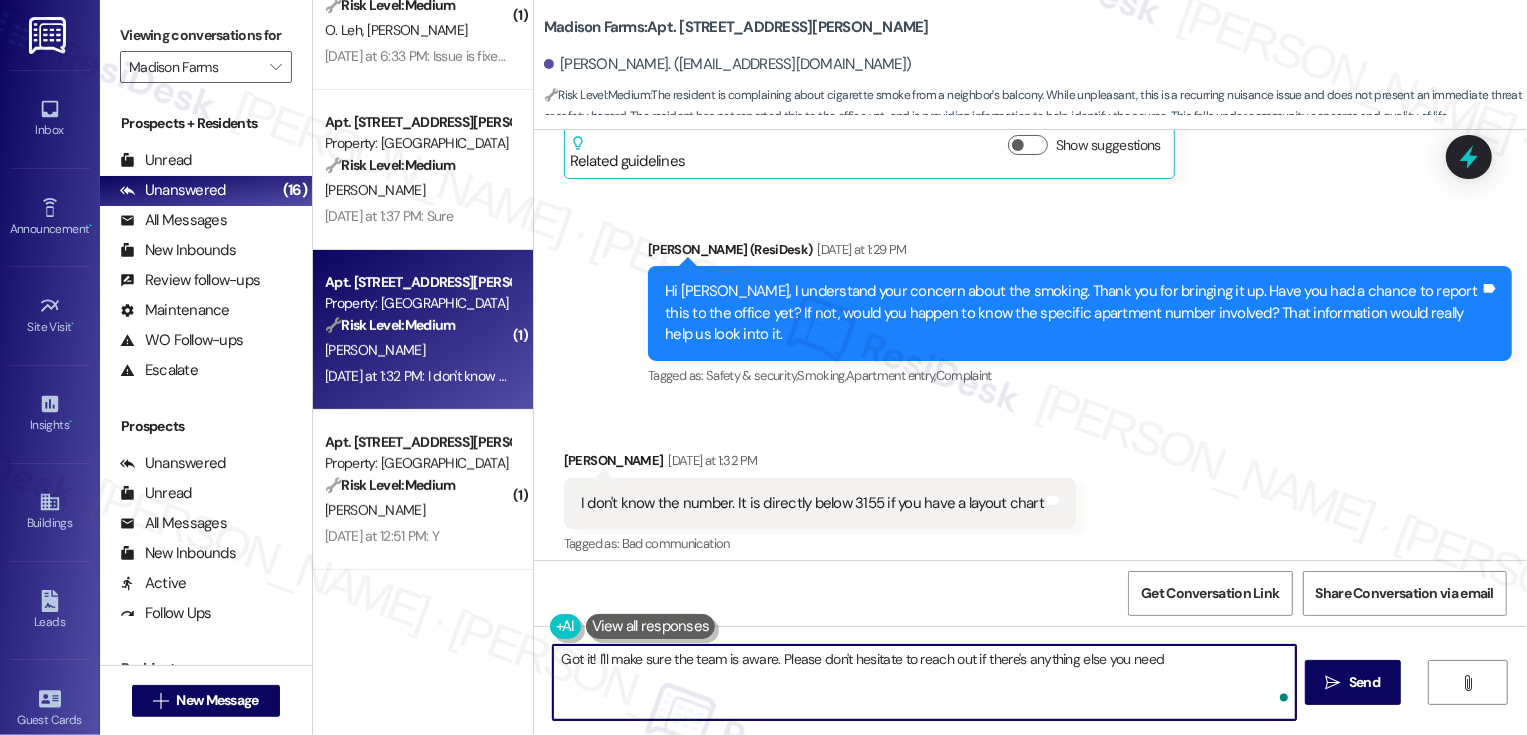 type on "Got it! I'll make sure the team is aware. Please don't hesitate to reach out if there's anything else you need!" 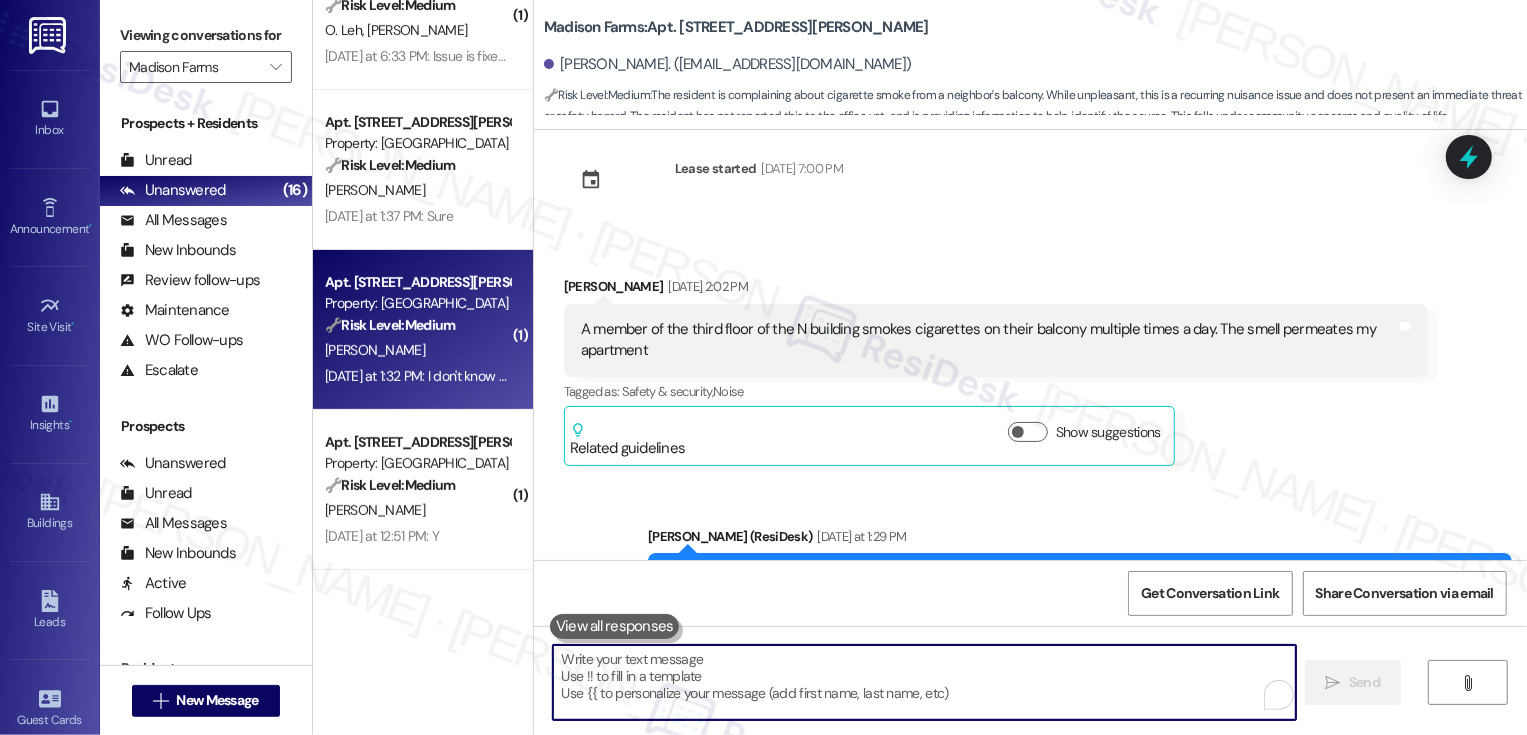 scroll, scrollTop: 0, scrollLeft: 0, axis: both 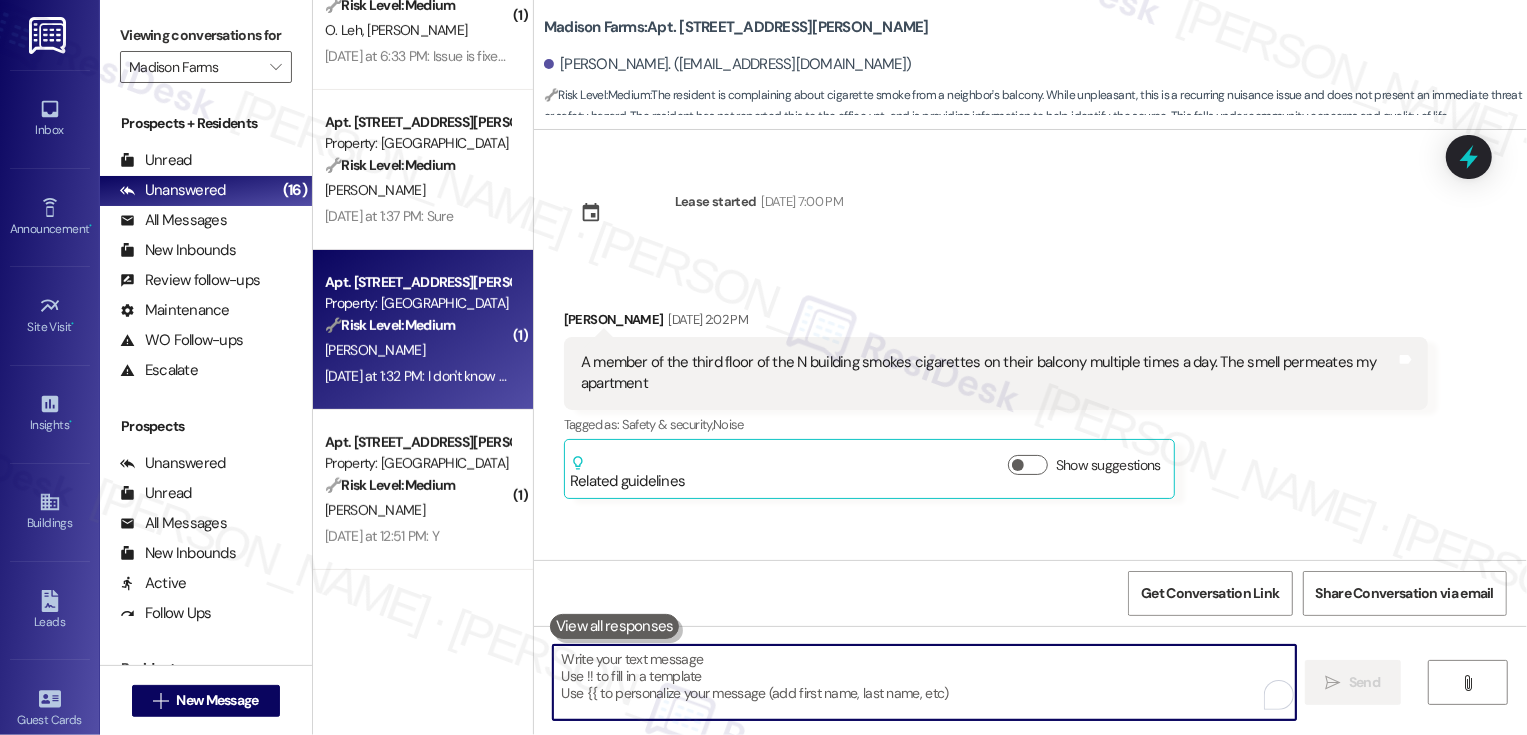type 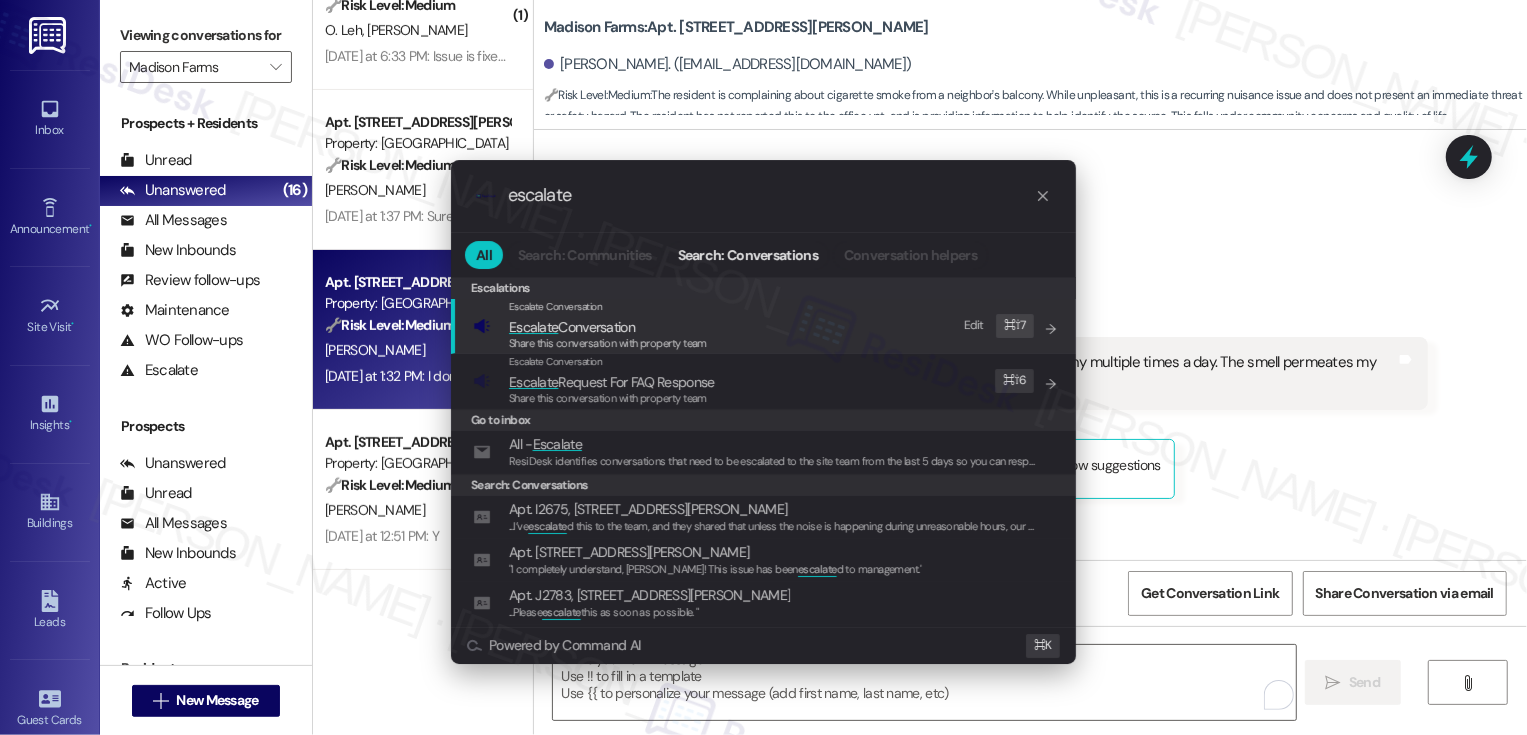 type on "escalate" 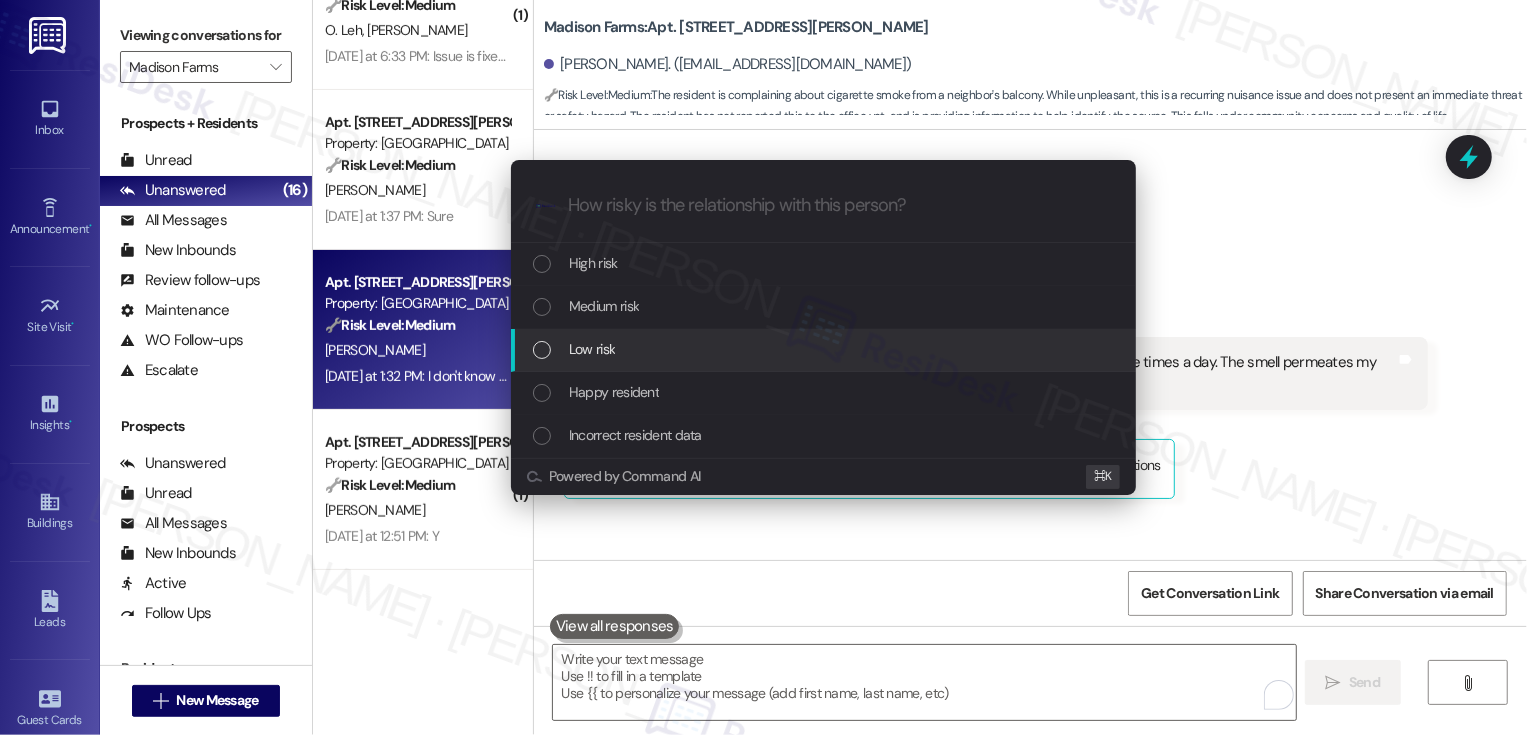 click on "Low risk" at bounding box center (592, 349) 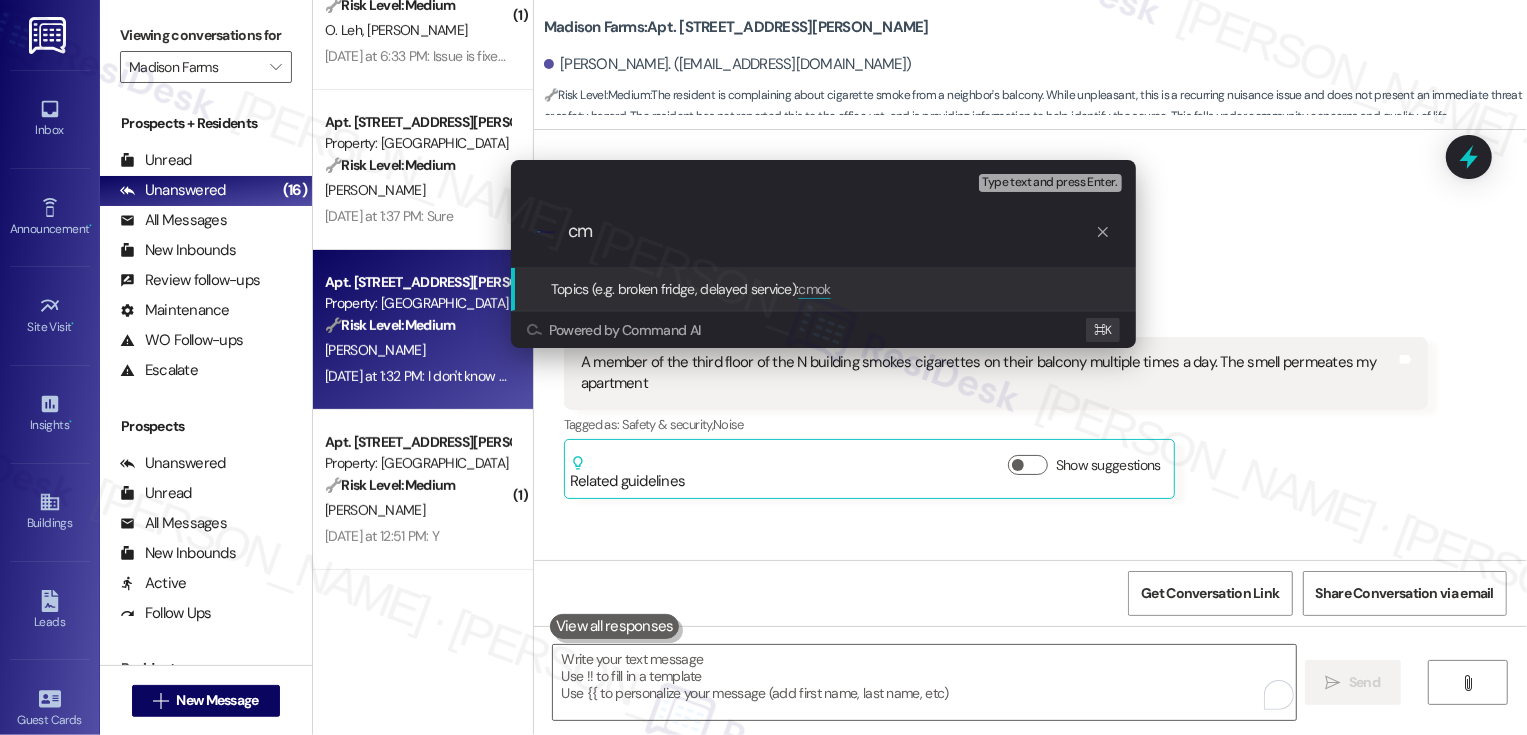type on "c" 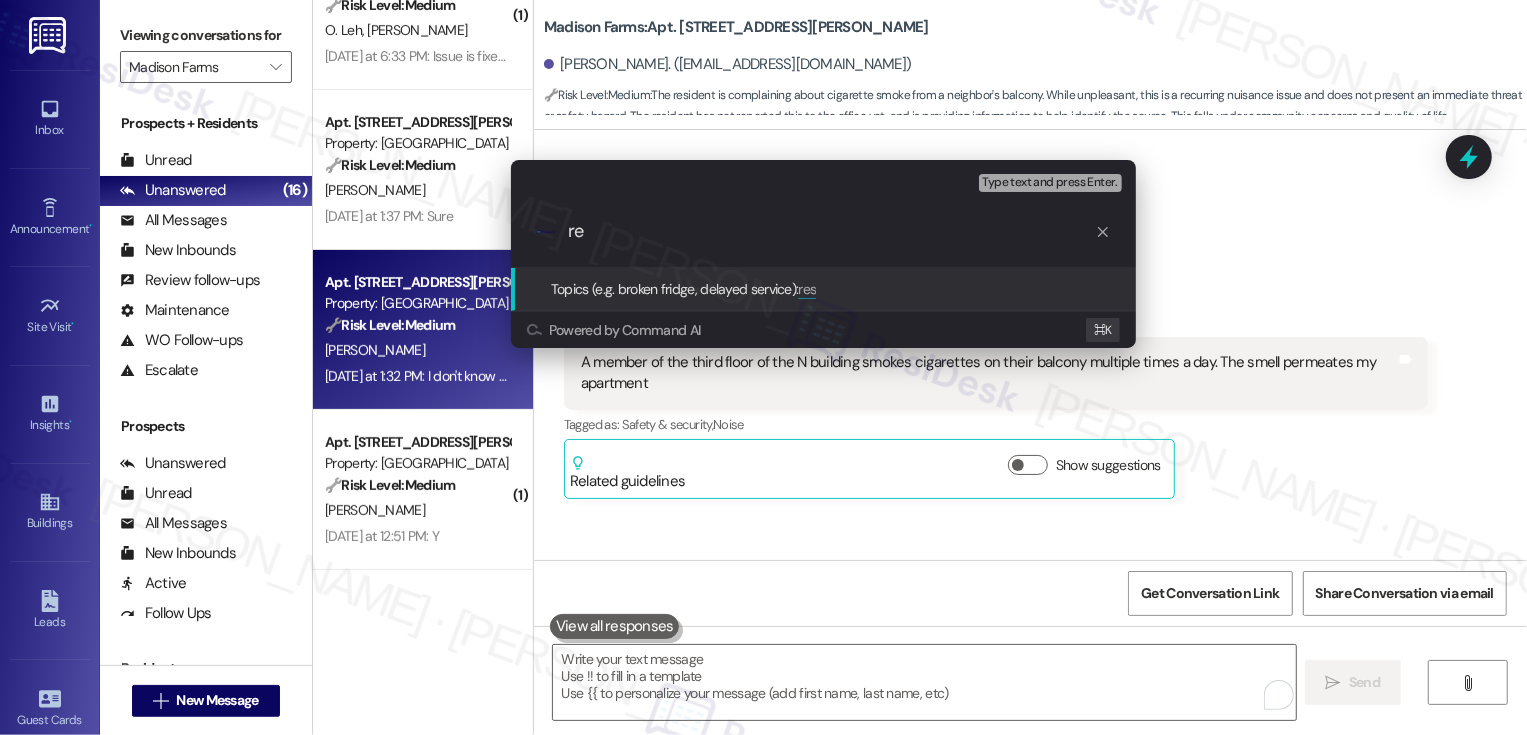 type on "r" 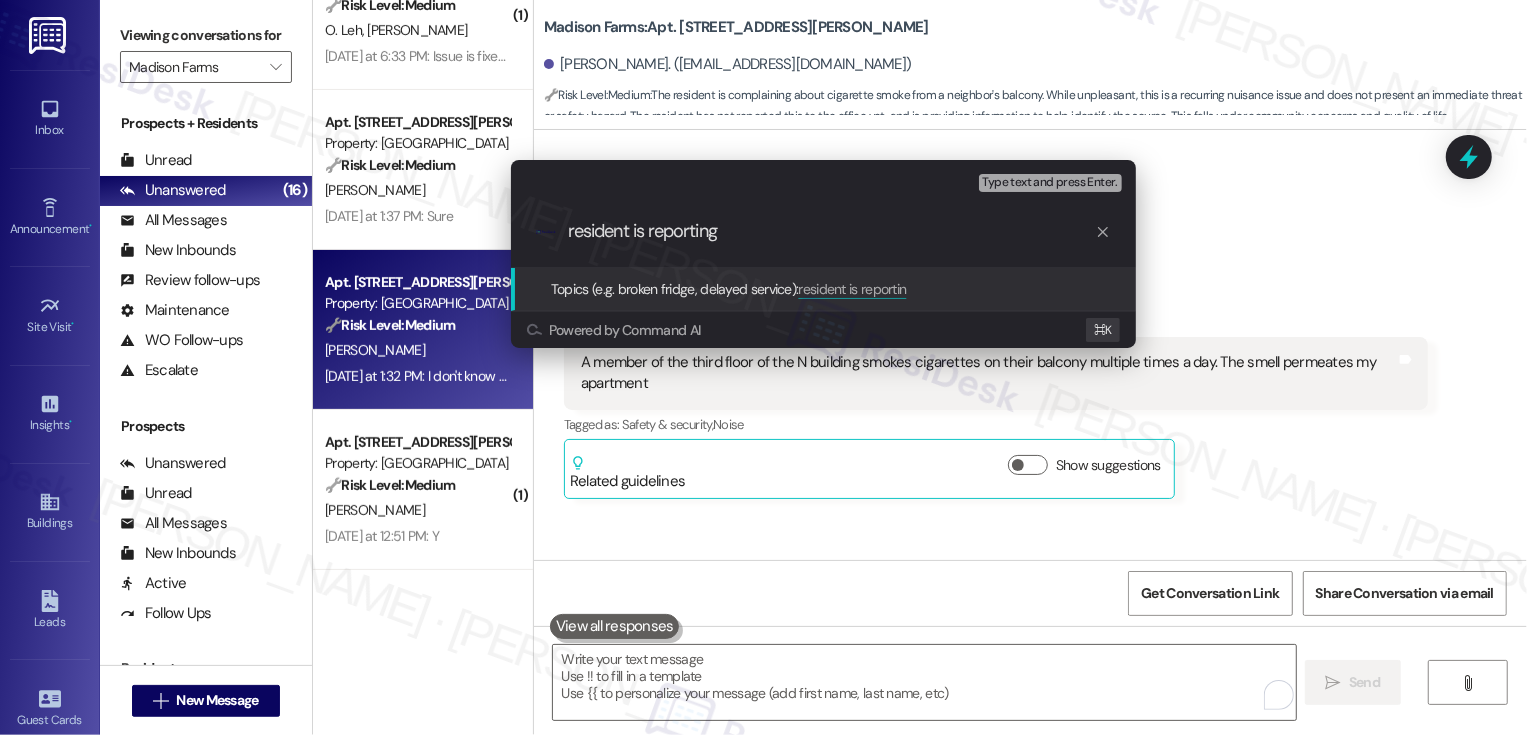 type on "resident is reporting" 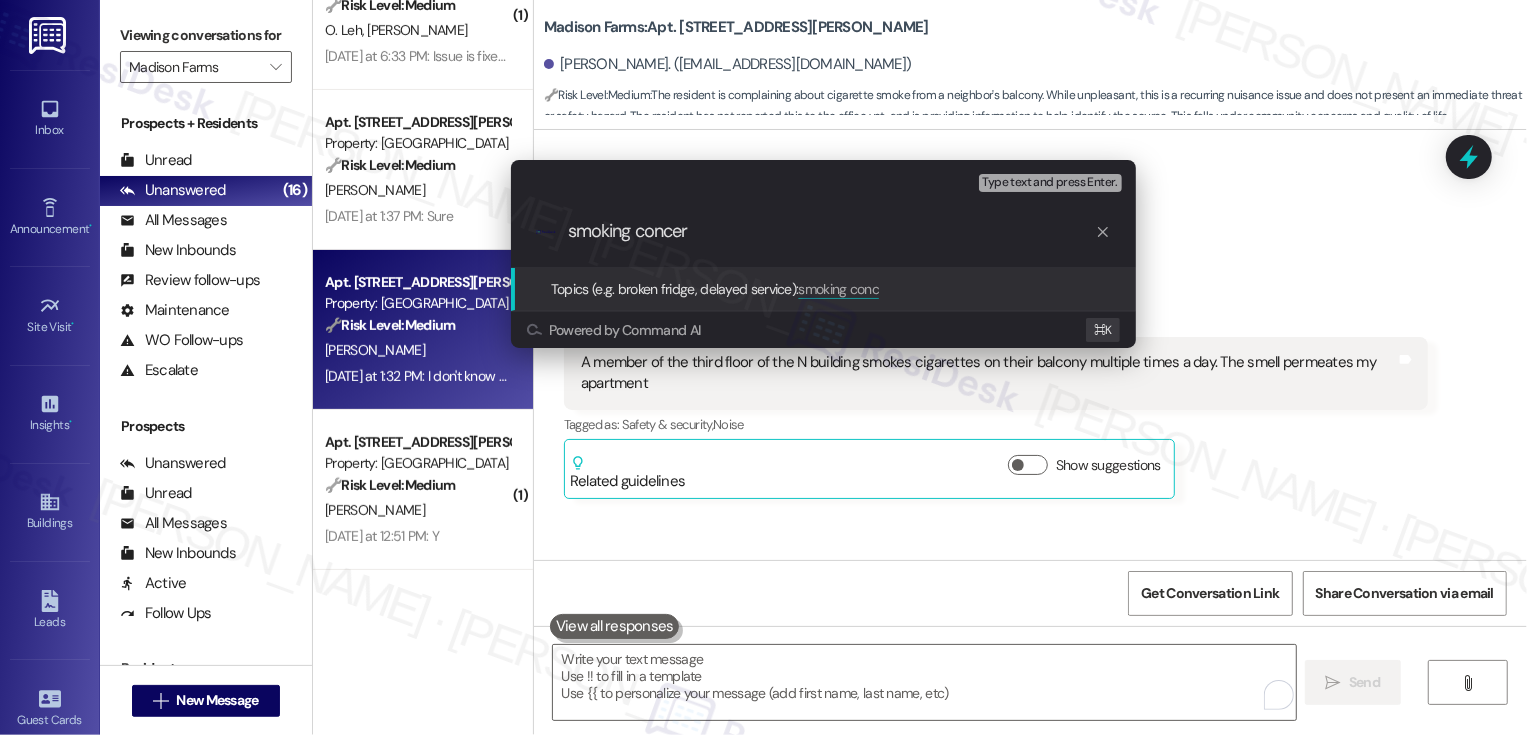 type on "smoking concern" 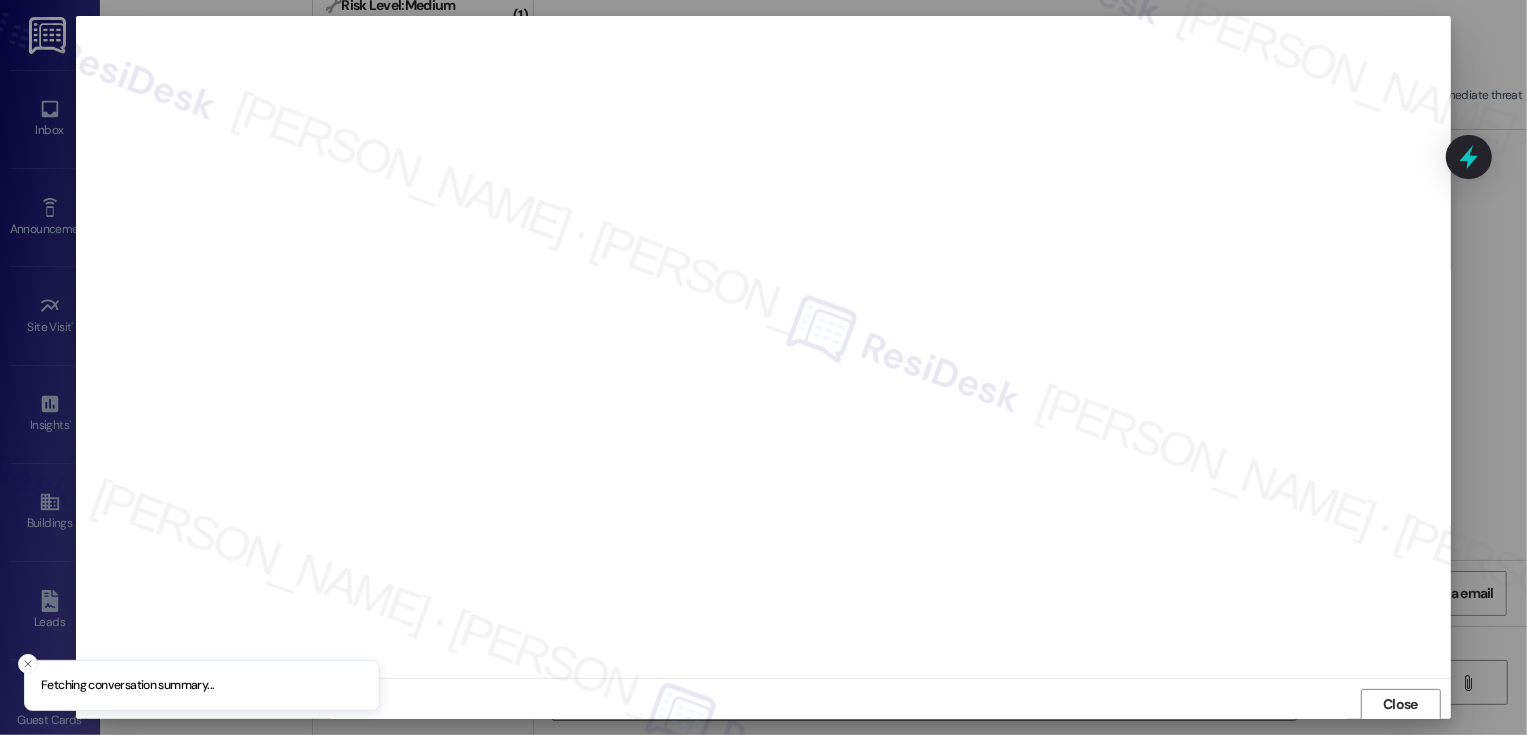 scroll, scrollTop: 1, scrollLeft: 0, axis: vertical 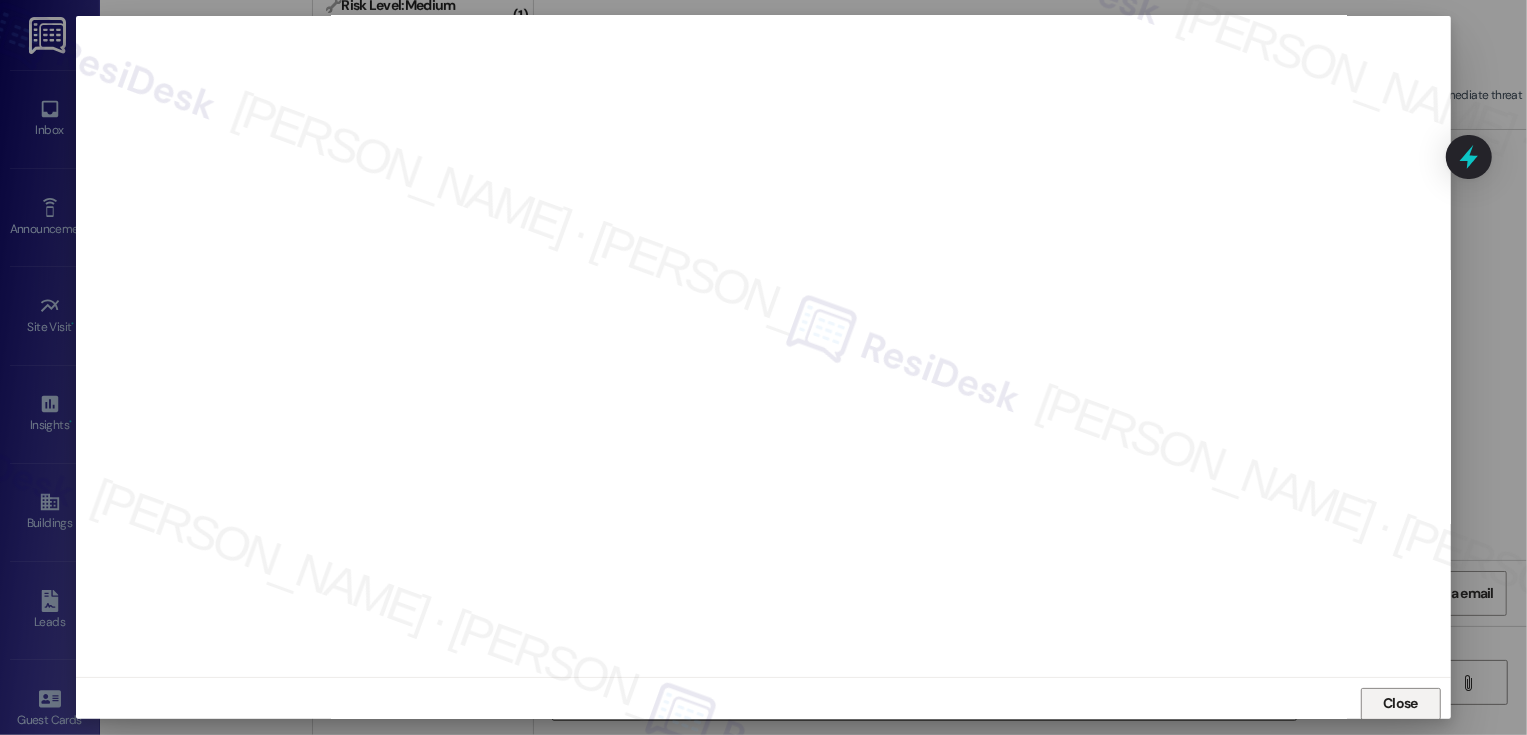 click on "Close" at bounding box center [1401, 704] 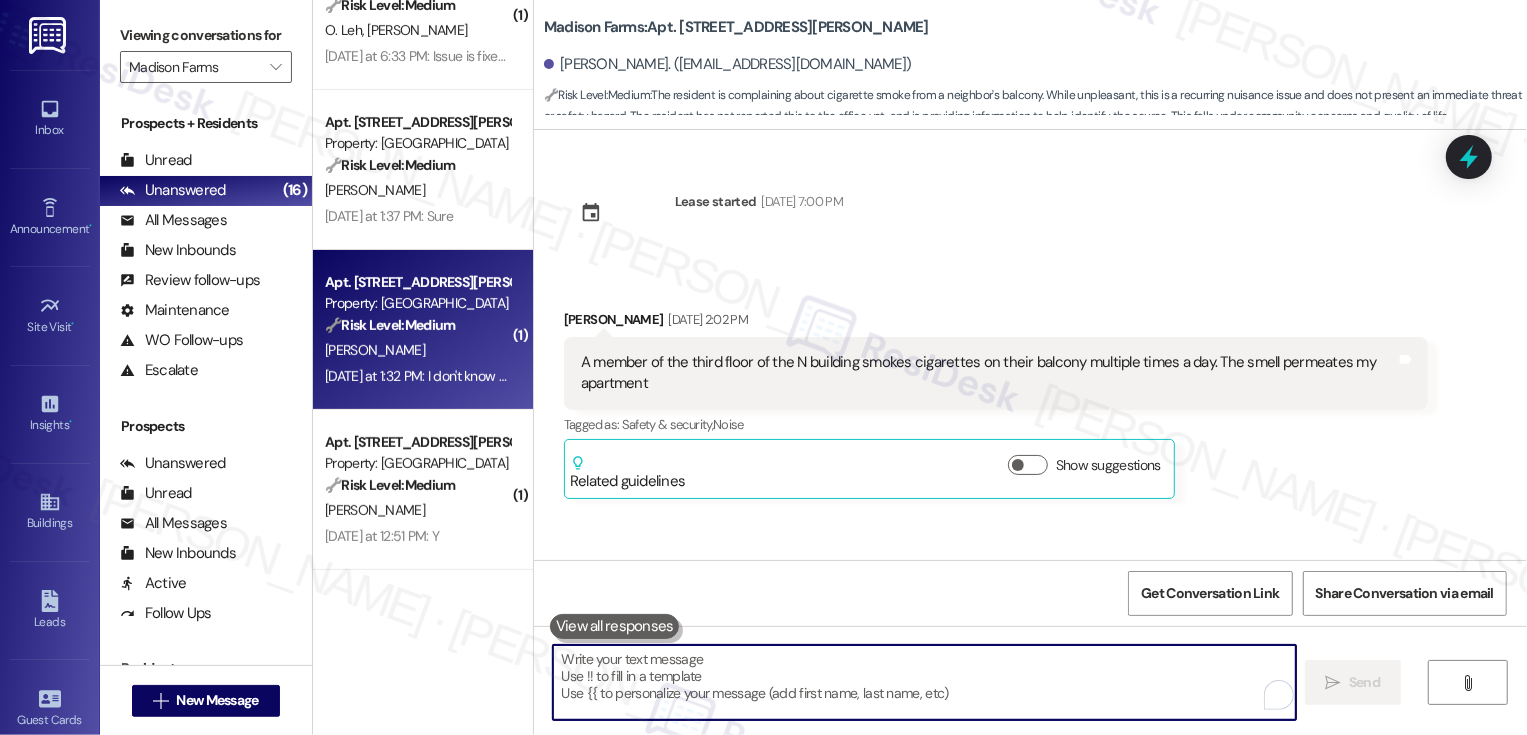 click on "Received via SMS Sarah Oliver Jul 22, 2025 at 2:02 PM A member of the third floor of the N building smokes cigarettes on their balcony multiple times a day. The smell permeates my apartment  Tags and notes Tagged as:   Safety & security ,  Click to highlight conversations about Safety & security Noise Click to highlight conversations about Noise  Related guidelines Show suggestions" at bounding box center [1030, 389] 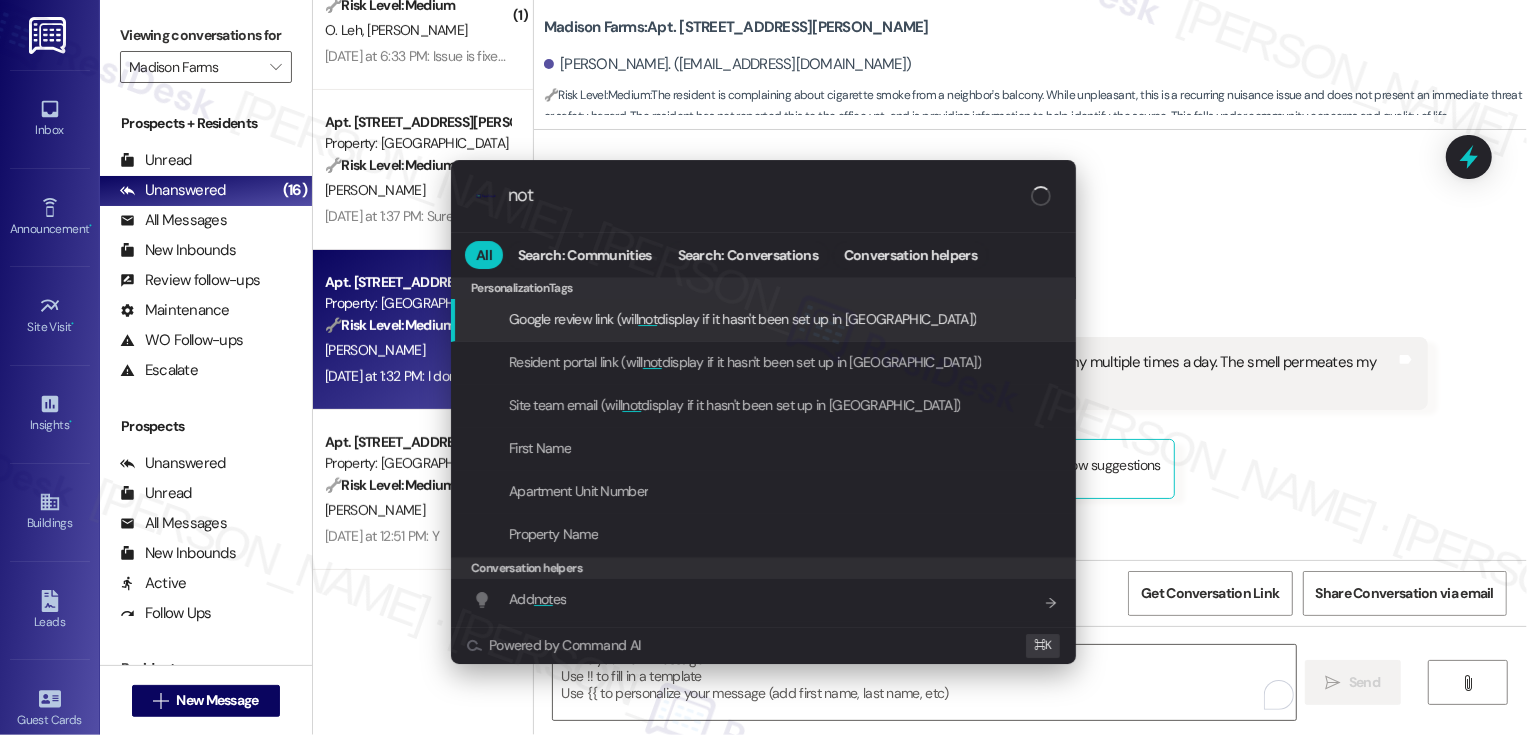 type on "note" 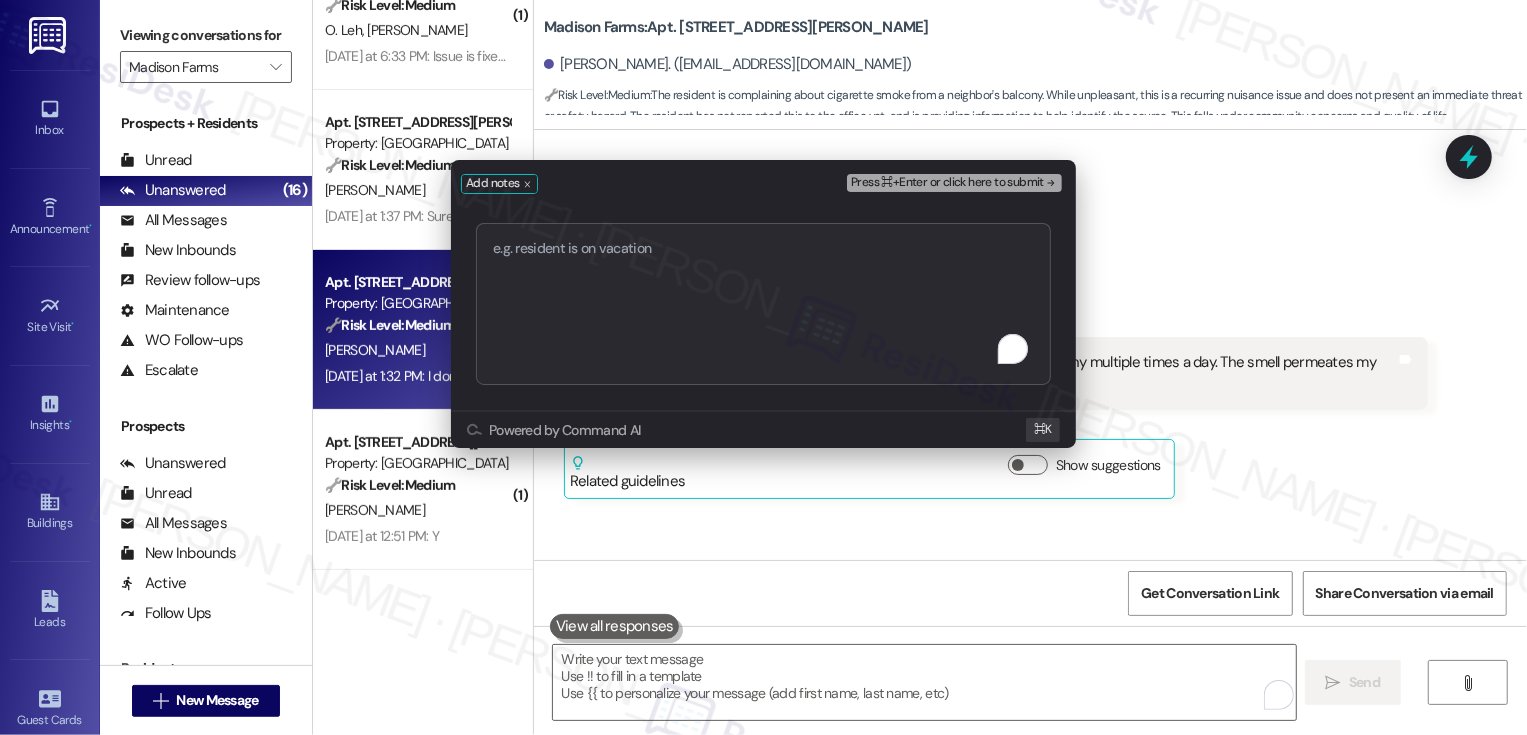 type on "smoking concern" 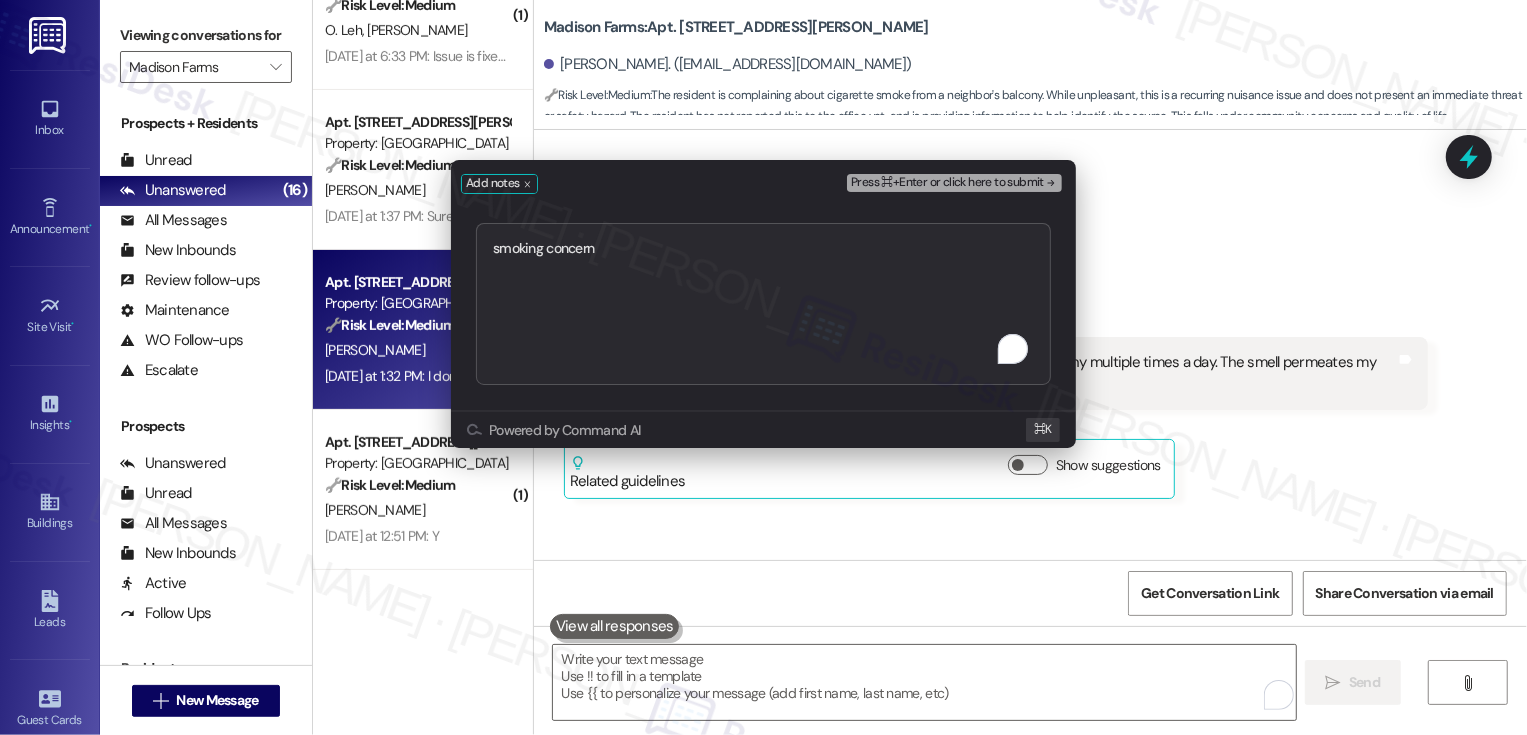 click on "Add notes Press ⌘+Enter or click here to submit   smoking concern Submit Powered by Command AI ⌘ K" at bounding box center (763, 367) 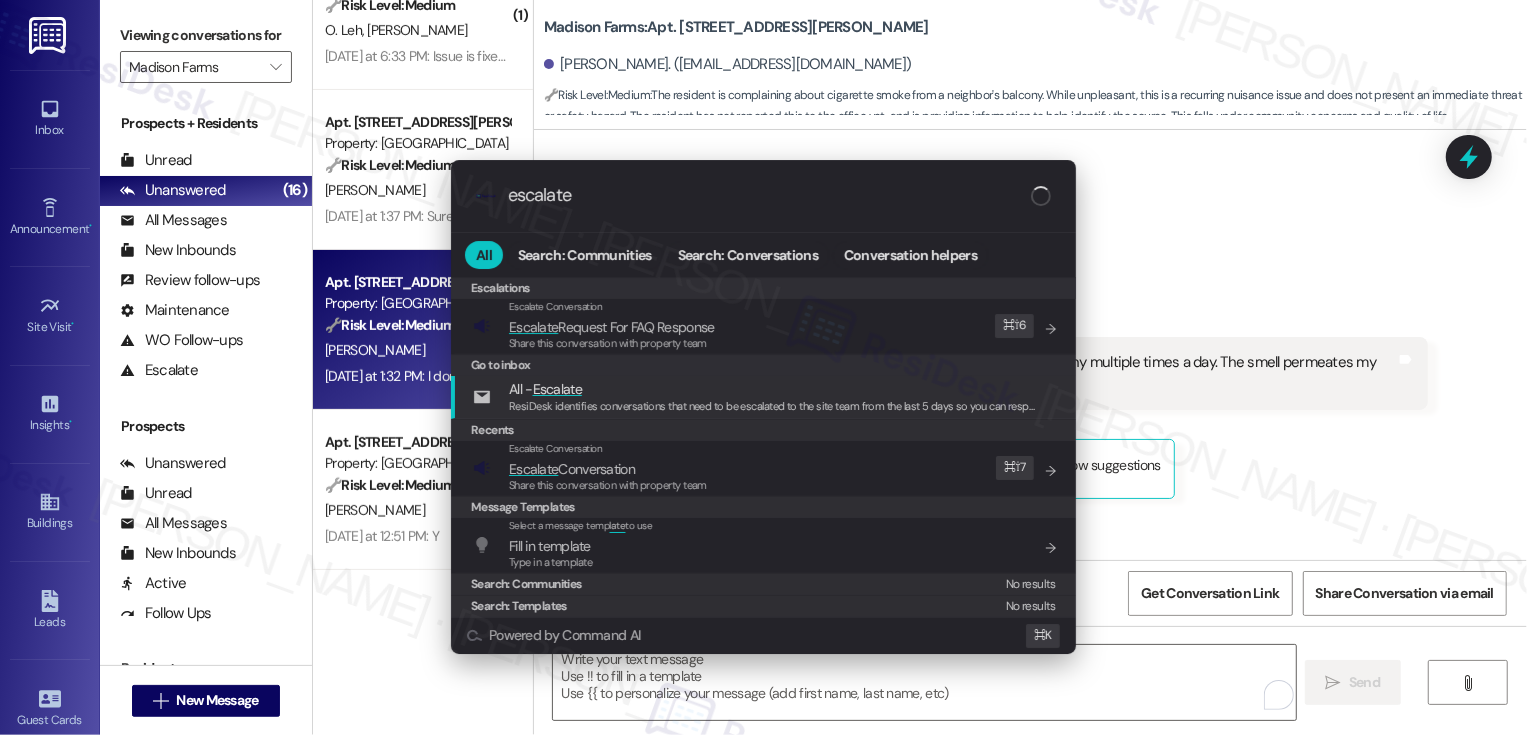type on "escalate" 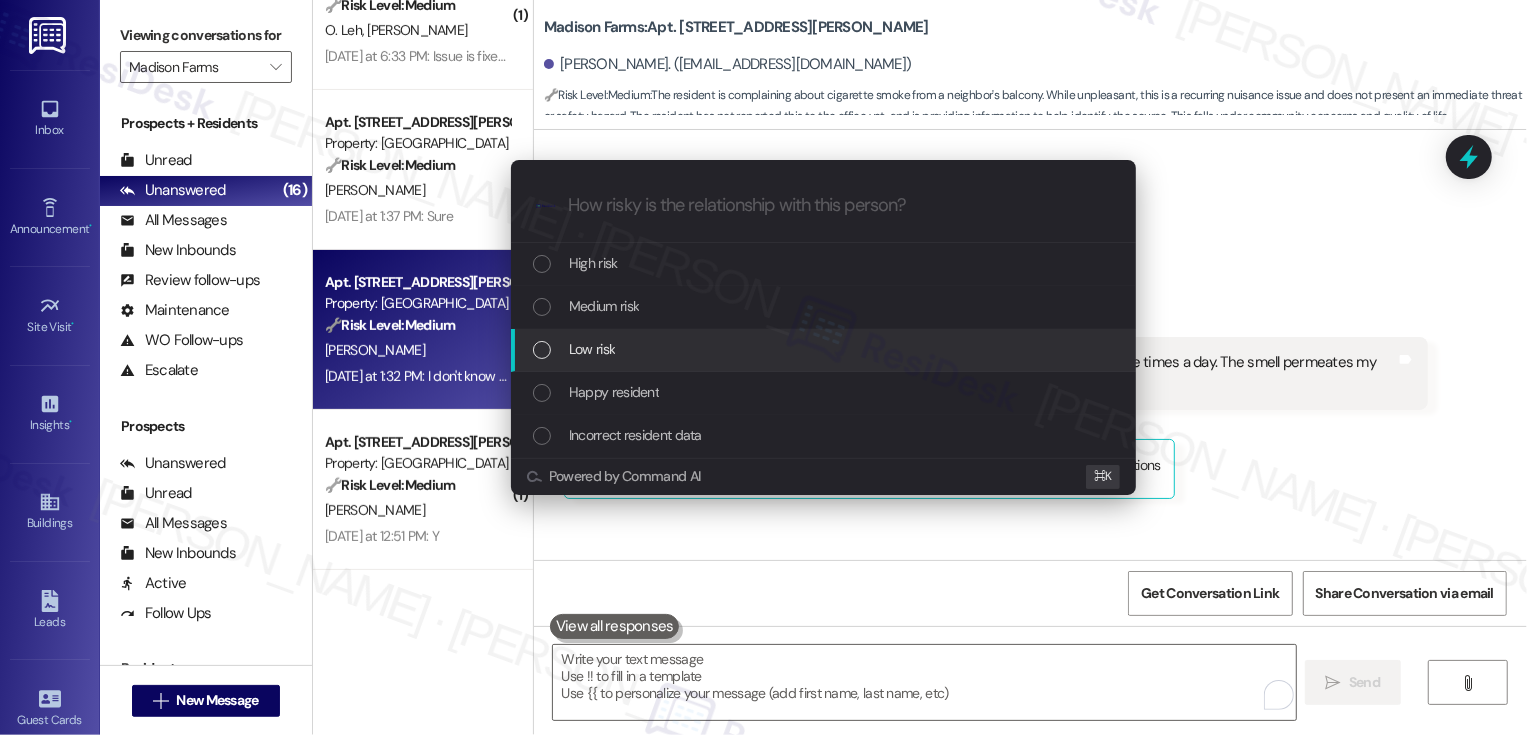 click on "Low risk" at bounding box center [592, 349] 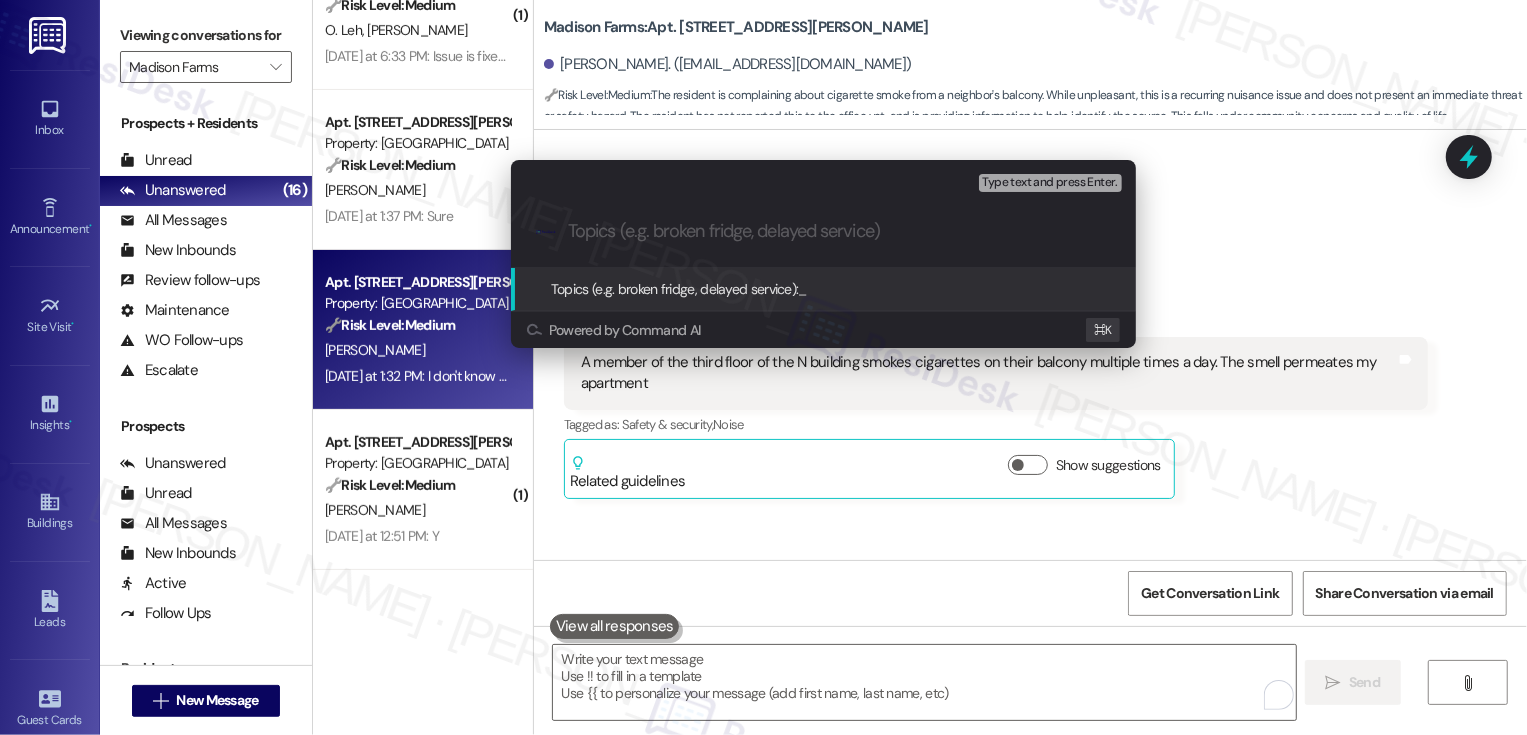 paste on "smoking concern" 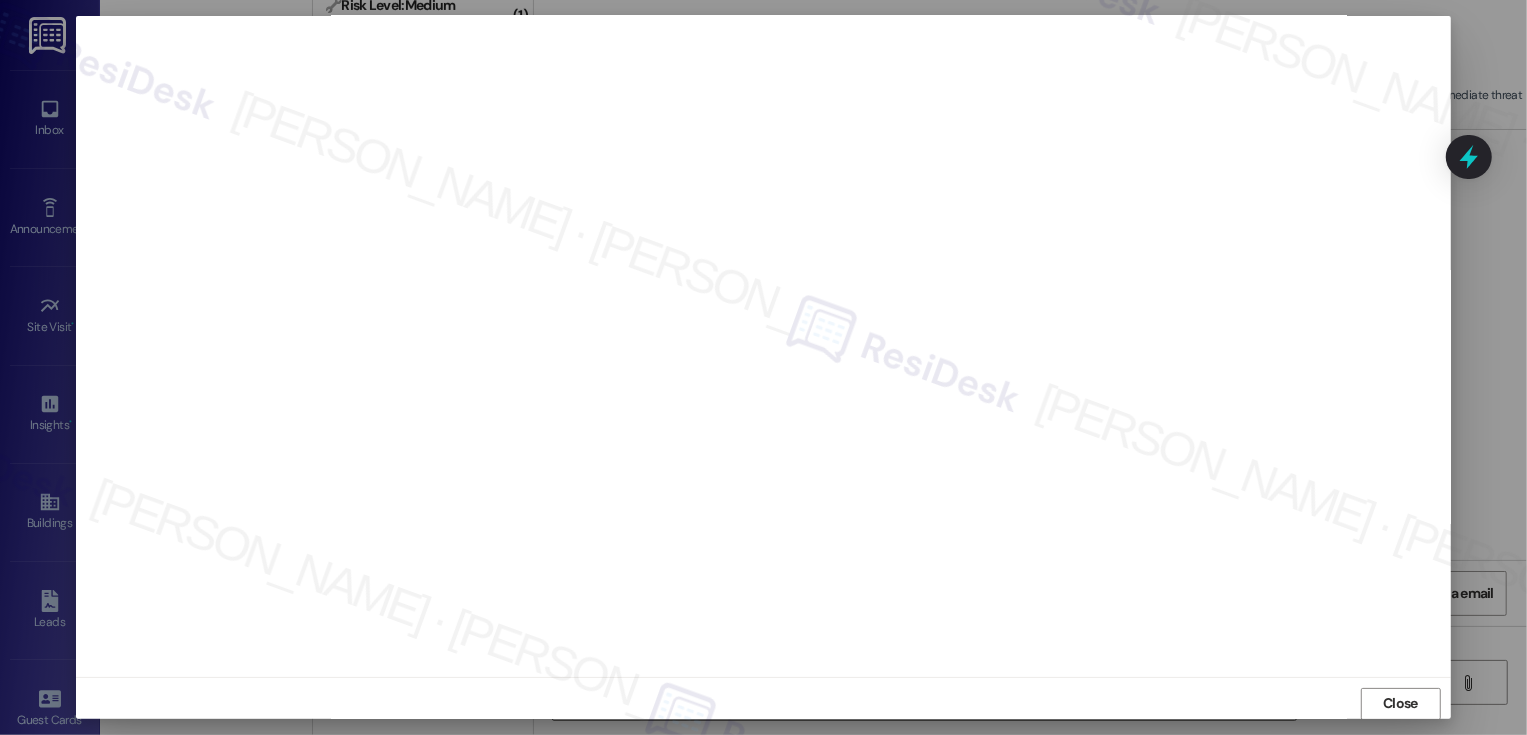 scroll, scrollTop: 0, scrollLeft: 0, axis: both 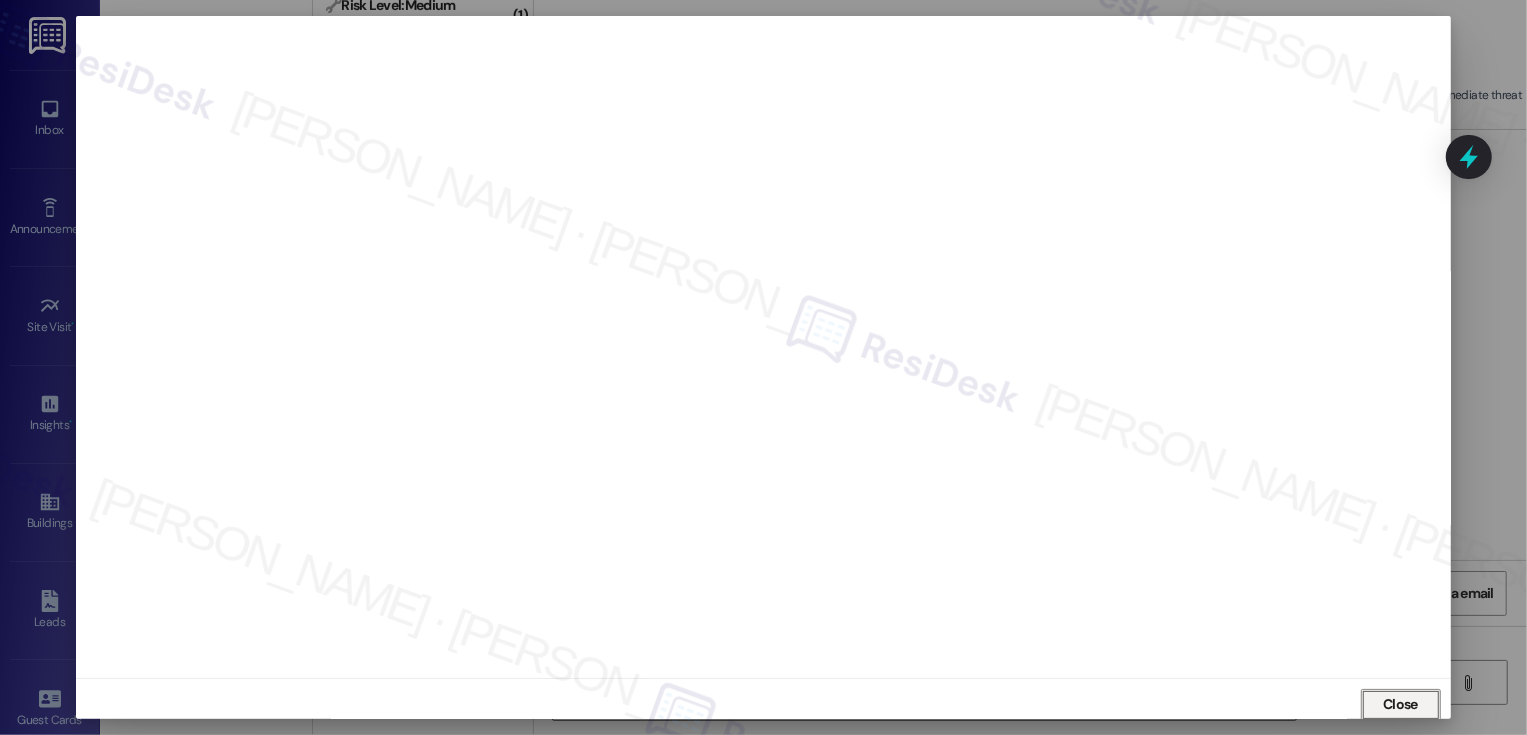 click on "Close" at bounding box center [1400, 704] 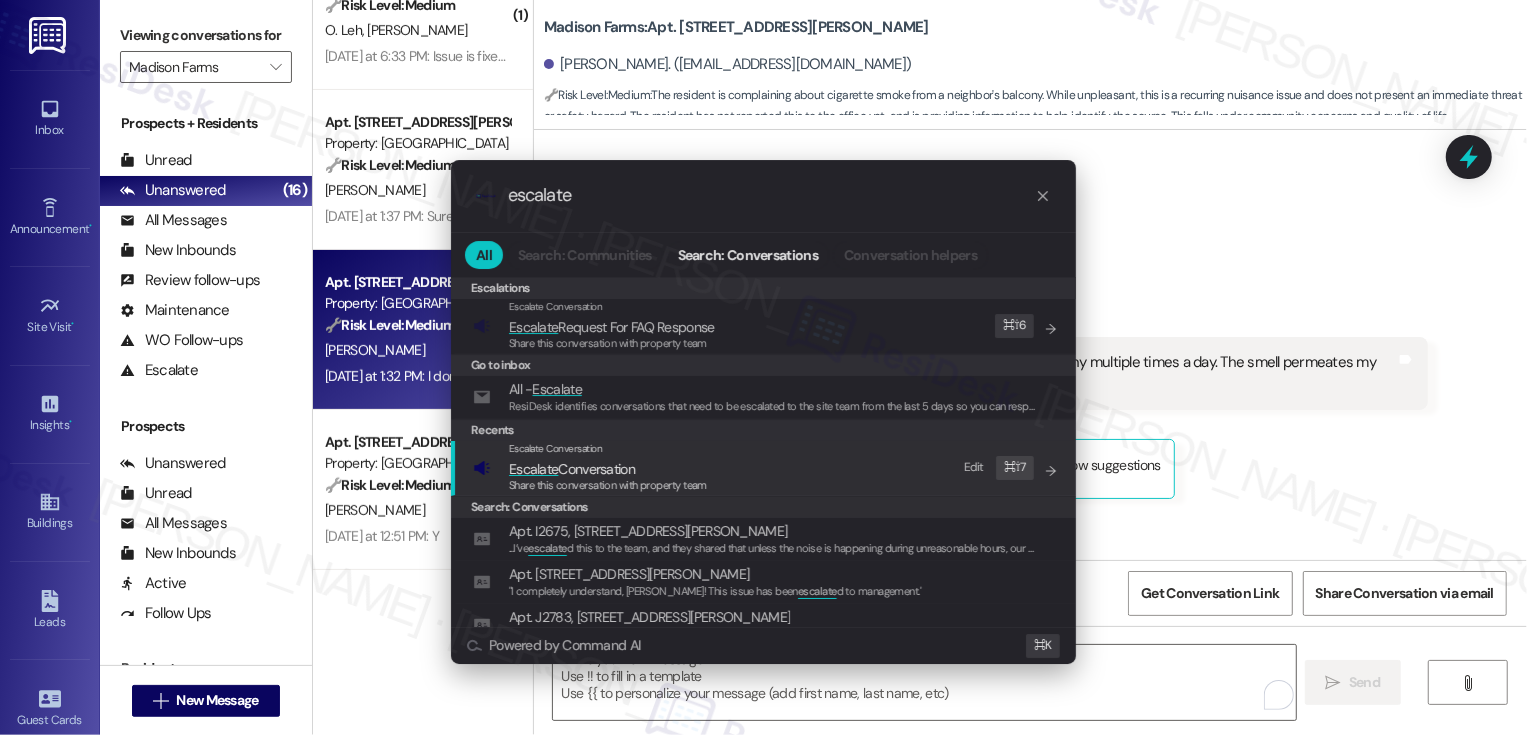 type on "escalate" 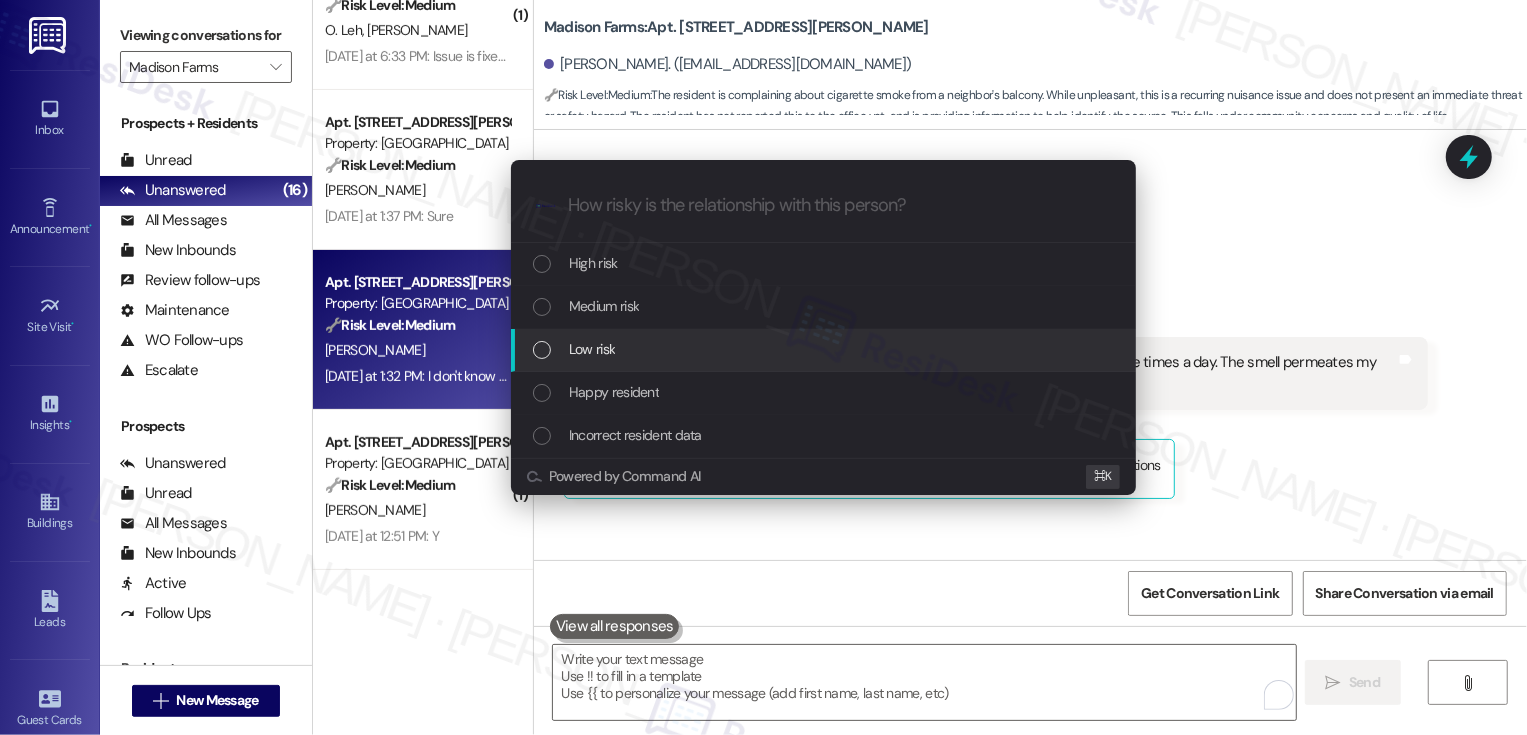 click on "Low risk" at bounding box center (592, 349) 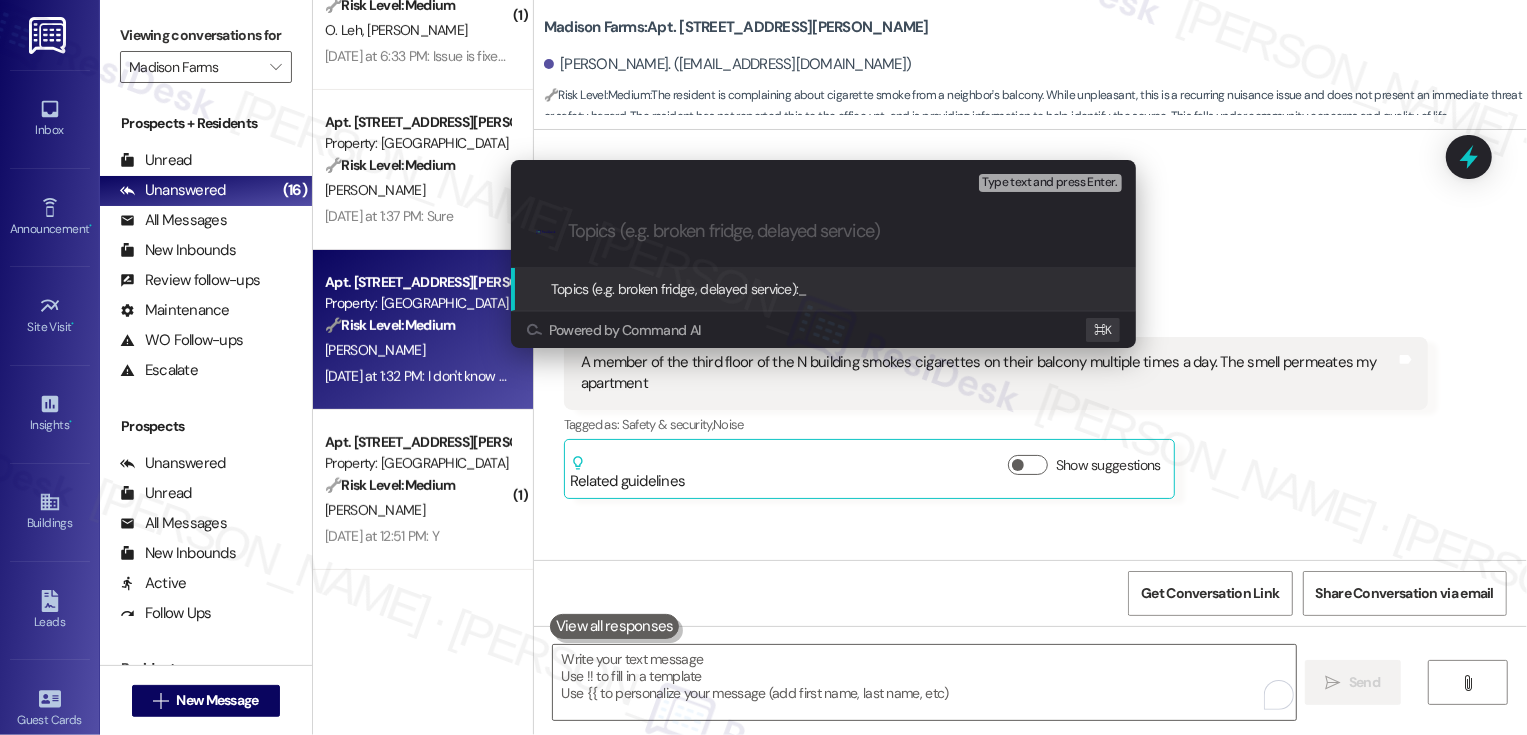 paste on "smoking concern" 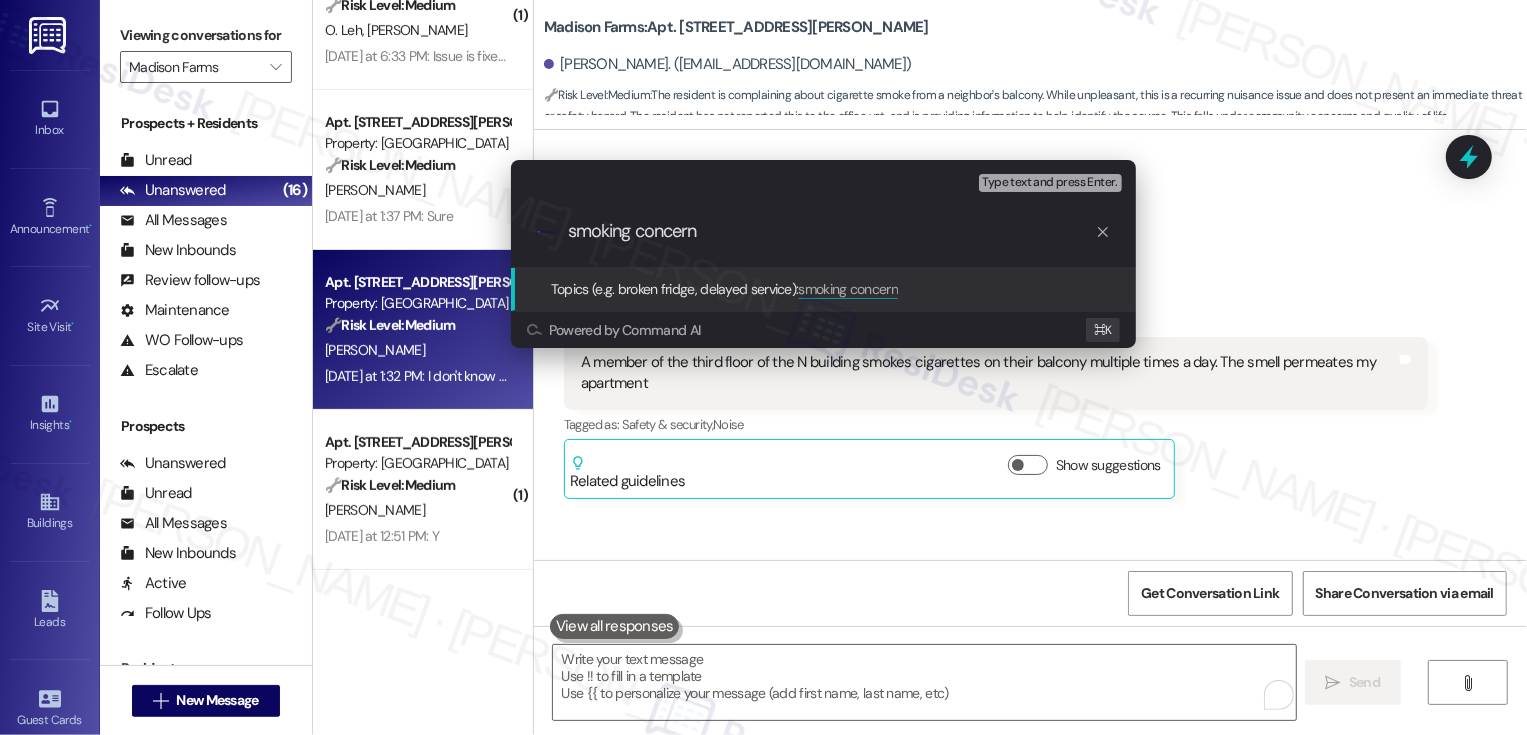 type 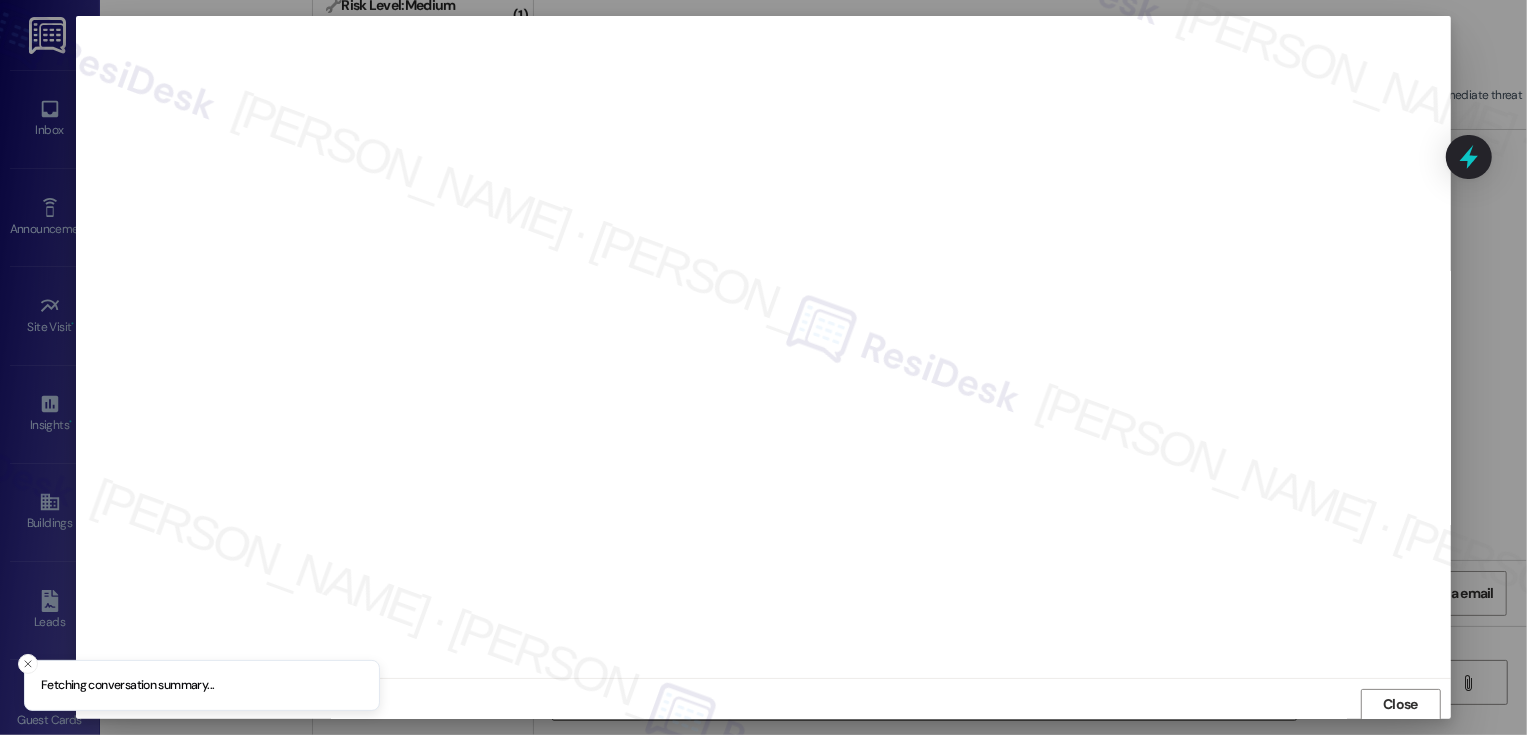 scroll, scrollTop: 1, scrollLeft: 0, axis: vertical 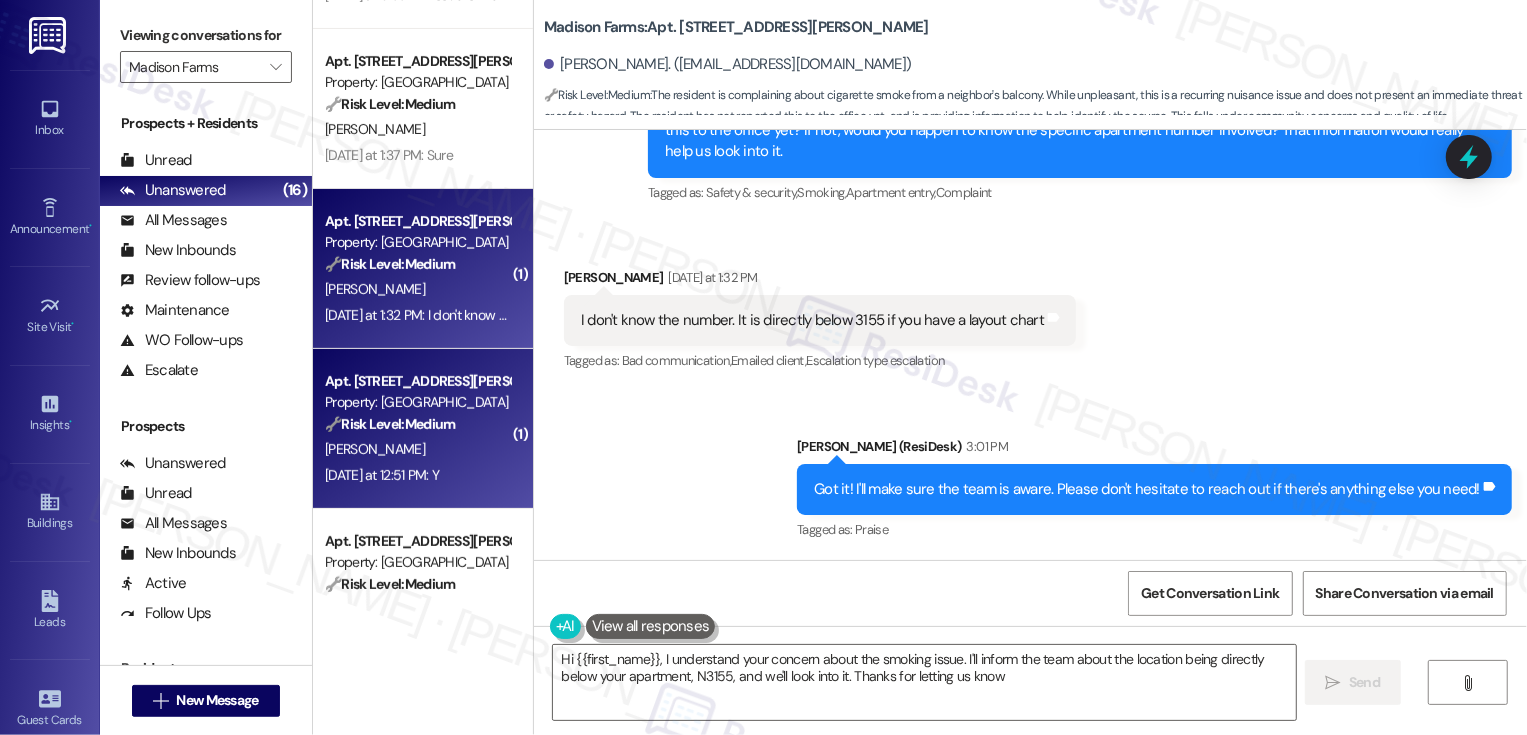 type on "Hi {{first_name}}, I understand your concern about the smoking issue. I'll inform the team about the location being directly below your apartment, N3155, and we'll look into it. Thanks for letting us know!" 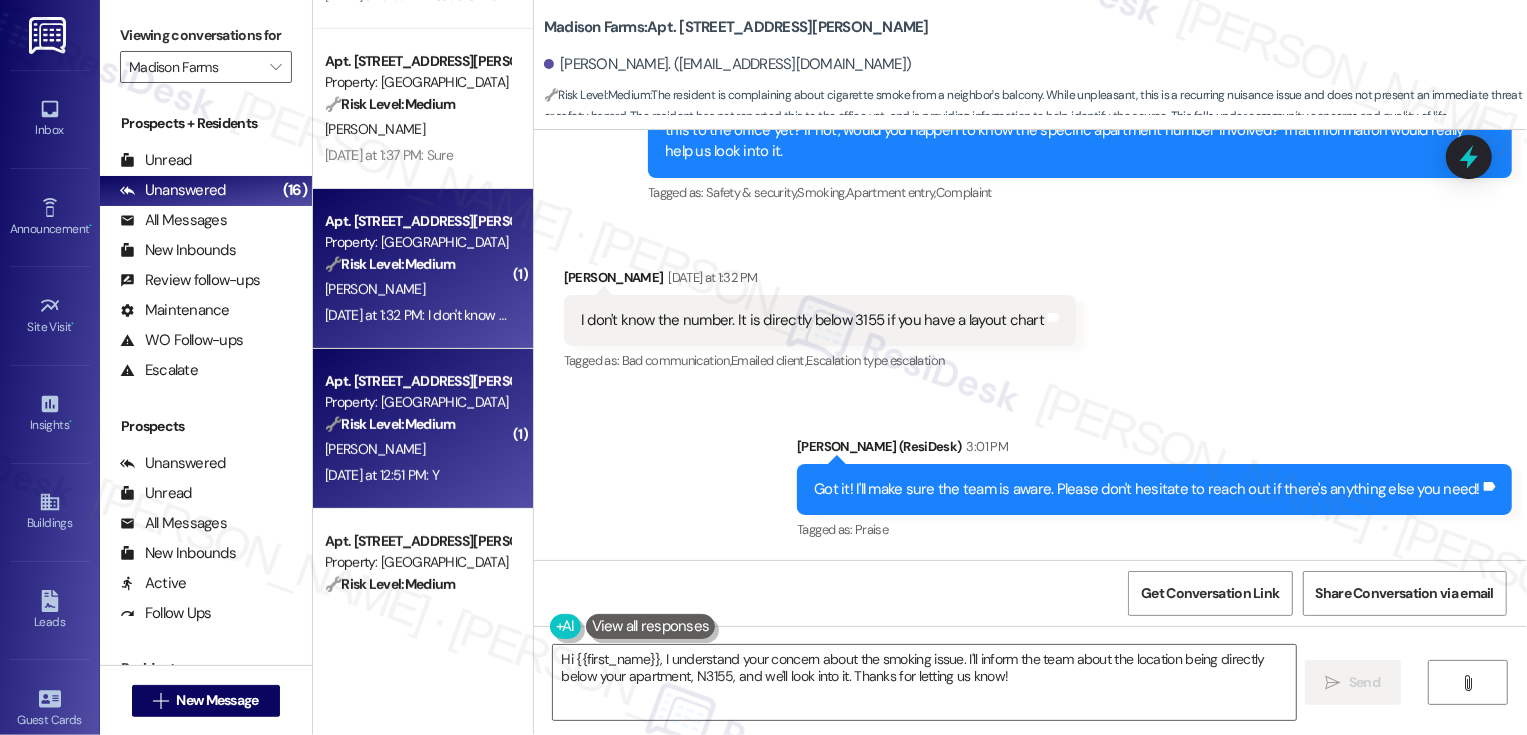 click on "Property: [GEOGRAPHIC_DATA]" at bounding box center (417, 402) 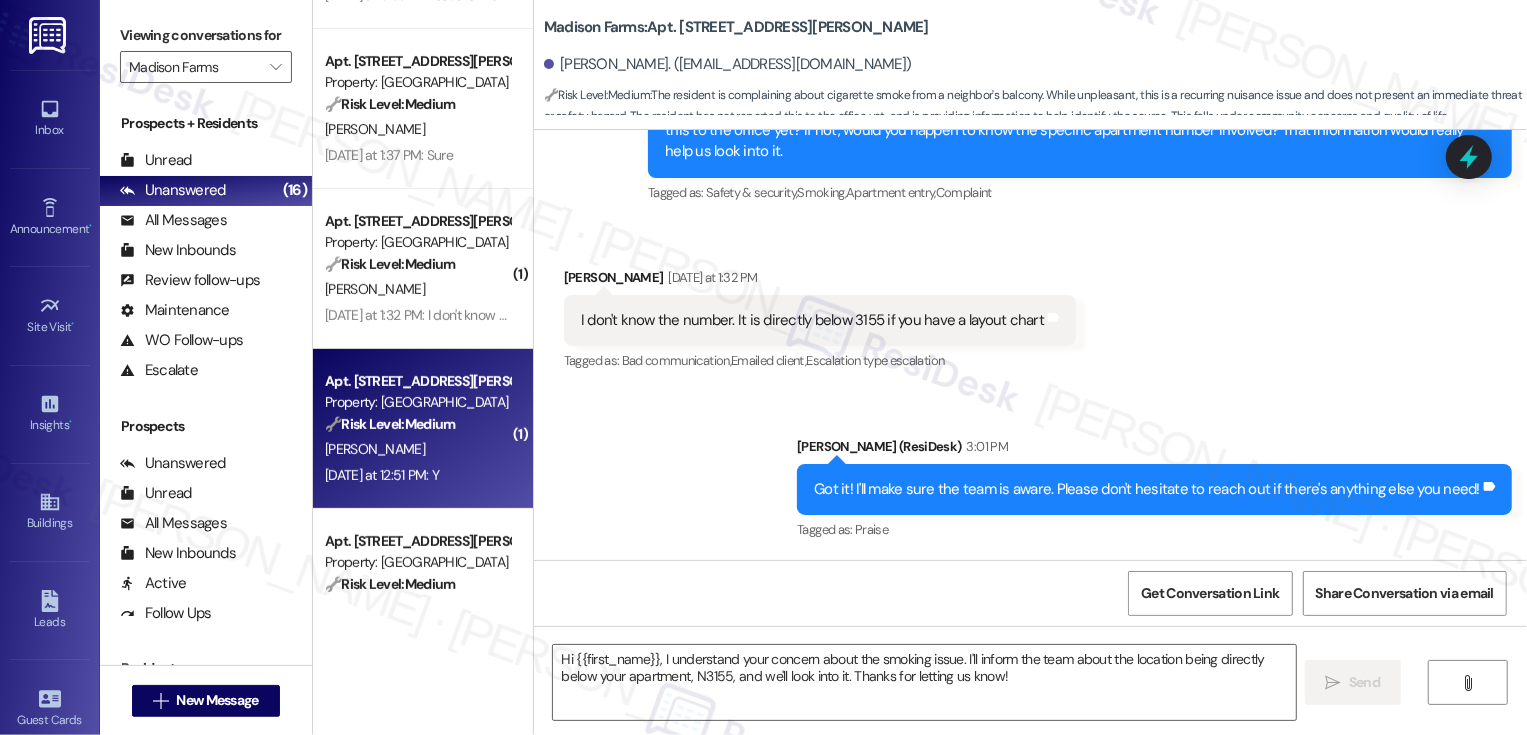 click on "Property: [GEOGRAPHIC_DATA]" at bounding box center (417, 402) 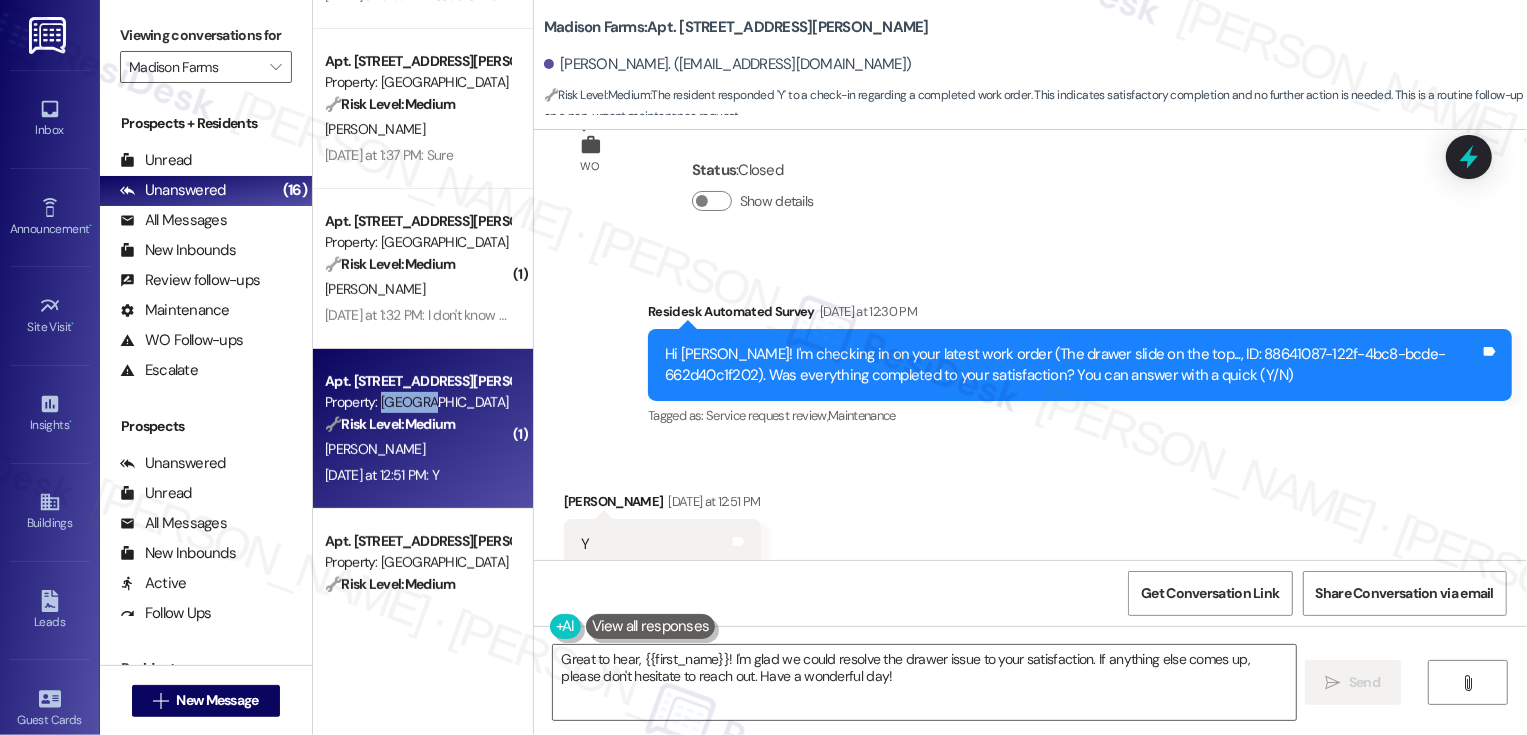 scroll, scrollTop: 1353, scrollLeft: 0, axis: vertical 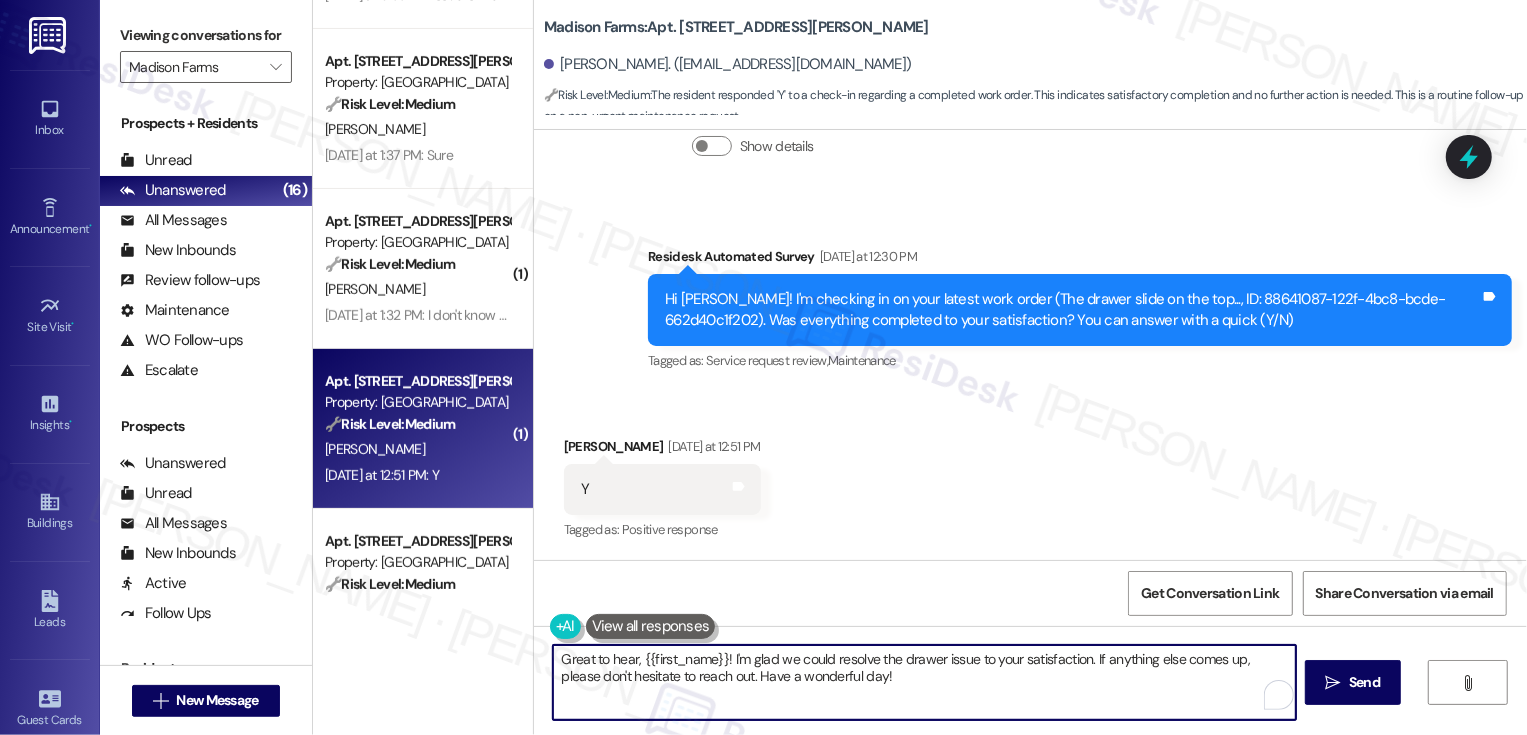 drag, startPoint x: 1080, startPoint y: 658, endPoint x: 1109, endPoint y: 699, distance: 50.219517 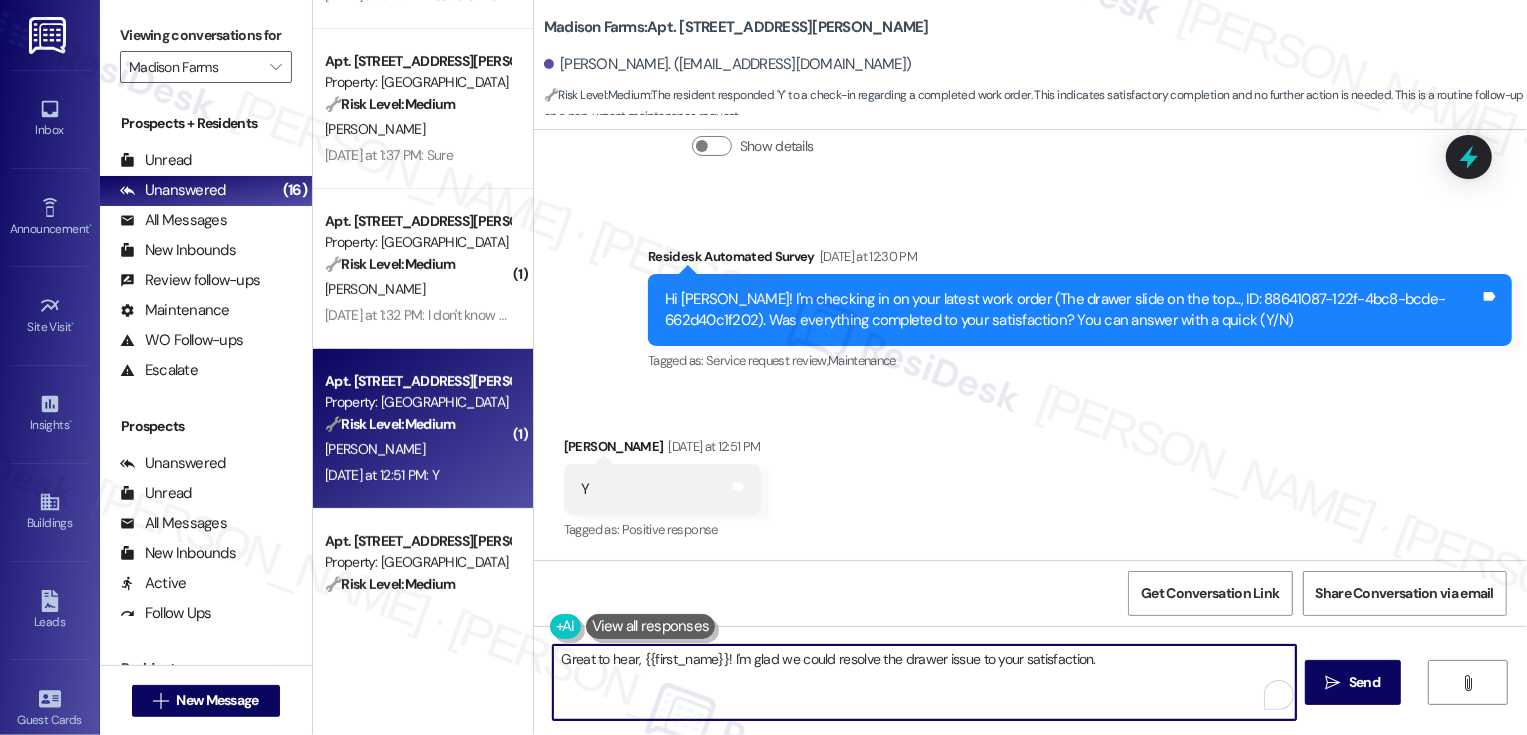 paste on "If you don't mind me asking, how has your experience been so far? Has the property lived up to your expectations?" 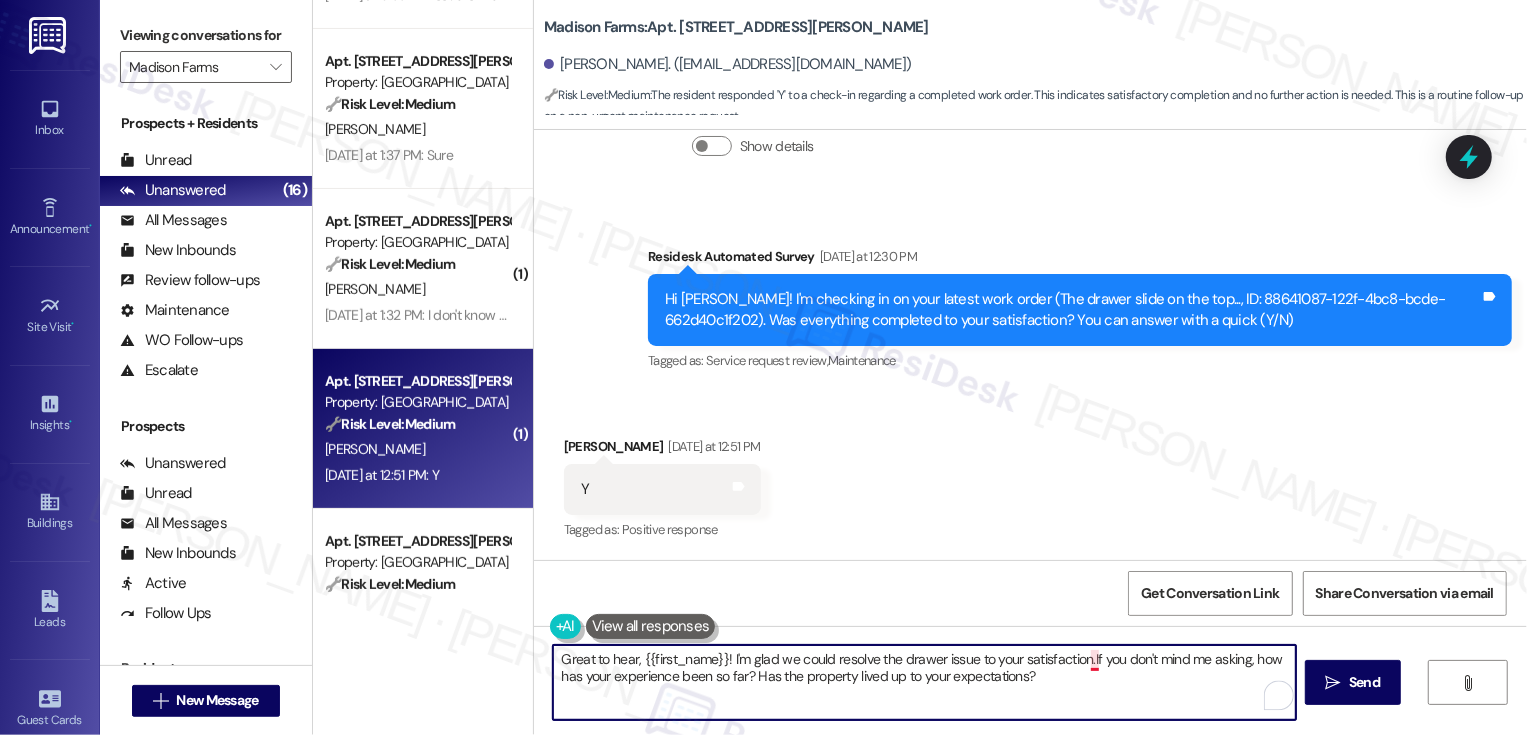 drag, startPoint x: 1085, startPoint y: 660, endPoint x: 1162, endPoint y: 713, distance: 93.47727 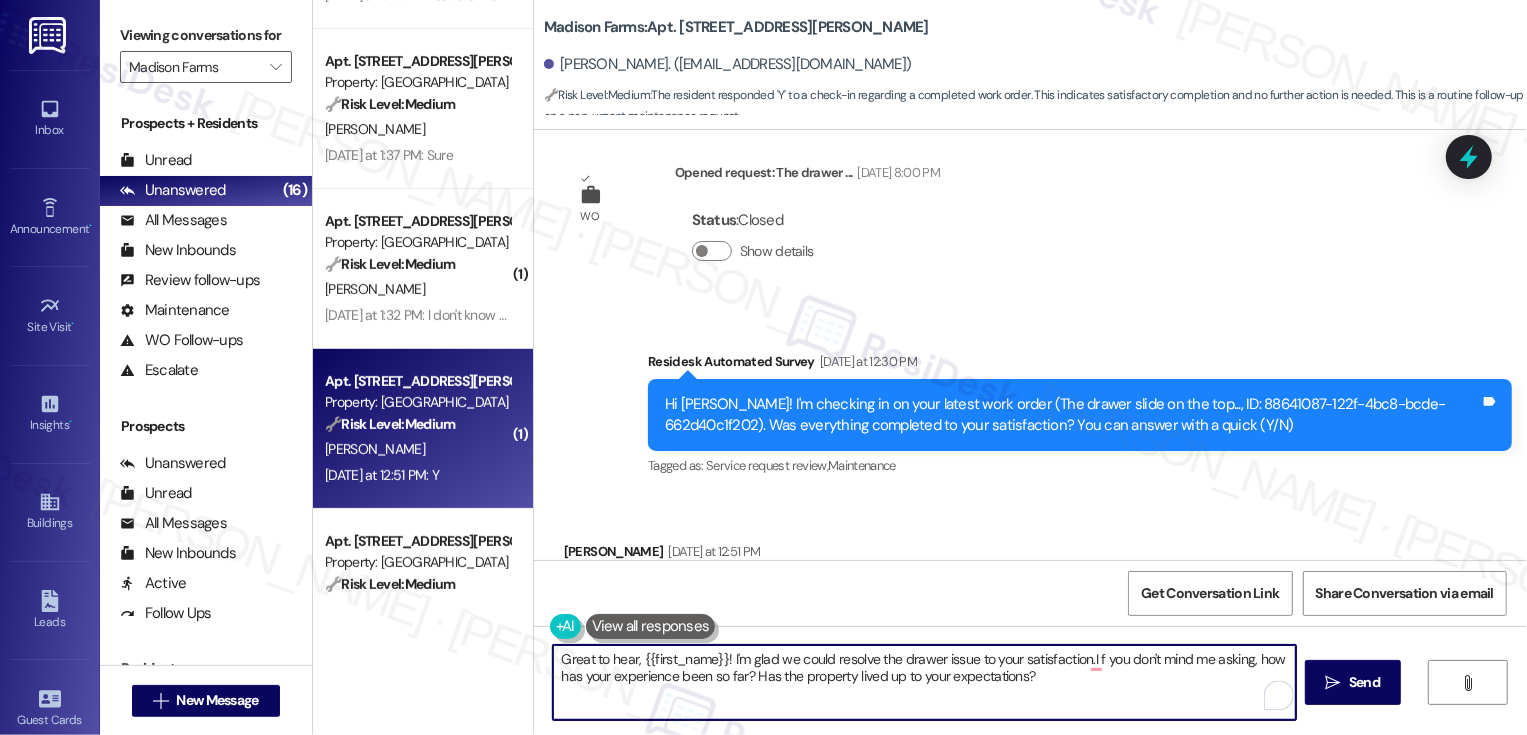 scroll, scrollTop: 1353, scrollLeft: 0, axis: vertical 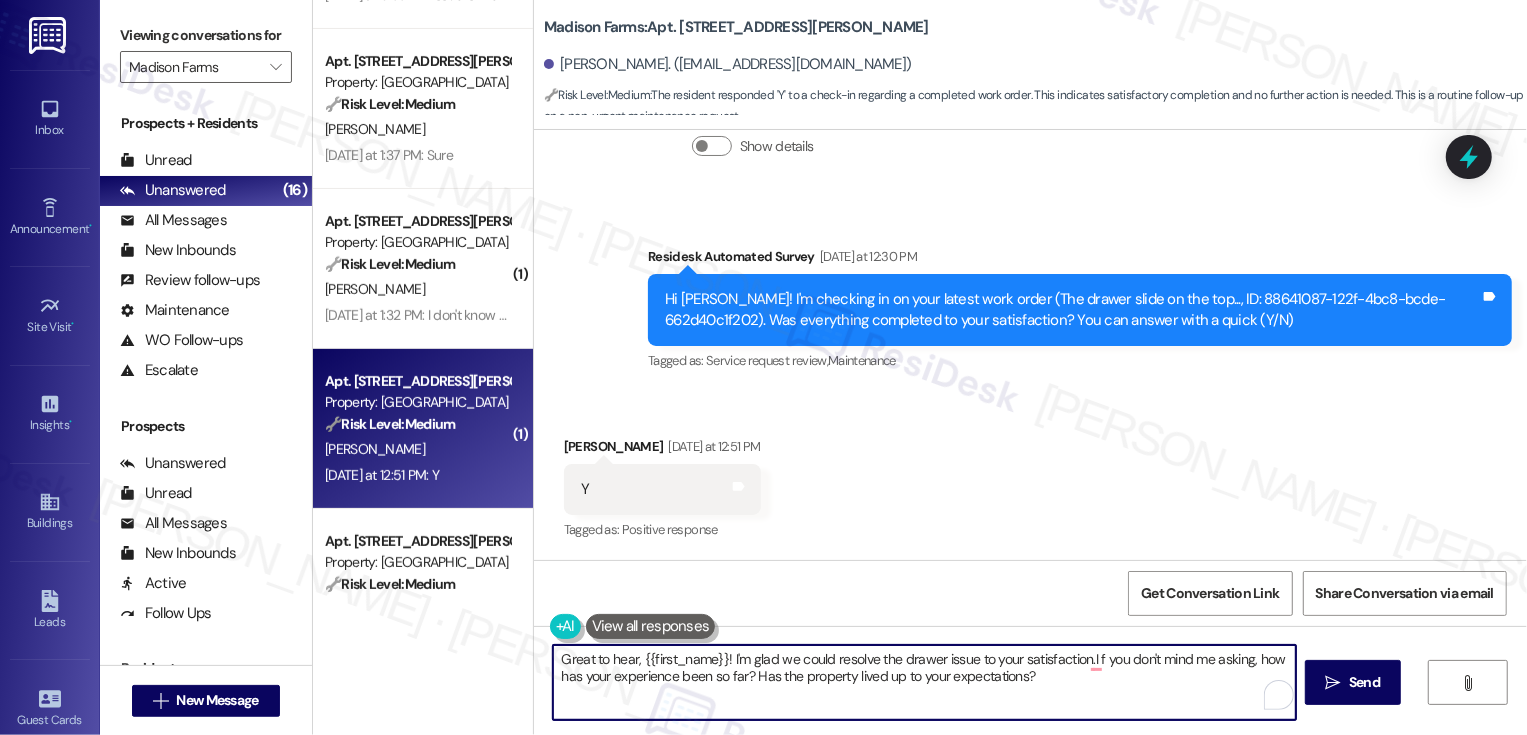 click on "Great to hear, {{first_name}}! I'm glad we could resolve the drawer issue to your satisfaction.I f you don't mind me asking, how has your experience been so far? Has the property lived up to your expectations?" at bounding box center [924, 682] 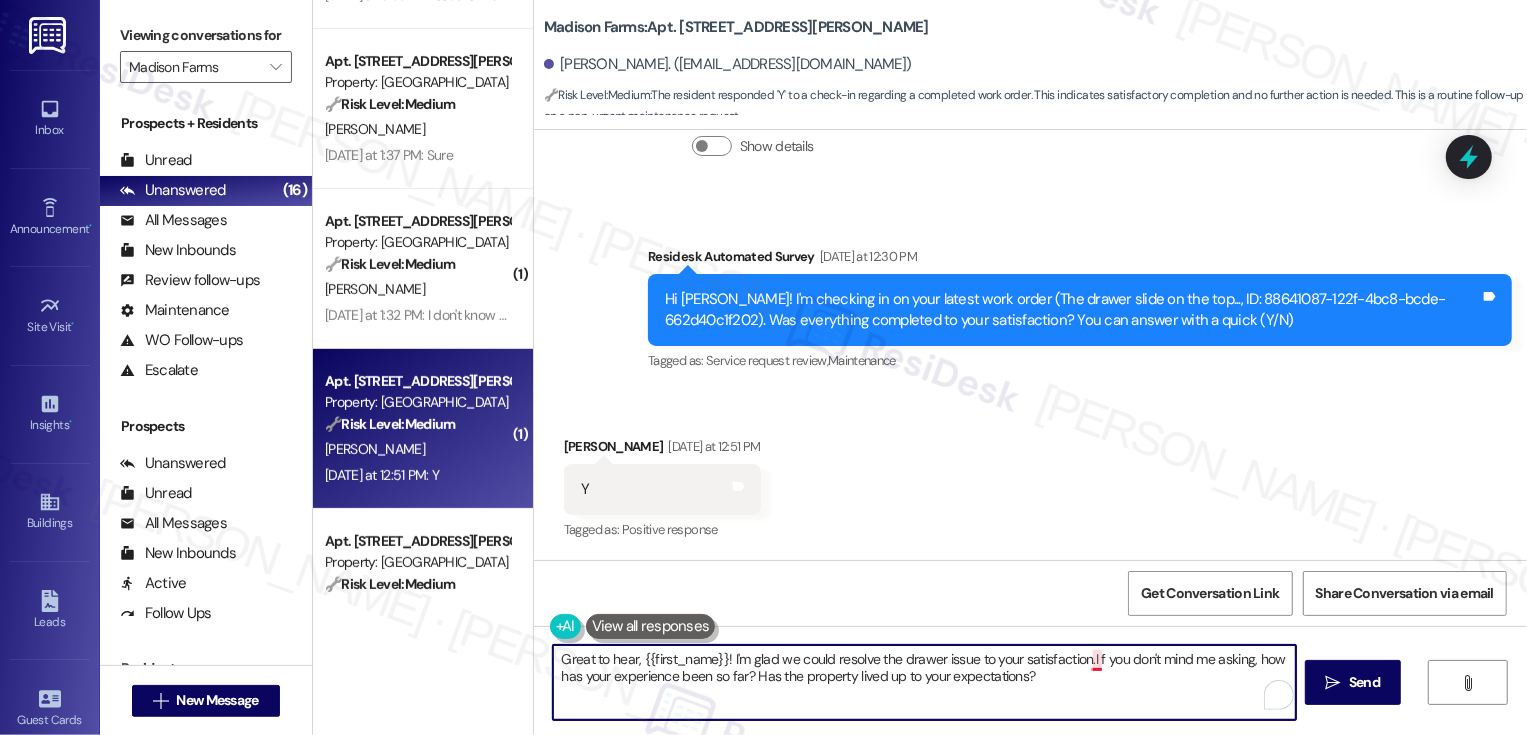 click on "Great to hear, {{first_name}}! I'm glad we could resolve the drawer issue to your satisfaction.I f you don't mind me asking, how has your experience been so far? Has the property lived up to your expectations?" at bounding box center [924, 682] 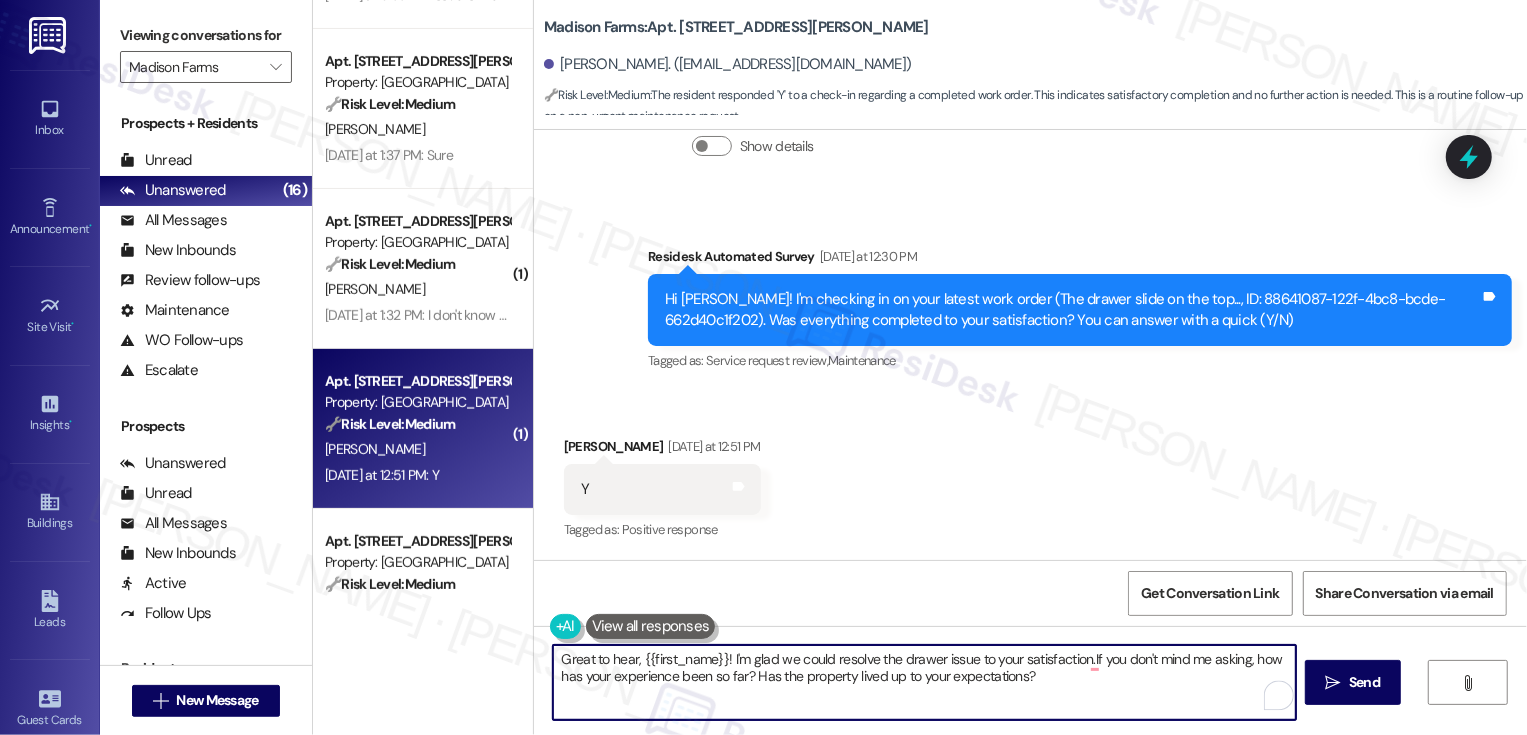 type on "Great to hear, {{first_name}}! I'm glad we could resolve the drawer issue to your satisfaction. If you don't mind me asking, how has your experience been so far? Has the property lived up to your expectations?" 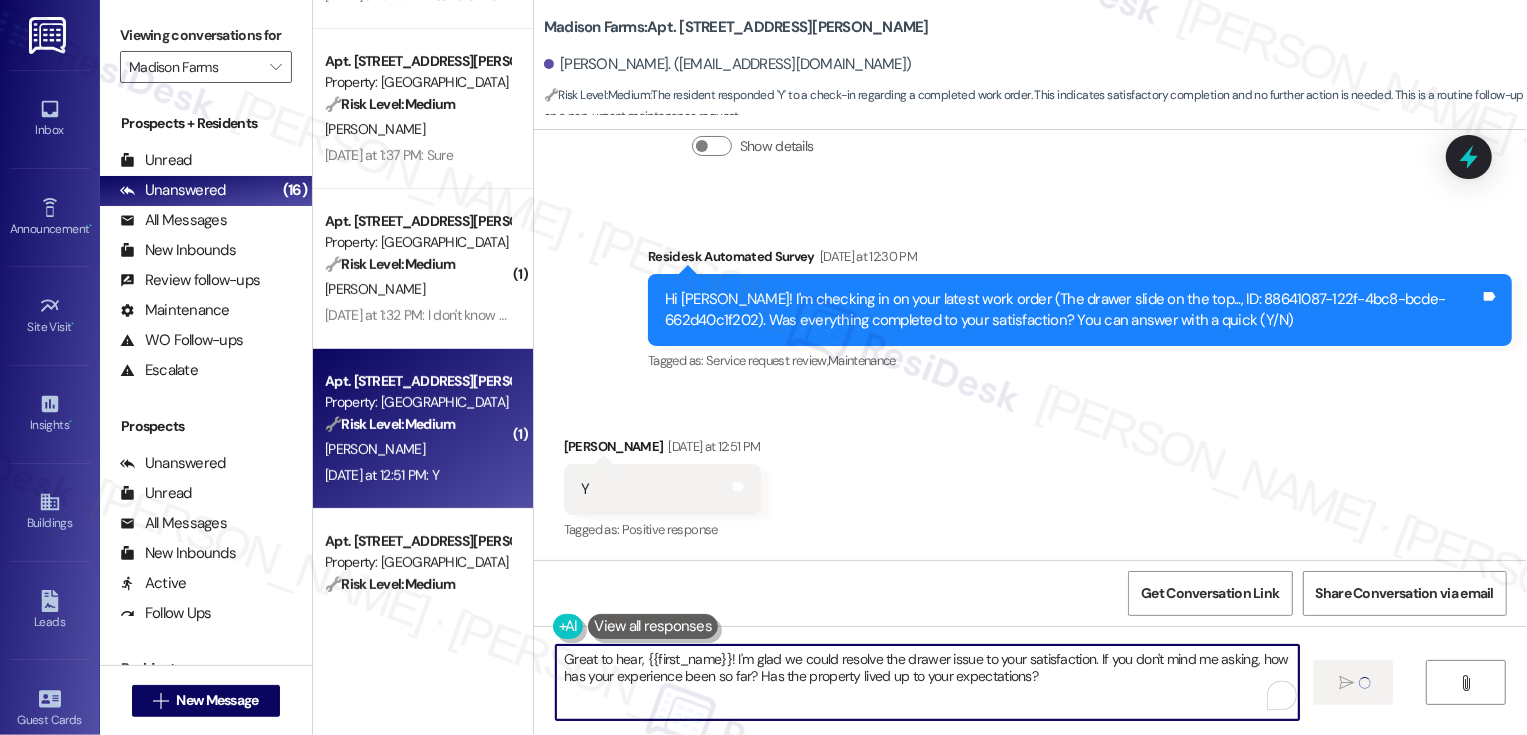 type 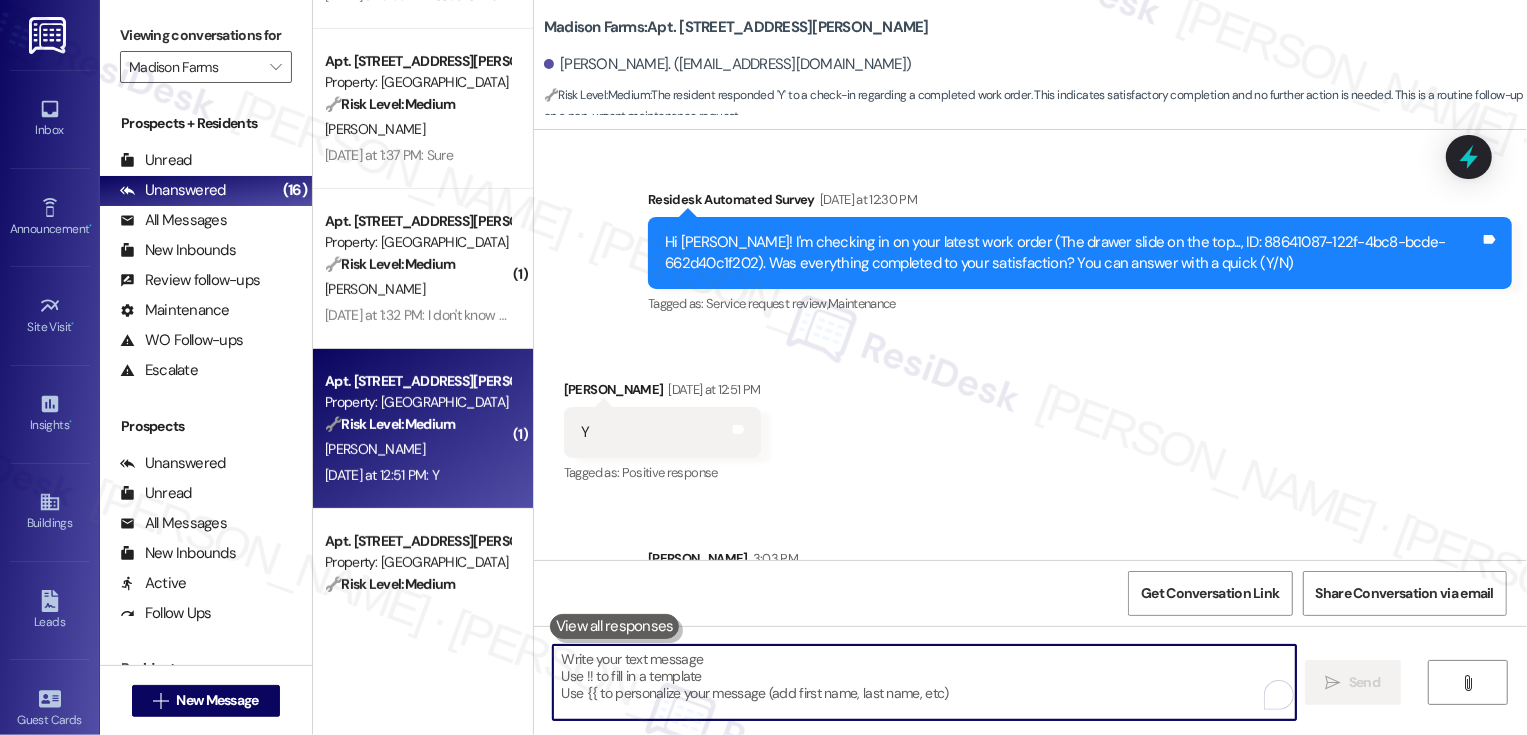 scroll, scrollTop: 1514, scrollLeft: 0, axis: vertical 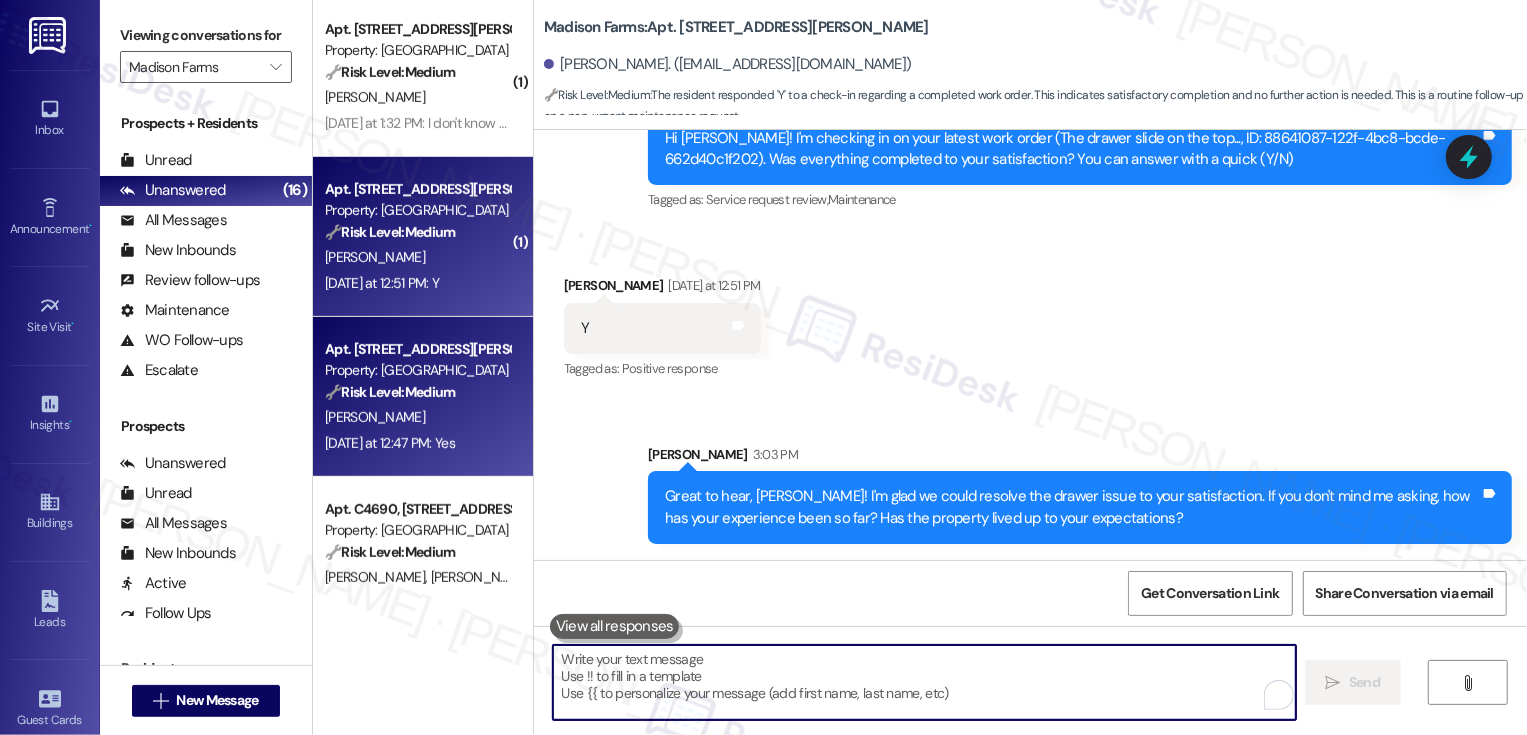 click on "[PERSON_NAME]" at bounding box center (417, 417) 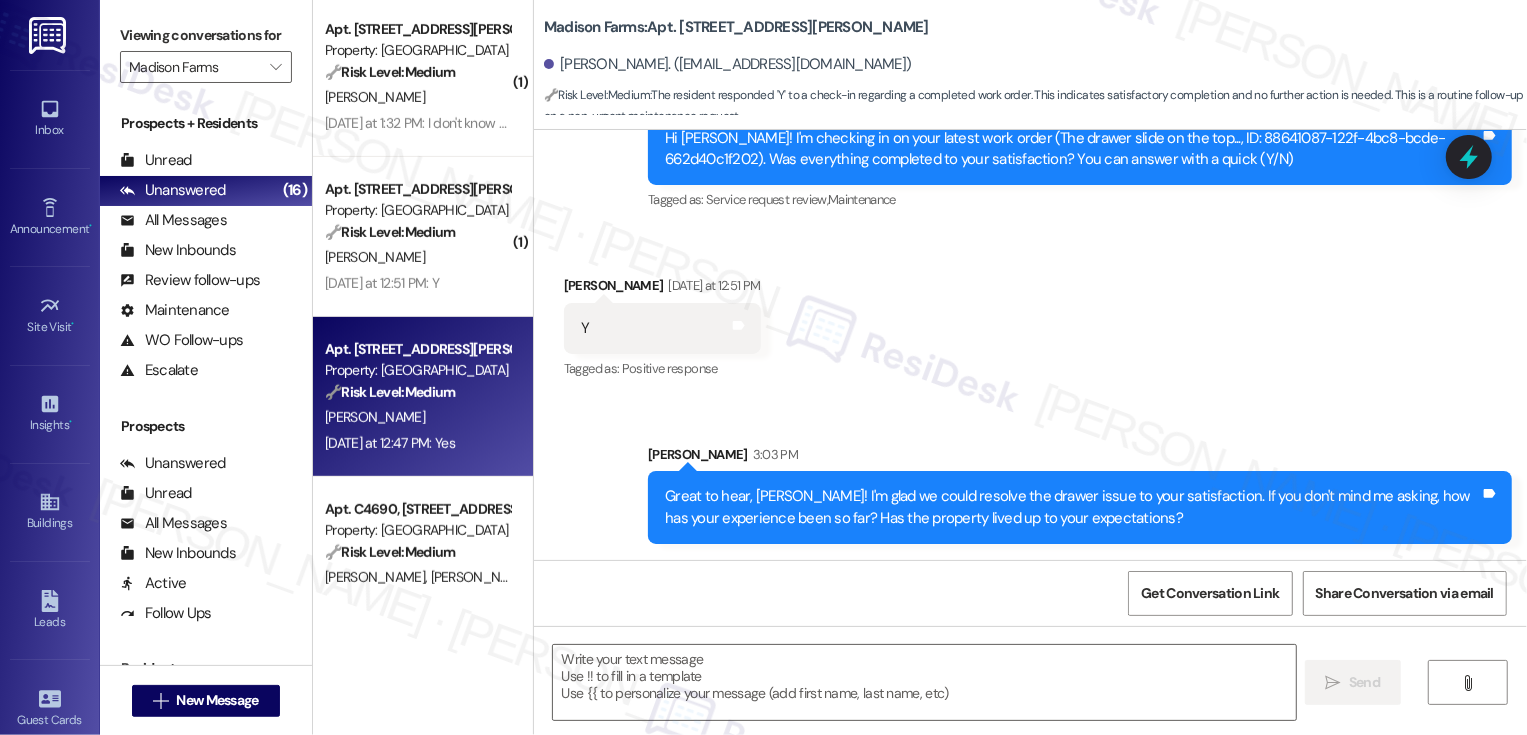 click on "[PERSON_NAME]" at bounding box center [417, 417] 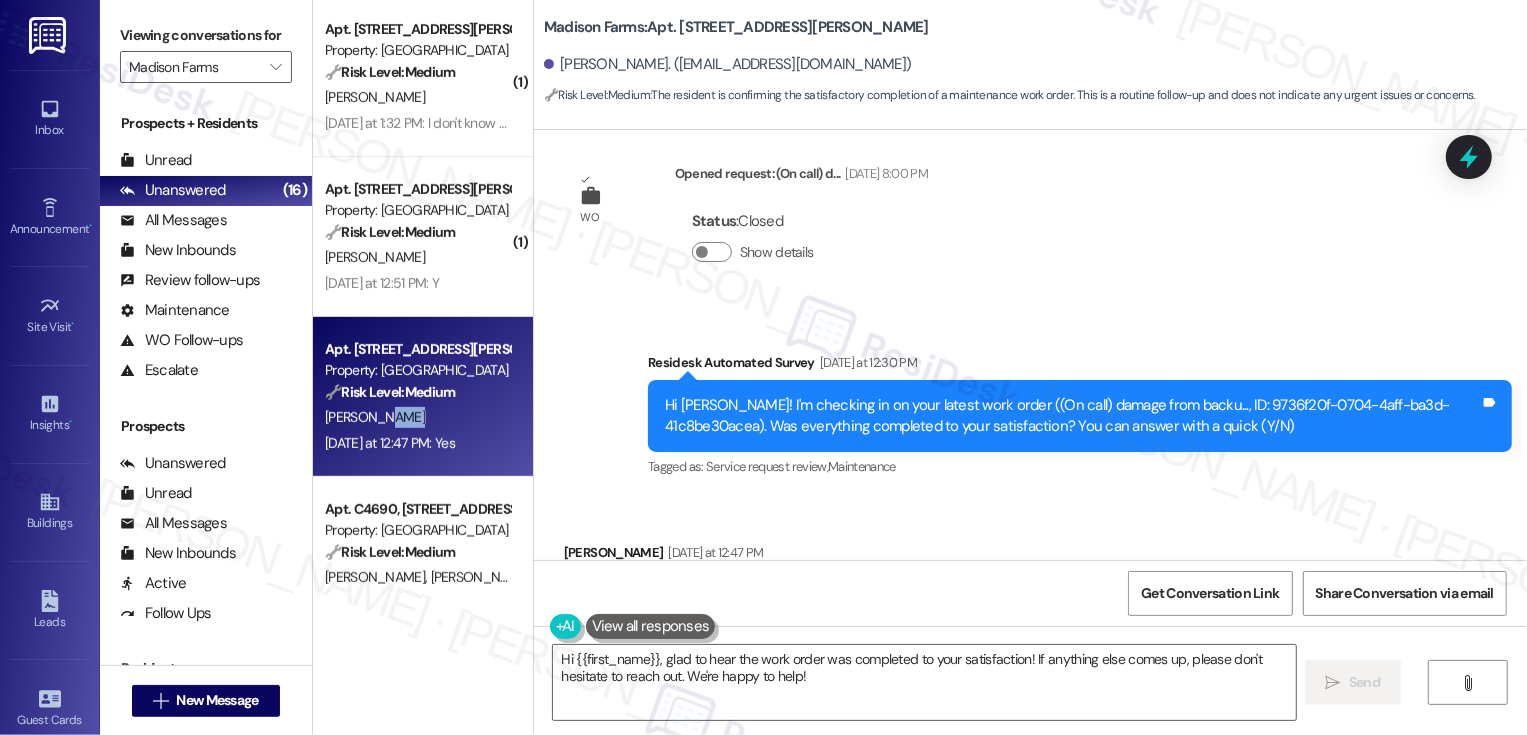scroll, scrollTop: 1661, scrollLeft: 0, axis: vertical 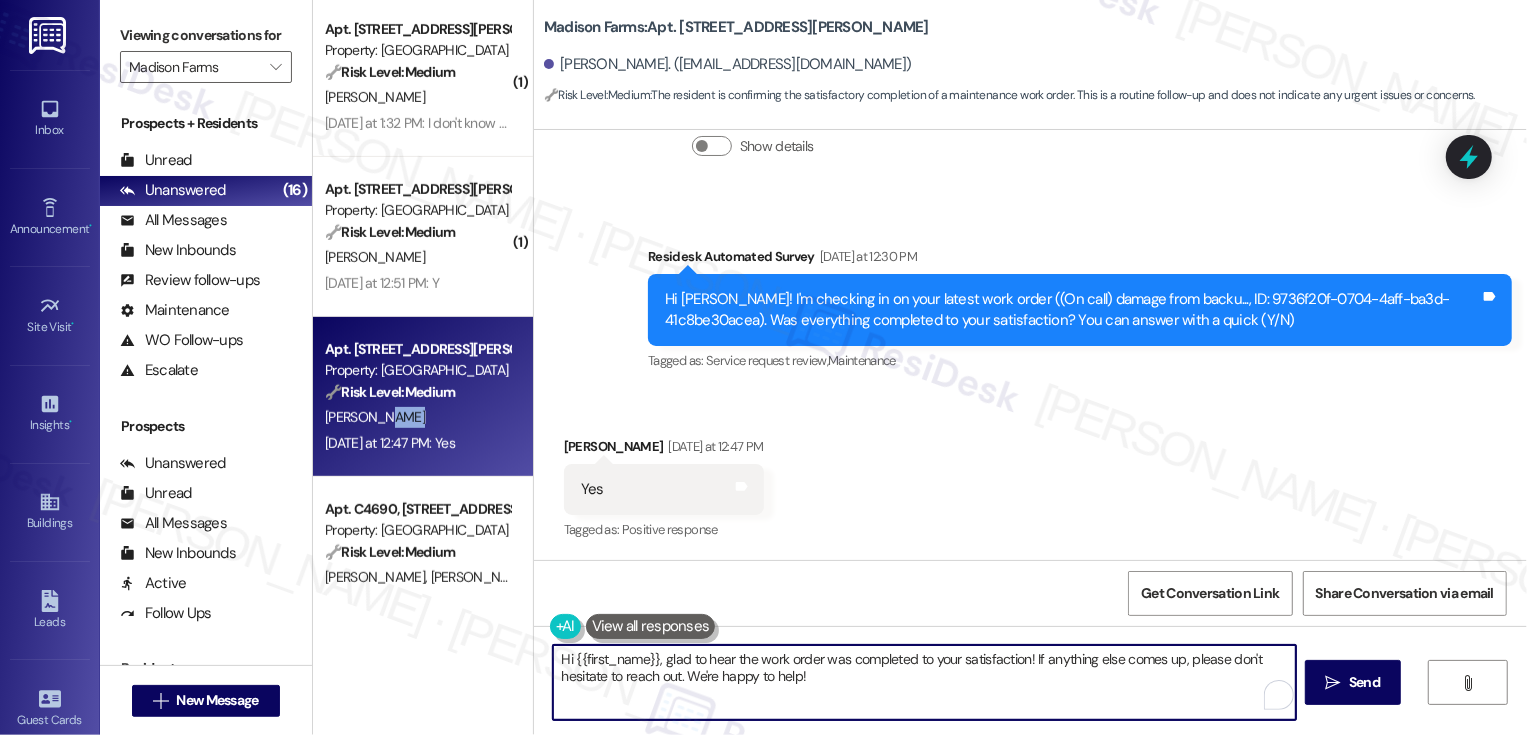 drag, startPoint x: 1030, startPoint y: 663, endPoint x: 1051, endPoint y: 692, distance: 35.805027 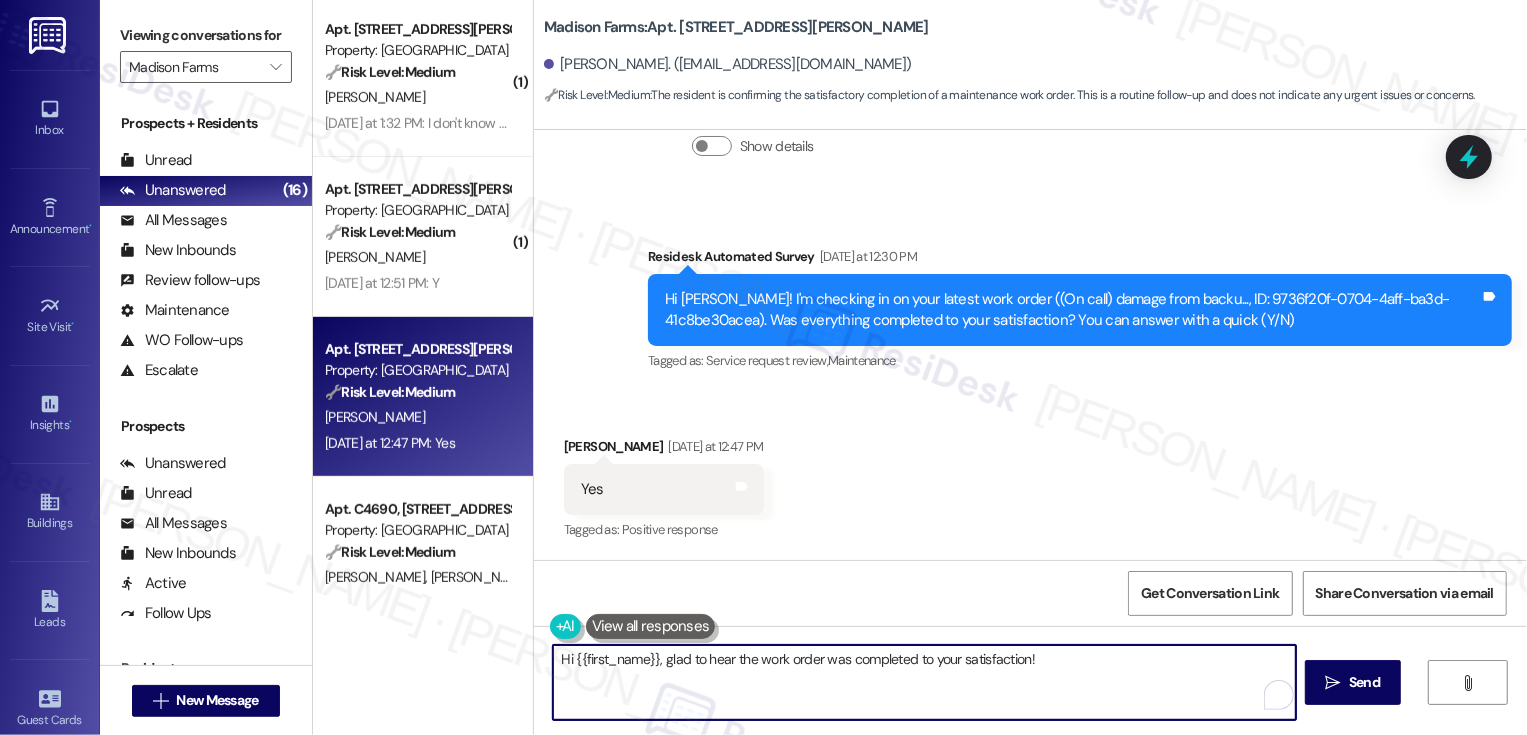 paste on "If you don't mind me asking, how has your experience been so far? Has the property lived up to your expectations?" 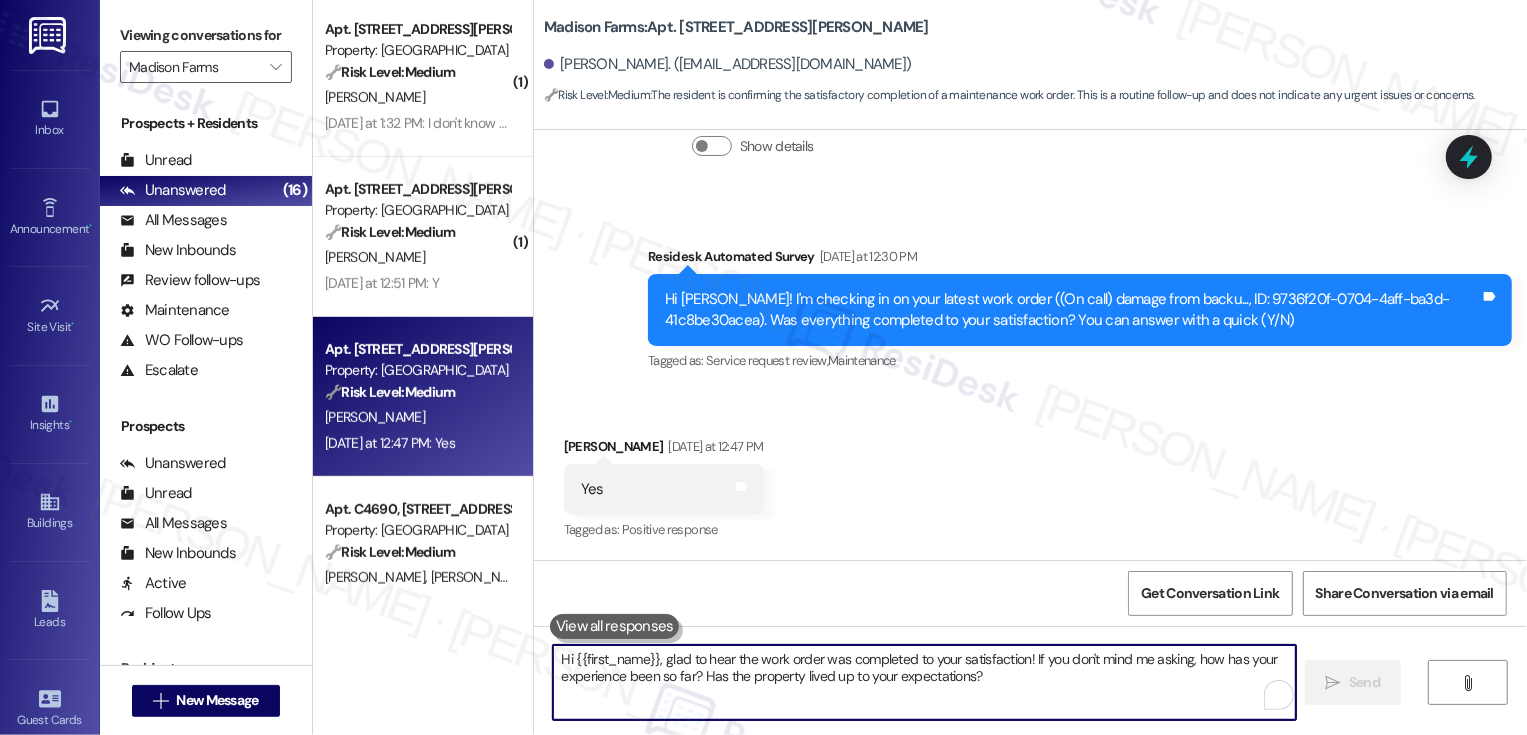type 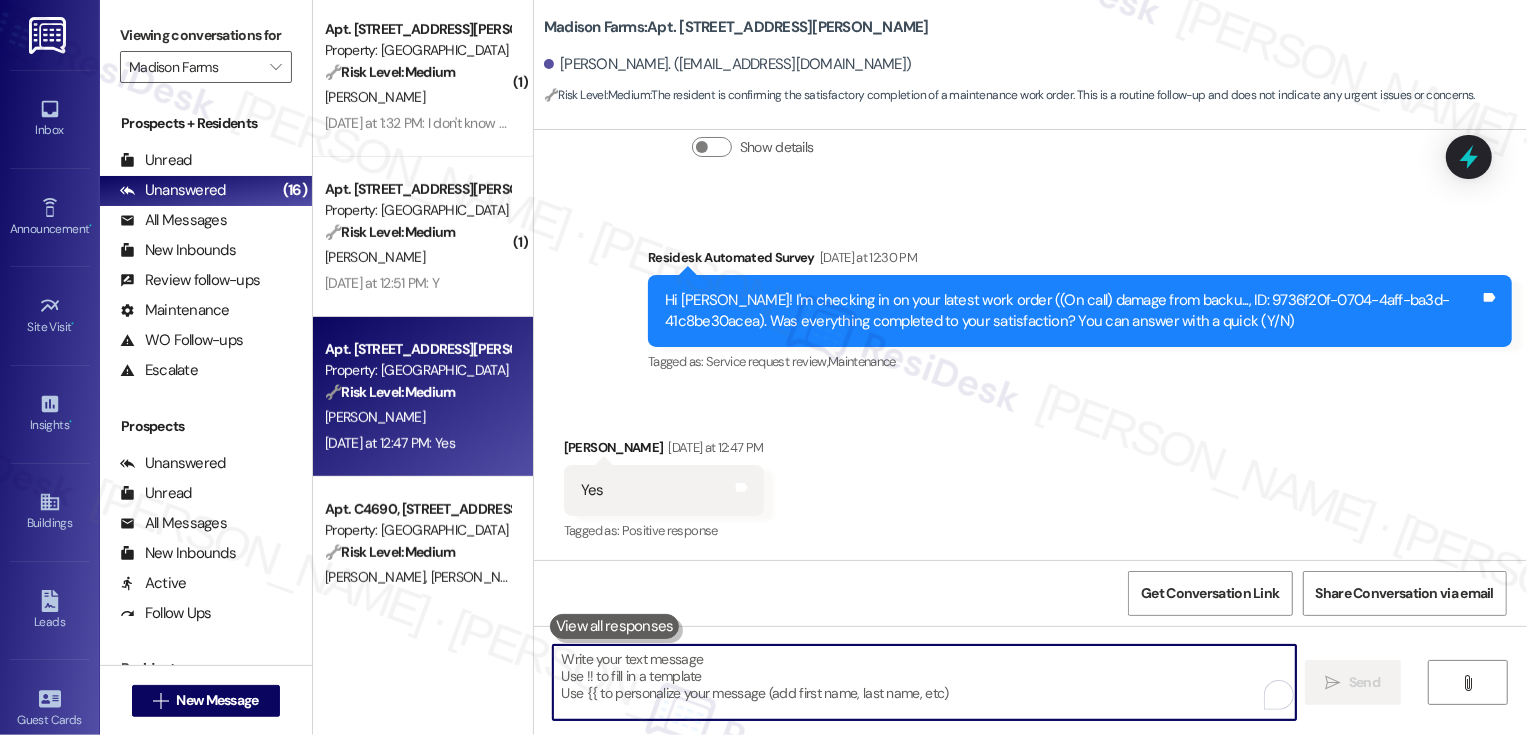 scroll, scrollTop: 1822, scrollLeft: 0, axis: vertical 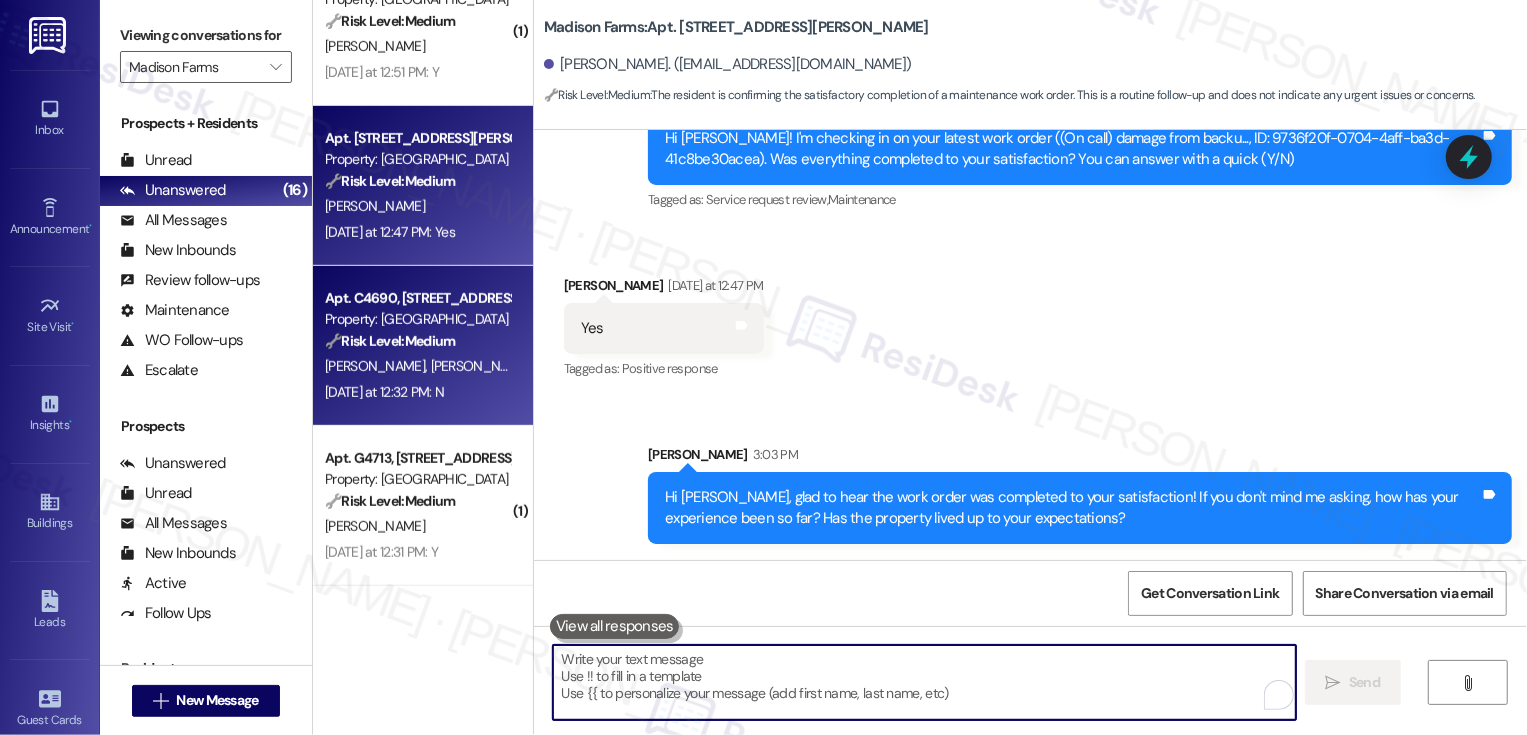 click on "Yesterday at 12:32 PM: N Yesterday at 12:32 PM: N" at bounding box center (417, 392) 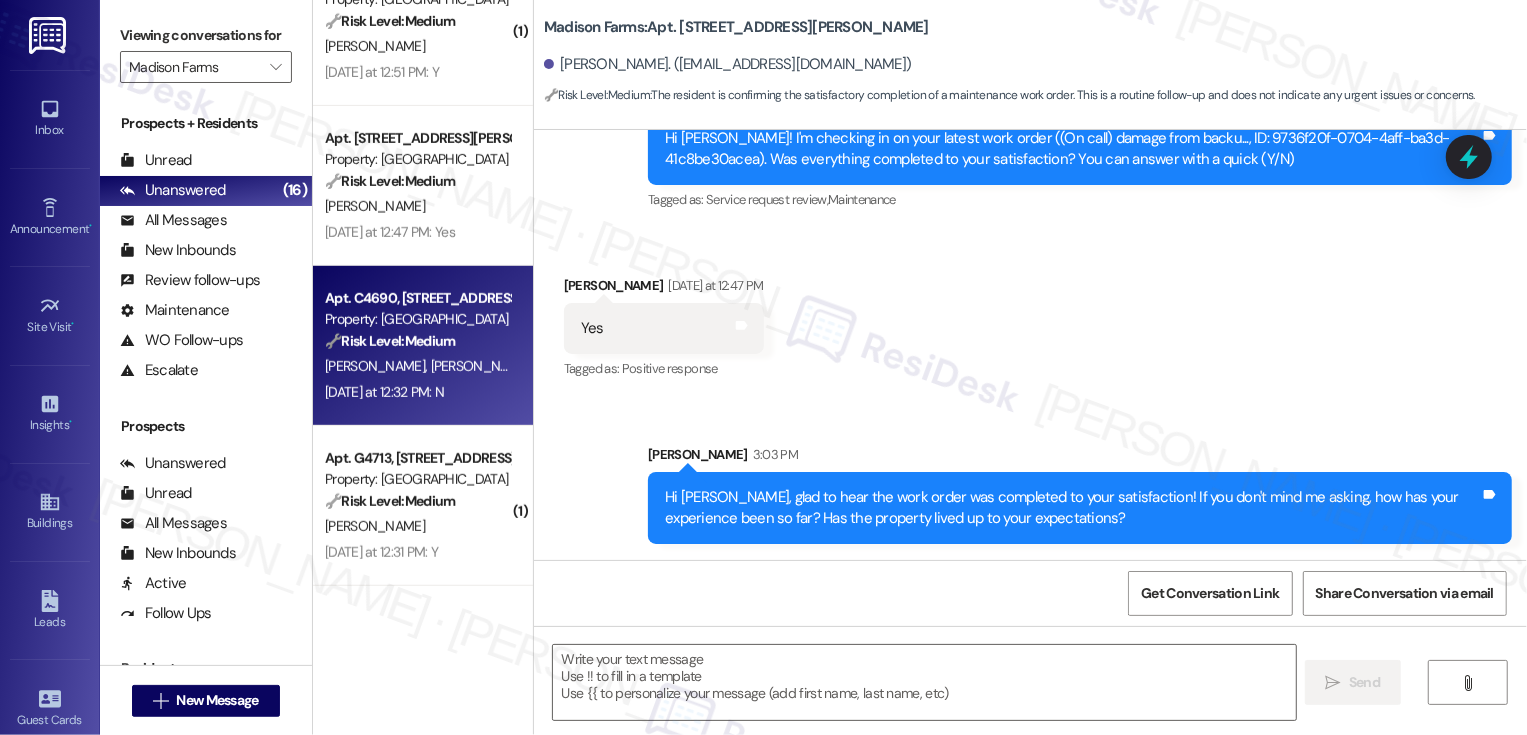type on "Fetching suggested responses. Please feel free to read through the conversation in the meantime." 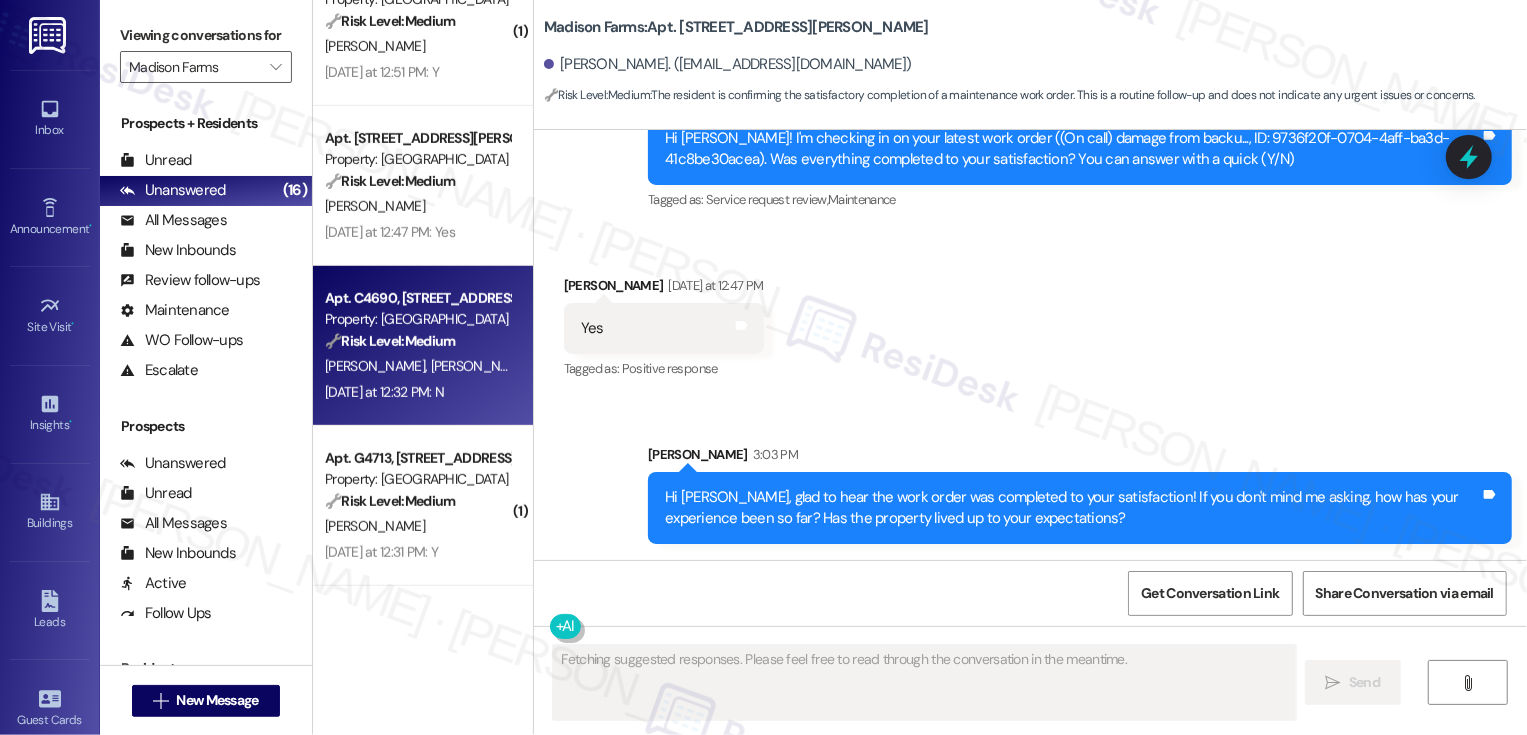 click on "Yesterday at 12:32 PM: N Yesterday at 12:32 PM: N" at bounding box center [417, 392] 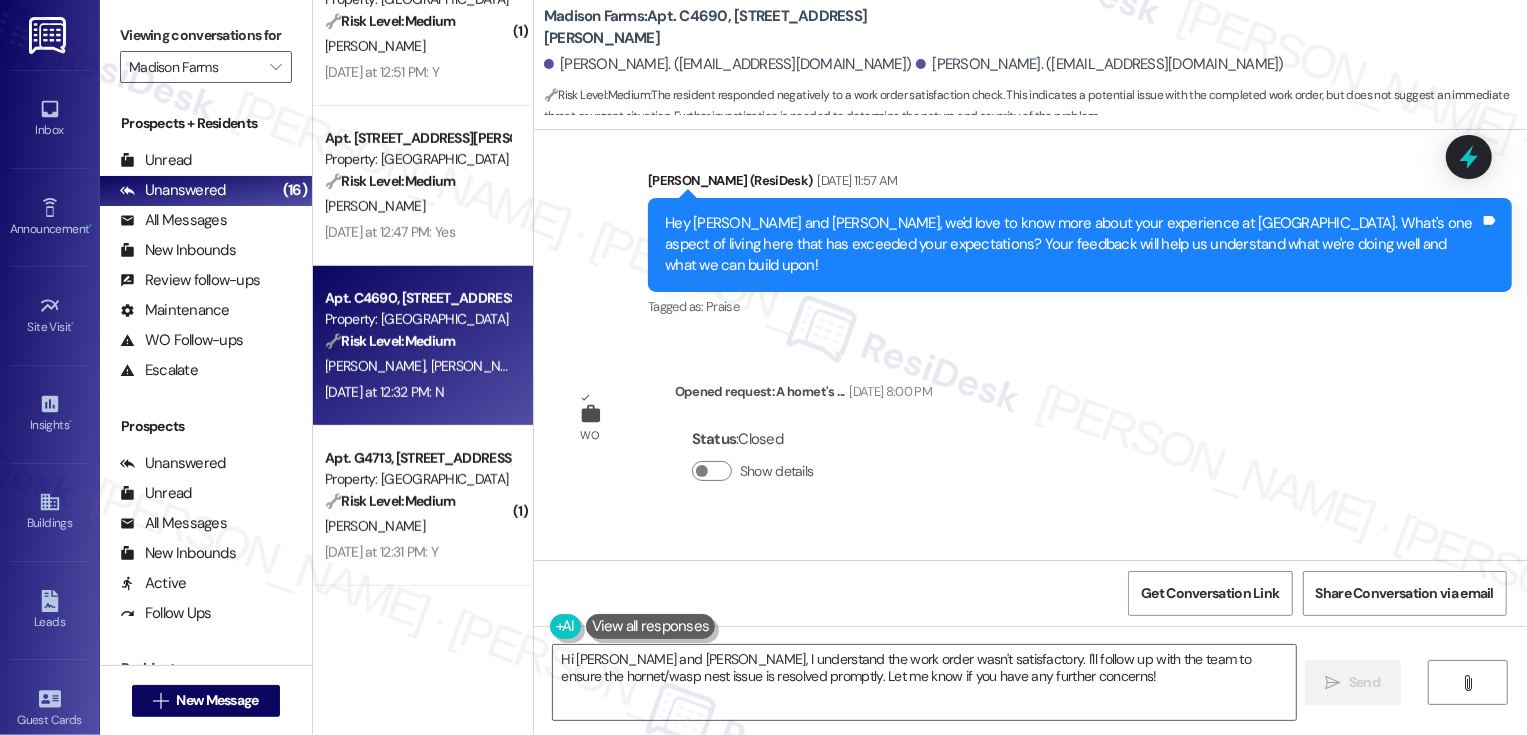 scroll, scrollTop: 1353, scrollLeft: 0, axis: vertical 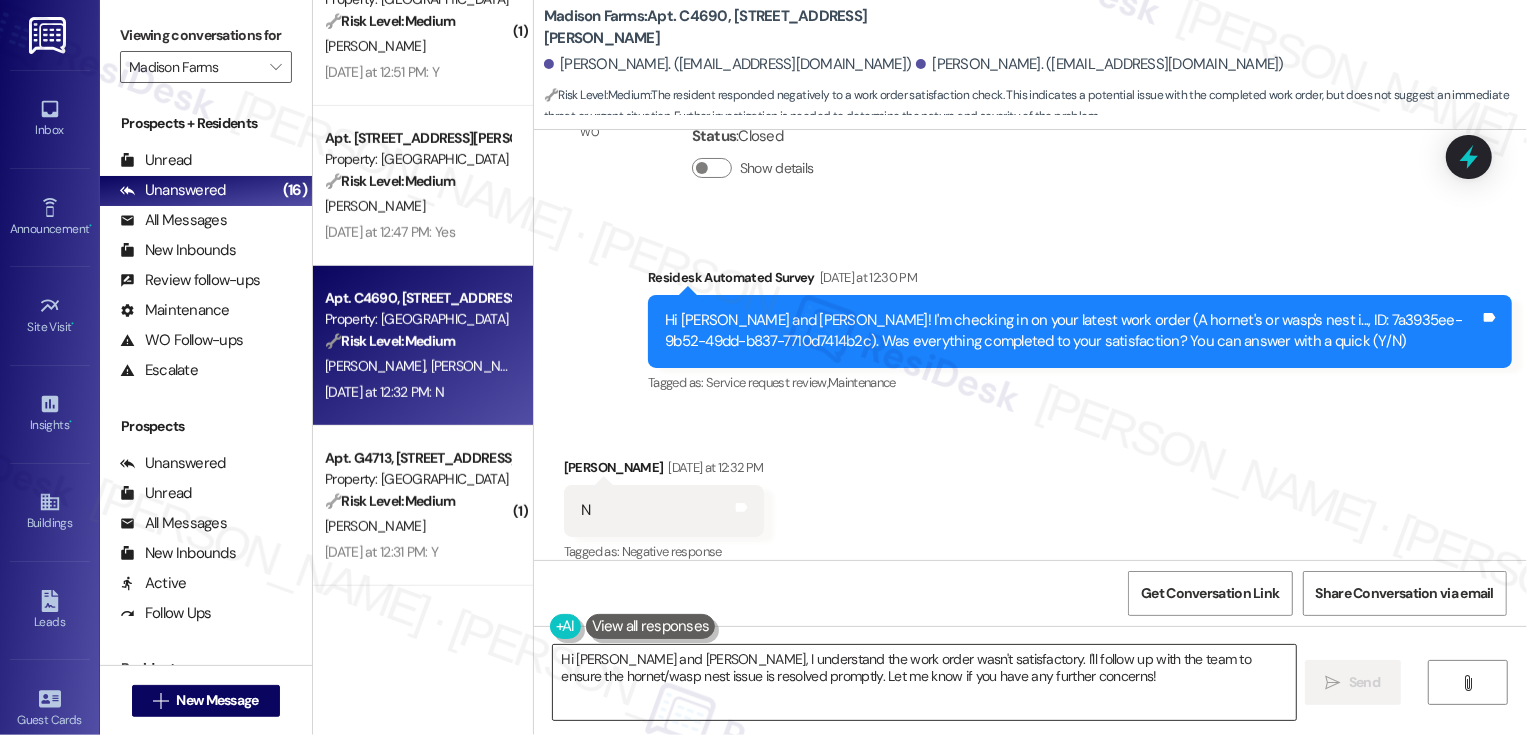 click on "Hi Alan and Donna, I understand the work order wasn't satisfactory. I'll follow up with the team to ensure the hornet/wasp nest issue is resolved promptly. Let me know if you have any further concerns!" at bounding box center (924, 682) 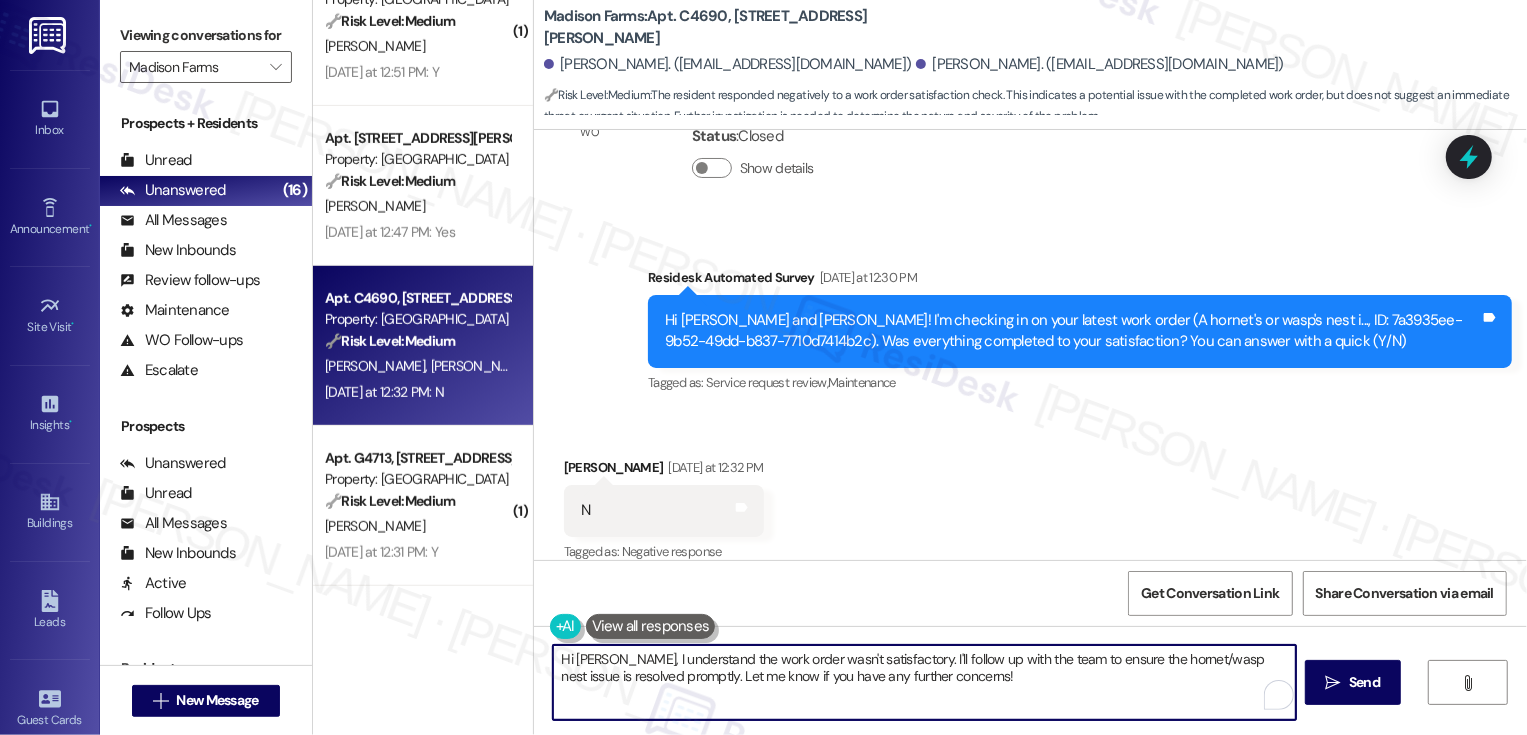 drag, startPoint x: 881, startPoint y: 658, endPoint x: 983, endPoint y: 713, distance: 115.88356 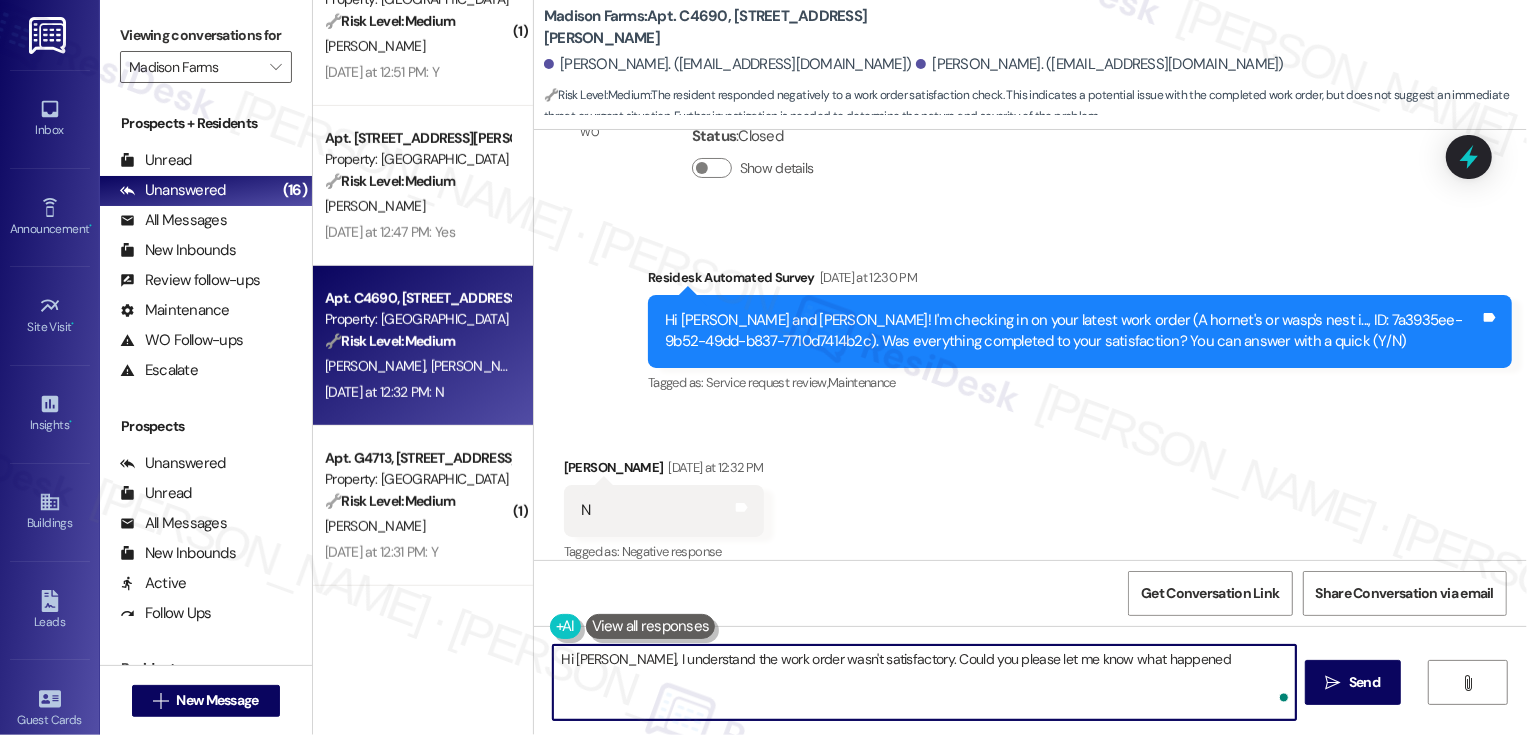 type on "Hi [PERSON_NAME], I understand the work order wasn't satisfactory. Could you please let me know what happened?" 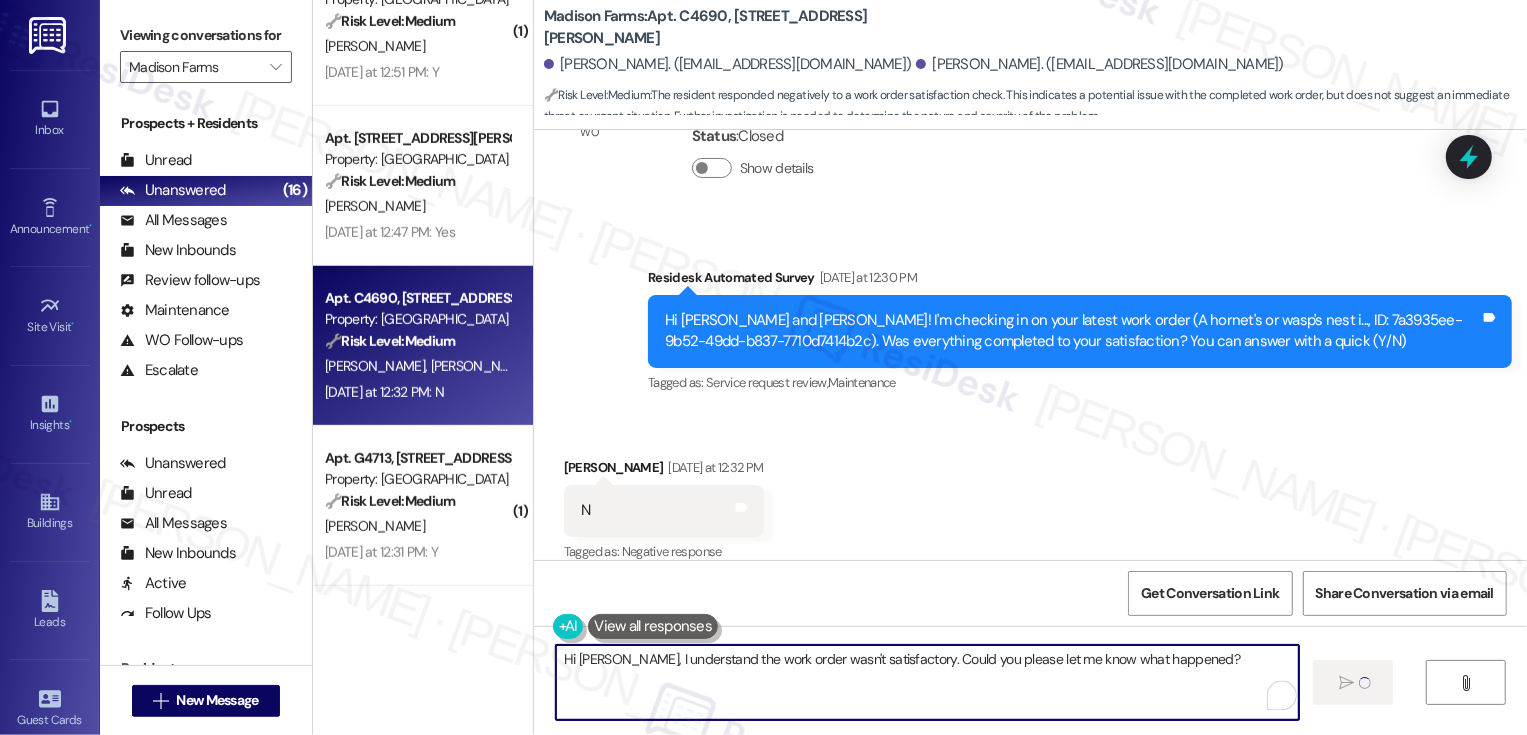 type 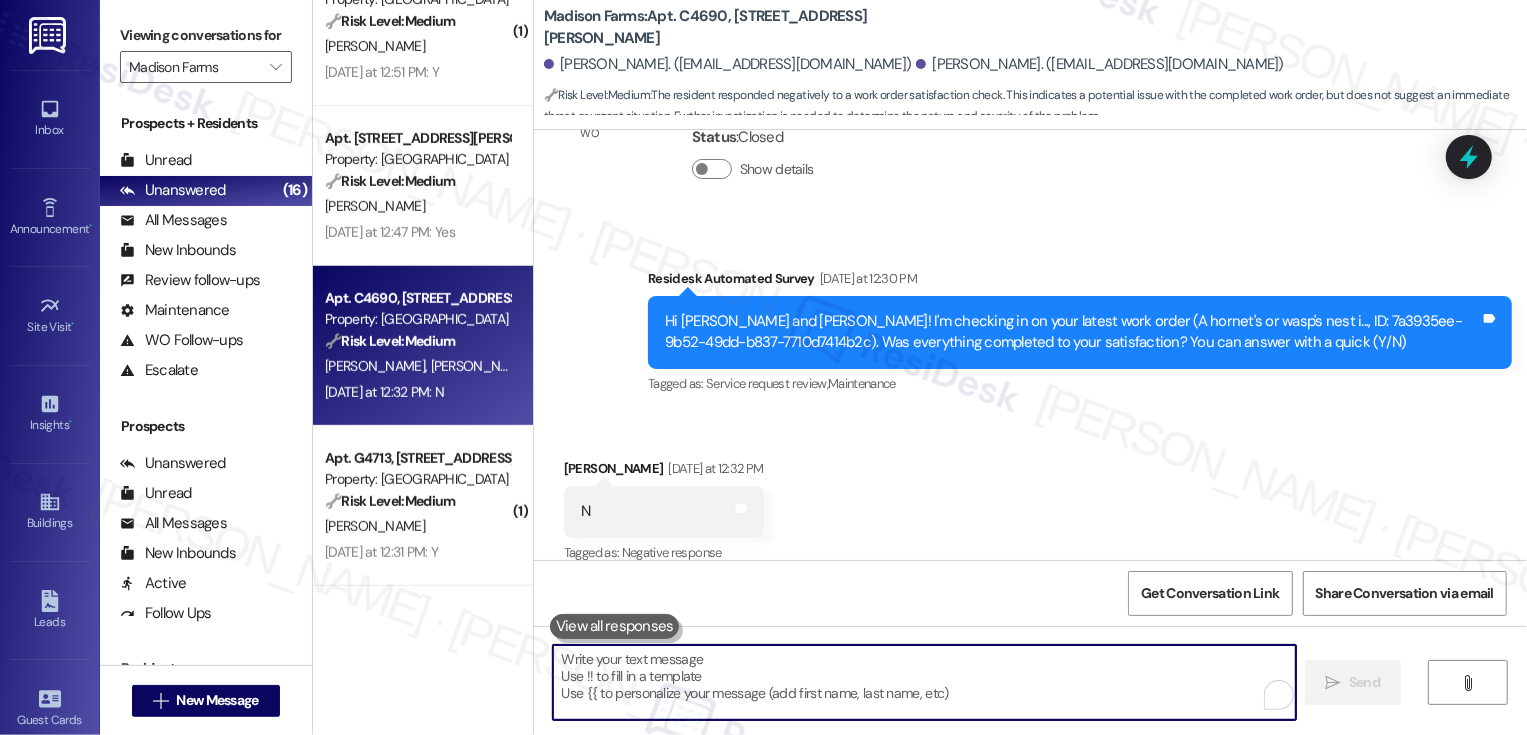 scroll, scrollTop: 1492, scrollLeft: 0, axis: vertical 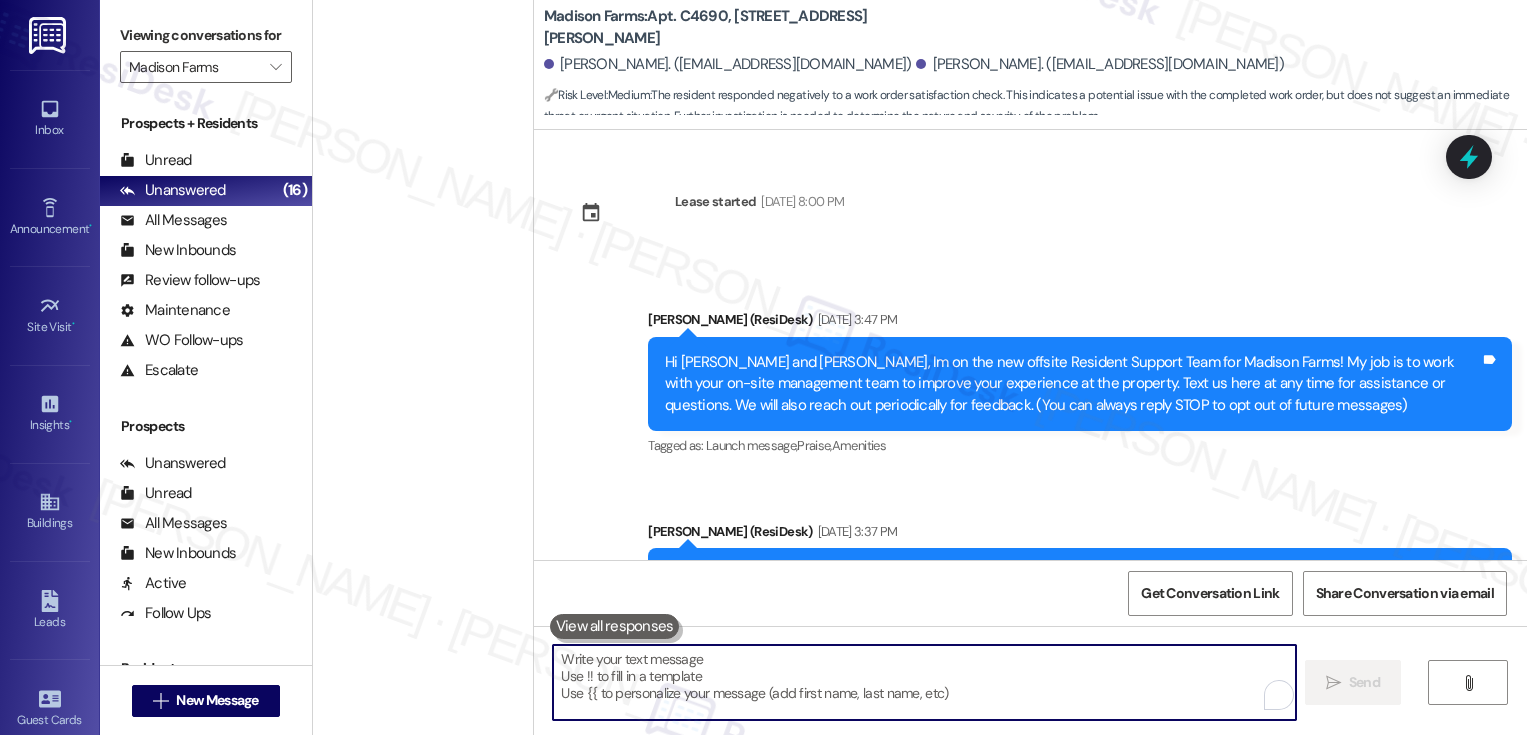 click on "[PERSON_NAME]" at bounding box center [417, 1380] 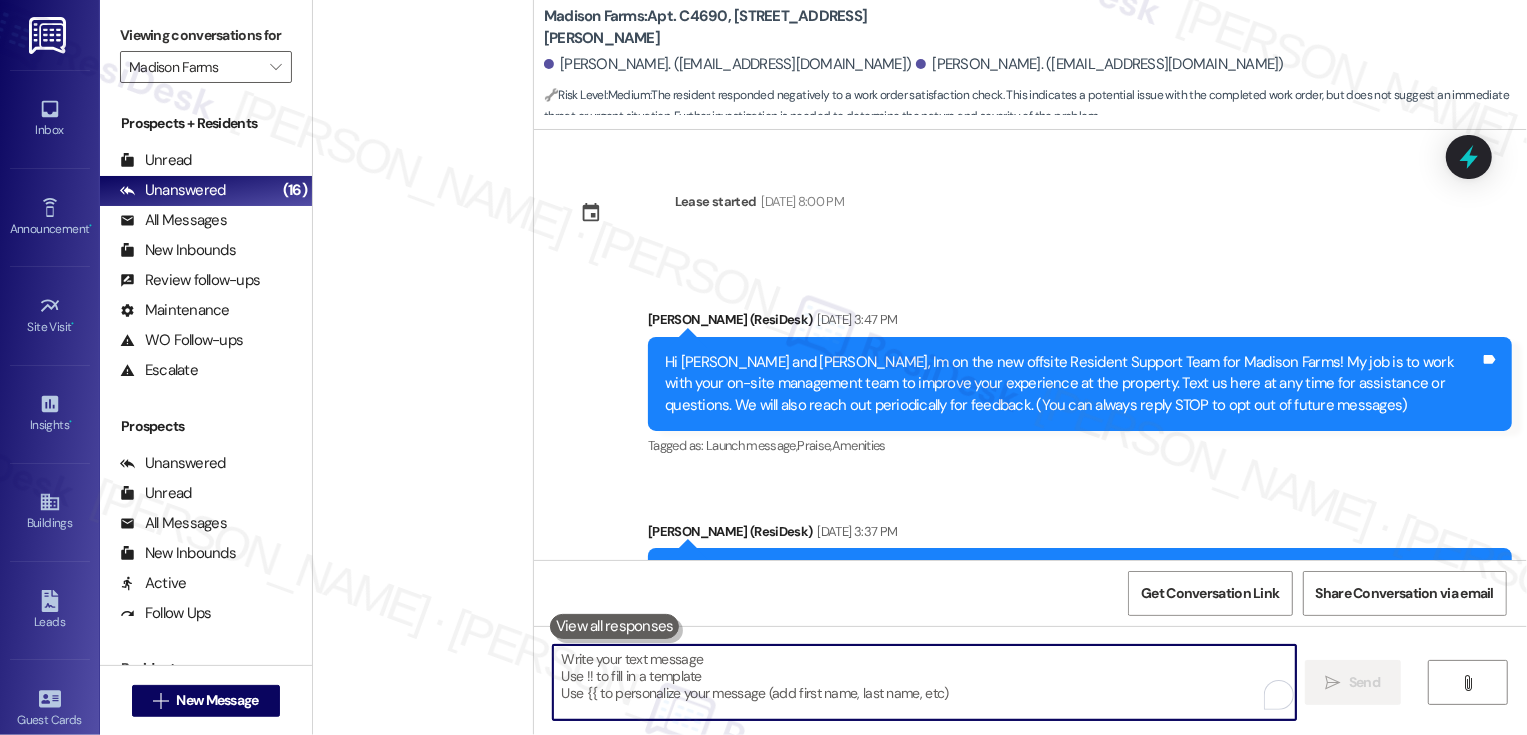 scroll, scrollTop: 1073, scrollLeft: 0, axis: vertical 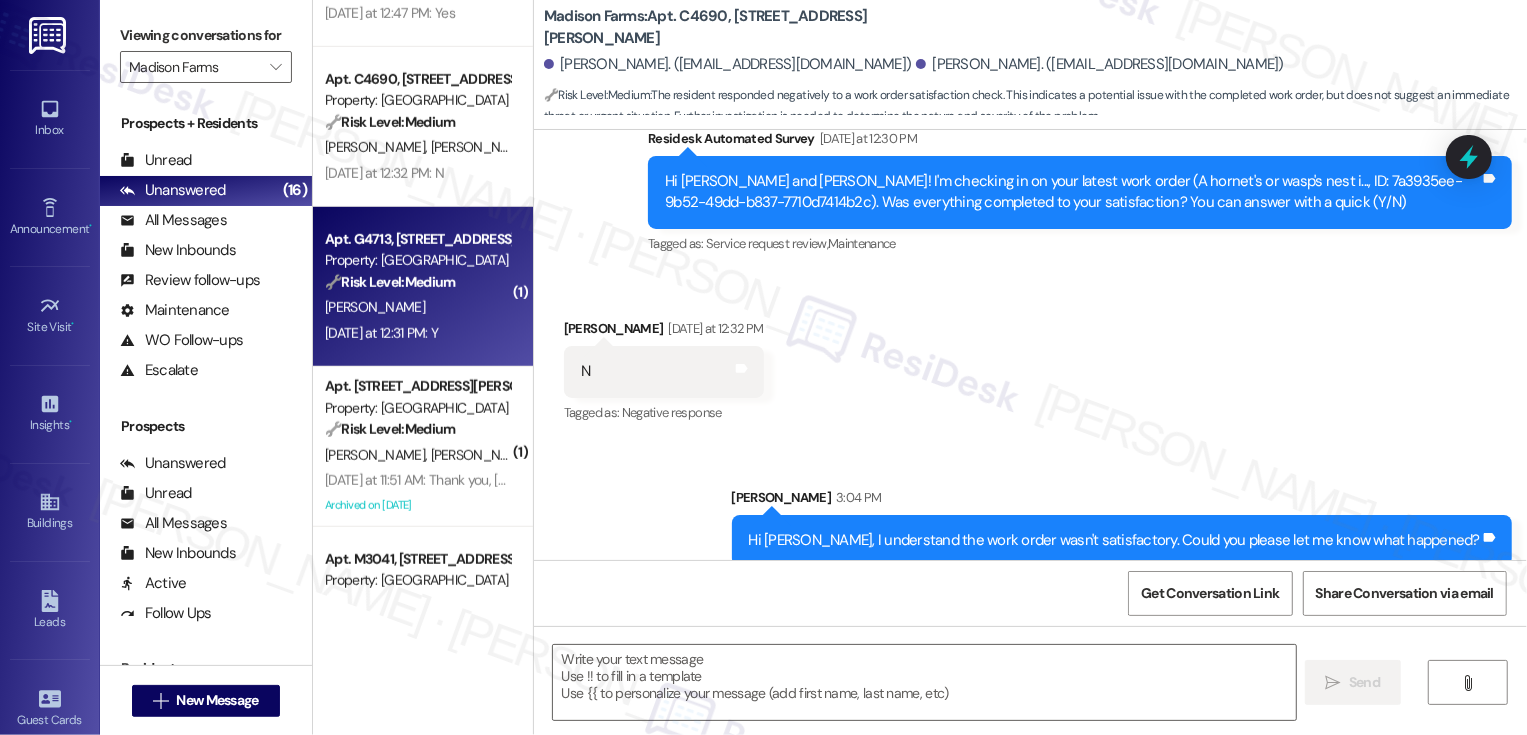 click on "[PERSON_NAME]" at bounding box center [417, 307] 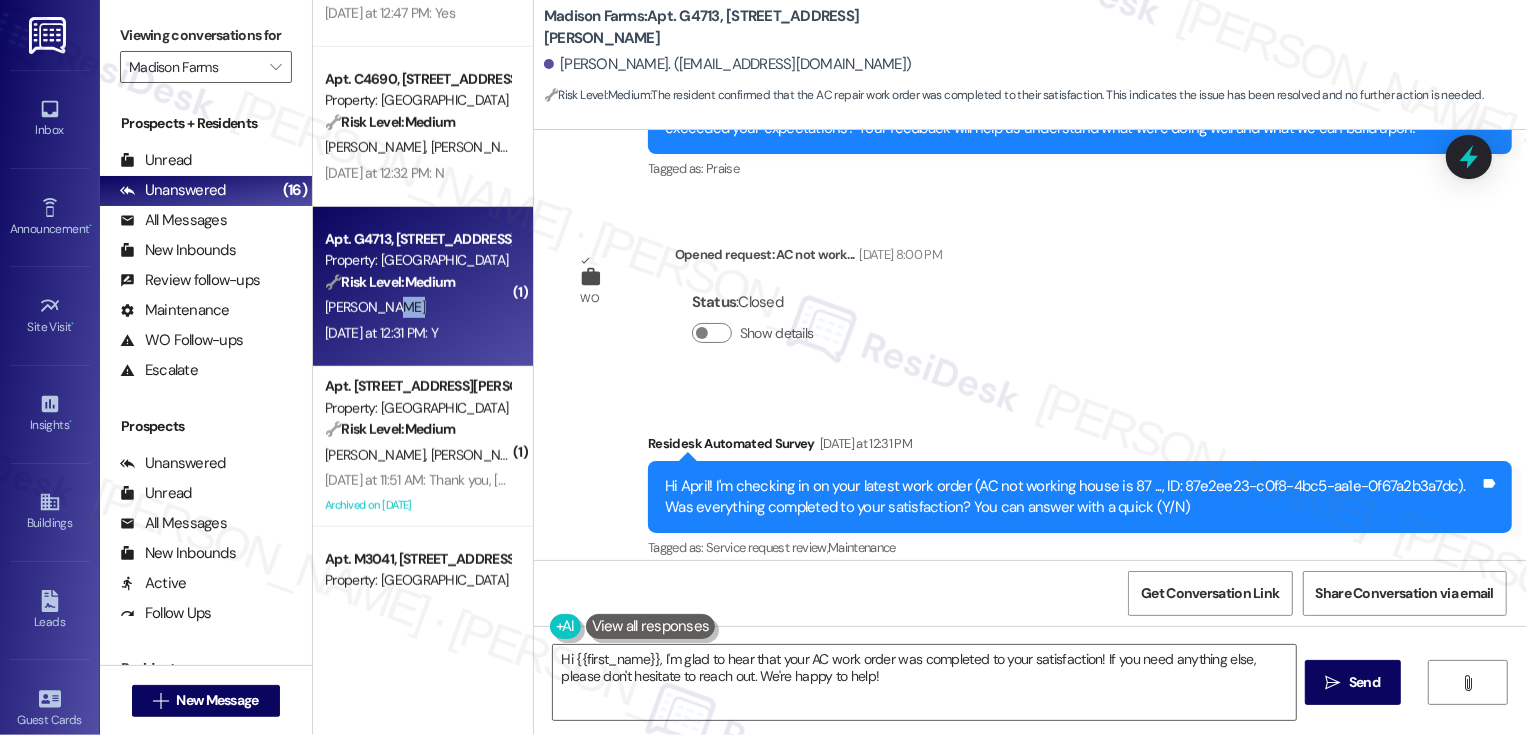 scroll, scrollTop: 1353, scrollLeft: 0, axis: vertical 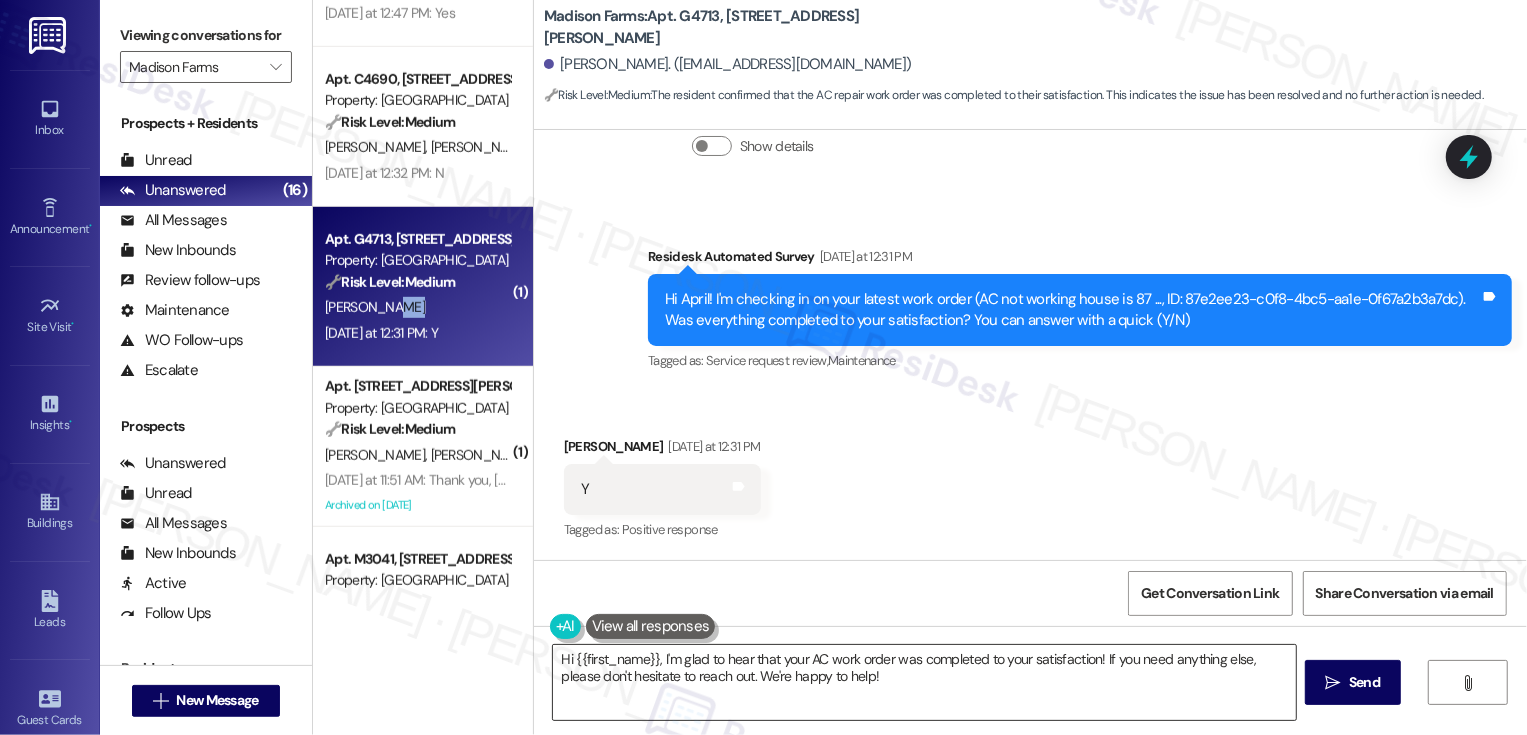 click on "Hi {{first_name}}, I'm glad to hear that your AC work order was completed to your satisfaction! If you need anything else, please don't hesitate to reach out. We're happy to help!" at bounding box center (924, 682) 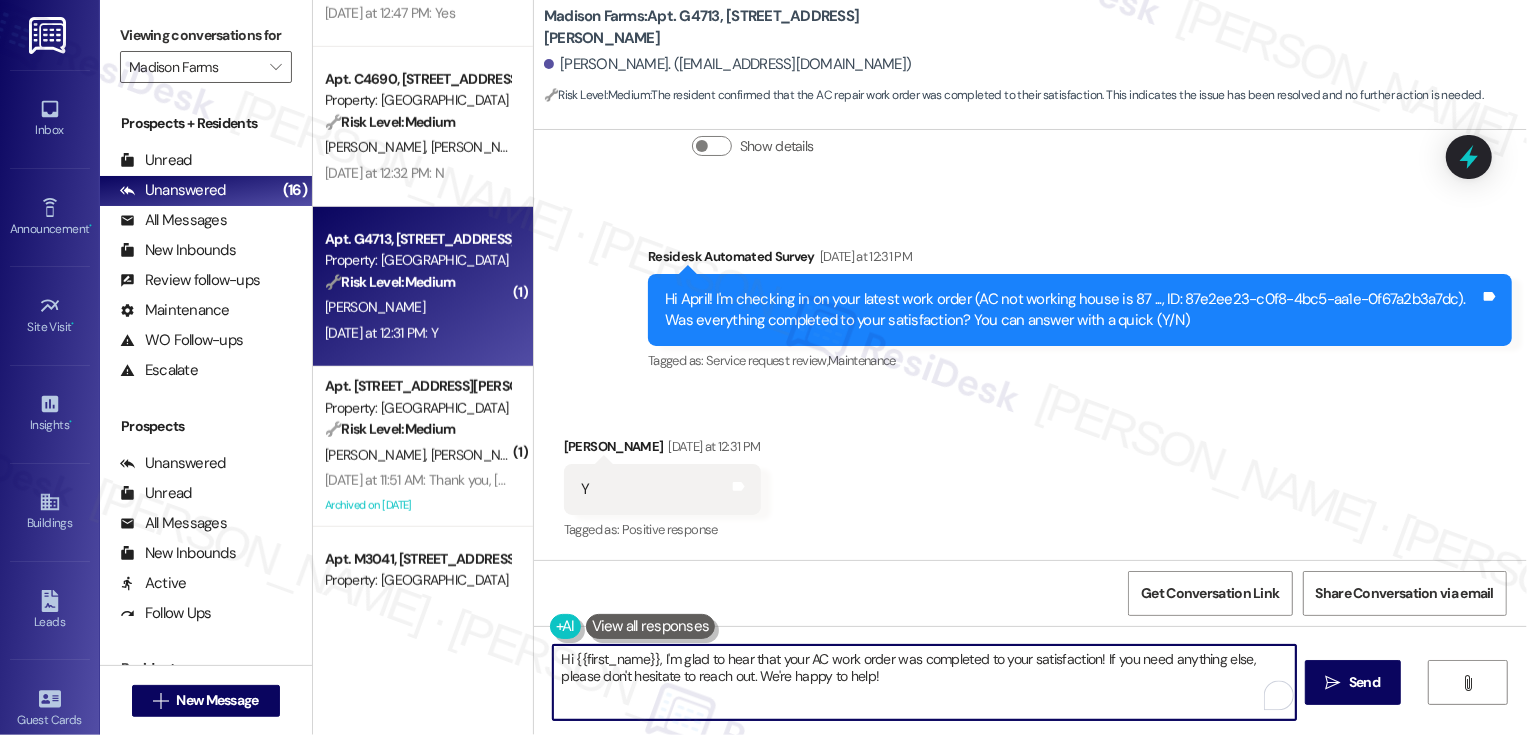 drag, startPoint x: 1096, startPoint y: 661, endPoint x: 1102, endPoint y: 685, distance: 24.738634 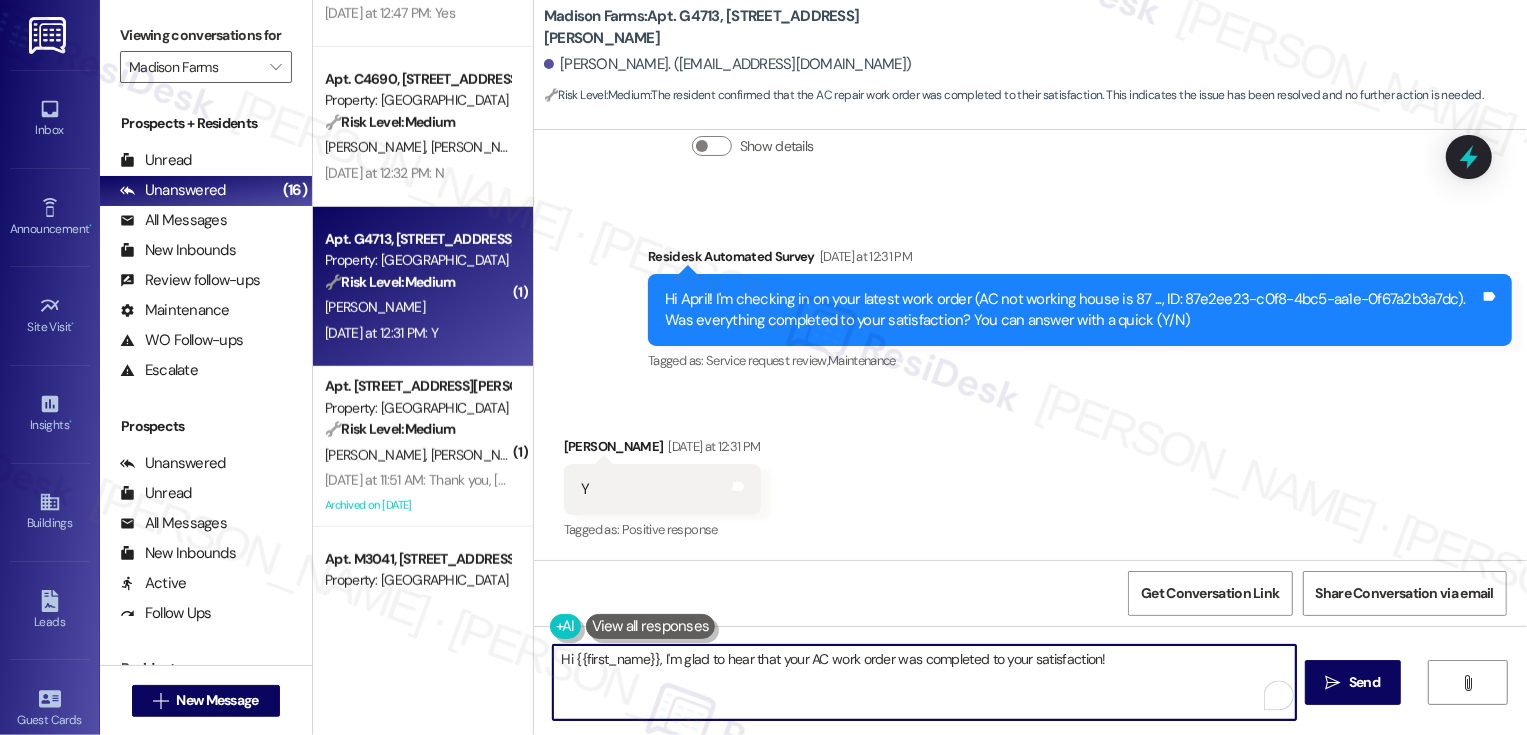 paste on "If you don't mind me asking, how has your experience been so far? Has the property lived up to your expectations?" 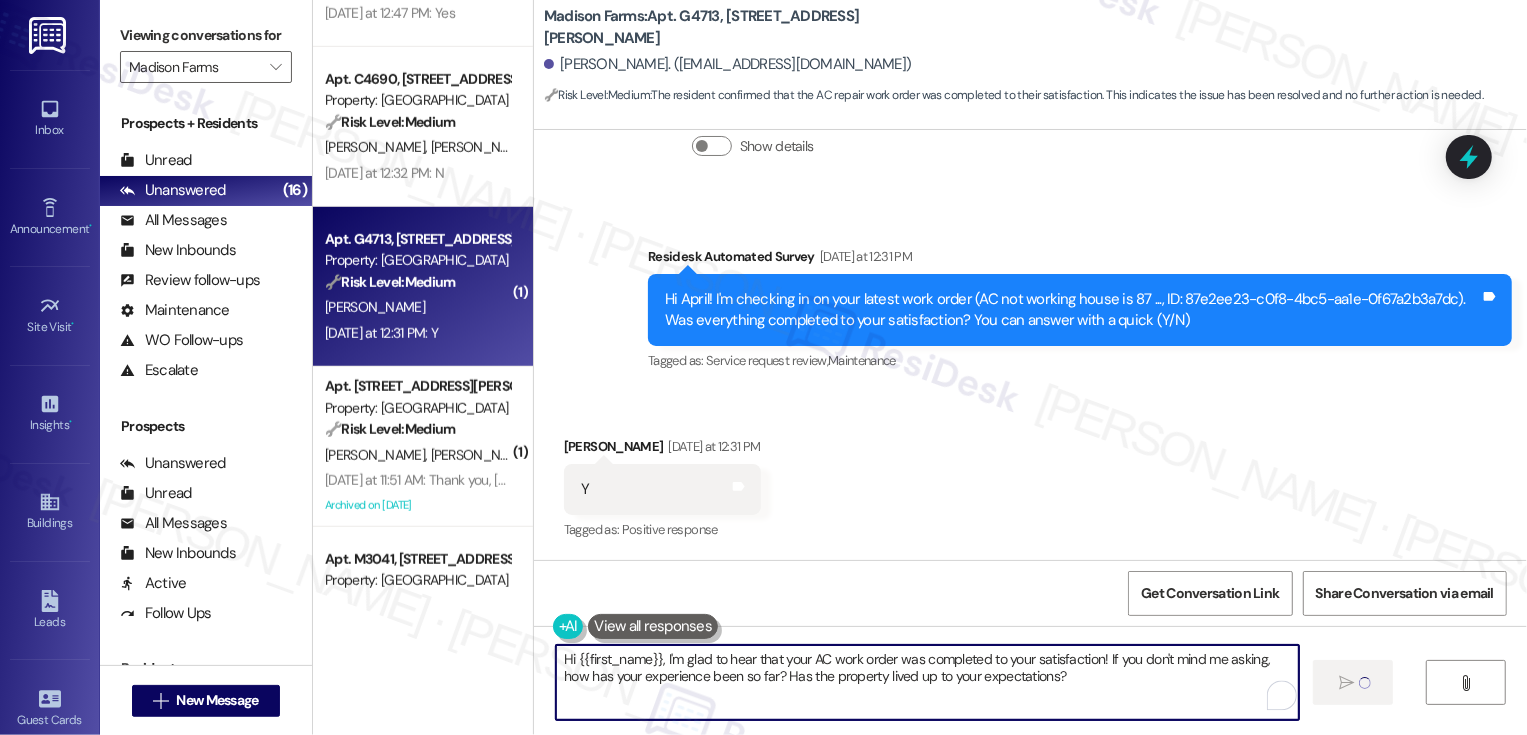 type 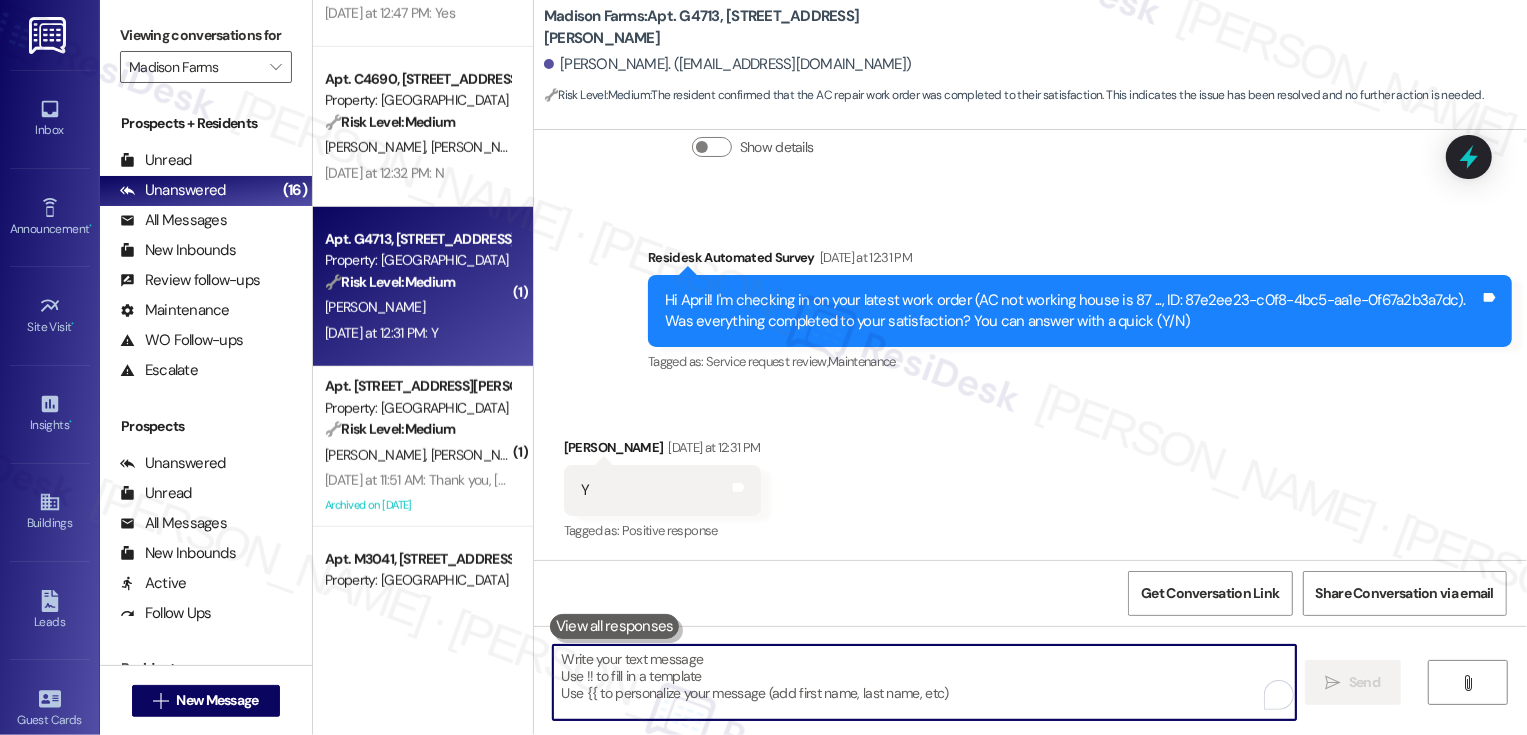 scroll, scrollTop: 1514, scrollLeft: 0, axis: vertical 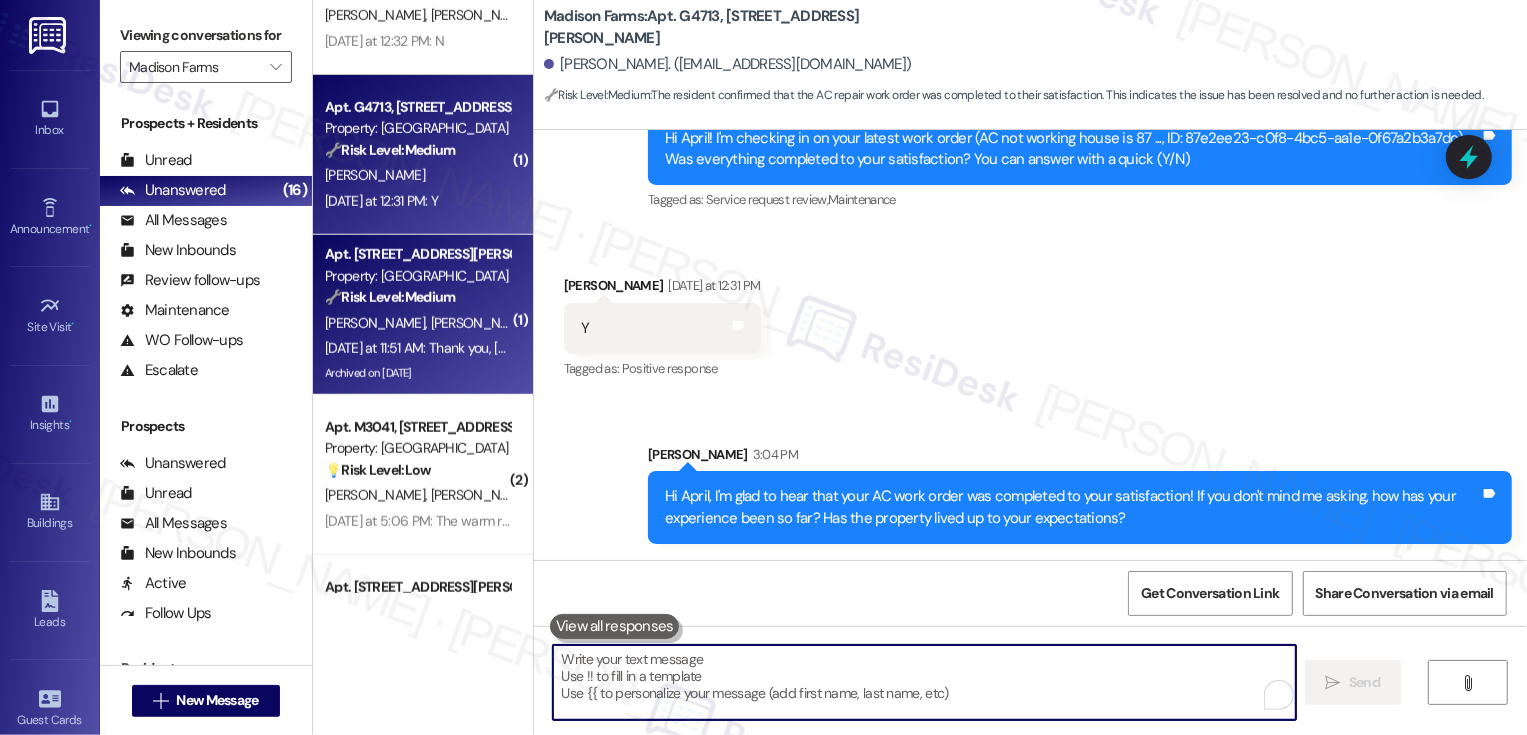 click on "[PERSON_NAME]" at bounding box center [378, 323] 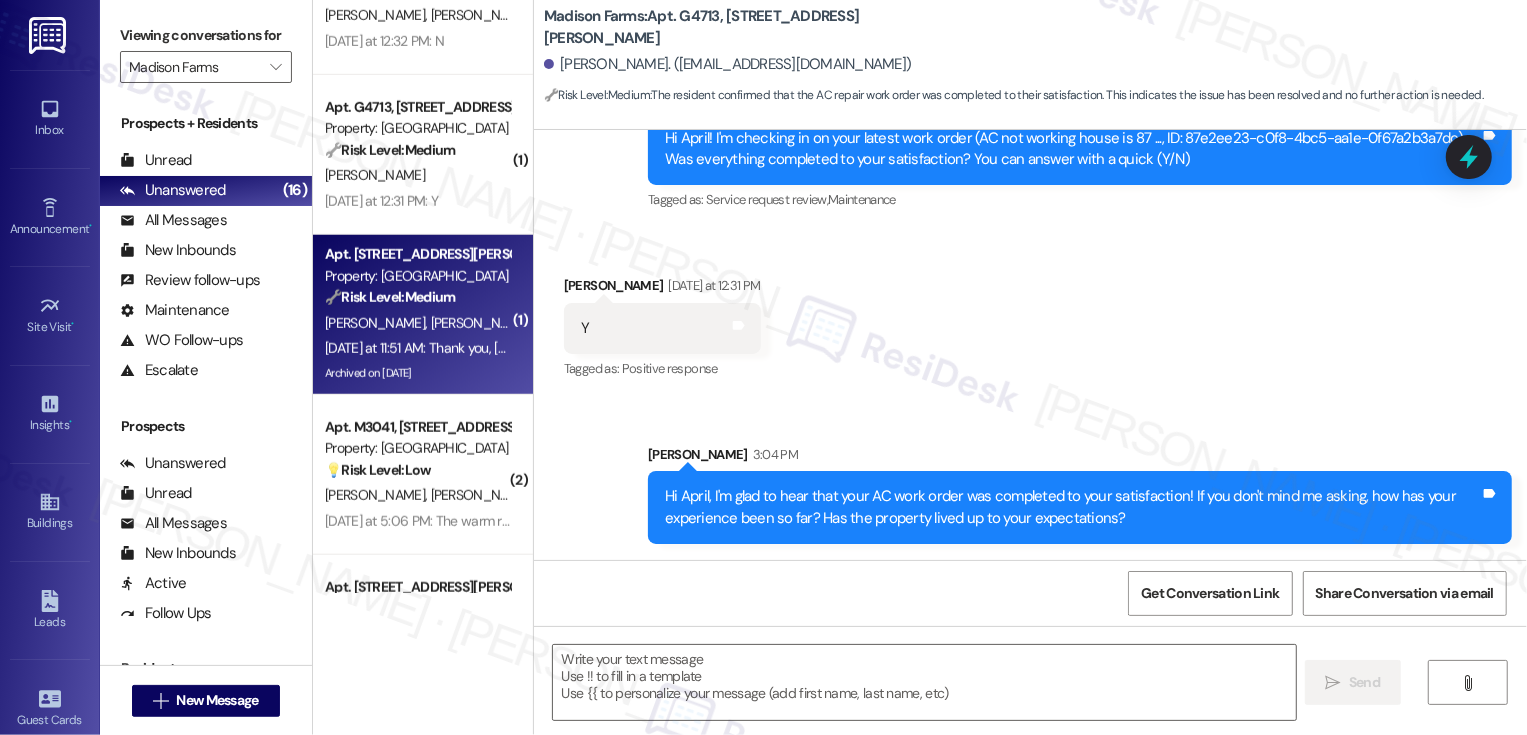type on "Fetching suggested responses. Please feel free to read through the conversation in the meantime." 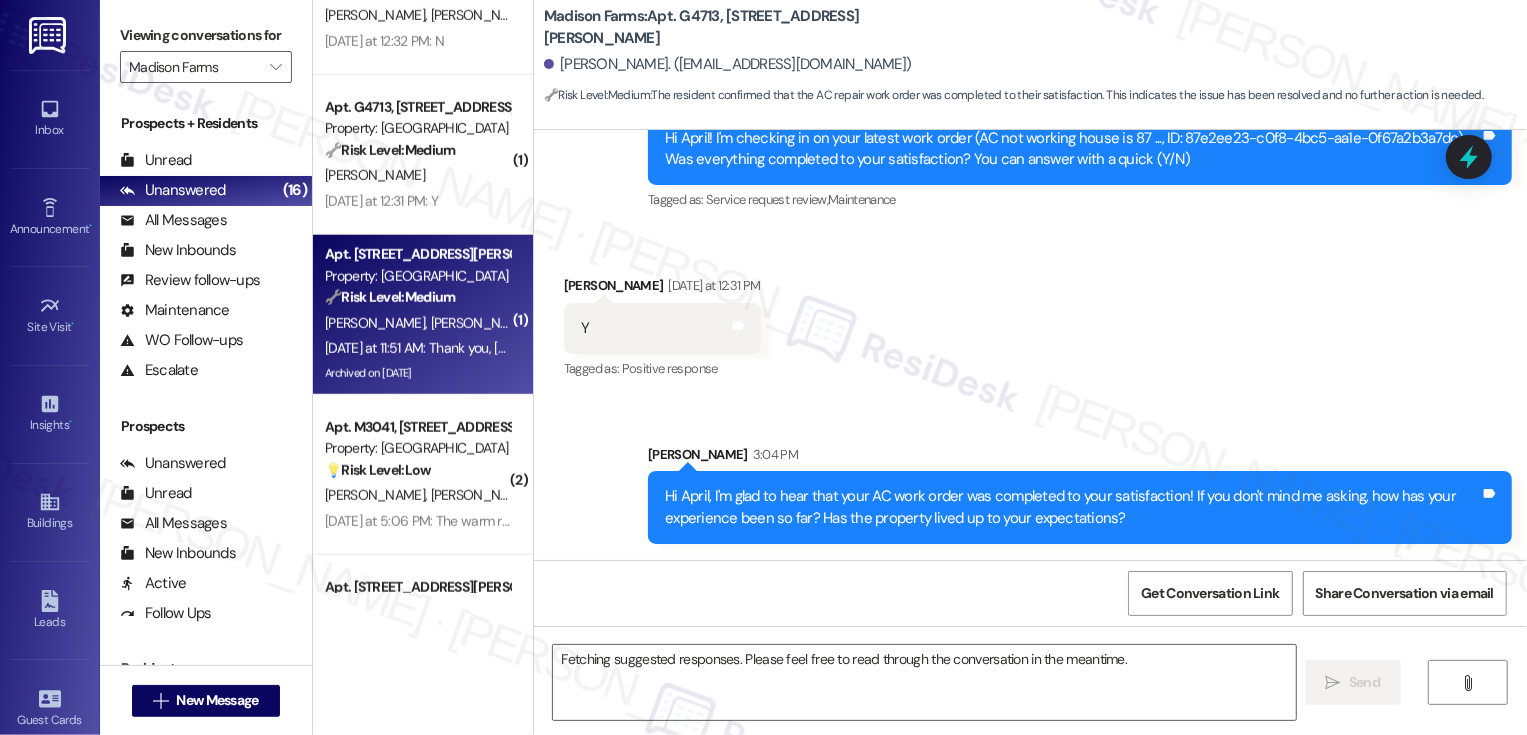 click on "[PERSON_NAME]" at bounding box center [378, 323] 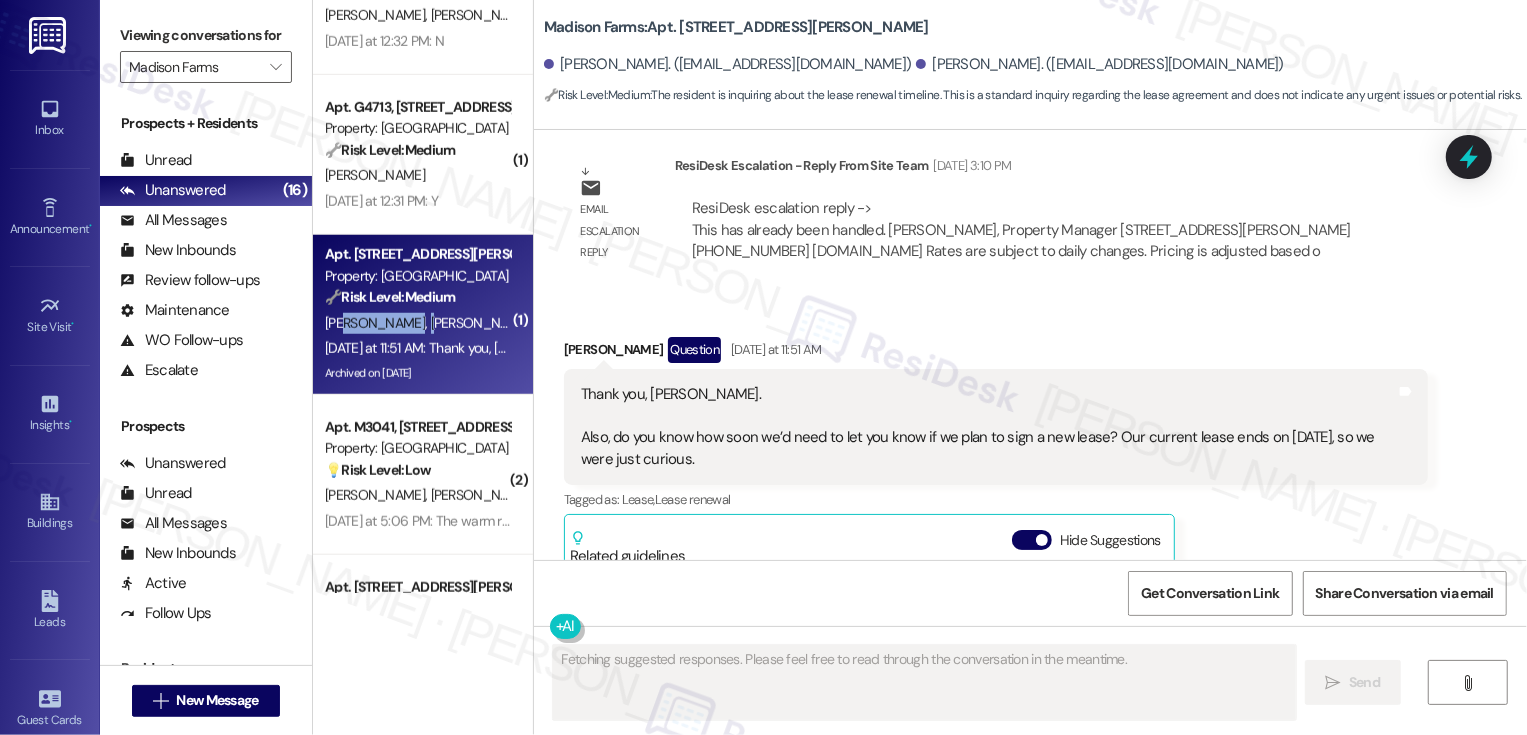 scroll, scrollTop: 9667, scrollLeft: 0, axis: vertical 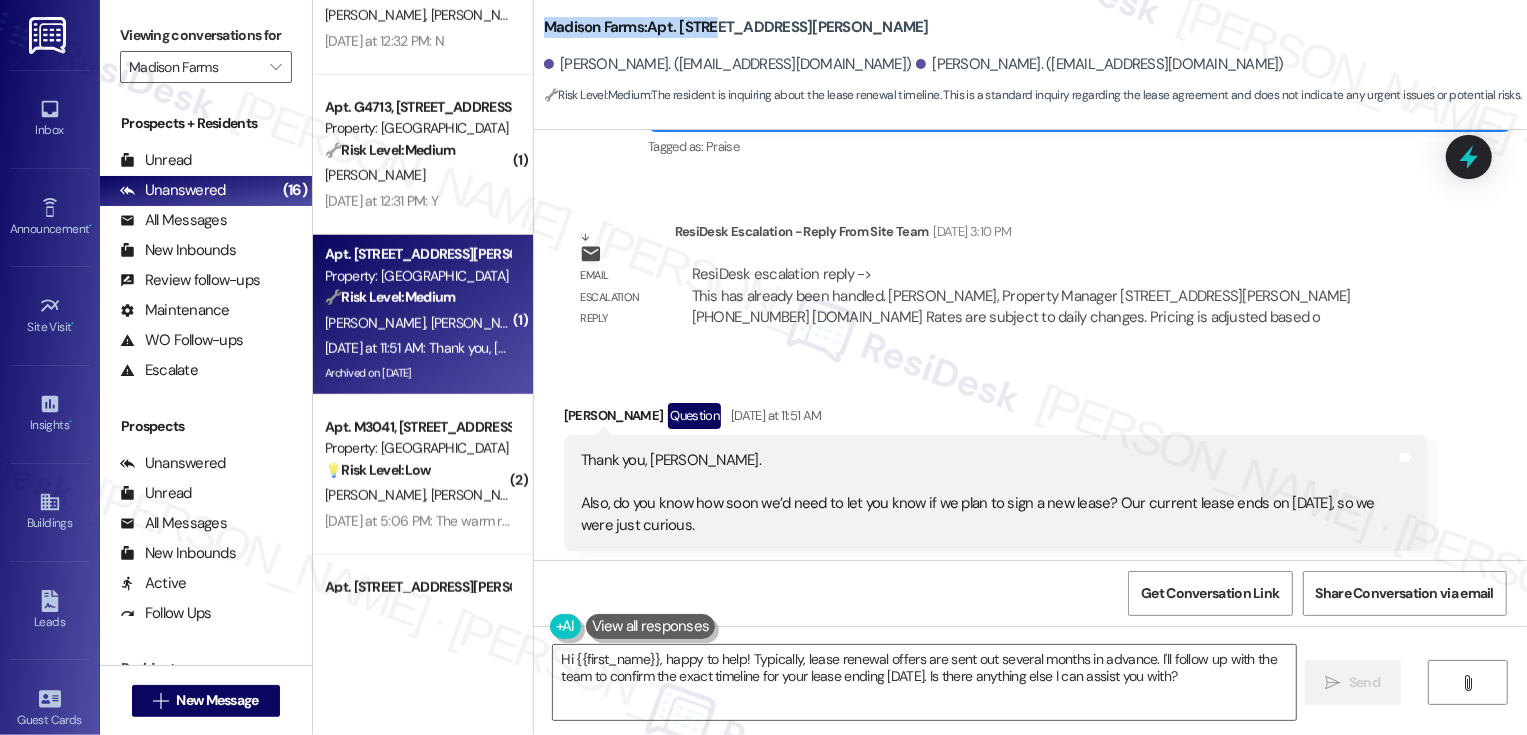 drag, startPoint x: 531, startPoint y: 24, endPoint x: 705, endPoint y: 26, distance: 174.01149 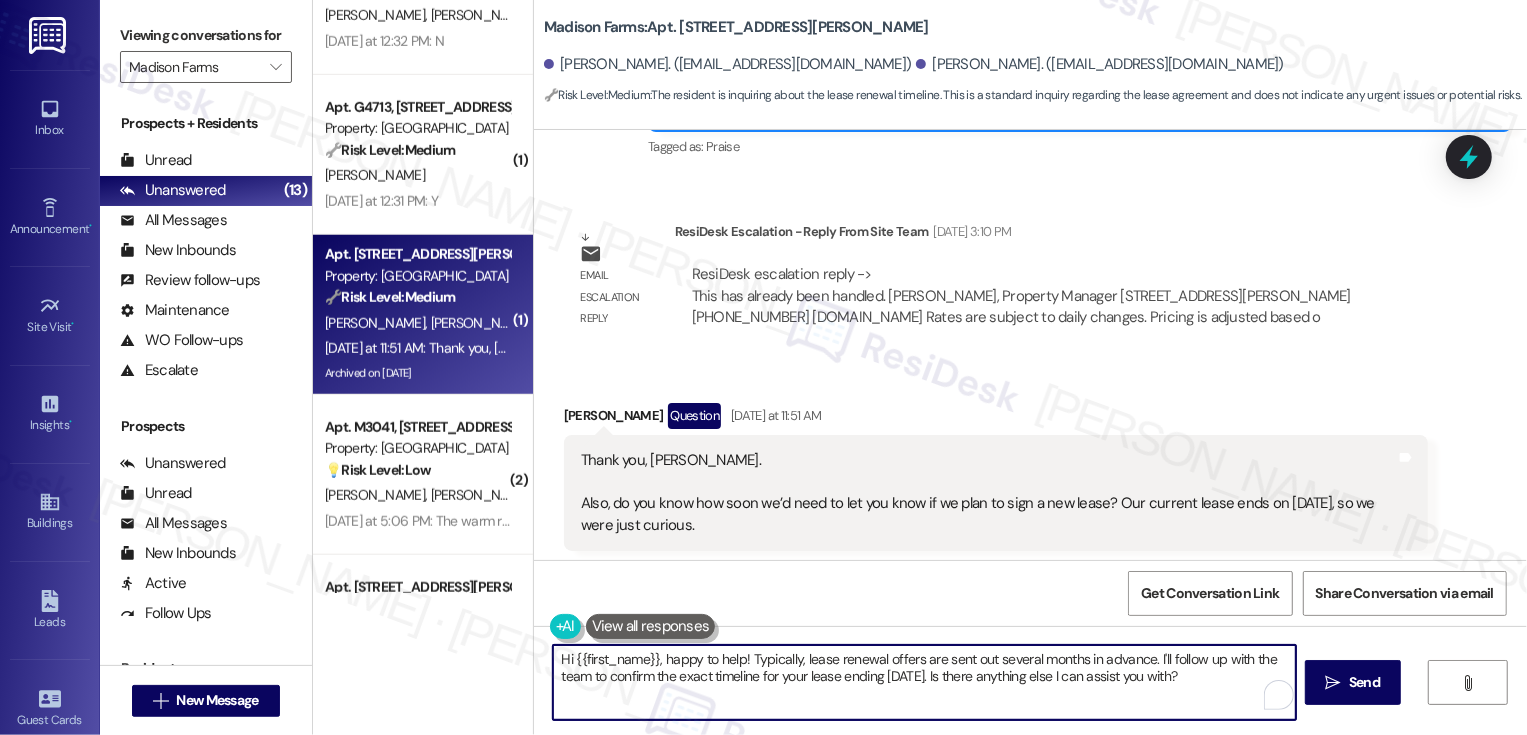 drag, startPoint x: 938, startPoint y: 677, endPoint x: 1187, endPoint y: 687, distance: 249.20073 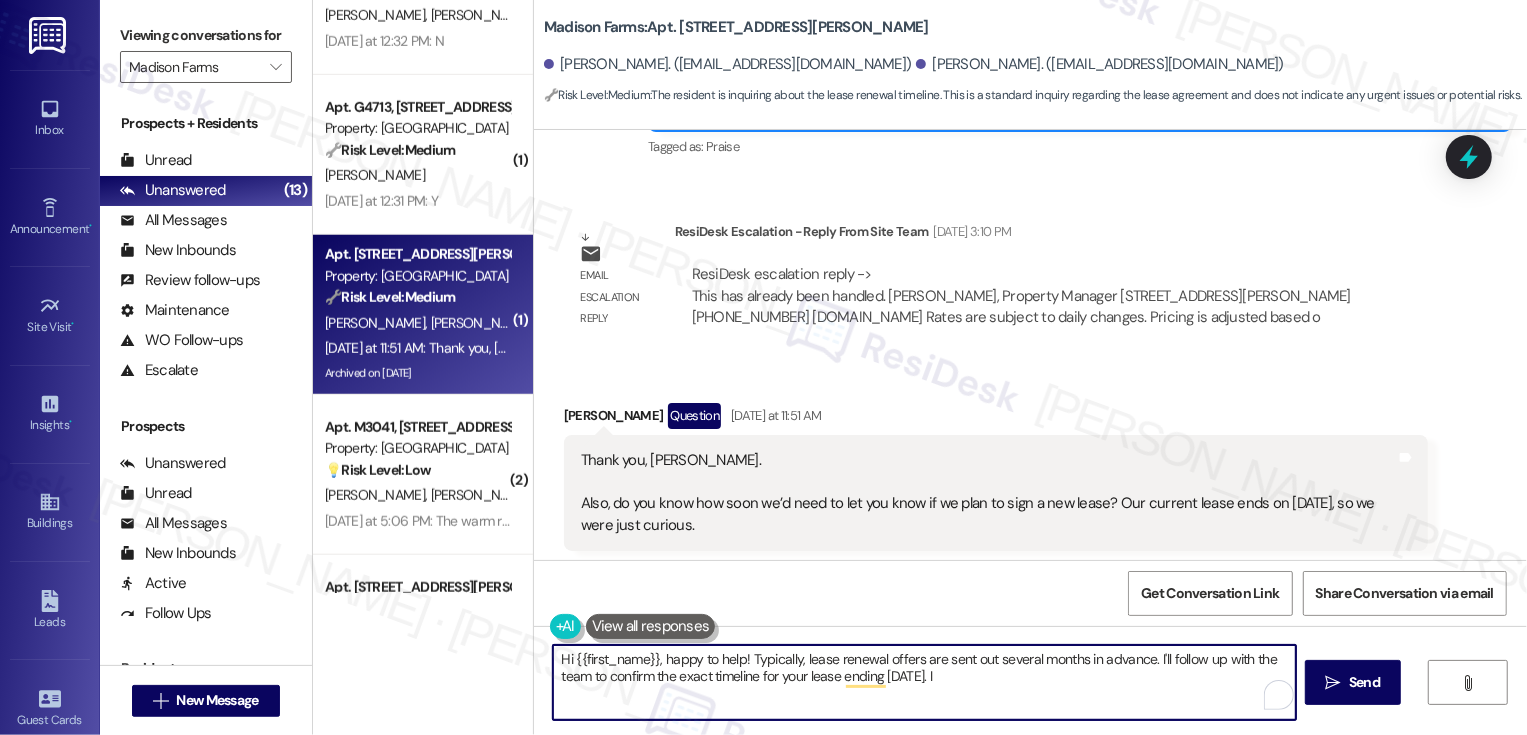 click on "Hi {{first_name}}, happy to help! Typically, lease renewal offers are sent out several months in advance. I'll follow up with the team to confirm the exact timeline for your lease ending [DATE]. I" at bounding box center [924, 682] 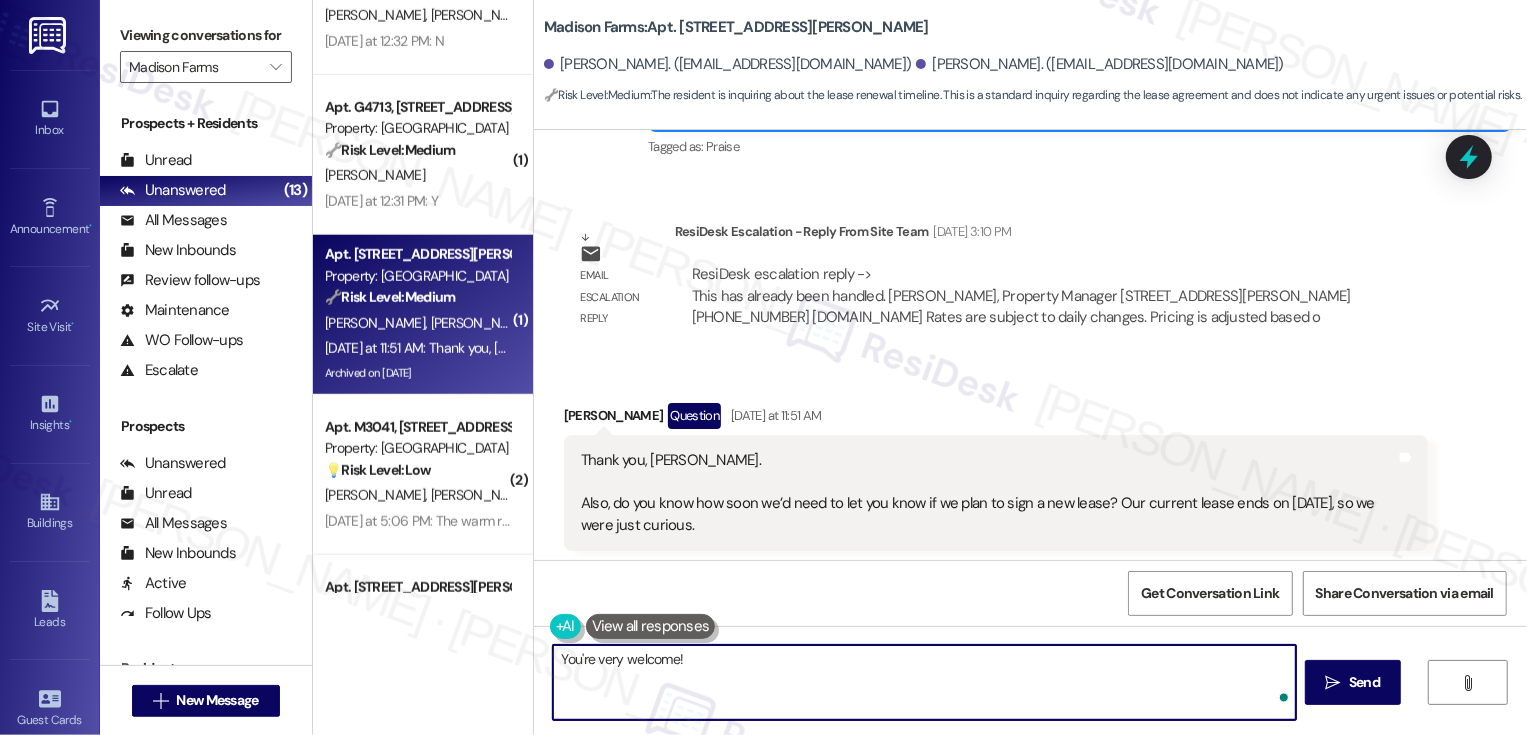 paste on "Lease renewals are typically sent about 90 days before lease end." 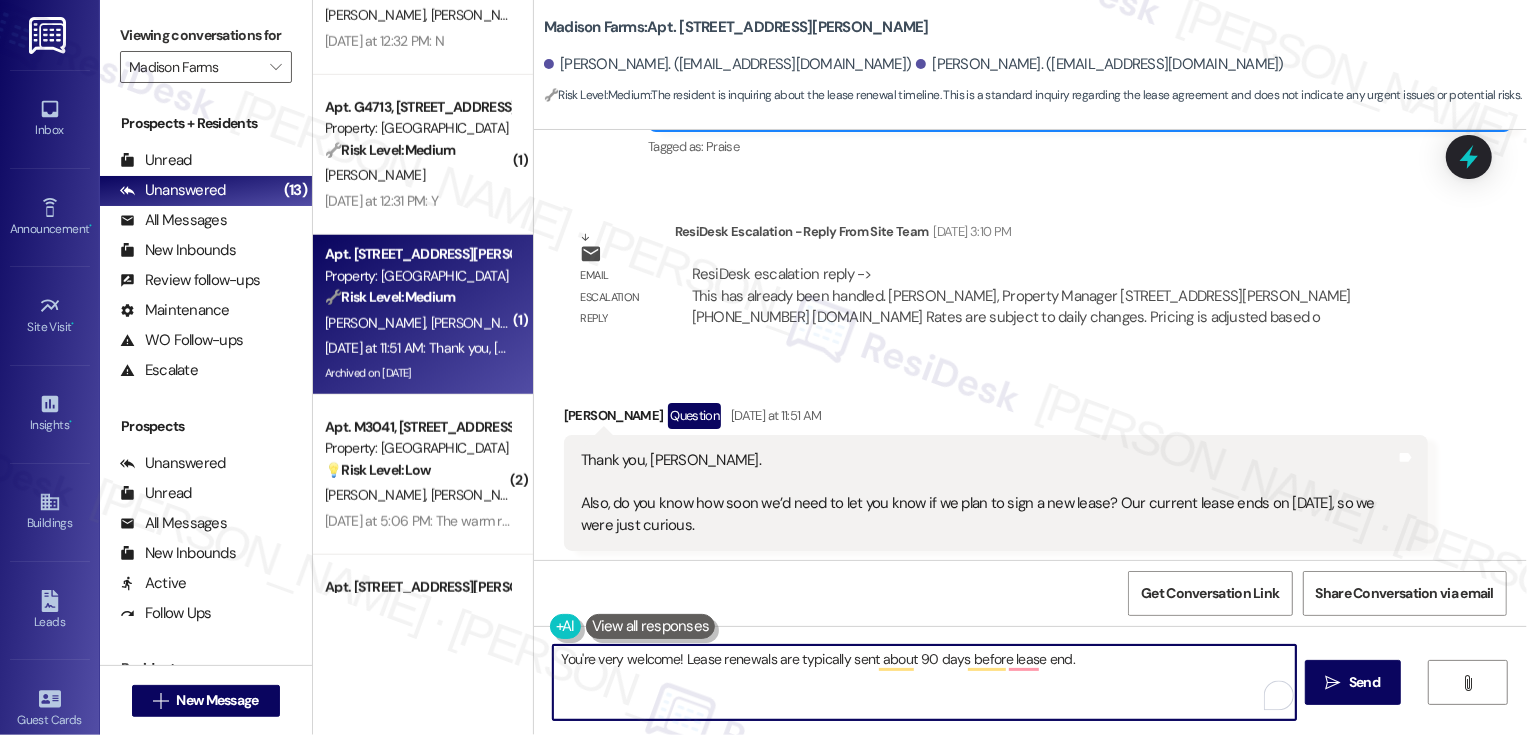 click on "You're very welcome! Lease renewals are typically sent about 90 days before lease end." at bounding box center (924, 682) 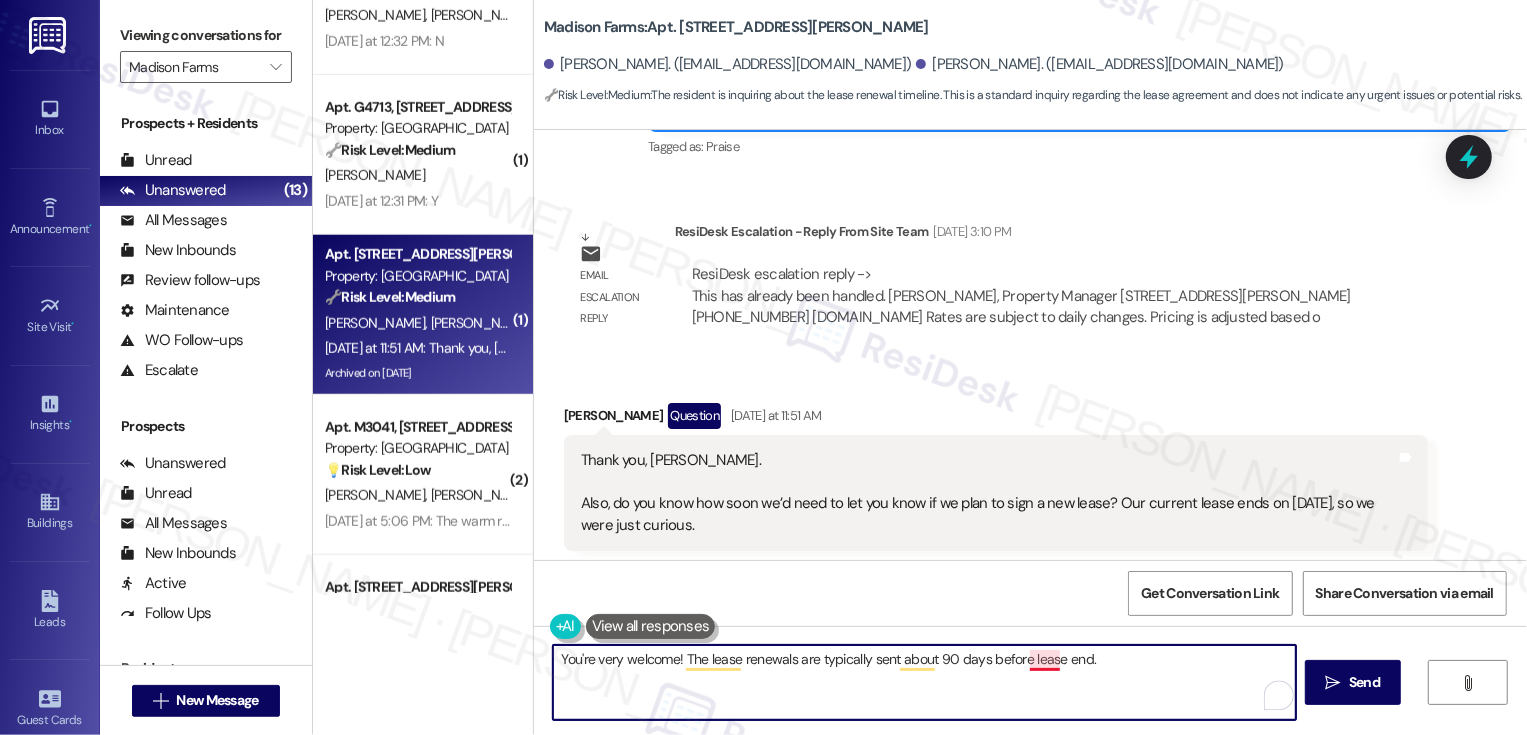 click on "You're very welcome! The lease renewals are typically sent about 90 days before lease end." at bounding box center (924, 682) 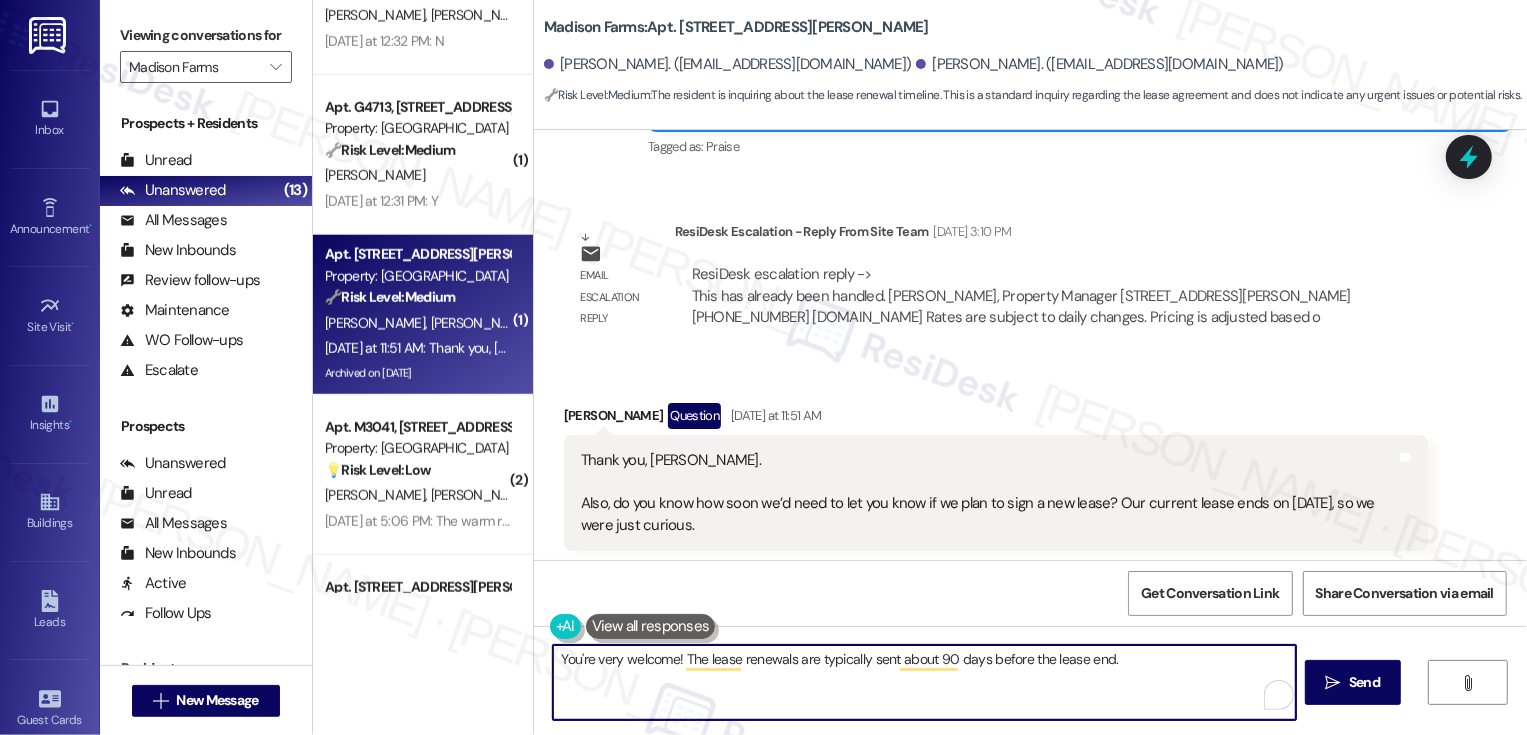 click on "You're very welcome! The lease renewals are typically sent about 90 days before the lease end." at bounding box center [924, 682] 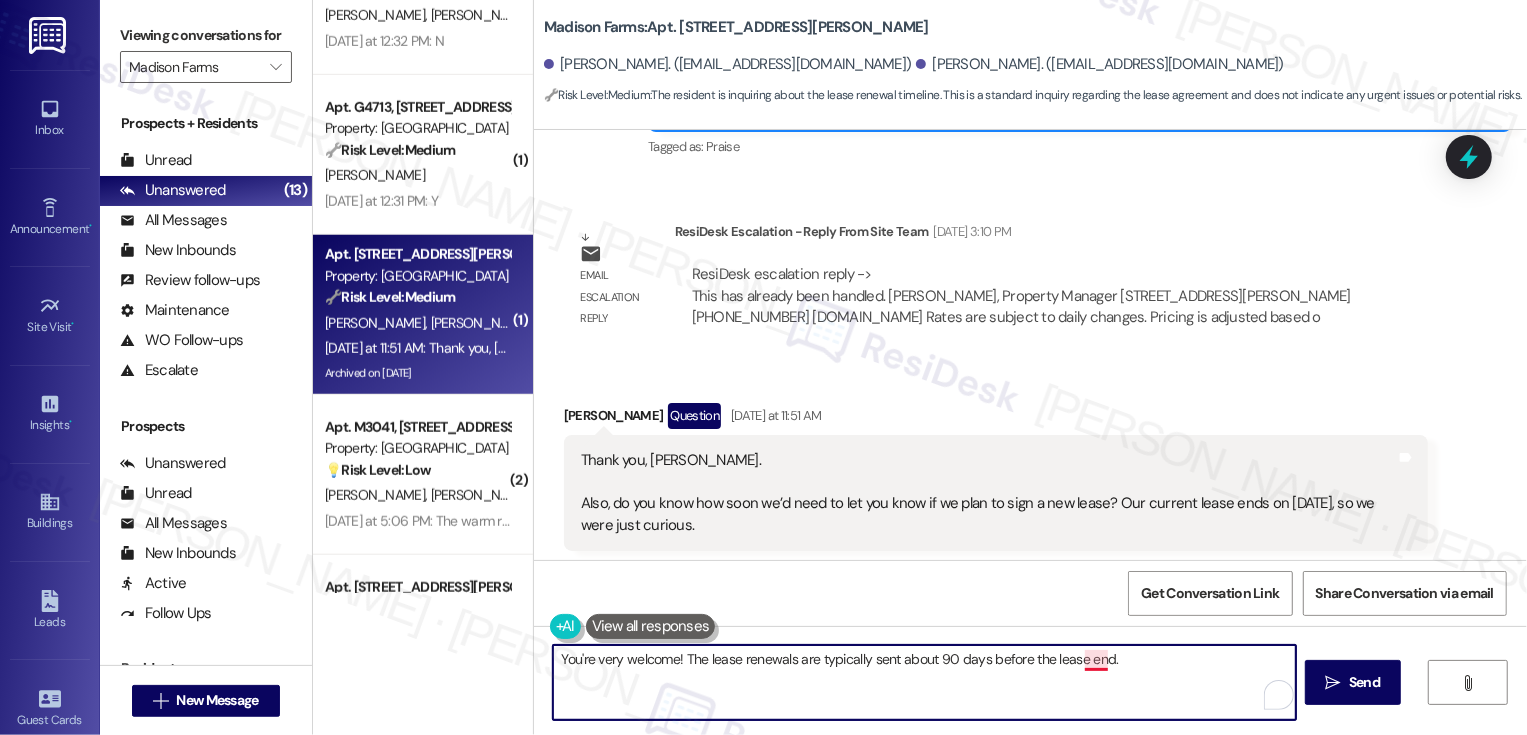 click on "You're very welcome! The lease renewals are typically sent about 90 days before the lease end." at bounding box center (924, 682) 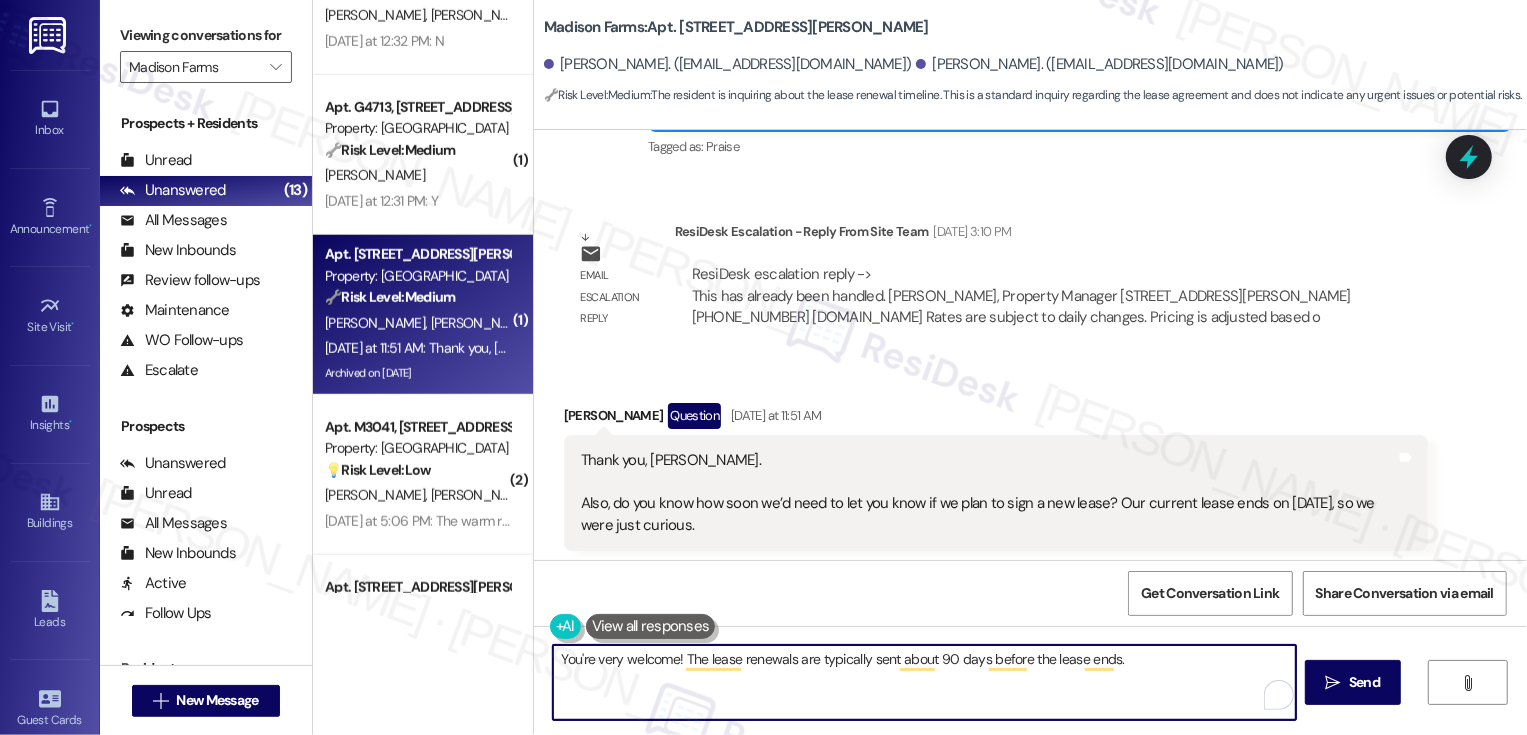 click on "You're very welcome! The lease renewals are typically sent about 90 days before the lease ends." at bounding box center [924, 682] 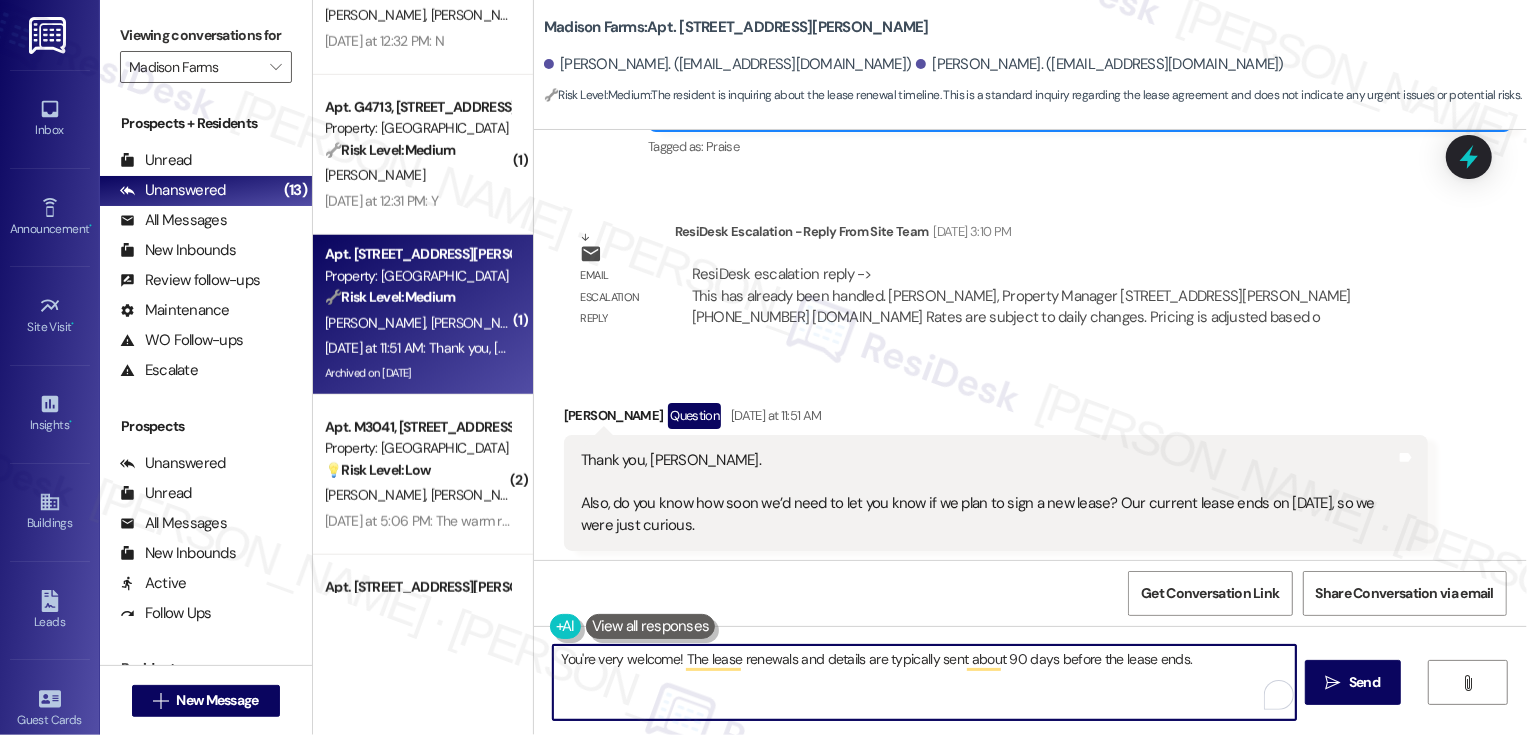 click on "You're very welcome! The lease renewals and details are typically sent about 90 days before the lease ends." at bounding box center (924, 682) 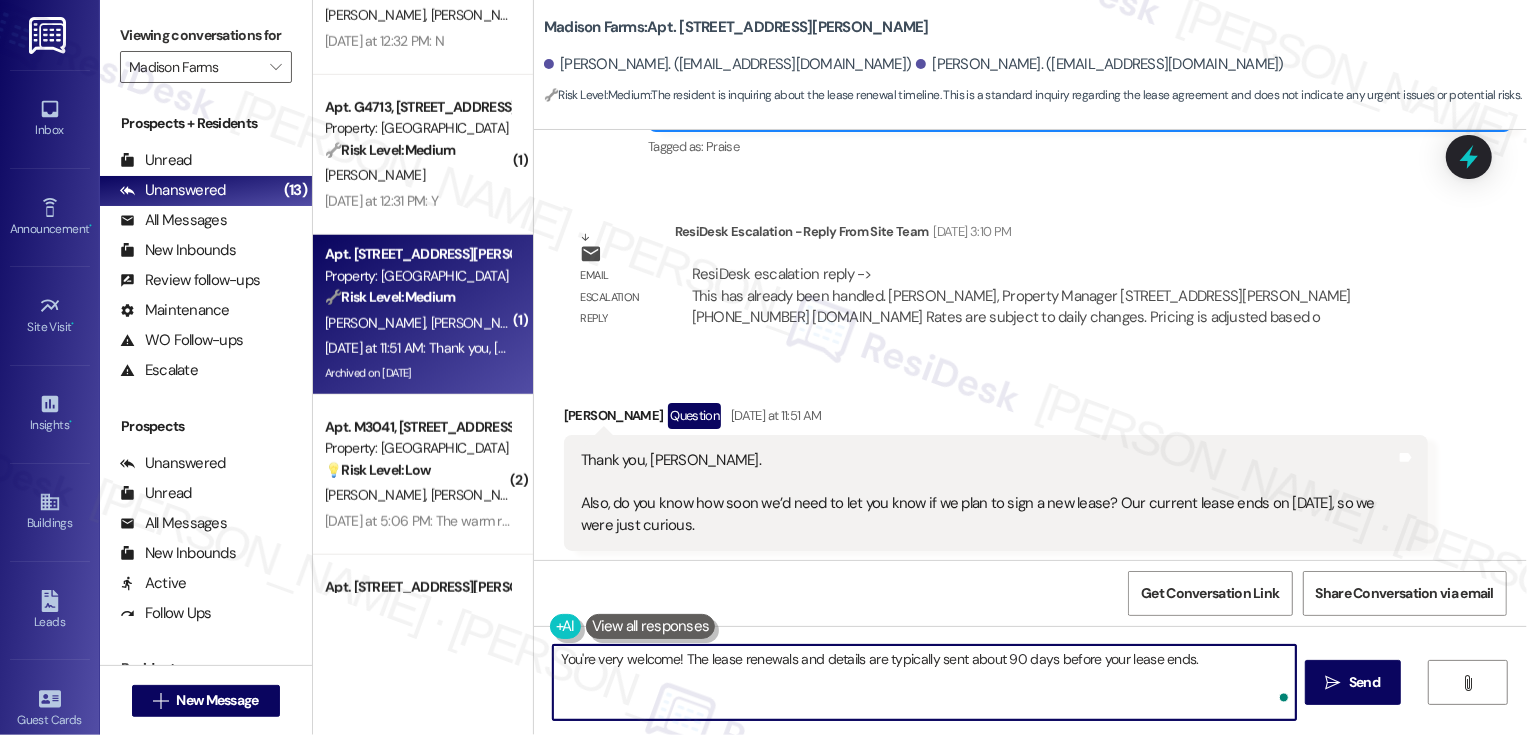 click on "You're very welcome! The lease renewals and details are typically sent about 90 days before your lease ends." at bounding box center [924, 682] 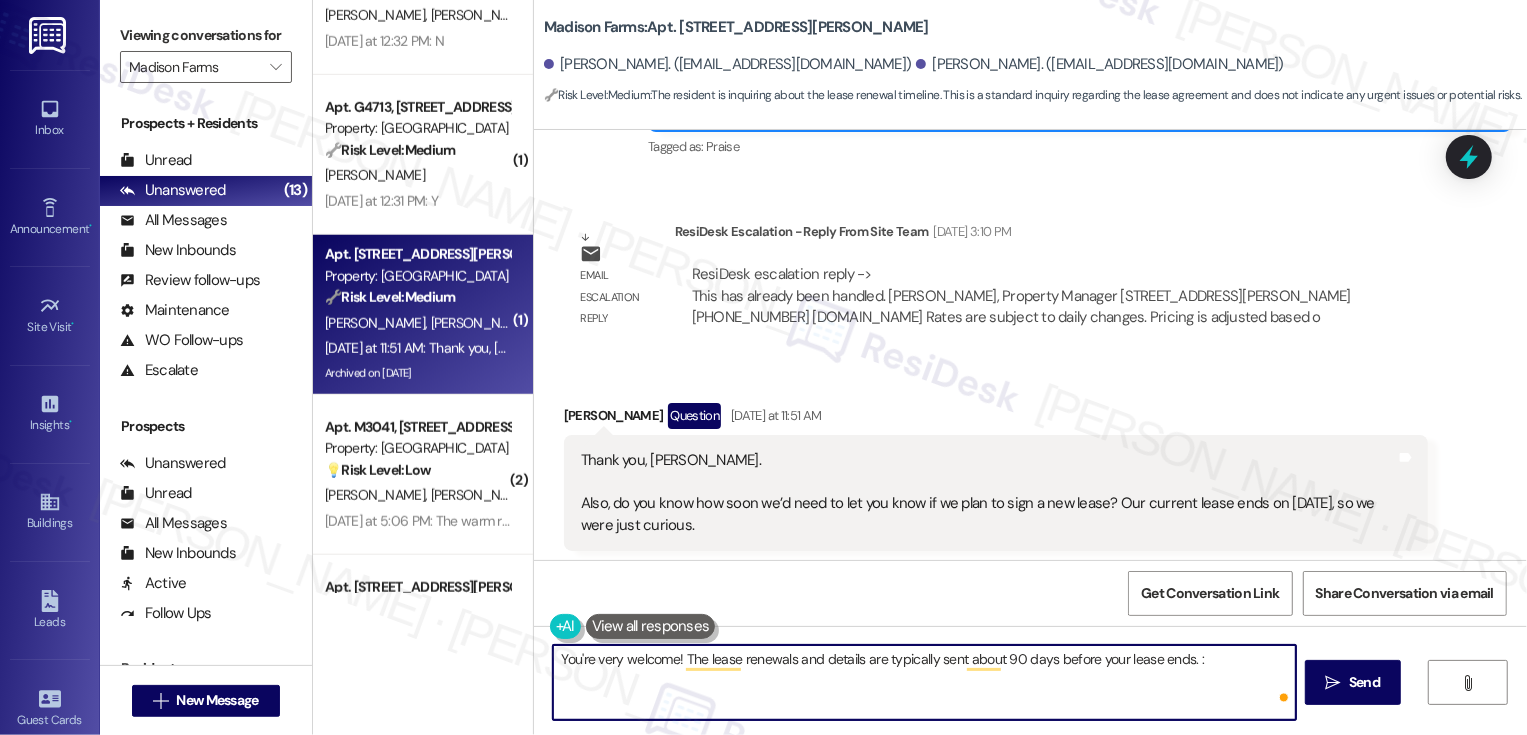 type on "You're very welcome! The lease renewals and details are typically sent about 90 days before your lease ends. :)" 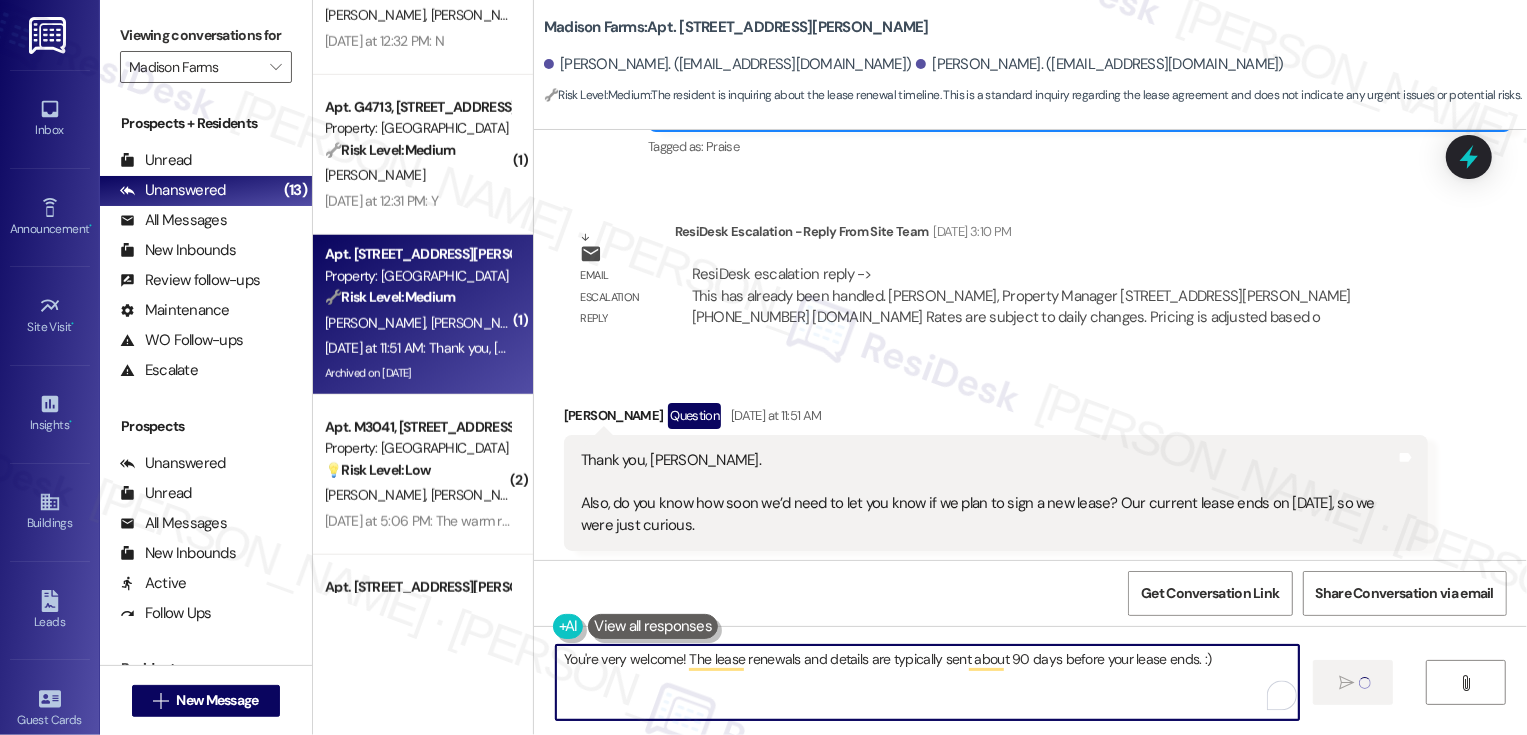 type 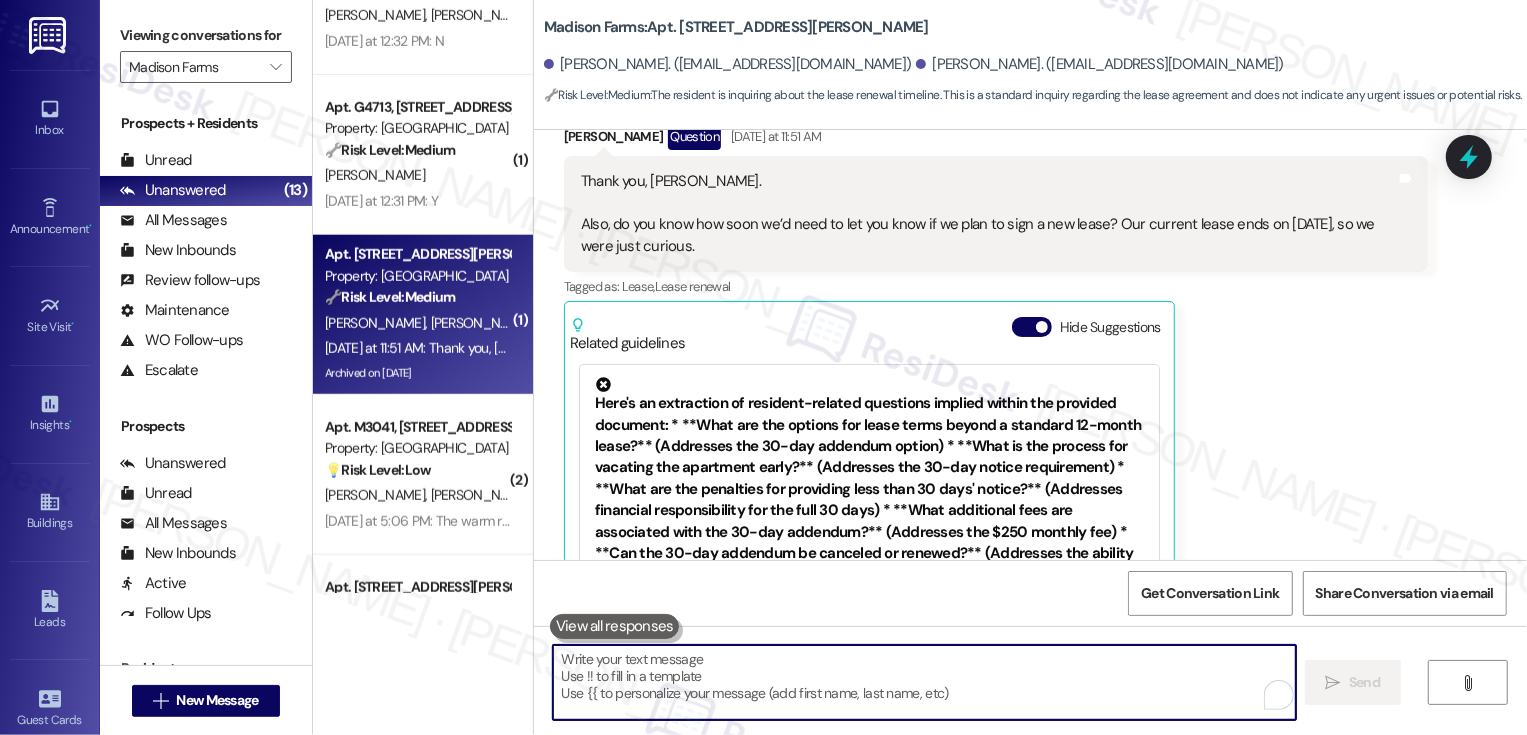 scroll, scrollTop: 10086, scrollLeft: 0, axis: vertical 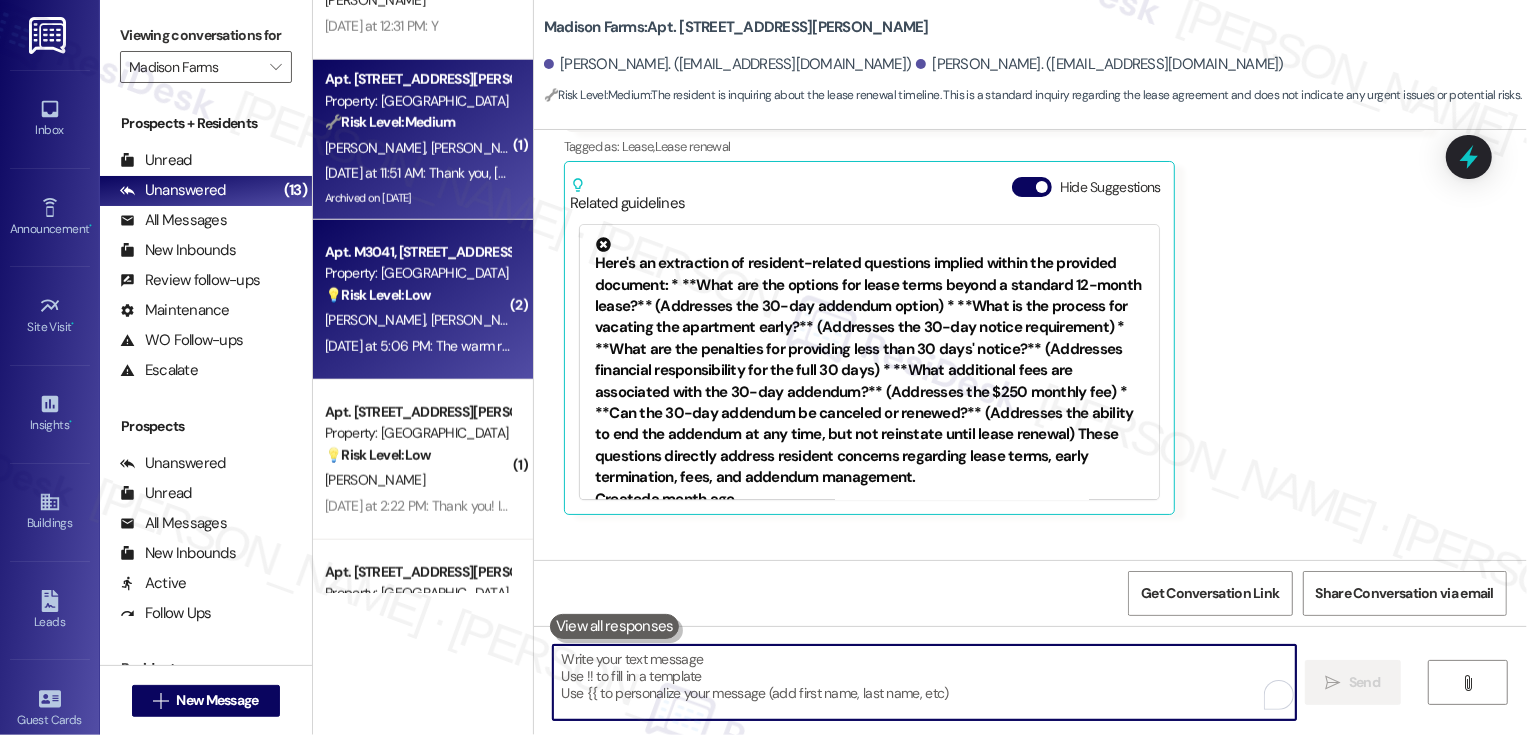click on "💡  Risk Level:  Low" at bounding box center (378, 295) 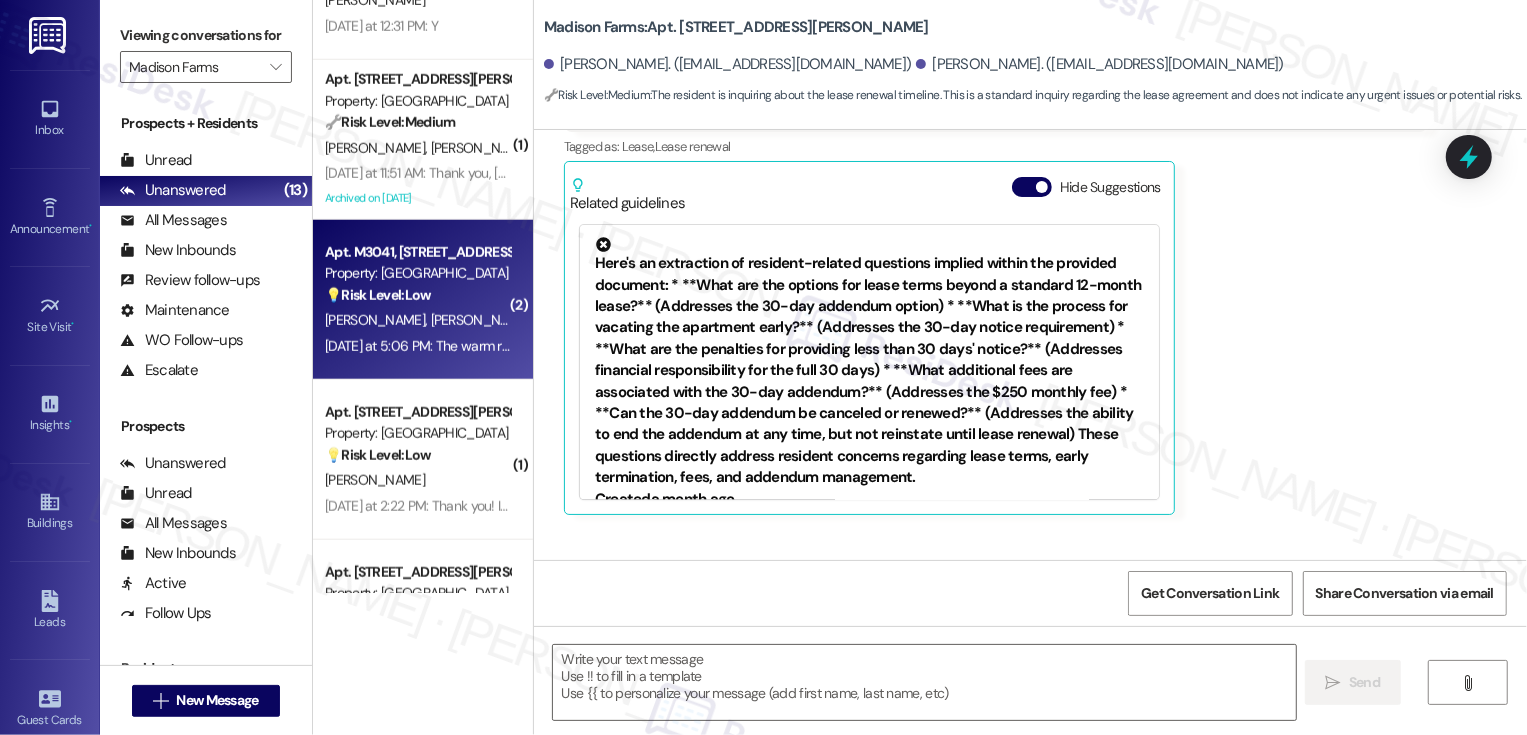 click on "💡  Risk Level:  Low" at bounding box center (378, 295) 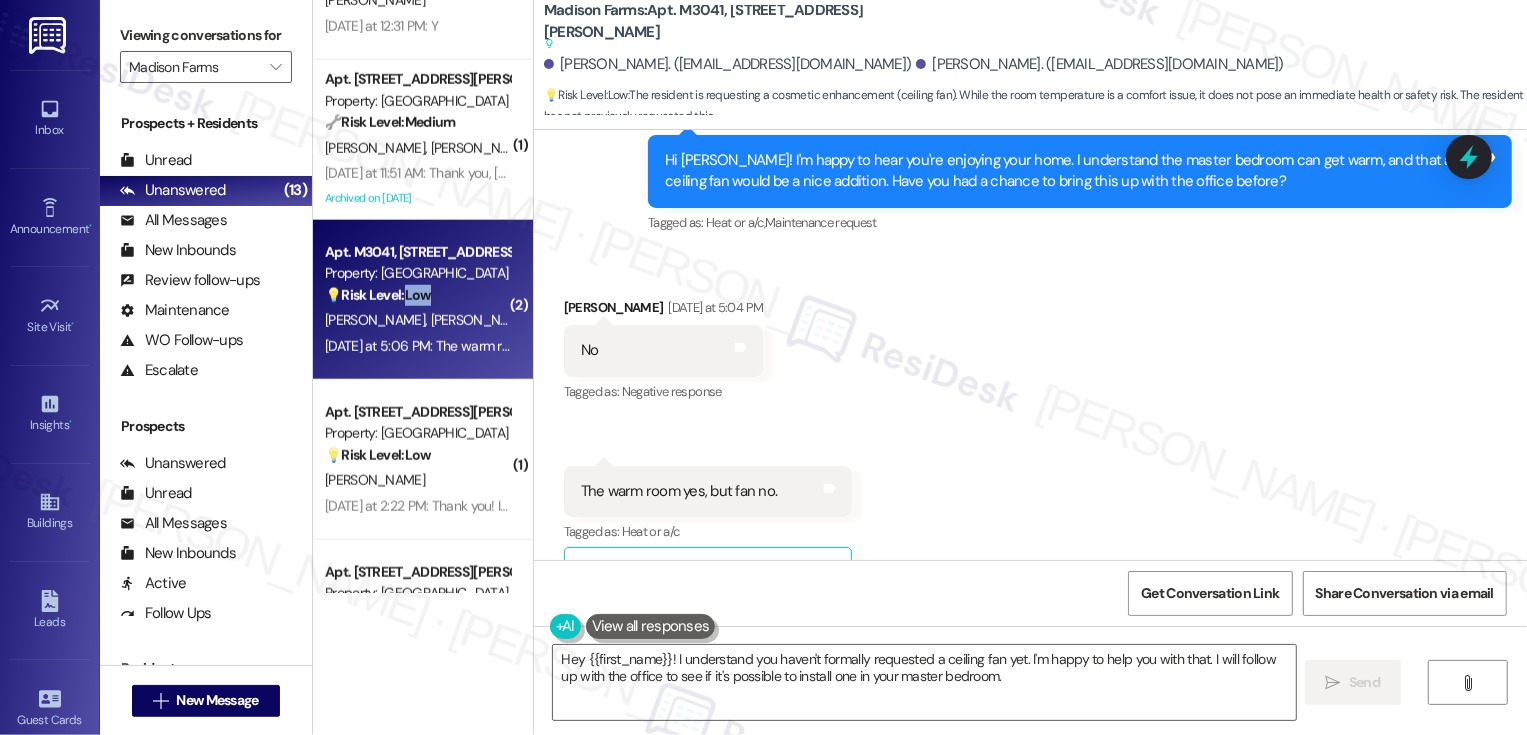 scroll, scrollTop: 1843, scrollLeft: 0, axis: vertical 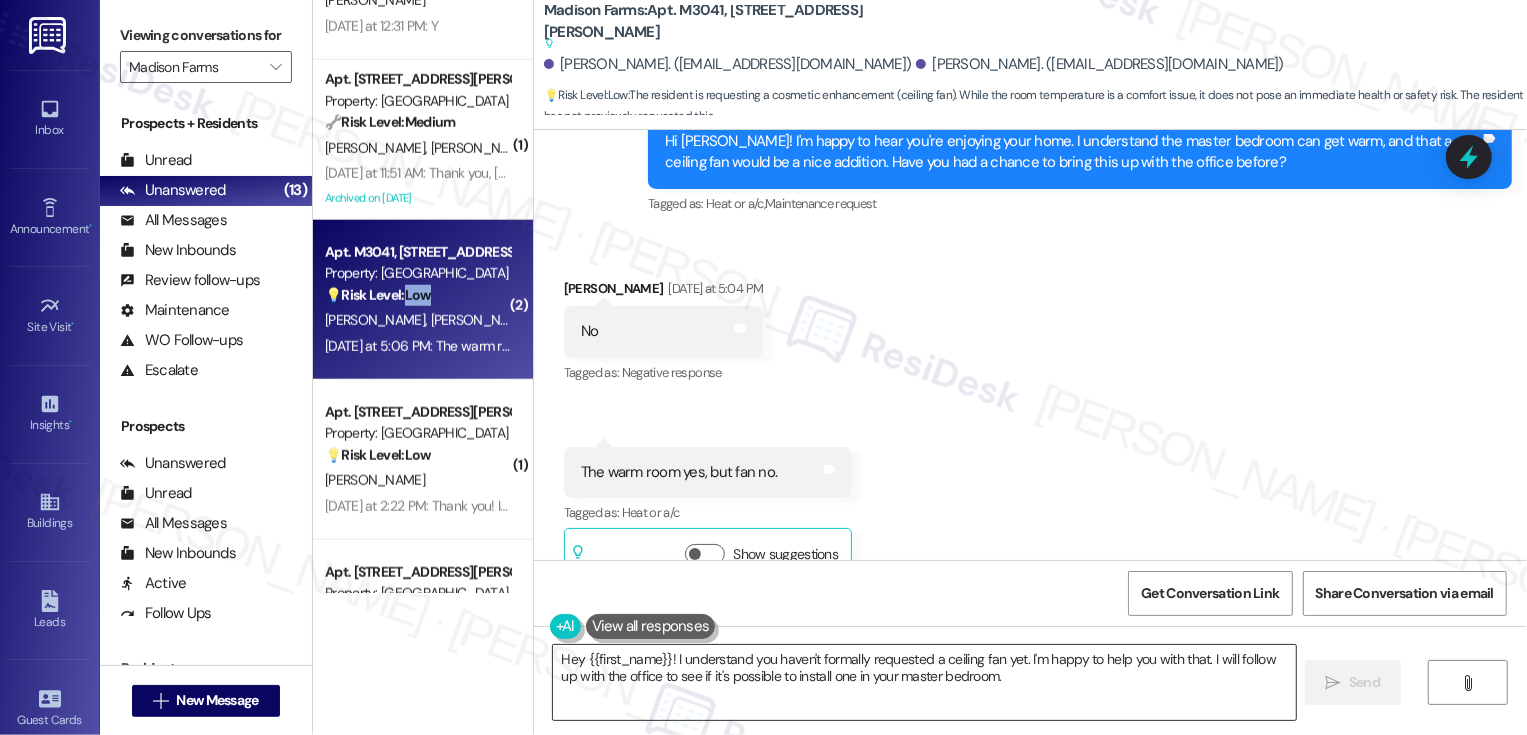 click on "Hey {{first_name}}! I understand you haven't formally requested a ceiling fan yet. I'm happy to help you with that. I will follow up with the office to see if it's possible to install one in your master bedroom." at bounding box center (924, 682) 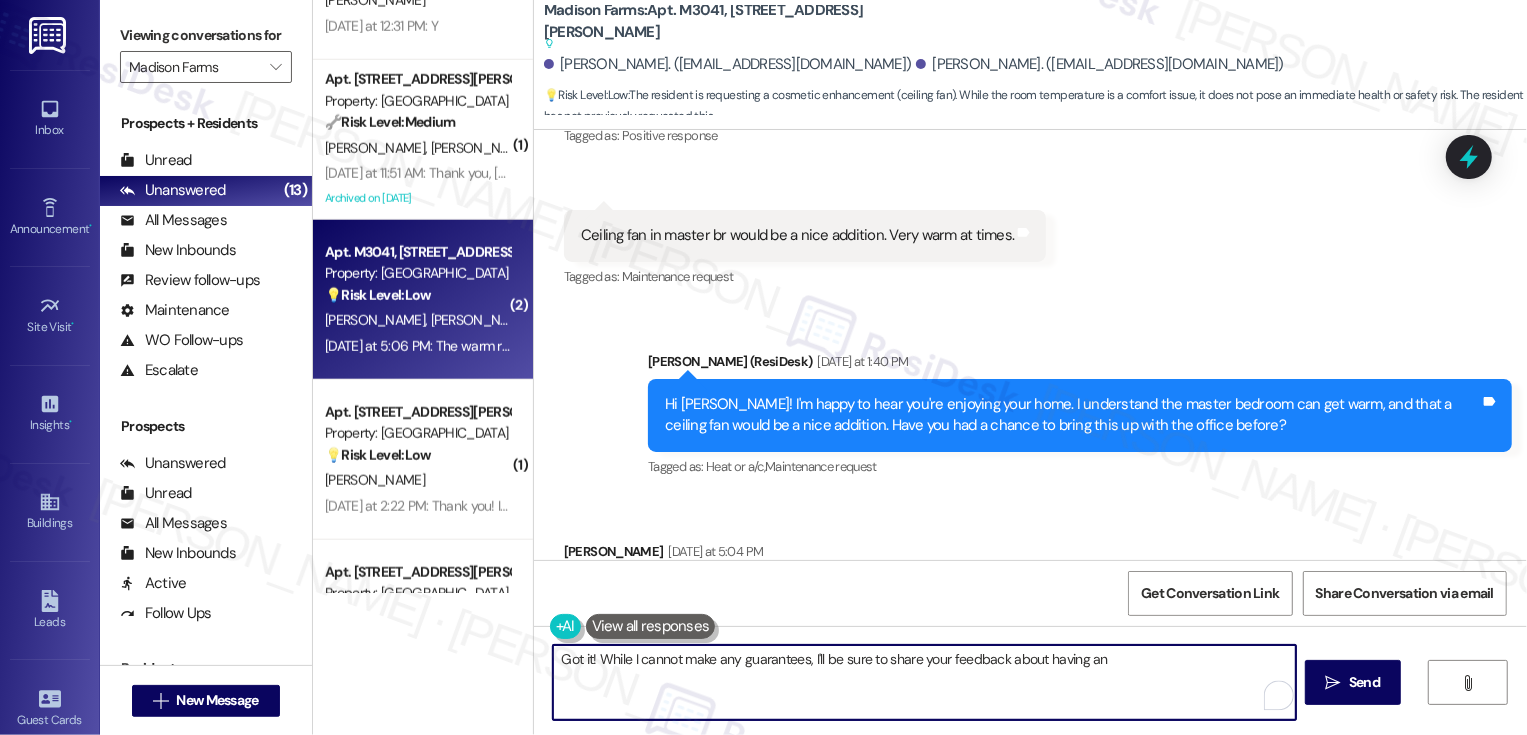 scroll, scrollTop: 1404, scrollLeft: 0, axis: vertical 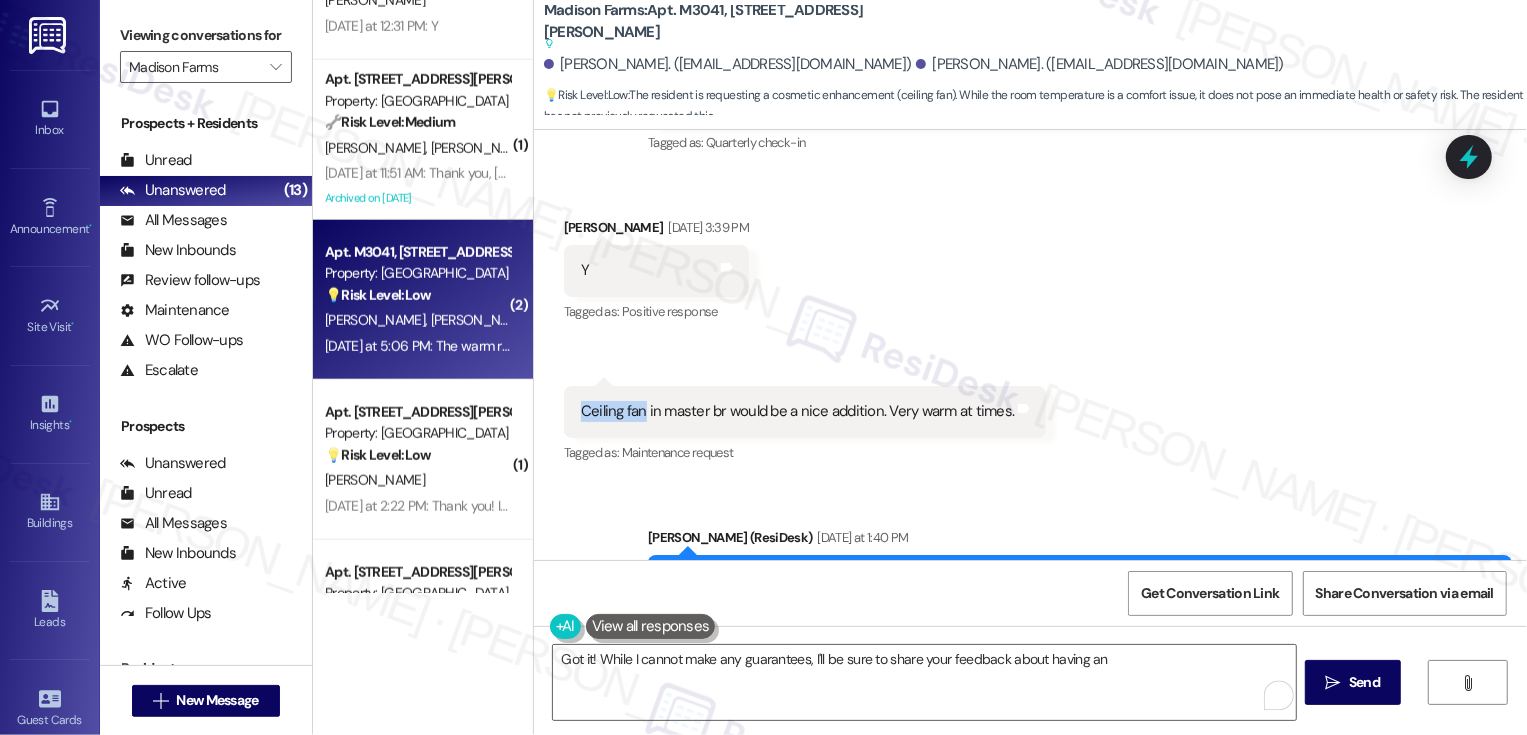 drag, startPoint x: 563, startPoint y: 367, endPoint x: 633, endPoint y: 370, distance: 70.064255 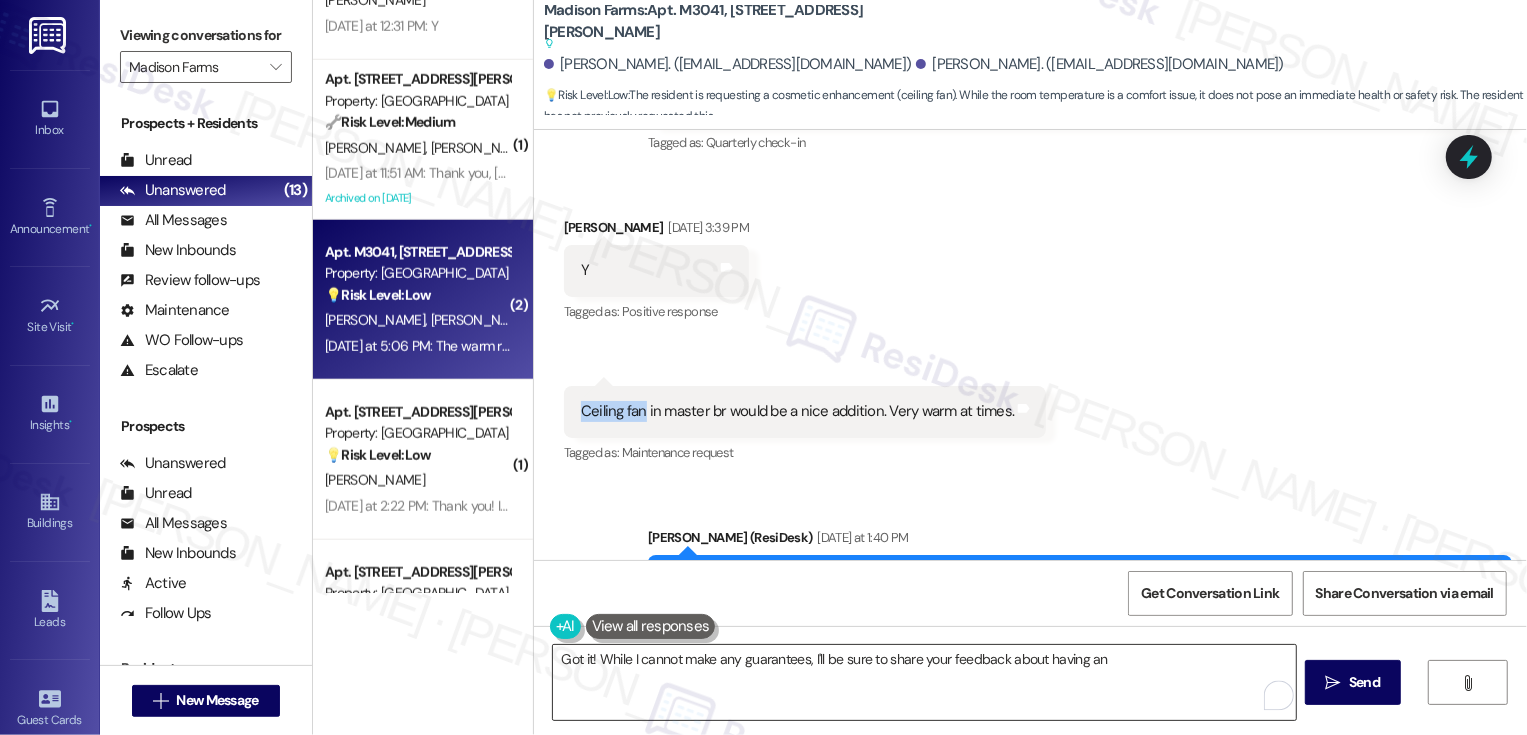 click on "Got it! While I cannot make any guarantees, I'll be sure to share your feedback about having an" at bounding box center (924, 682) 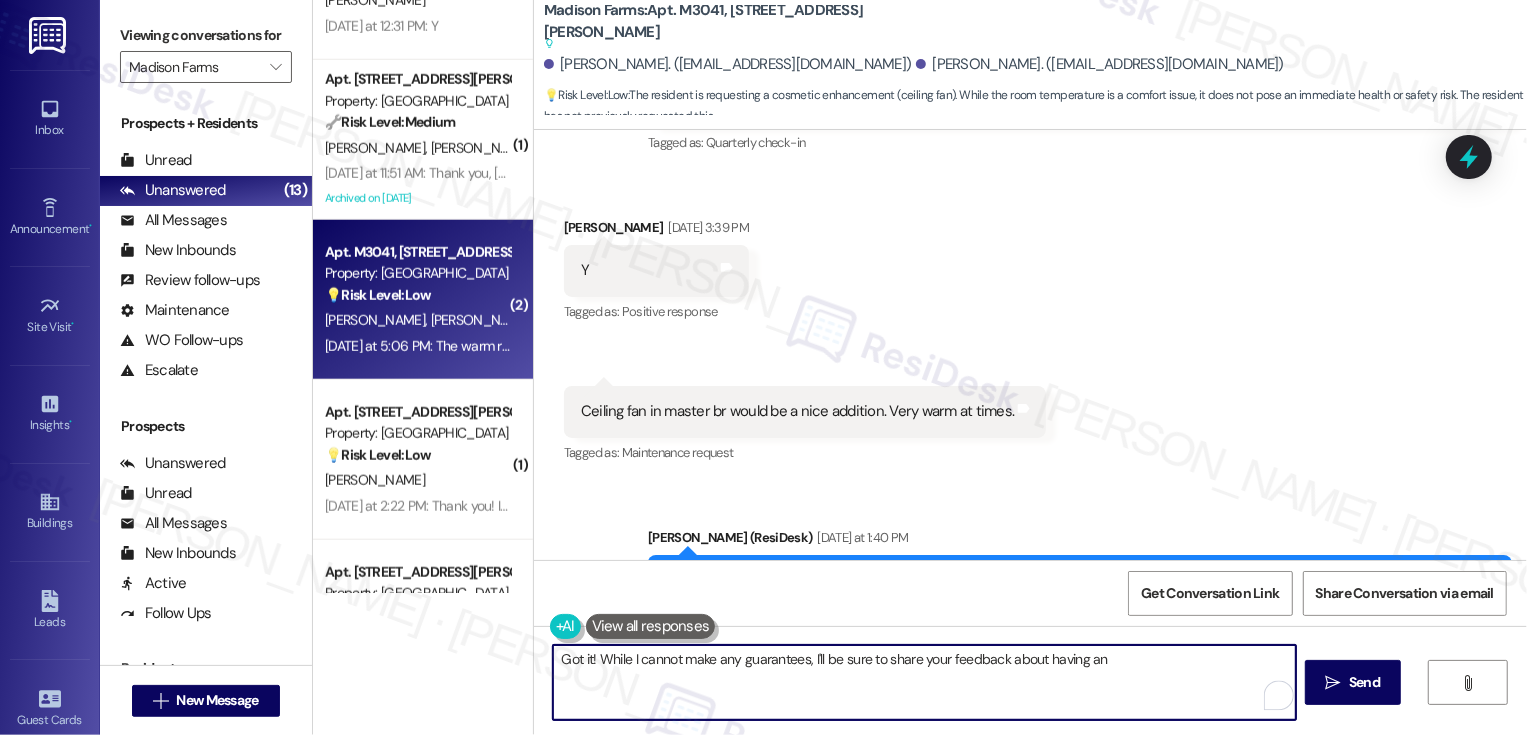 drag, startPoint x: 1084, startPoint y: 664, endPoint x: 1145, endPoint y: 664, distance: 61 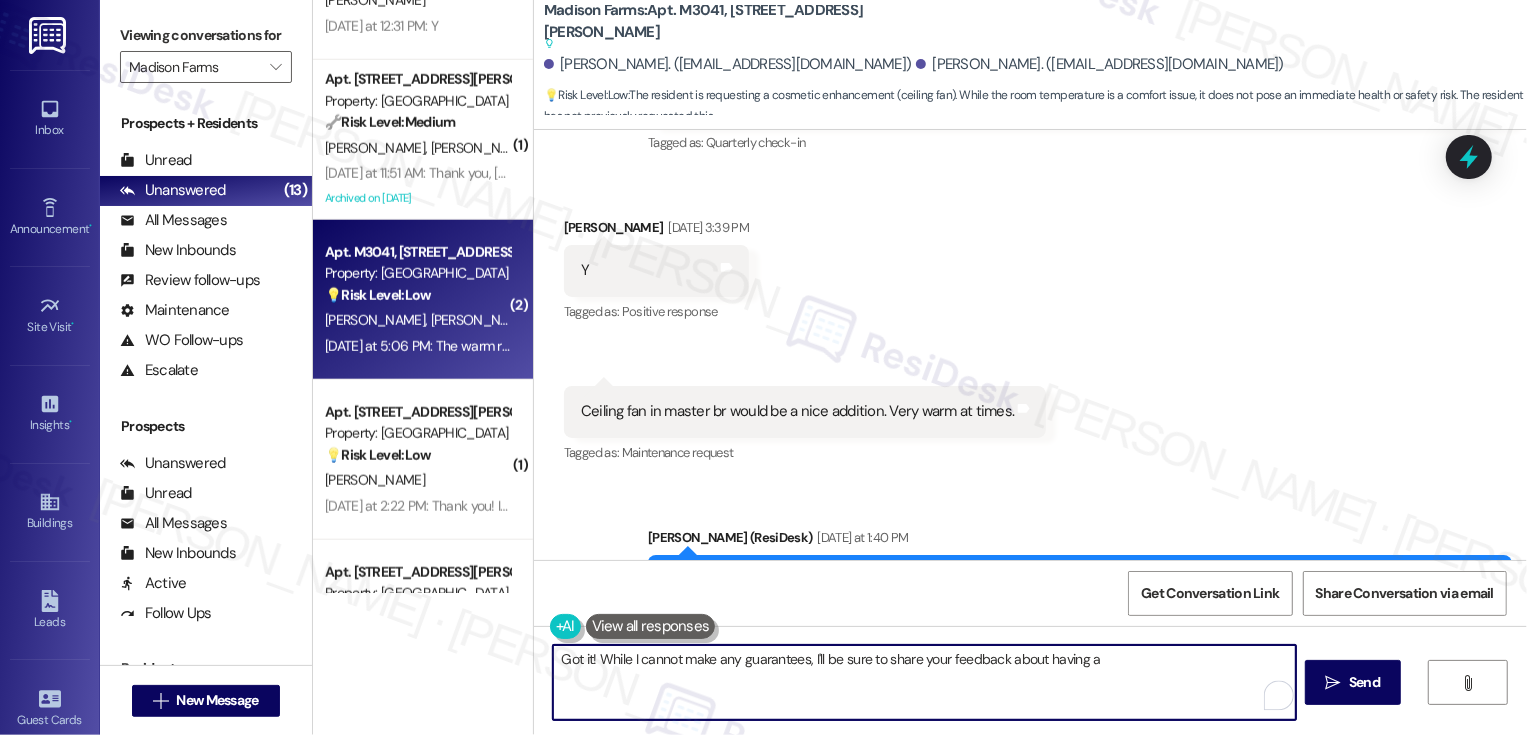 paste on "Ceiling fan" 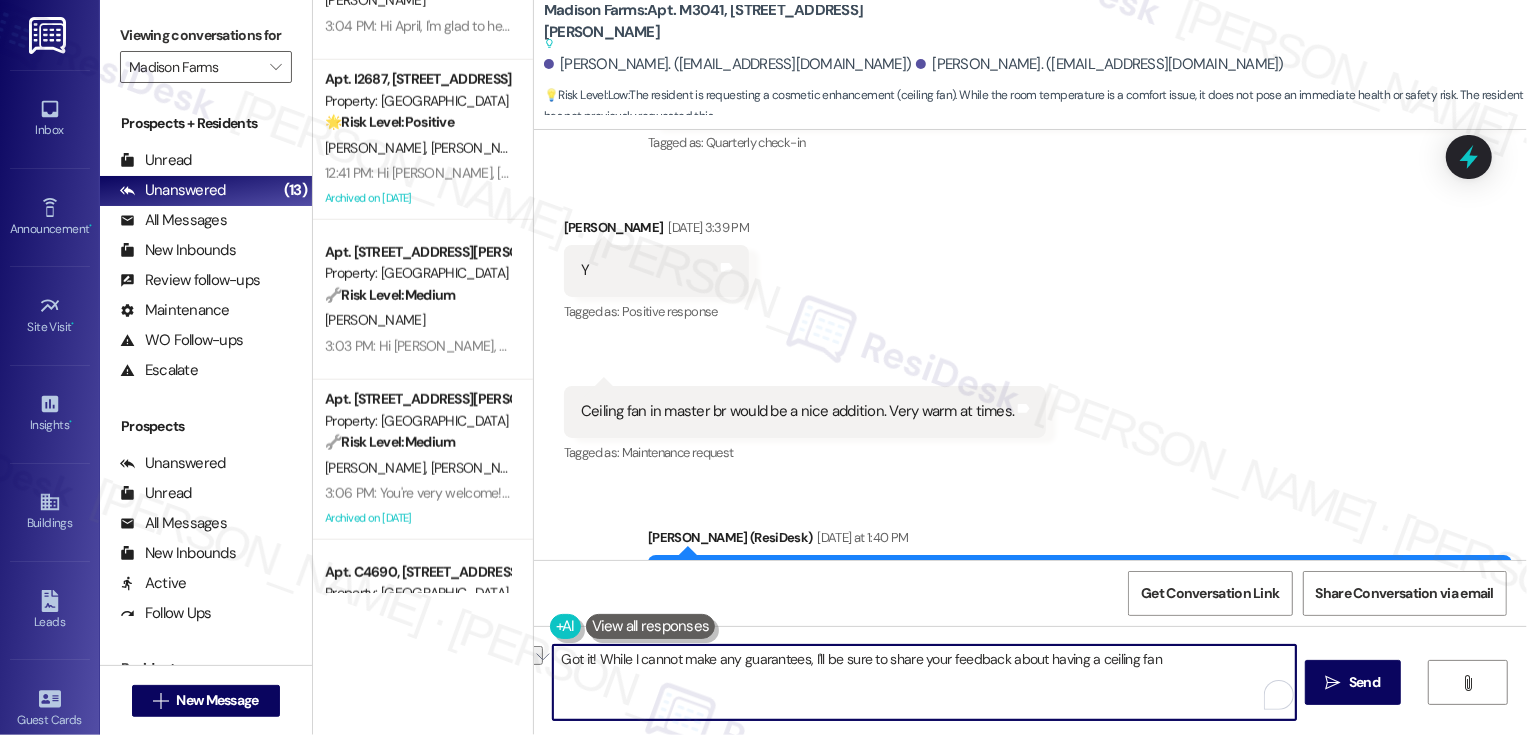 click on "Got it! While I cannot make any guarantees, I'll be sure to share your feedback about having a ceiling fan" at bounding box center (924, 682) 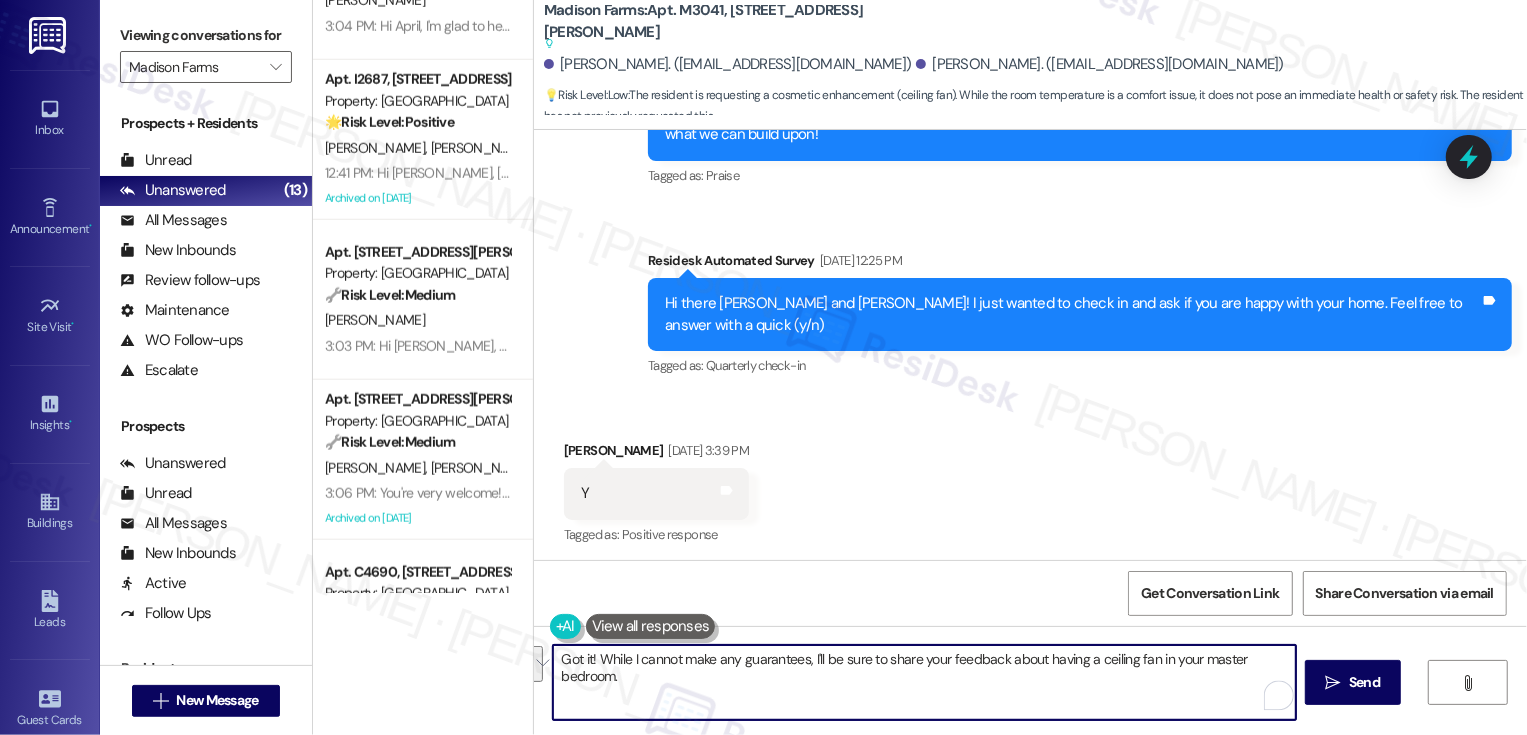 scroll, scrollTop: 1843, scrollLeft: 0, axis: vertical 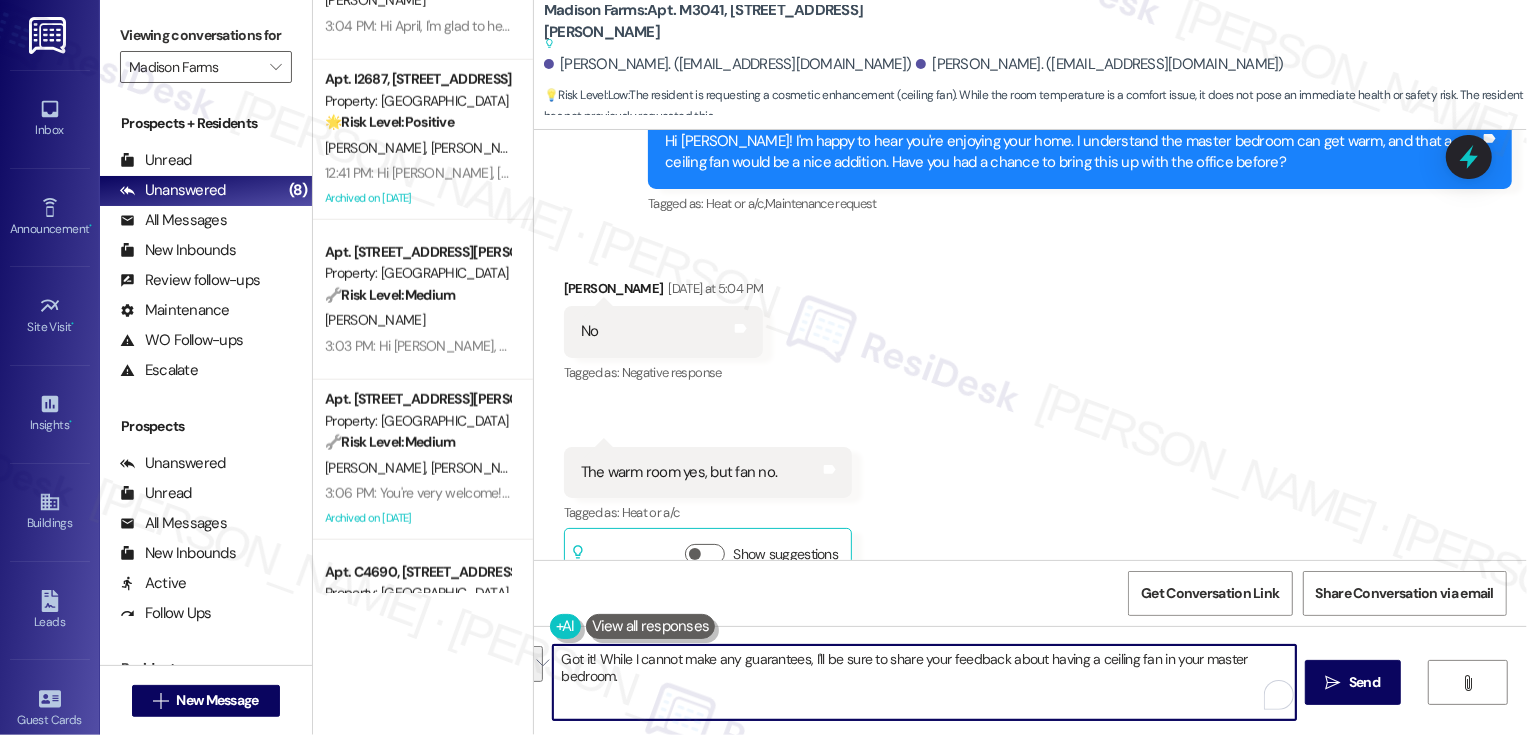 paste on "’t make any guarantees, I’ll definitely pass along your feedback about adding a ceiling fan in the master bedroom to the team. Thanks so much for sharing!
Ask ChatGPT" 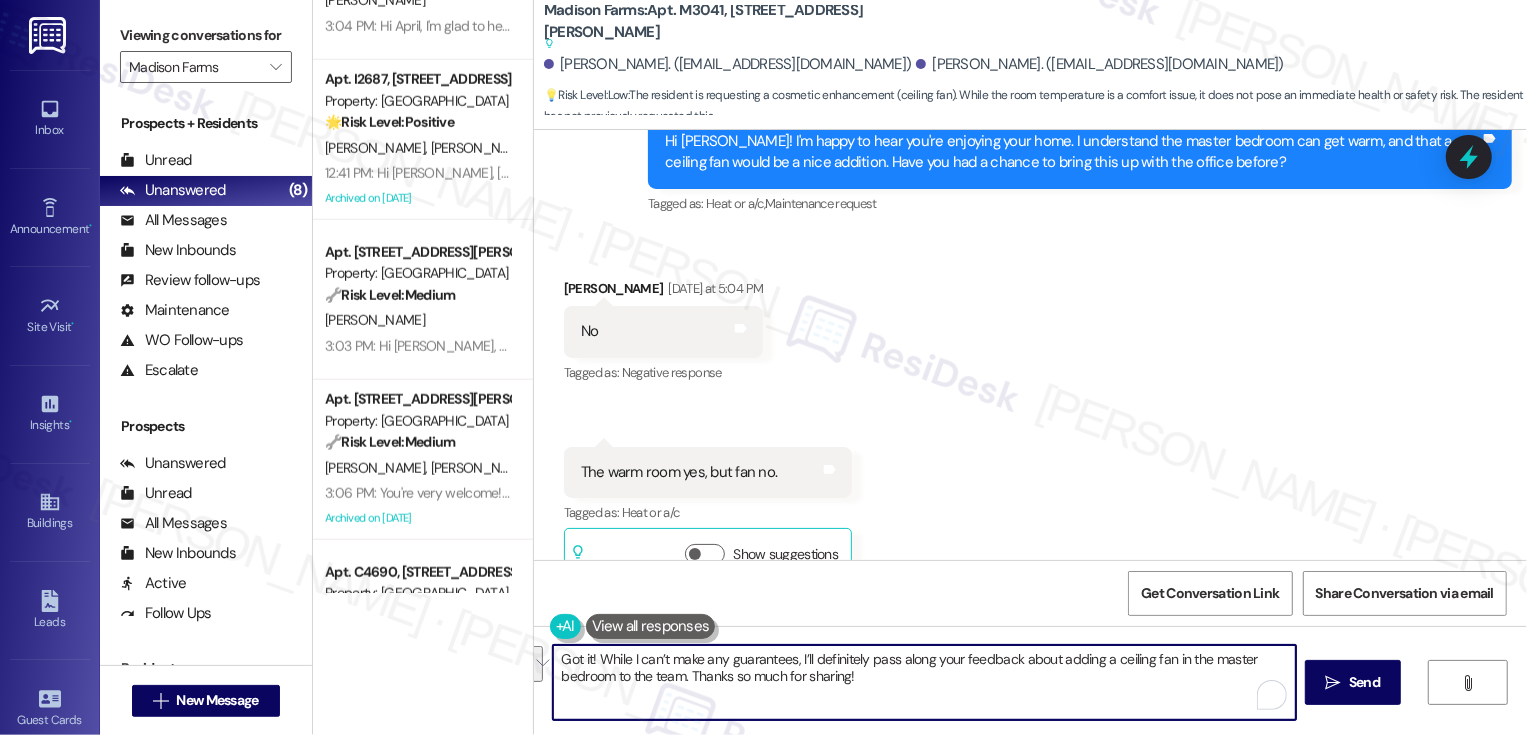 scroll, scrollTop: 119, scrollLeft: 0, axis: vertical 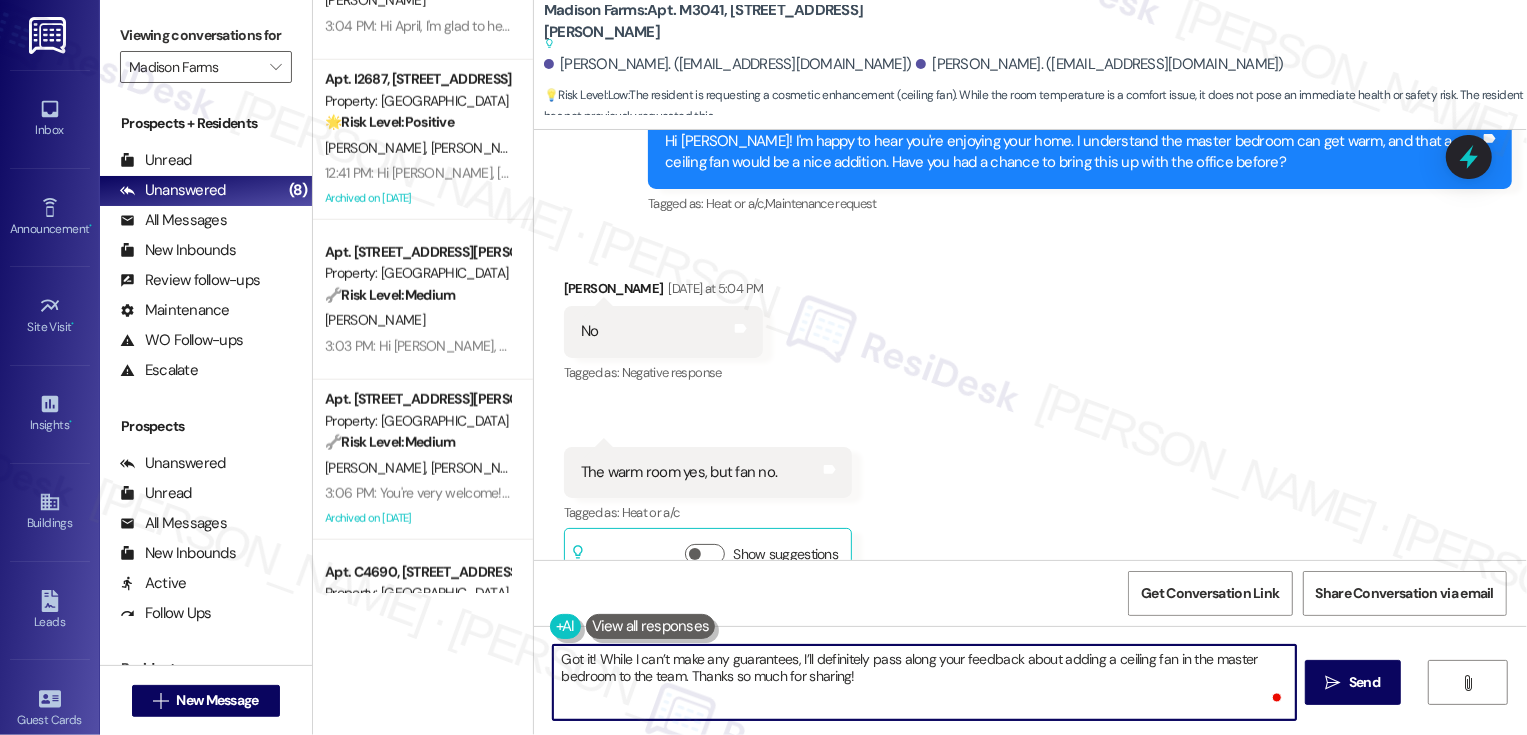 type on "Got it! While I can’t make any guarantees, I’ll definitely pass along your feedback about adding a ceiling fan in the master bedroom to the team. Thanks so much for sharing!" 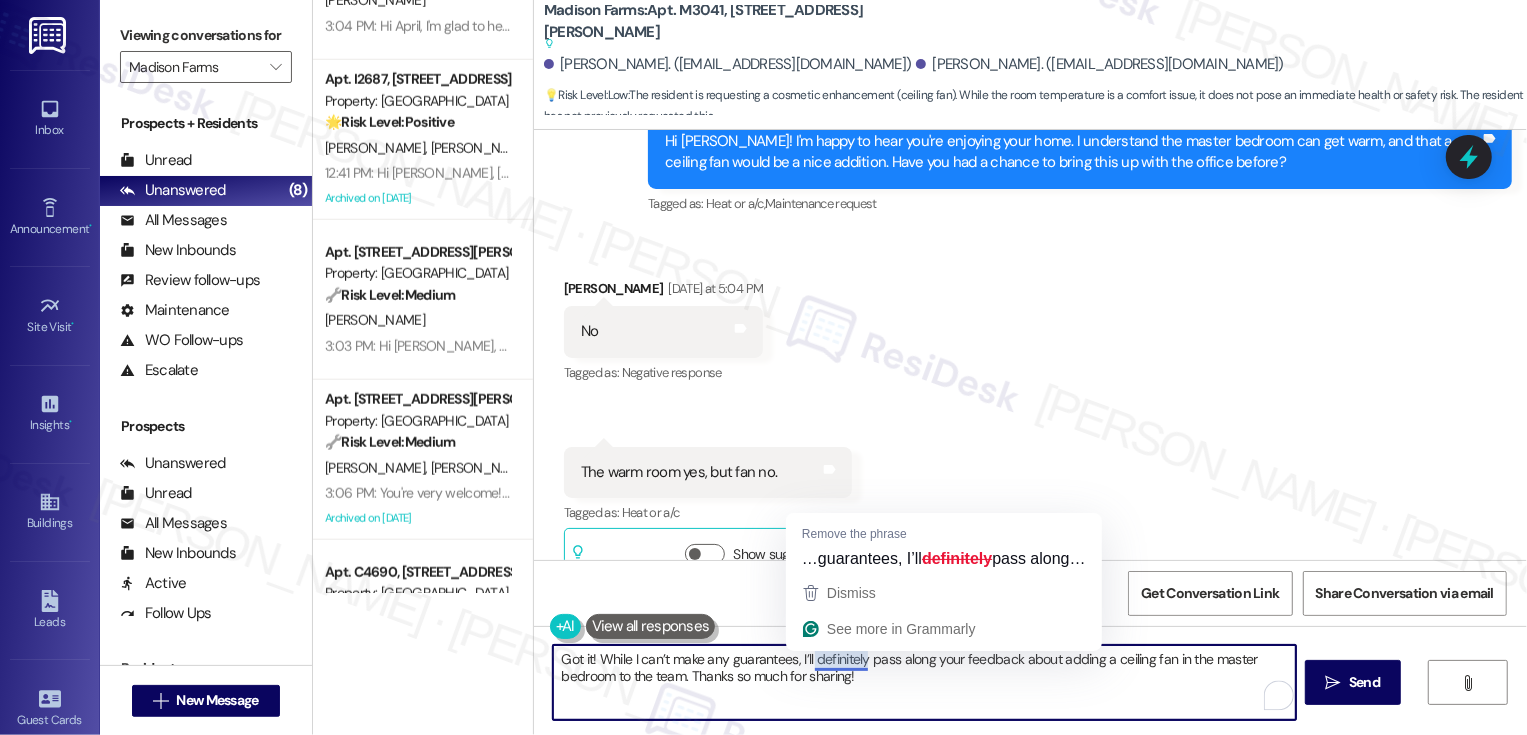 click on "Got it! While I can’t make any guarantees, I’ll definitely pass along your feedback about adding a ceiling fan in the master bedroom to the team. Thanks so much for sharing!" at bounding box center [924, 682] 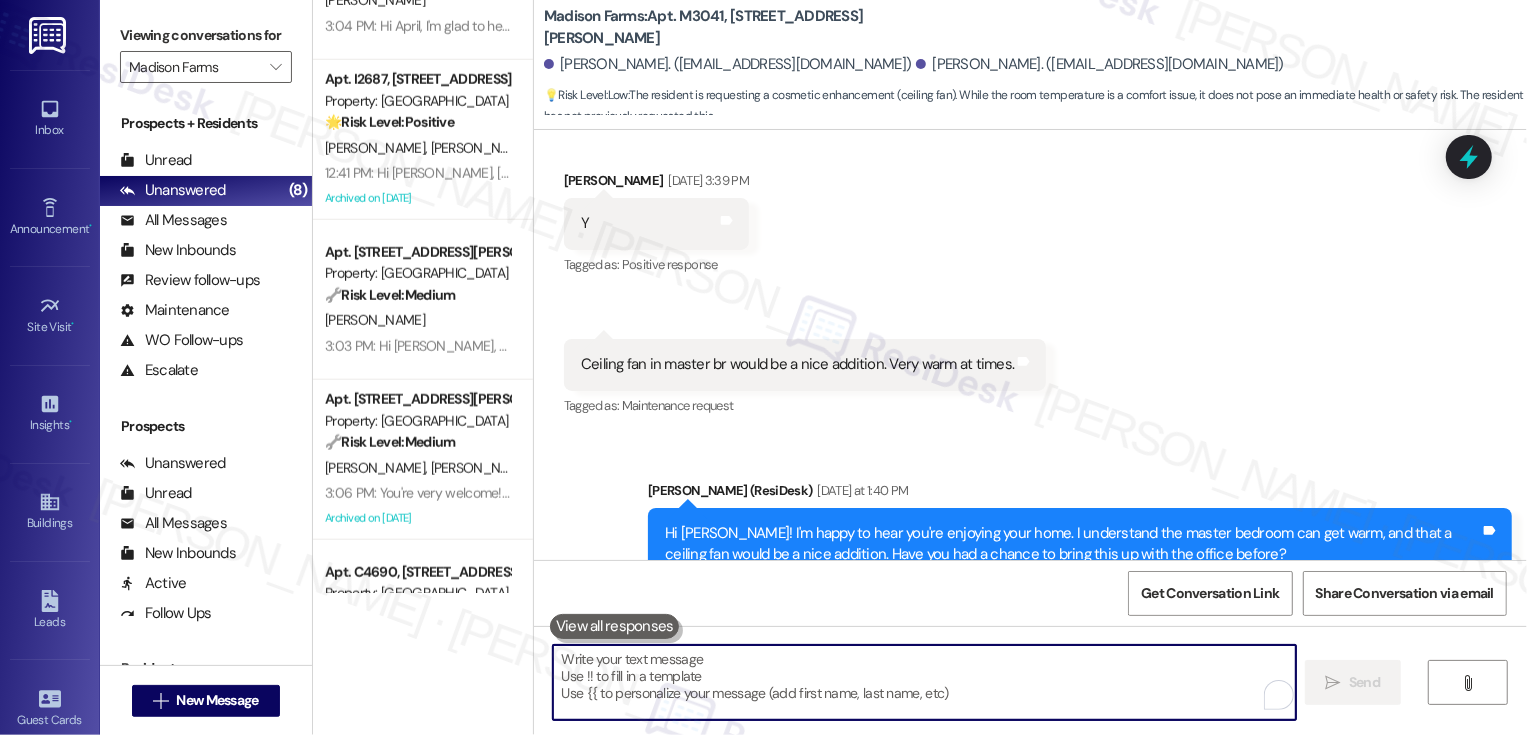 scroll, scrollTop: 1521, scrollLeft: 0, axis: vertical 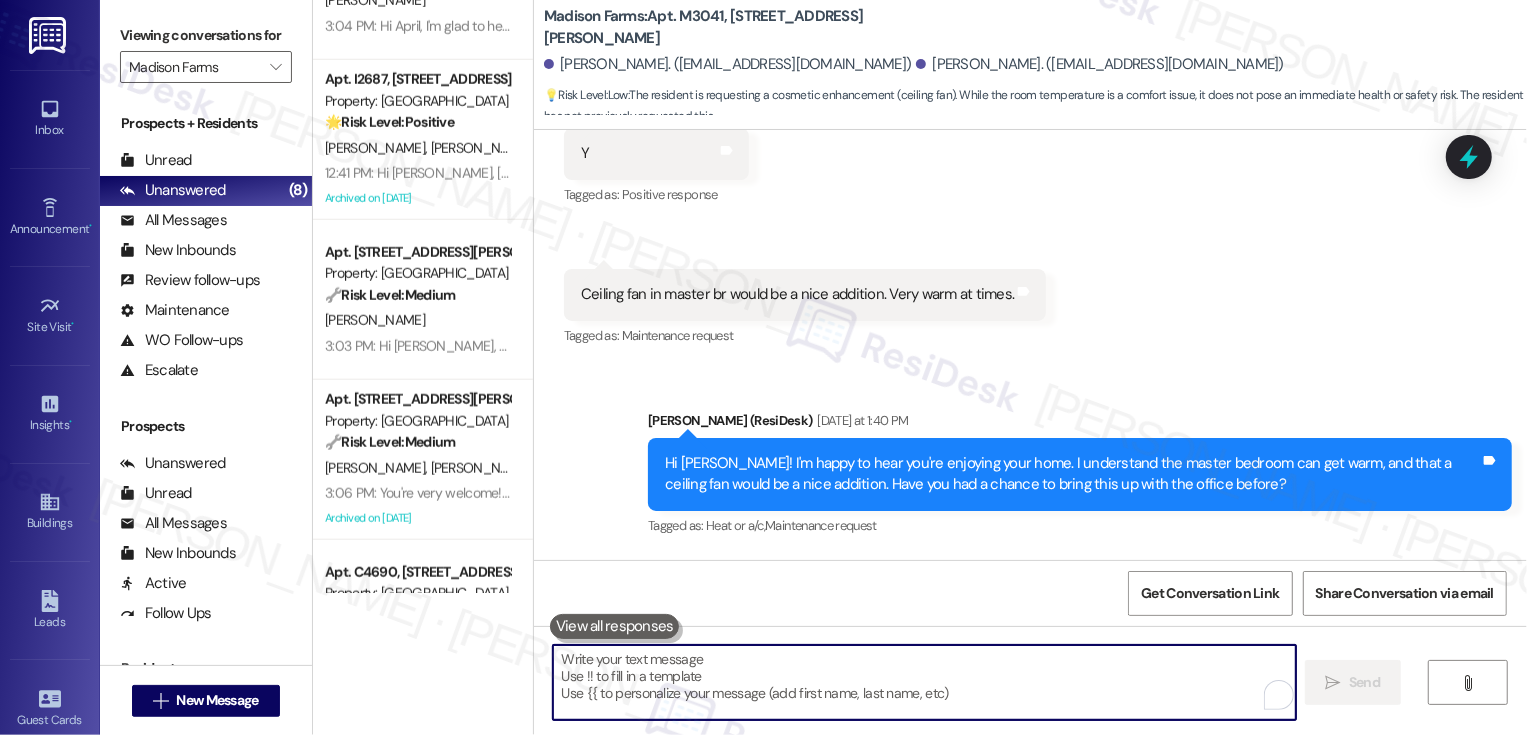 type 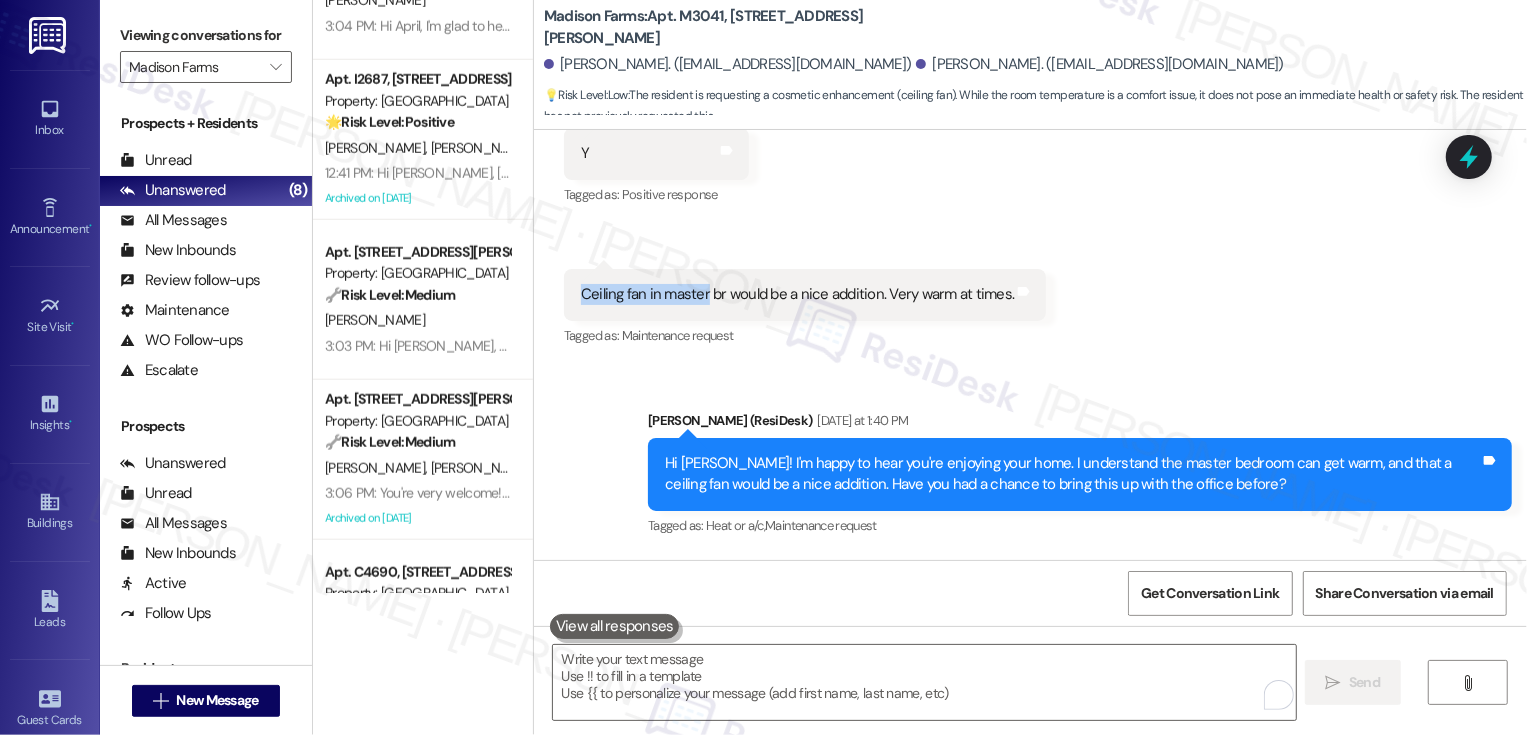 drag, startPoint x: 572, startPoint y: 253, endPoint x: 692, endPoint y: 253, distance: 120 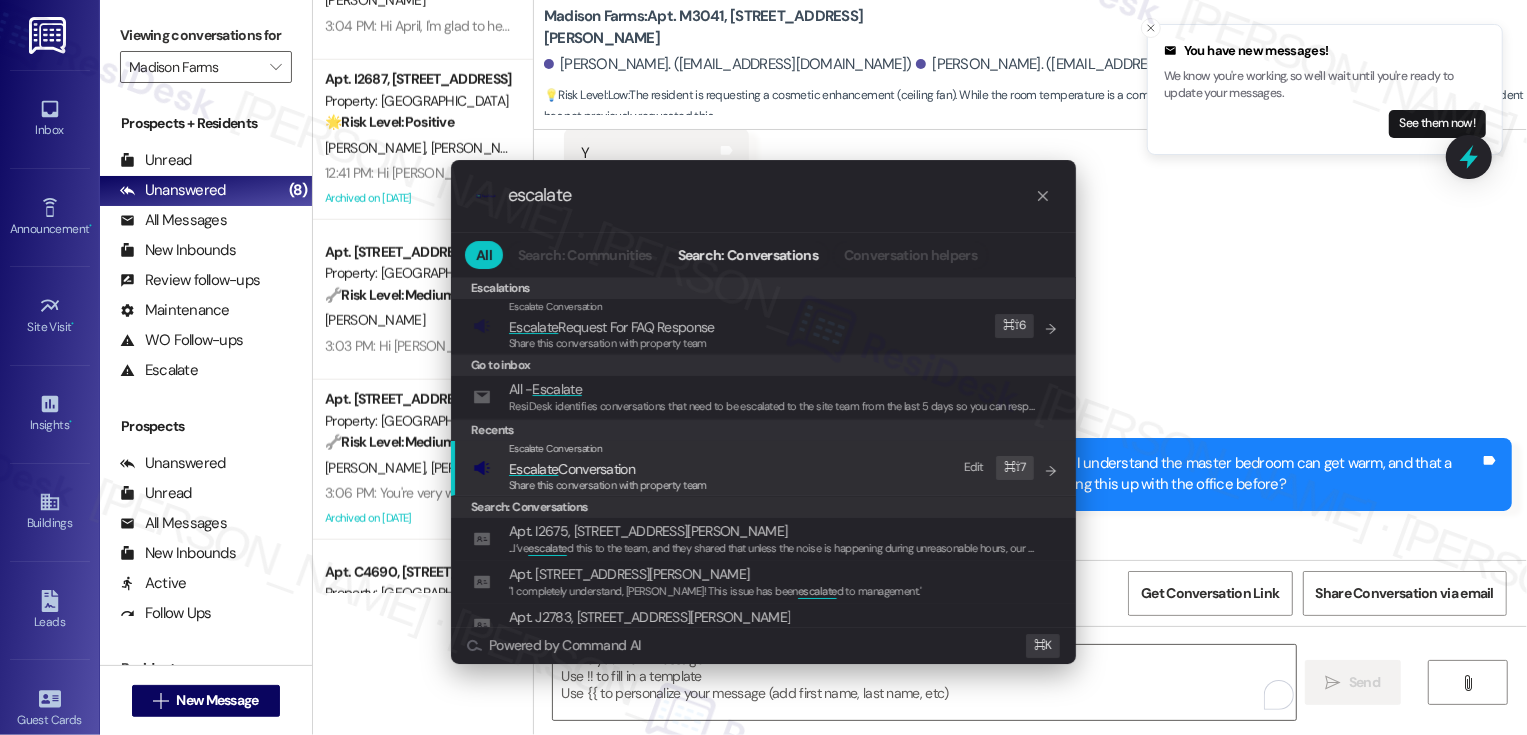 type on "escalate" 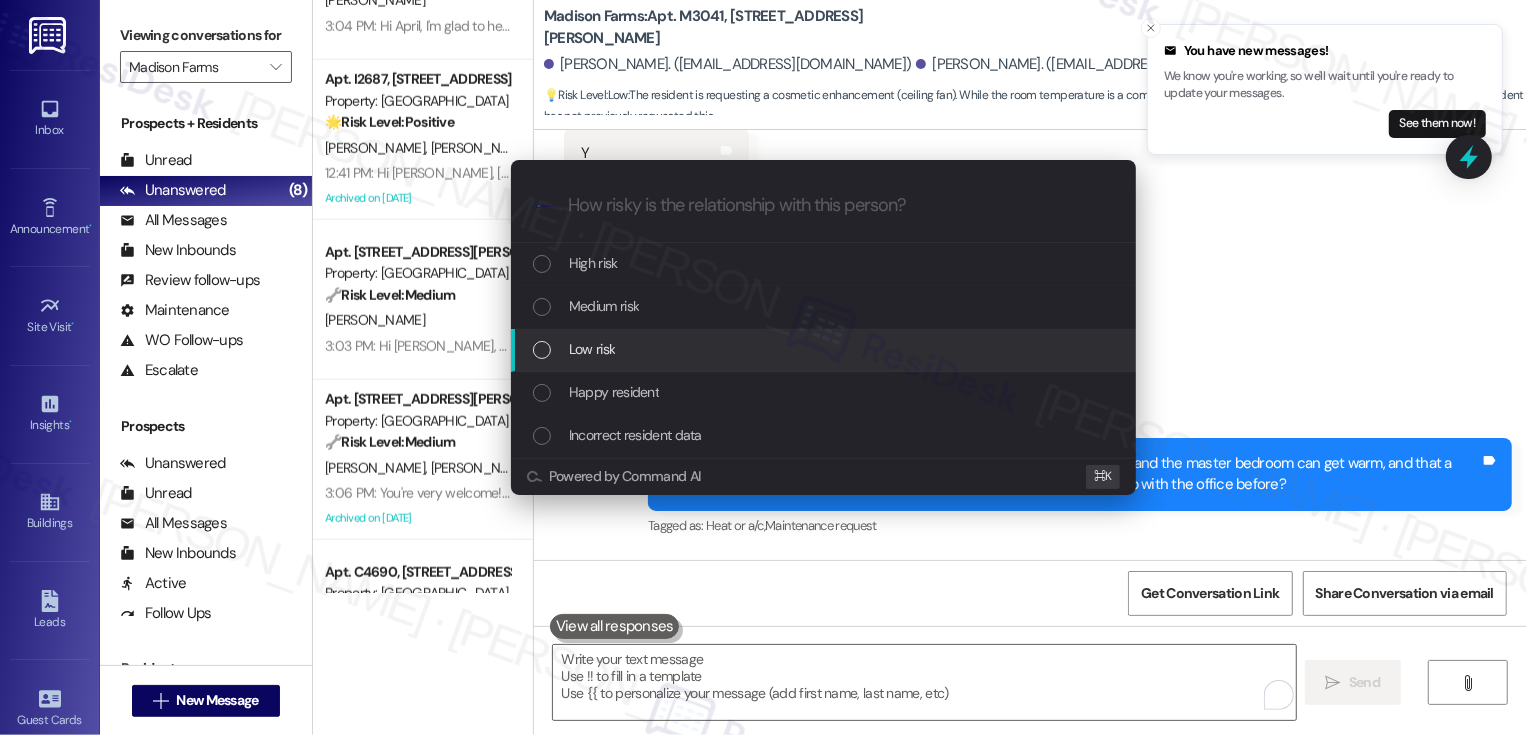 click on "Low risk" at bounding box center (825, 349) 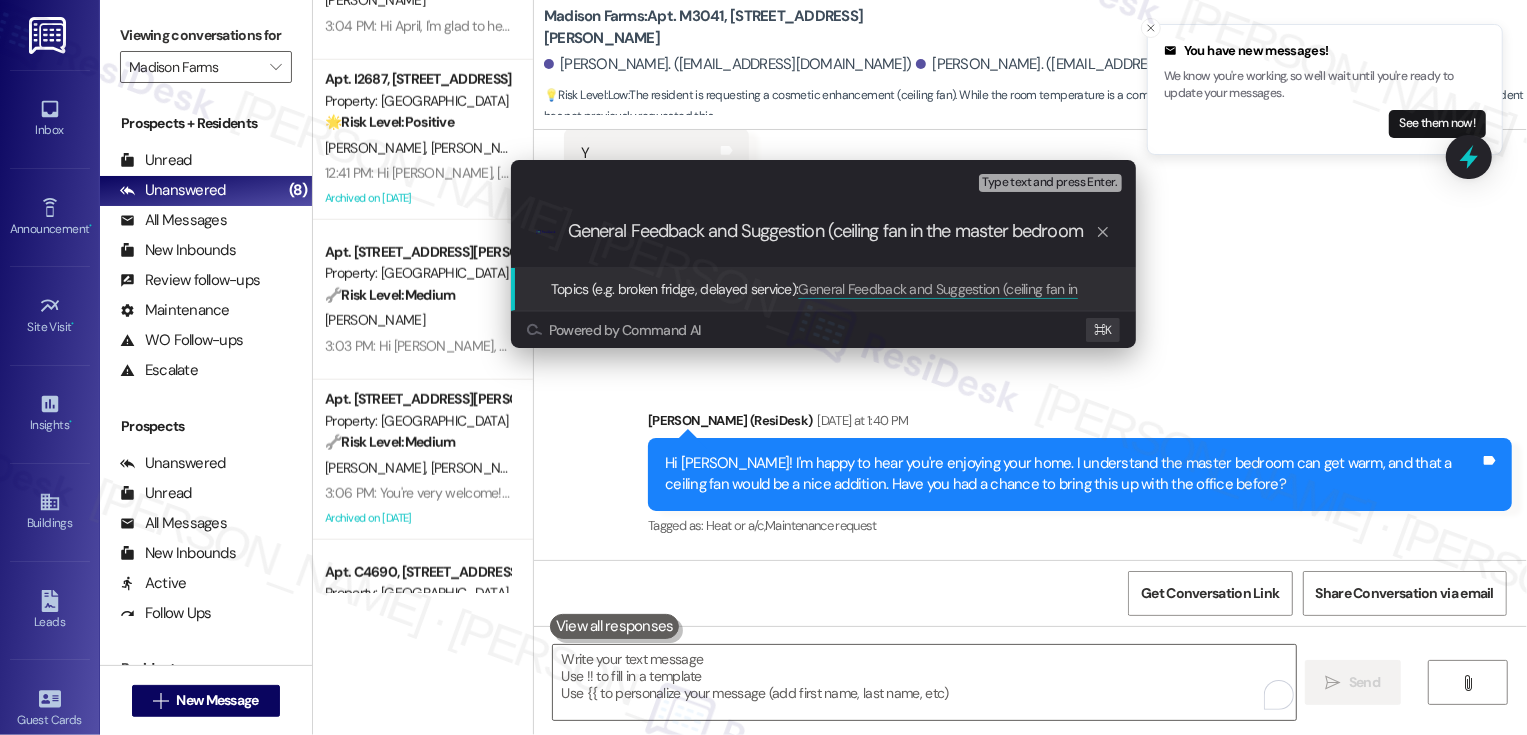 type on "General Feedback and Suggestion (ceiling fan in the master bedroom)" 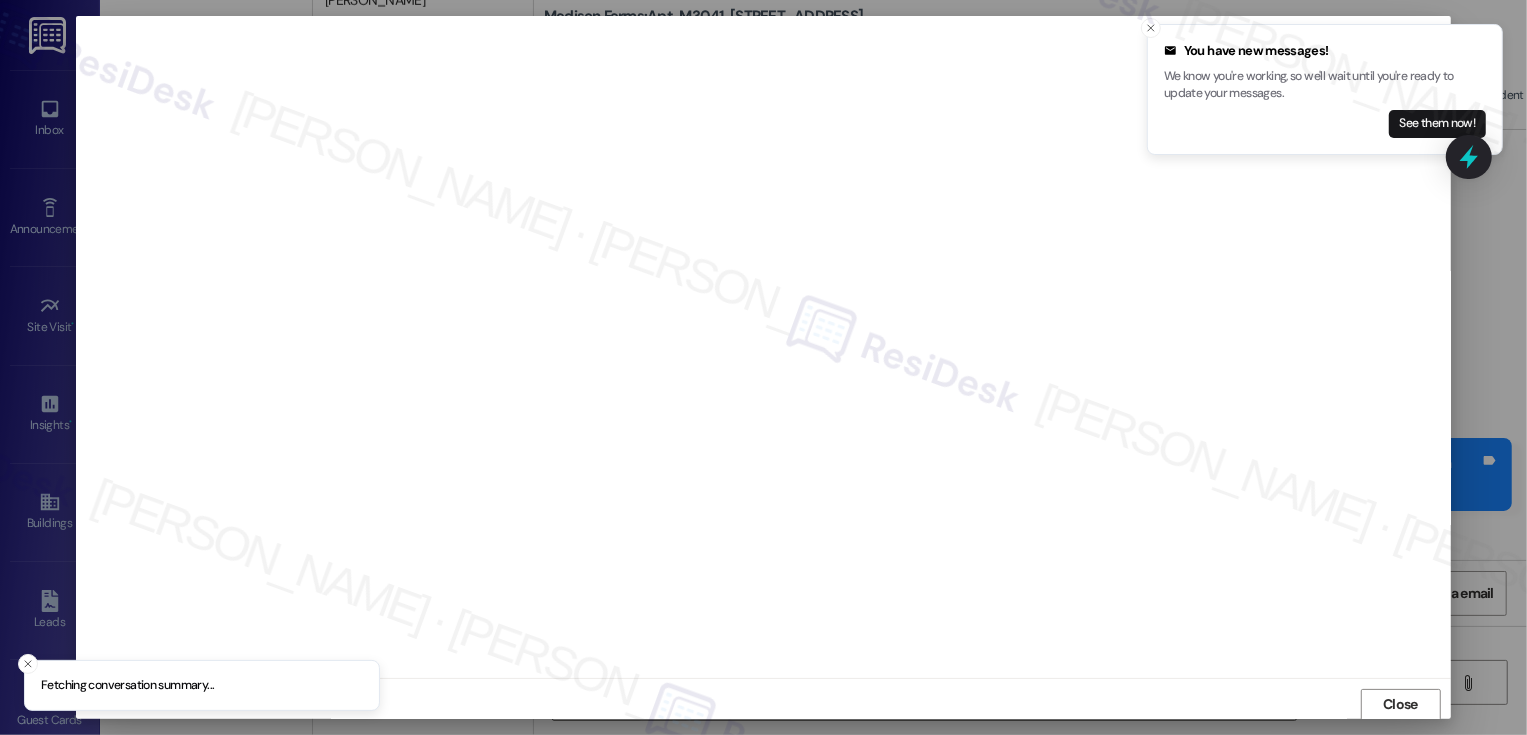 scroll, scrollTop: 1, scrollLeft: 0, axis: vertical 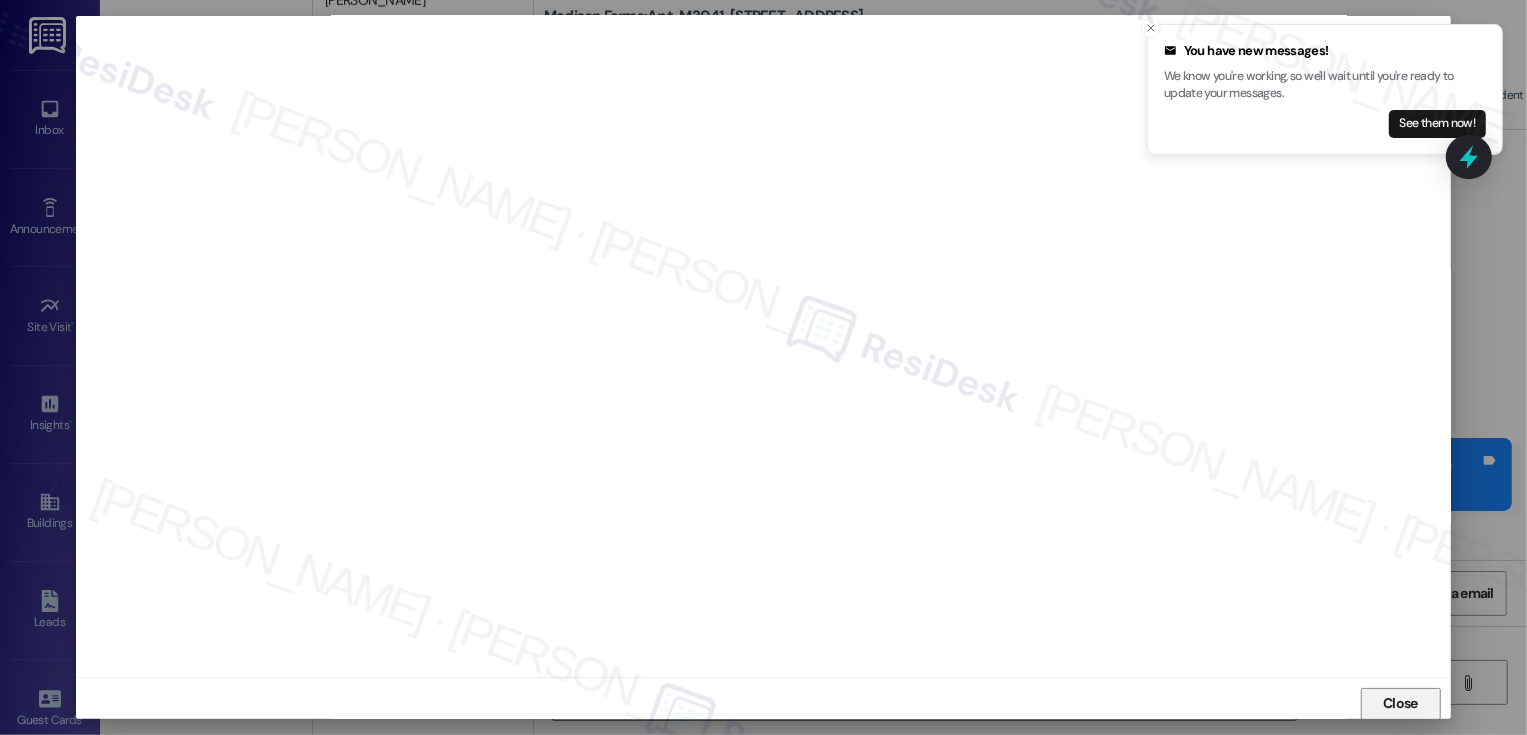 click on "Close" at bounding box center [1401, 704] 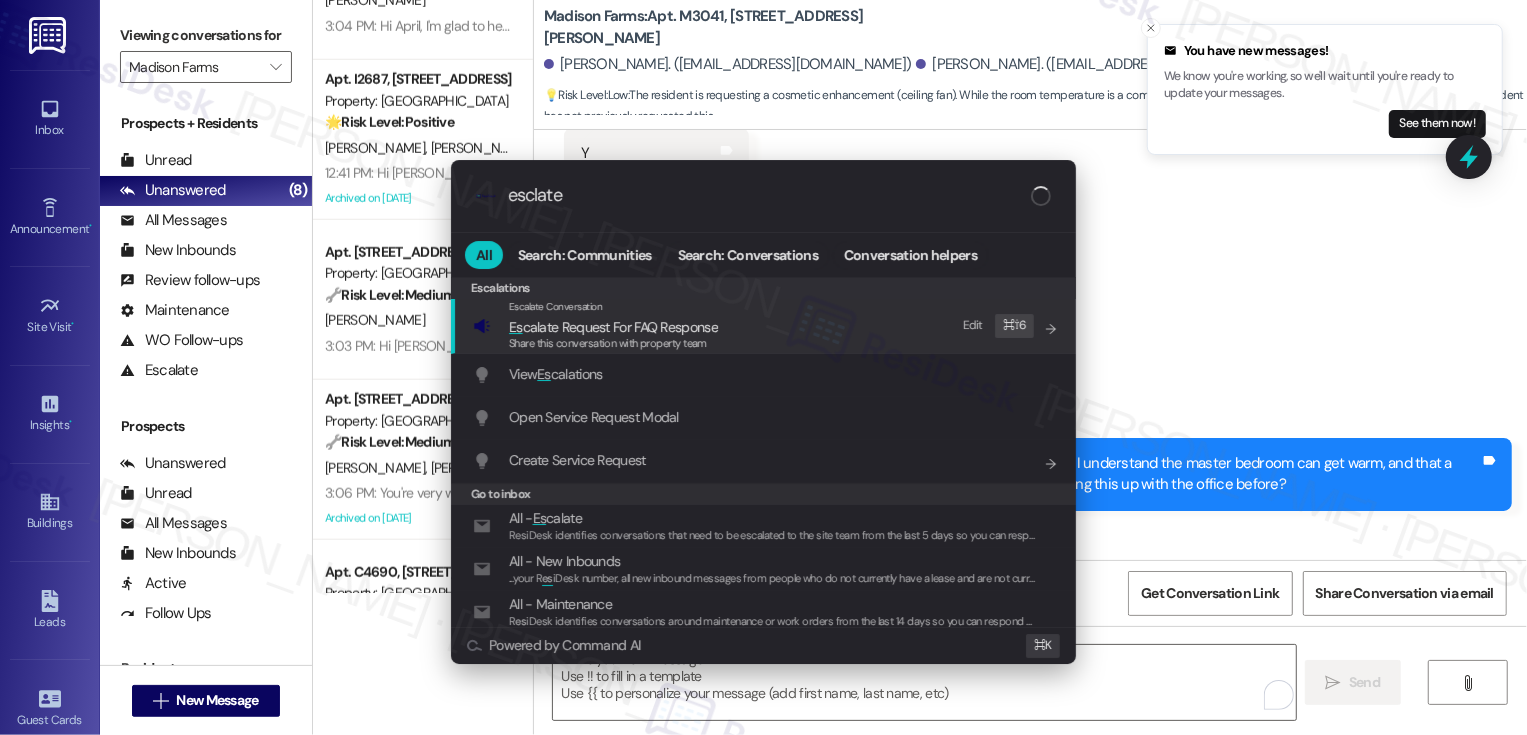 type on "esclate" 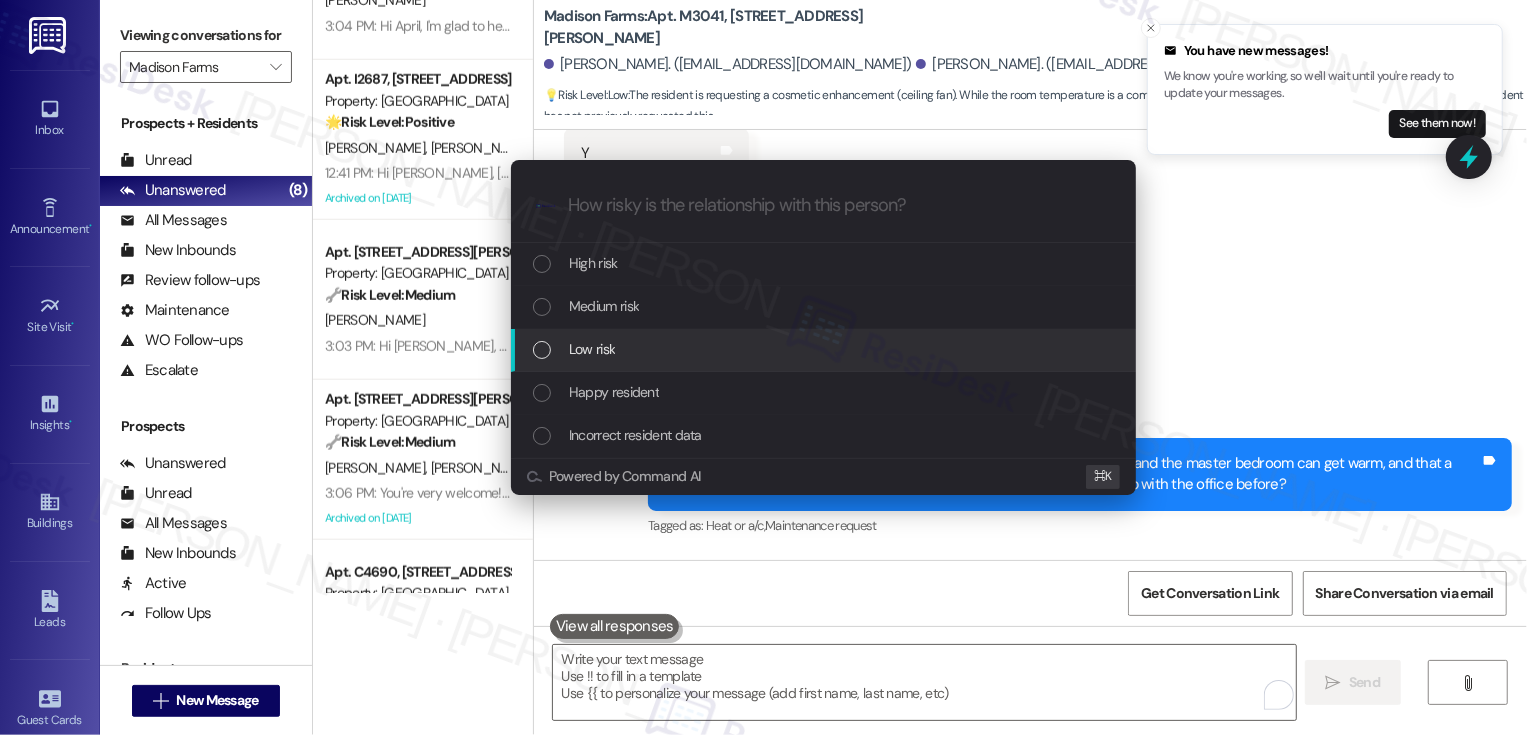click on "Low risk" at bounding box center (592, 349) 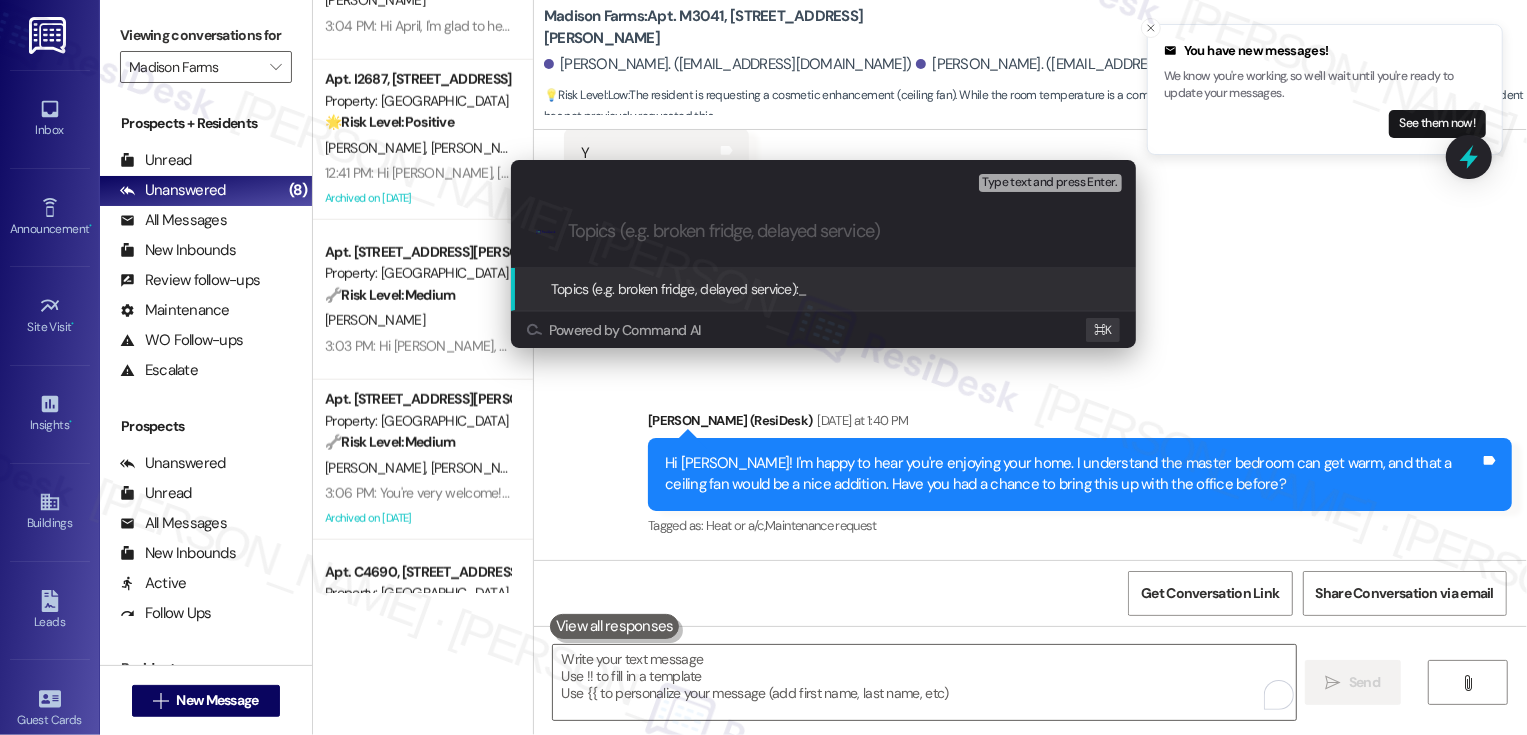 paste on "General Feedback and Suggestion (ceiling fan in the master bedroom)" 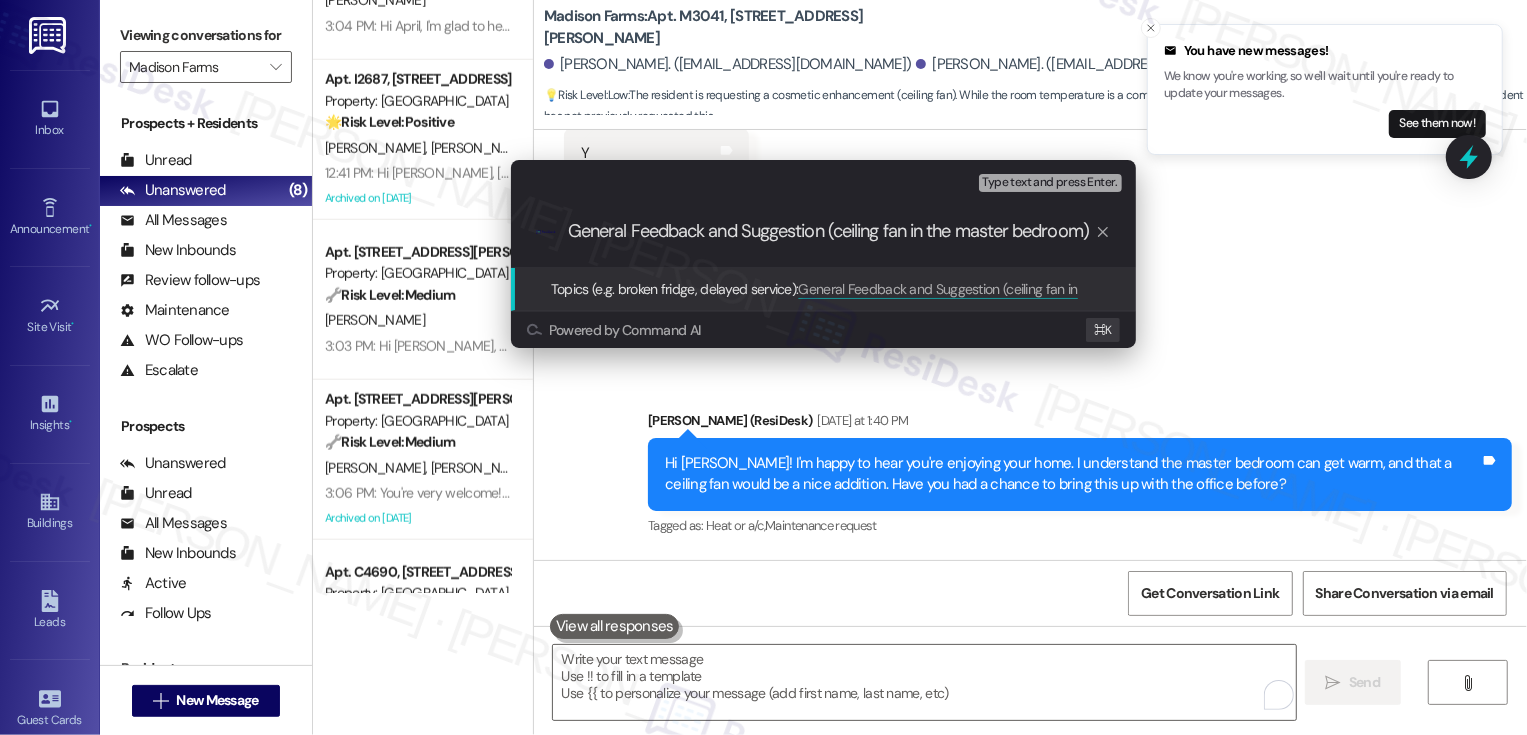 type 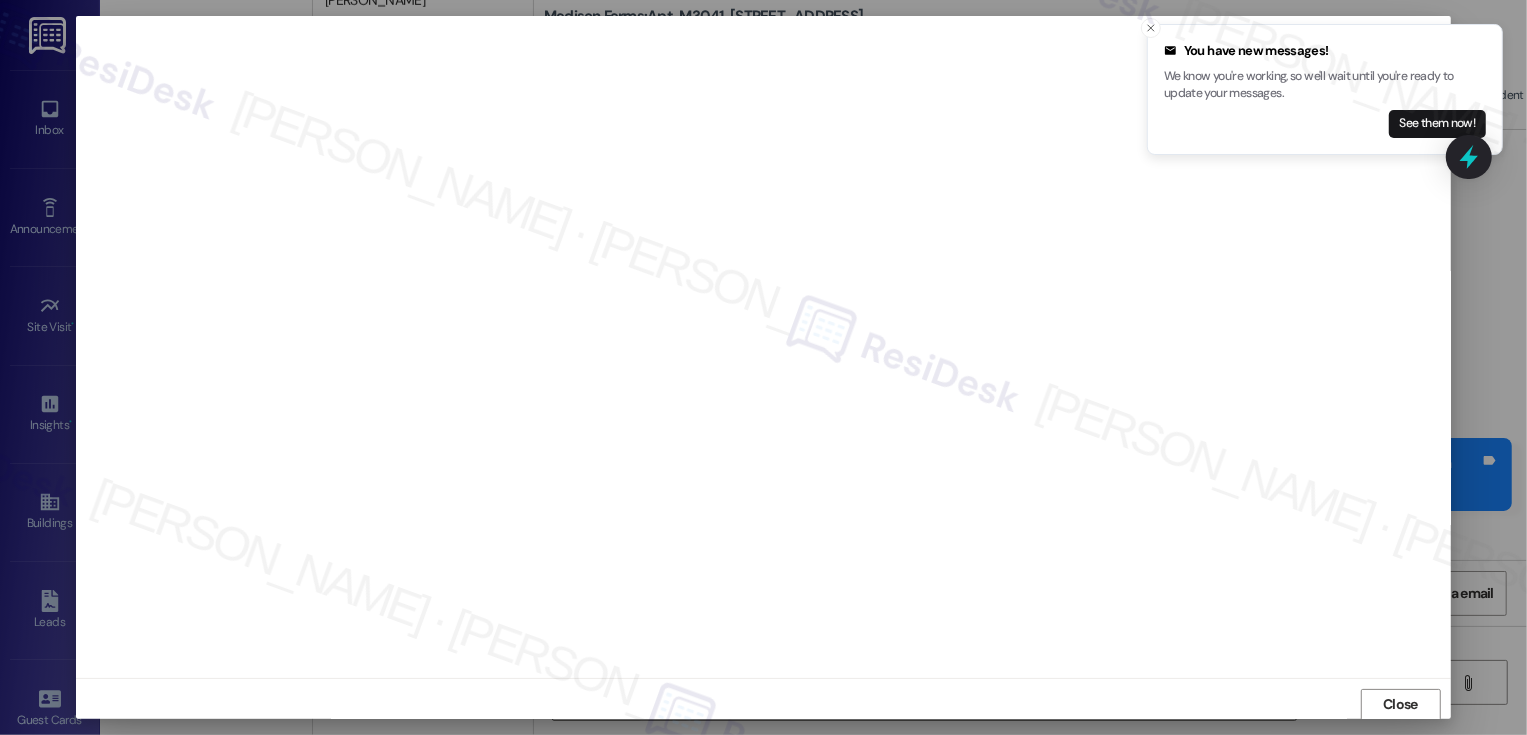 scroll, scrollTop: 1, scrollLeft: 0, axis: vertical 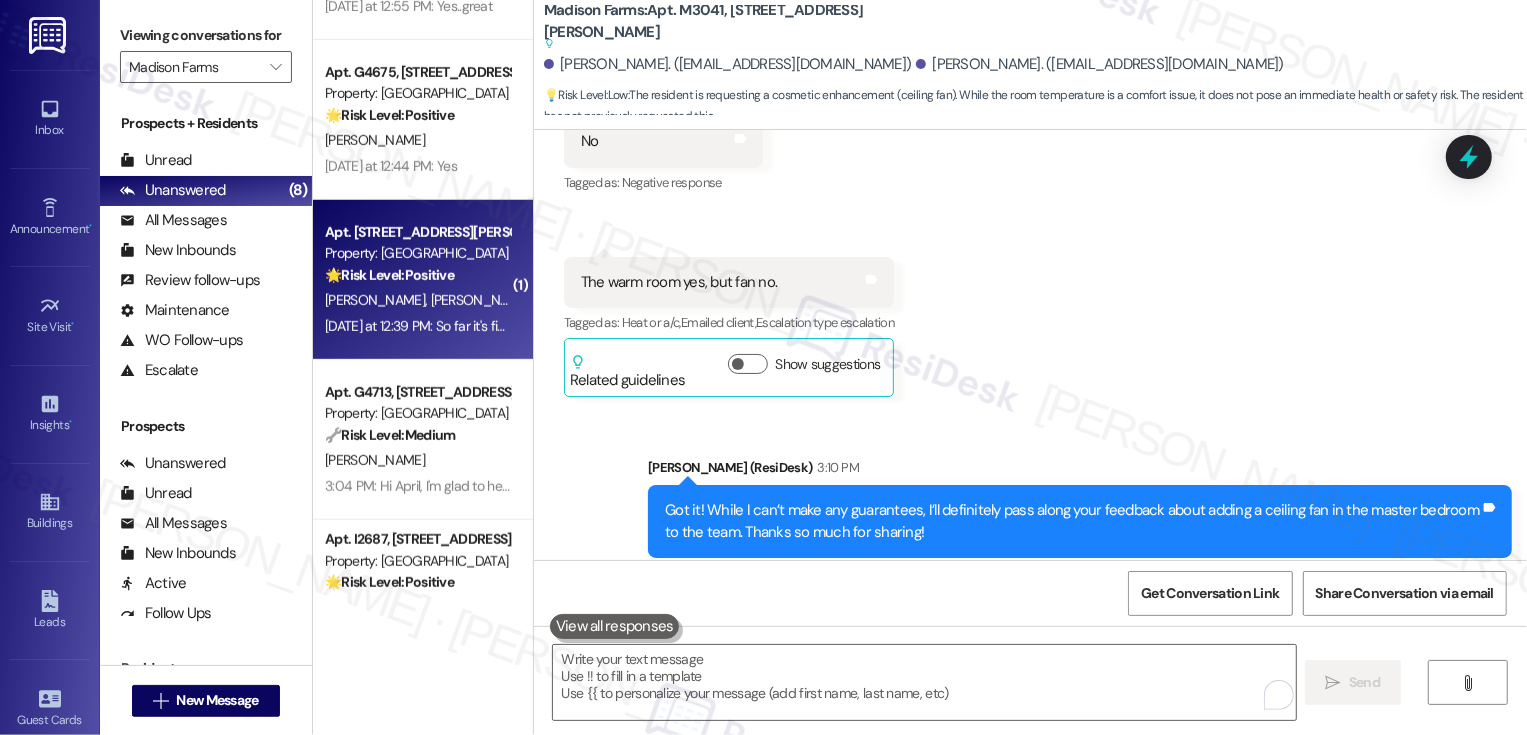 click on "Apt. N3129, [STREET_ADDRESS][PERSON_NAME] Property: Madison Farms 🌟  Risk Level:  Positive This is a follow-up message to a completed work order, and the resident indicates satisfaction. This constitutes positive engagement and relationship building. [PERSON_NAME] [PERSON_NAME] [DATE] at 12:39 PM: So far it's fine [DATE] at 12:39 PM: So far it's fine" at bounding box center (423, 280) 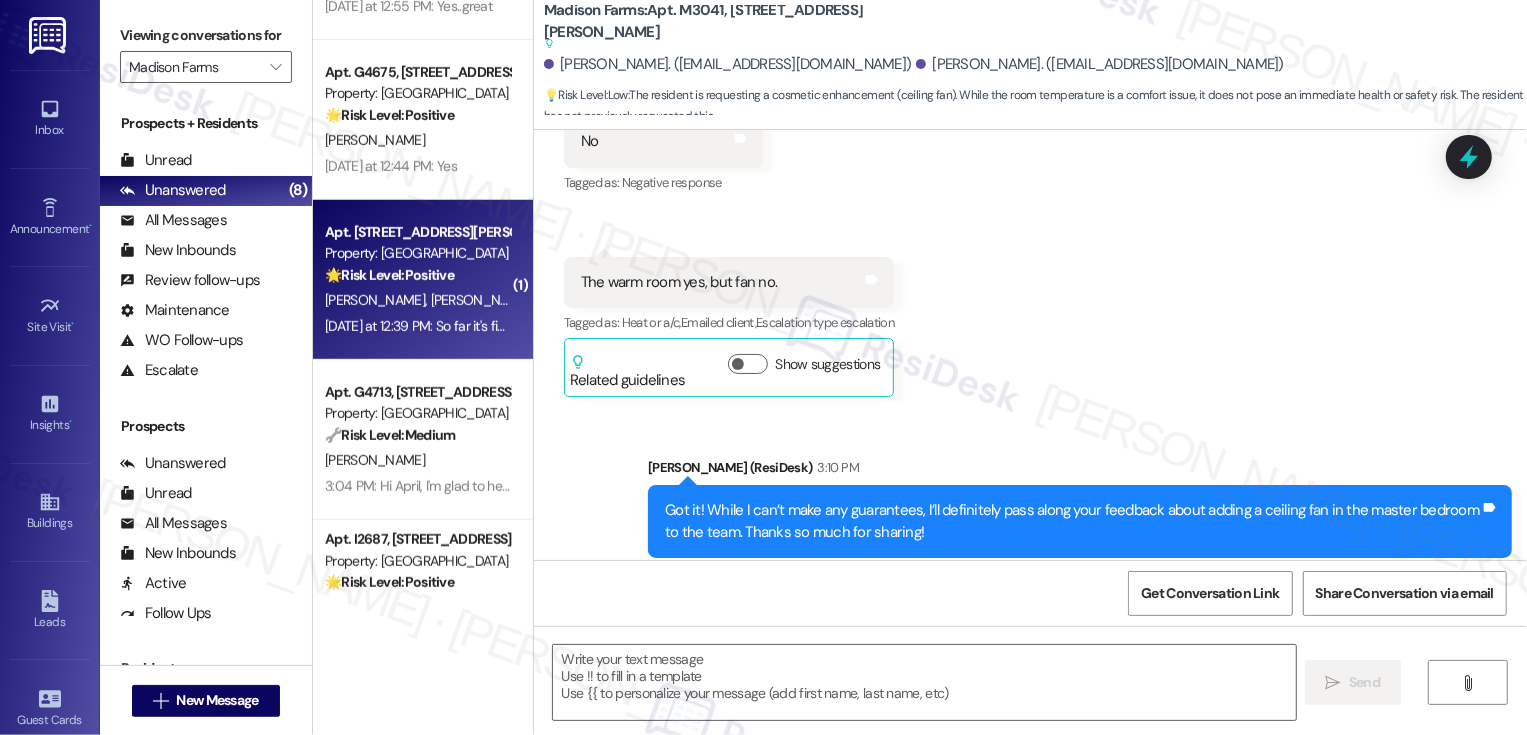type on "Fetching suggested responses. Please feel free to read through the conversation in the meantime." 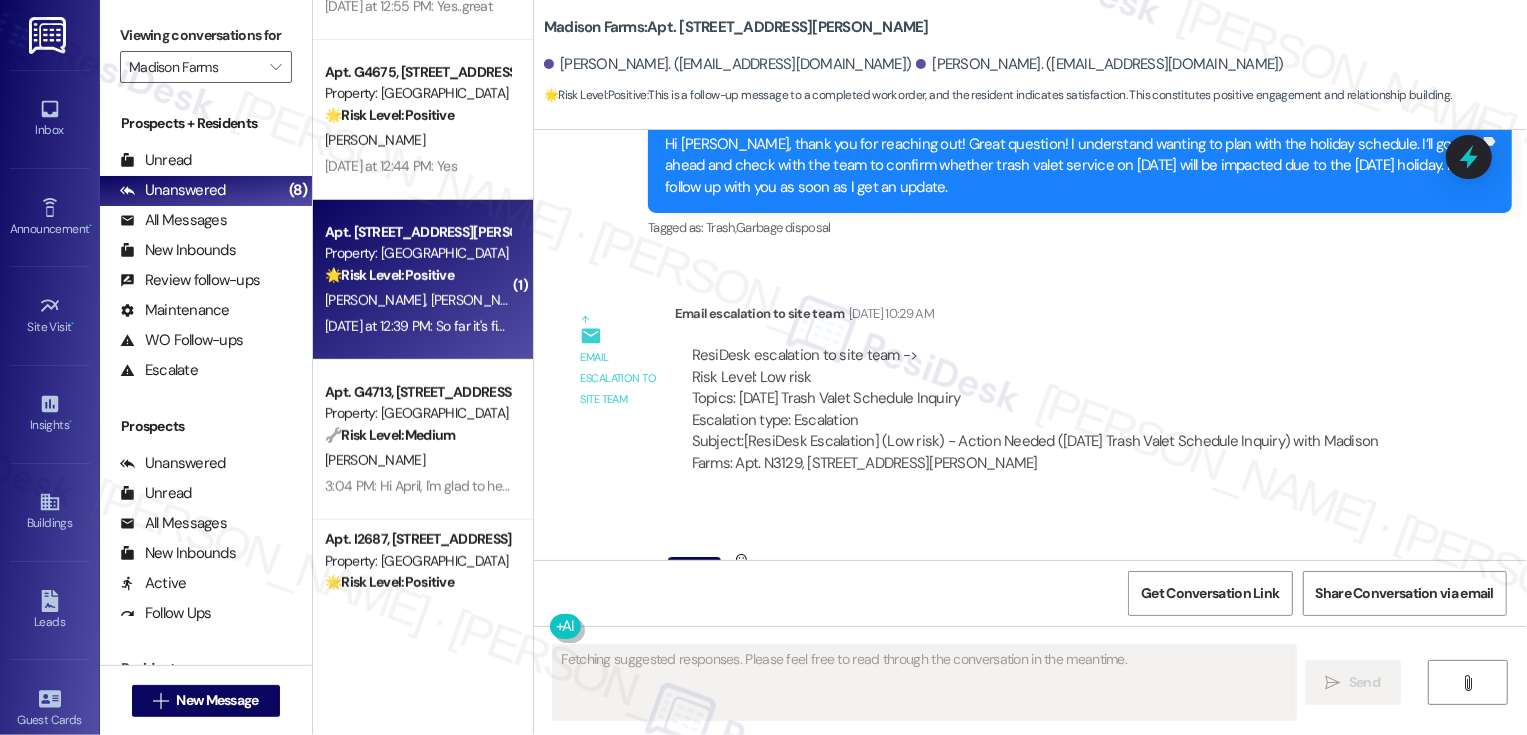 scroll, scrollTop: 4091, scrollLeft: 0, axis: vertical 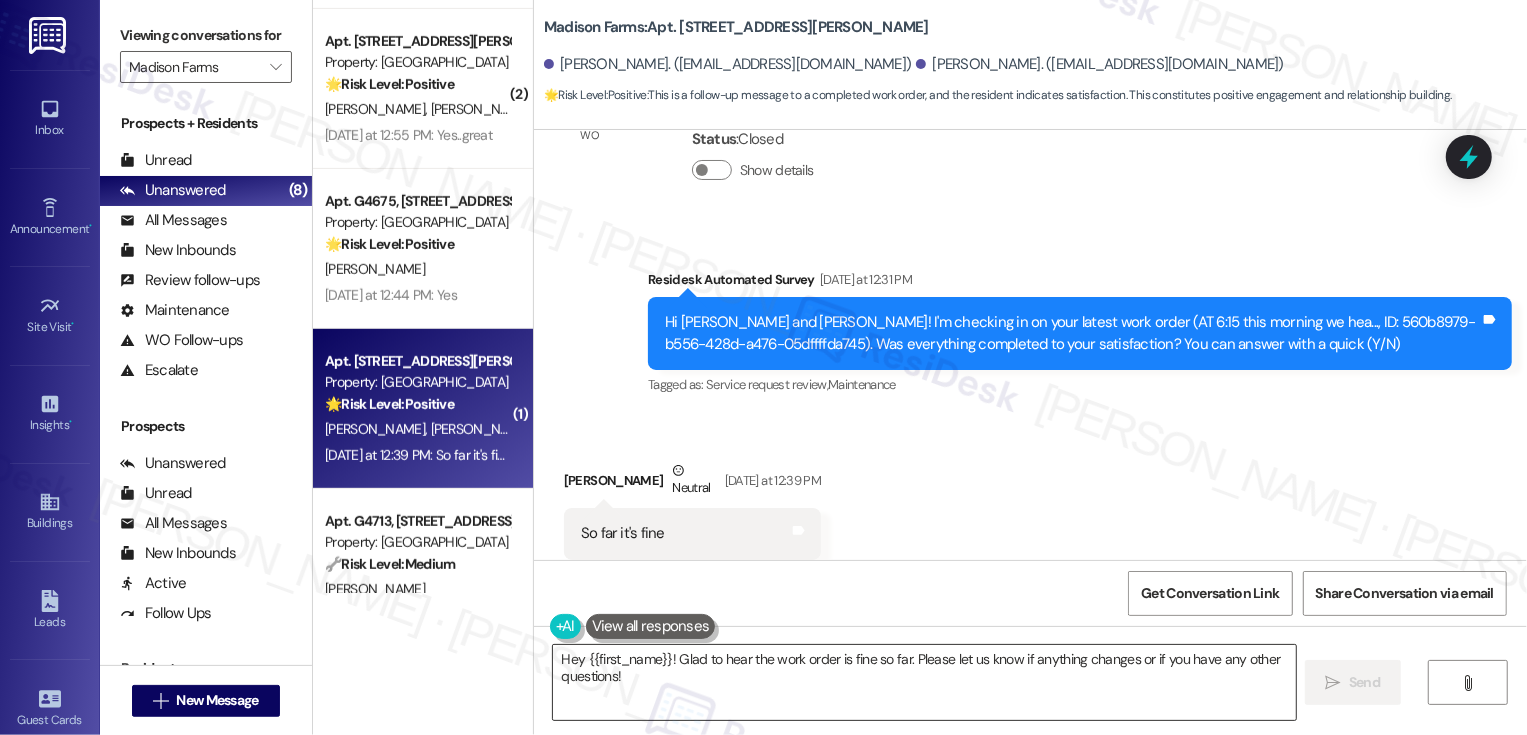 click on "Hey {{first_name}}! Glad to hear the work order is fine so far. Please let us know if anything changes or if you have any other questions!" at bounding box center (924, 682) 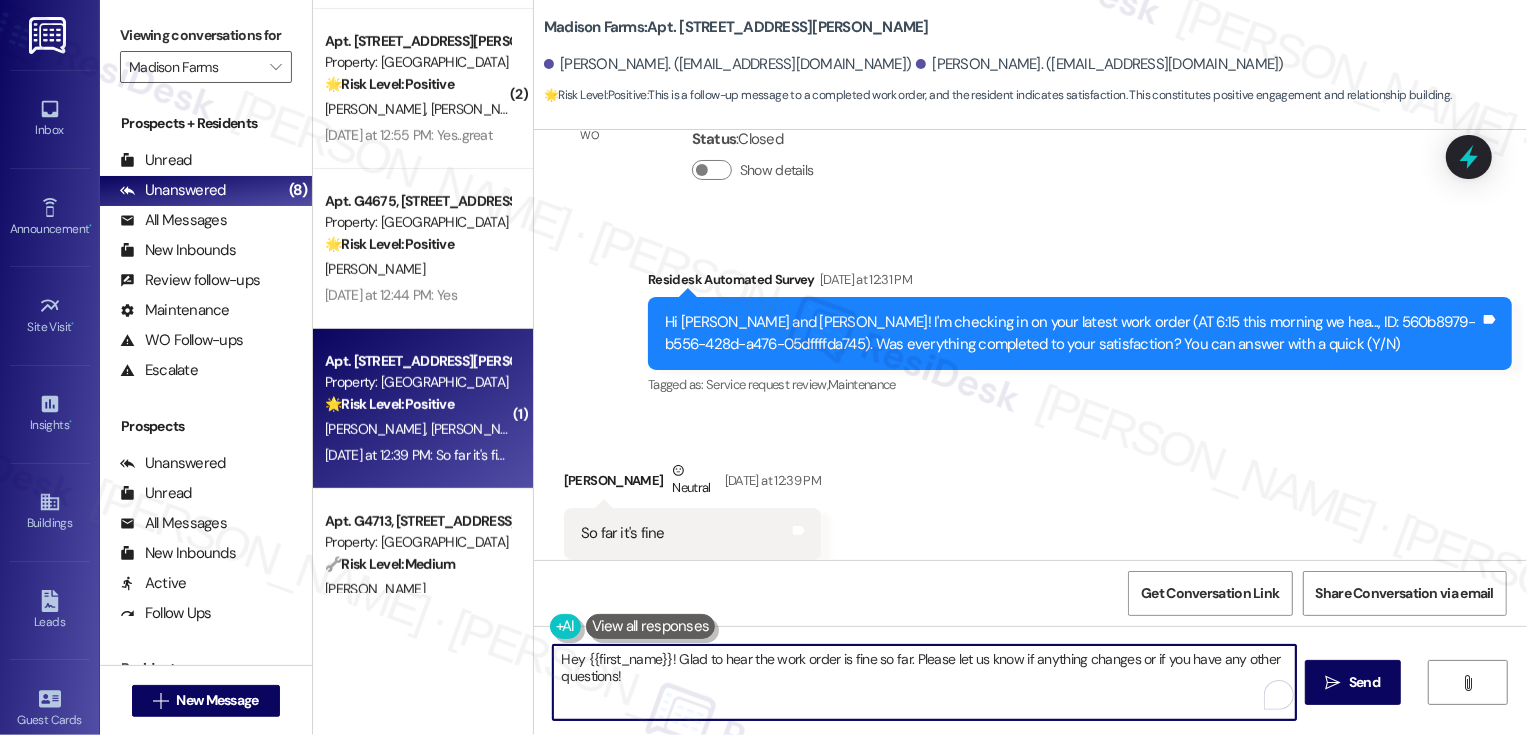 click on "Hey {{first_name}}! Glad to hear the work order is fine so far. Please let us know if anything changes or if you have any other questions!" at bounding box center (924, 682) 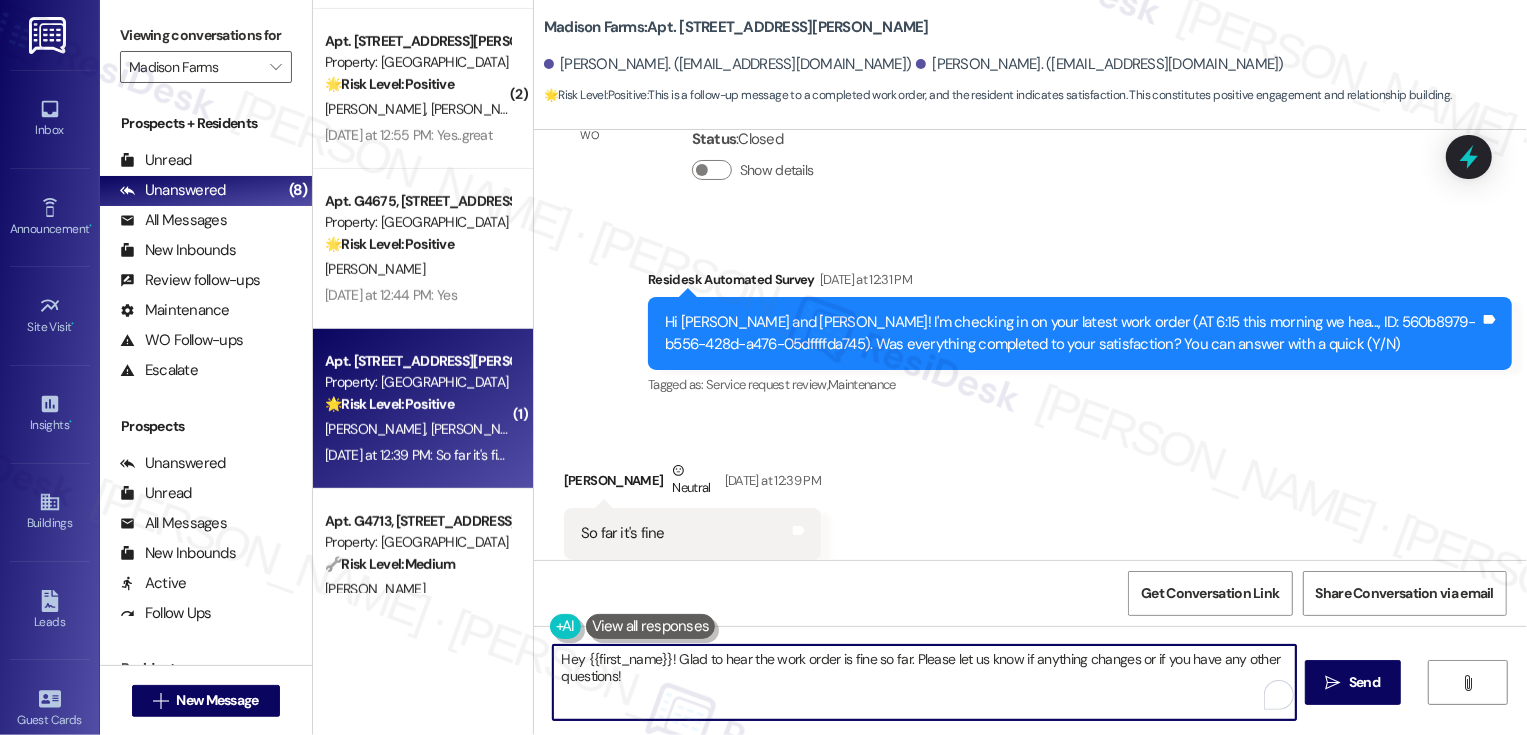 click on "Hey {{first_name}}! Glad to hear the work order is fine so far. Please let us know if anything changes or if you have any other questions!" at bounding box center (924, 682) 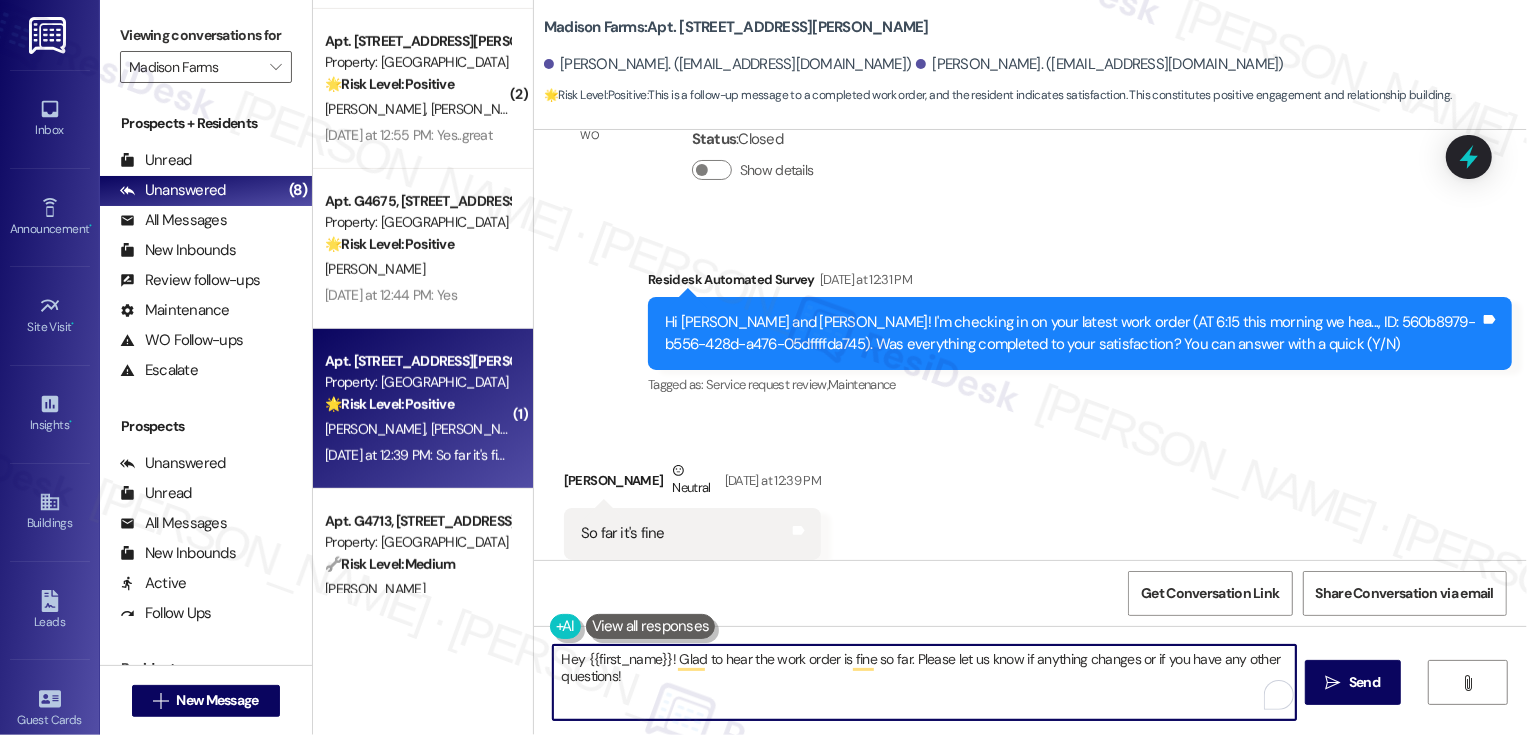 click on "[PERSON_NAME]   Neutral [DATE] at 12:39 PM" at bounding box center [692, 484] 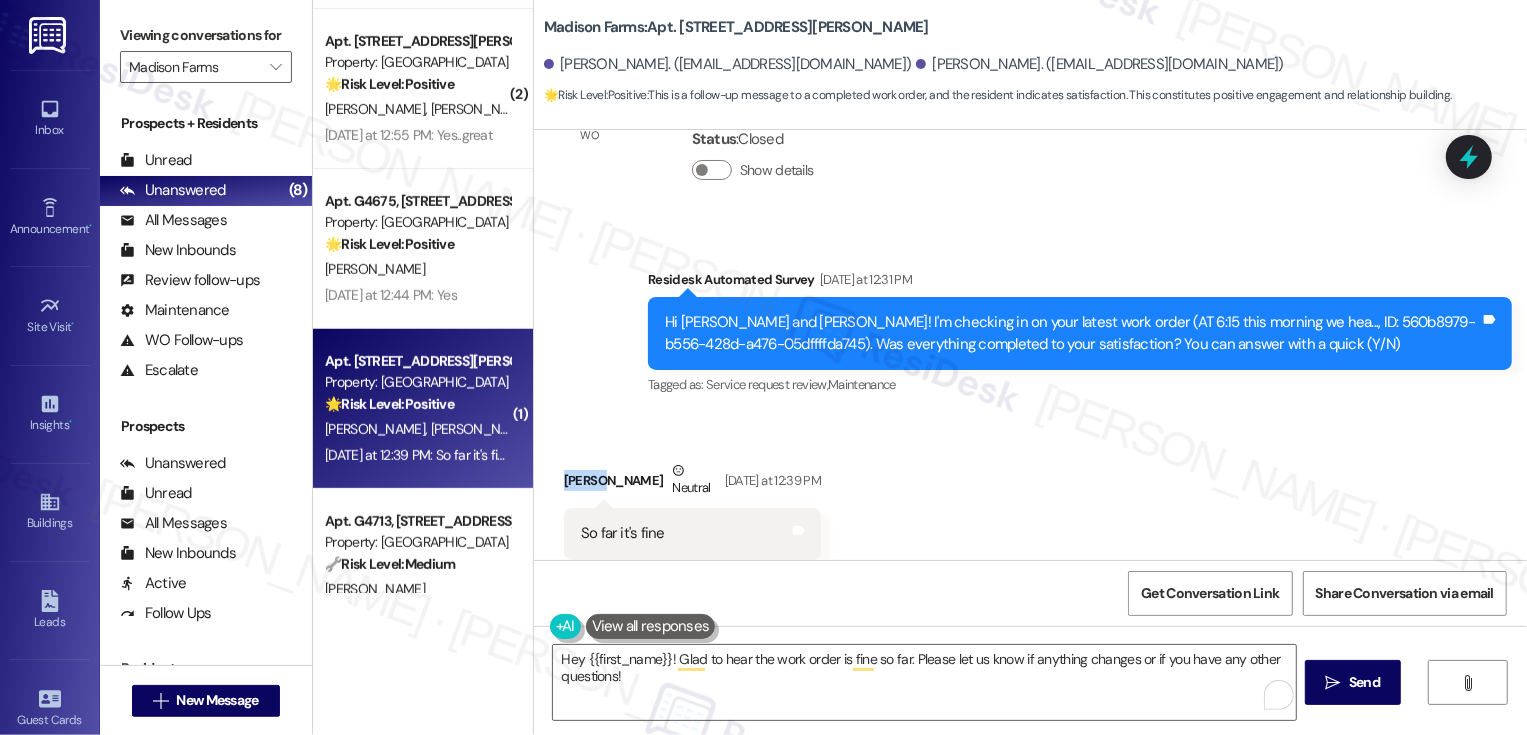 copy on "[PERSON_NAME]" 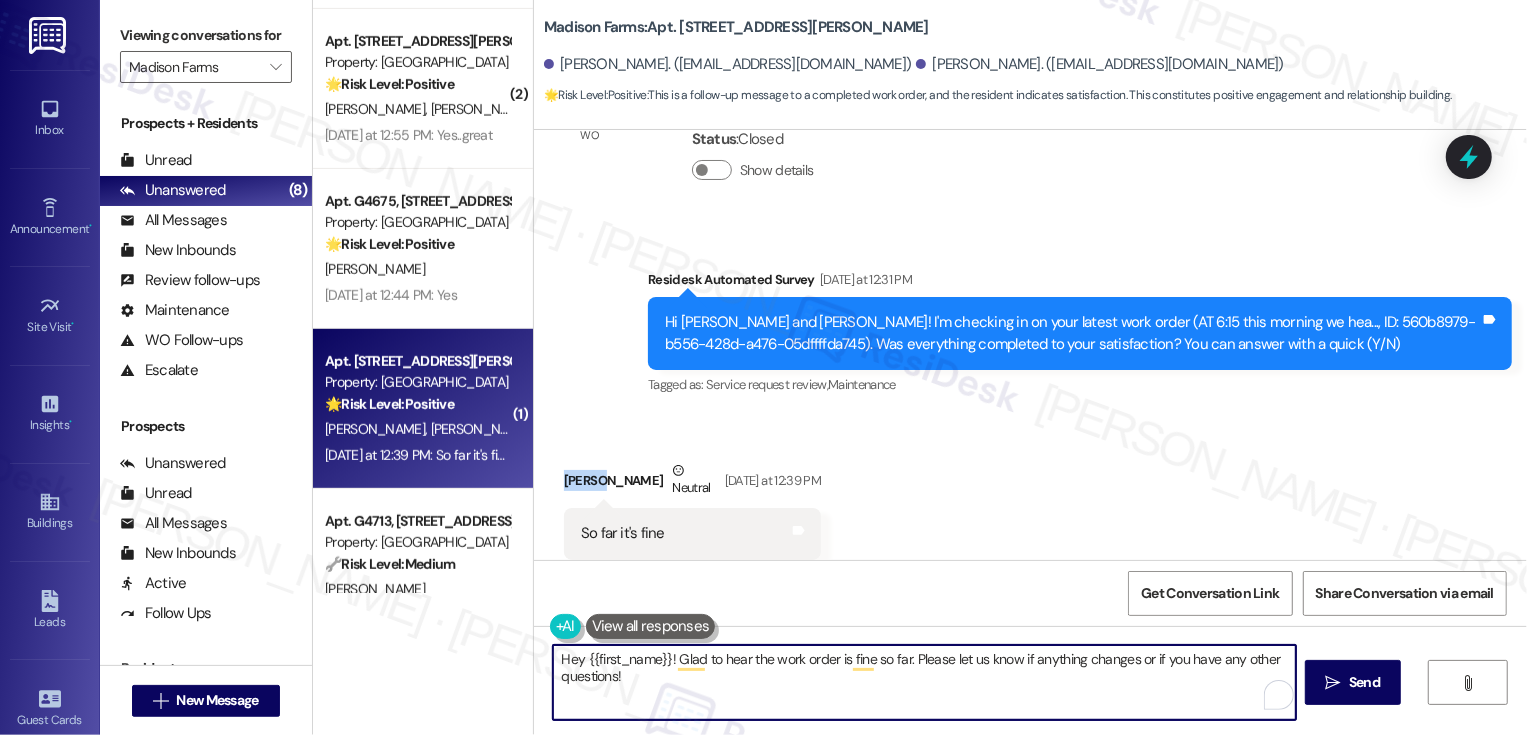 click on "Hey {{first_name}}! Glad to hear the work order is fine so far. Please let us know if anything changes or if you have any other questions!" at bounding box center [924, 682] 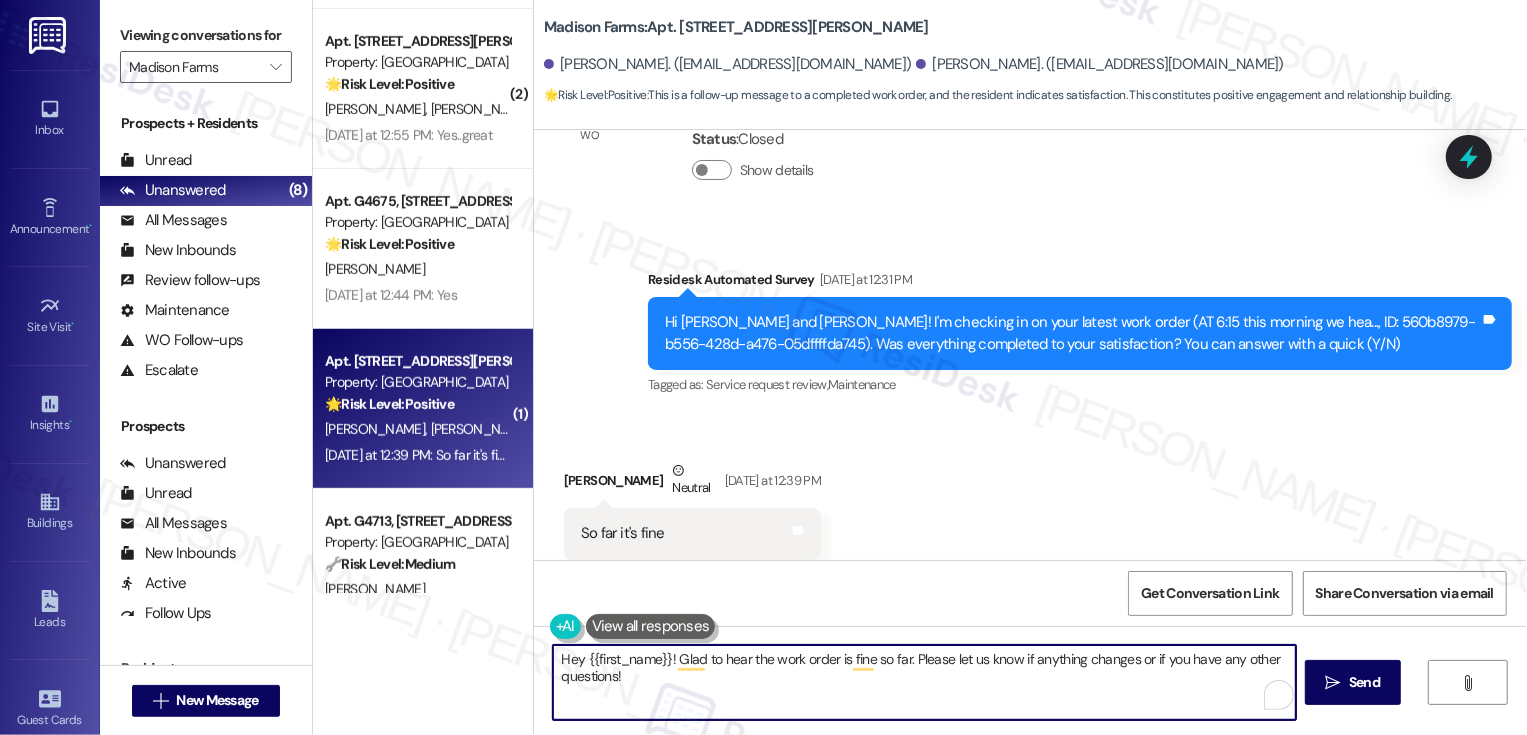 click on "Hey {{first_name}}! Glad to hear the work order is fine so far. Please let us know if anything changes or if you have any other questions!" at bounding box center (924, 682) 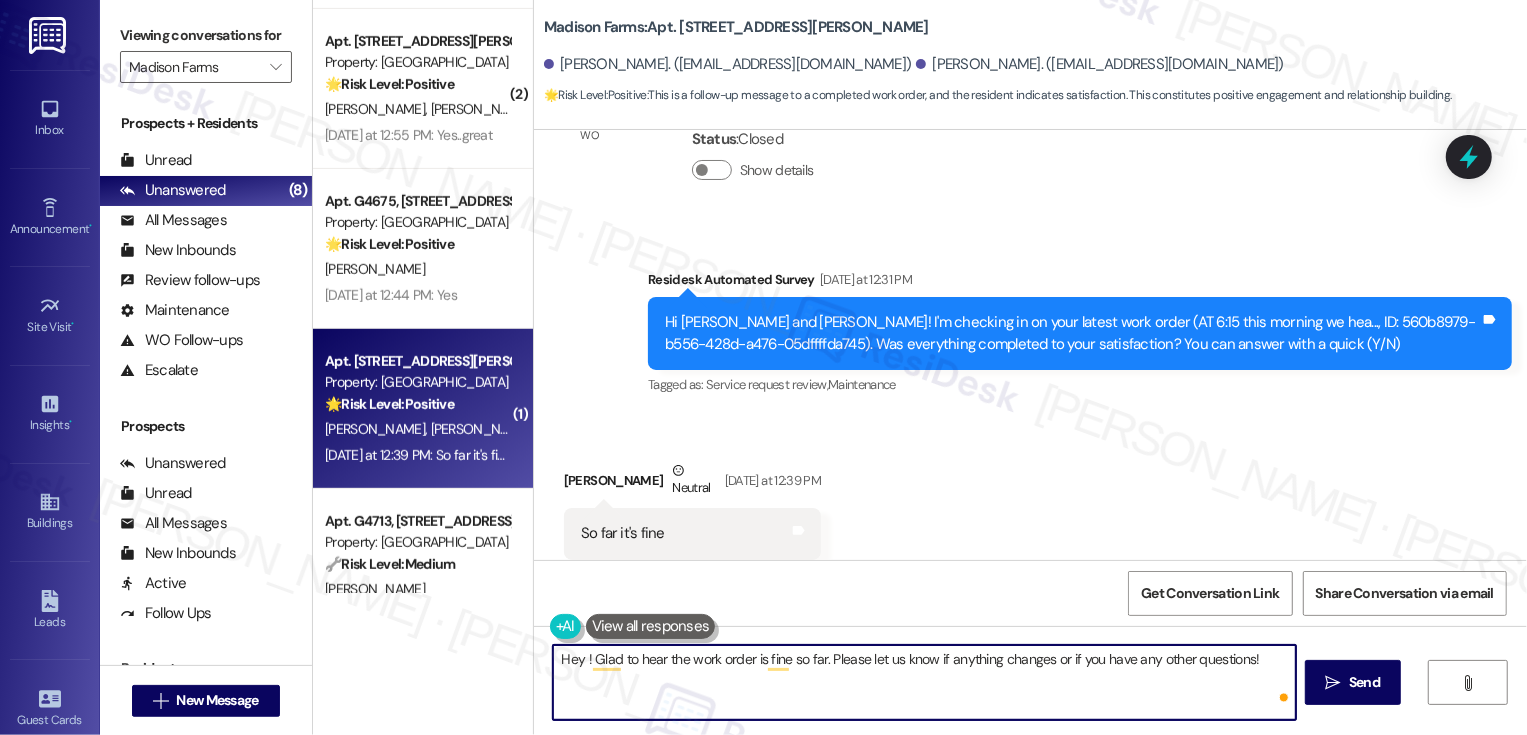 paste on "[PERSON_NAME]" 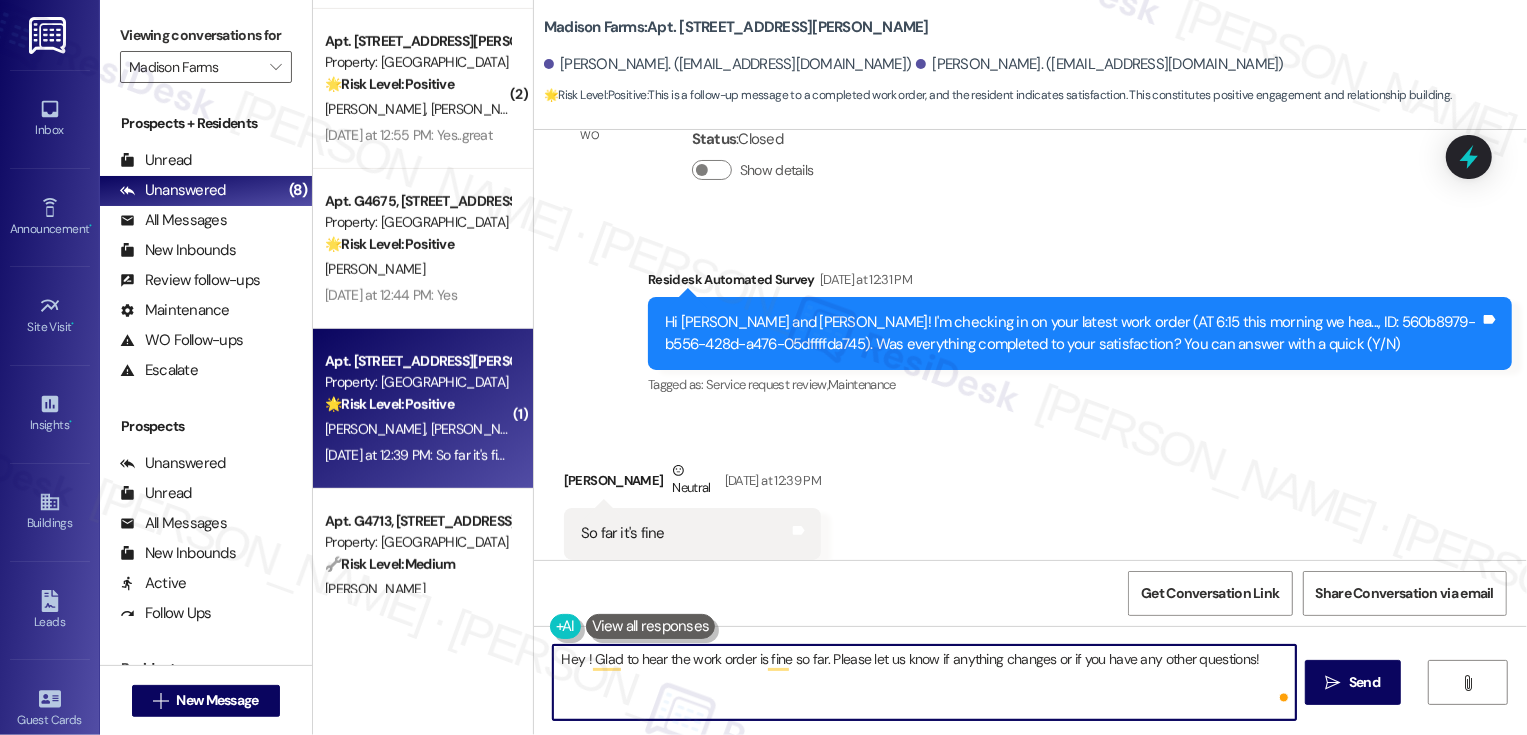 type on "Hey [PERSON_NAME]! Glad to hear the work order is fine so far. Please let us know if anything changes or if you have any other questions!" 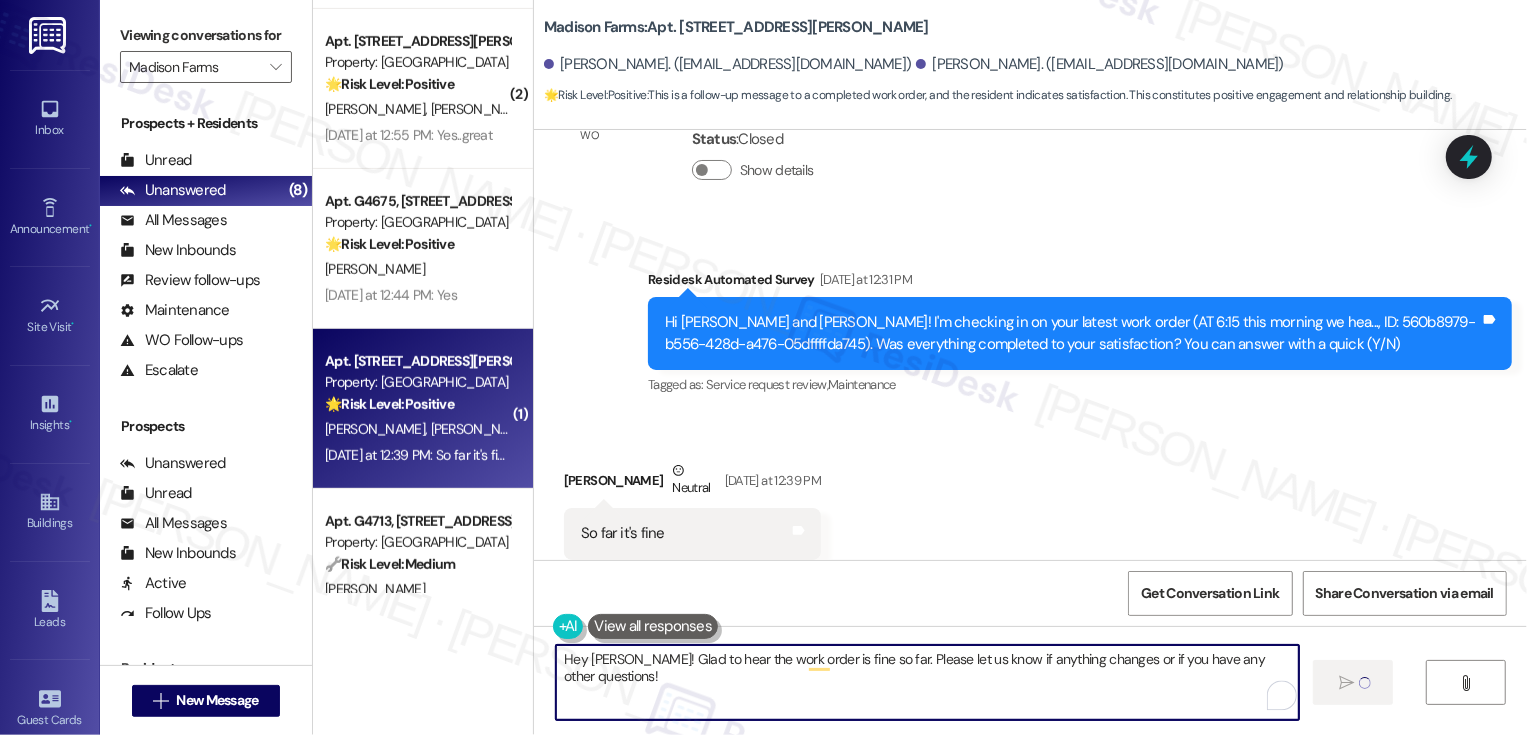 type 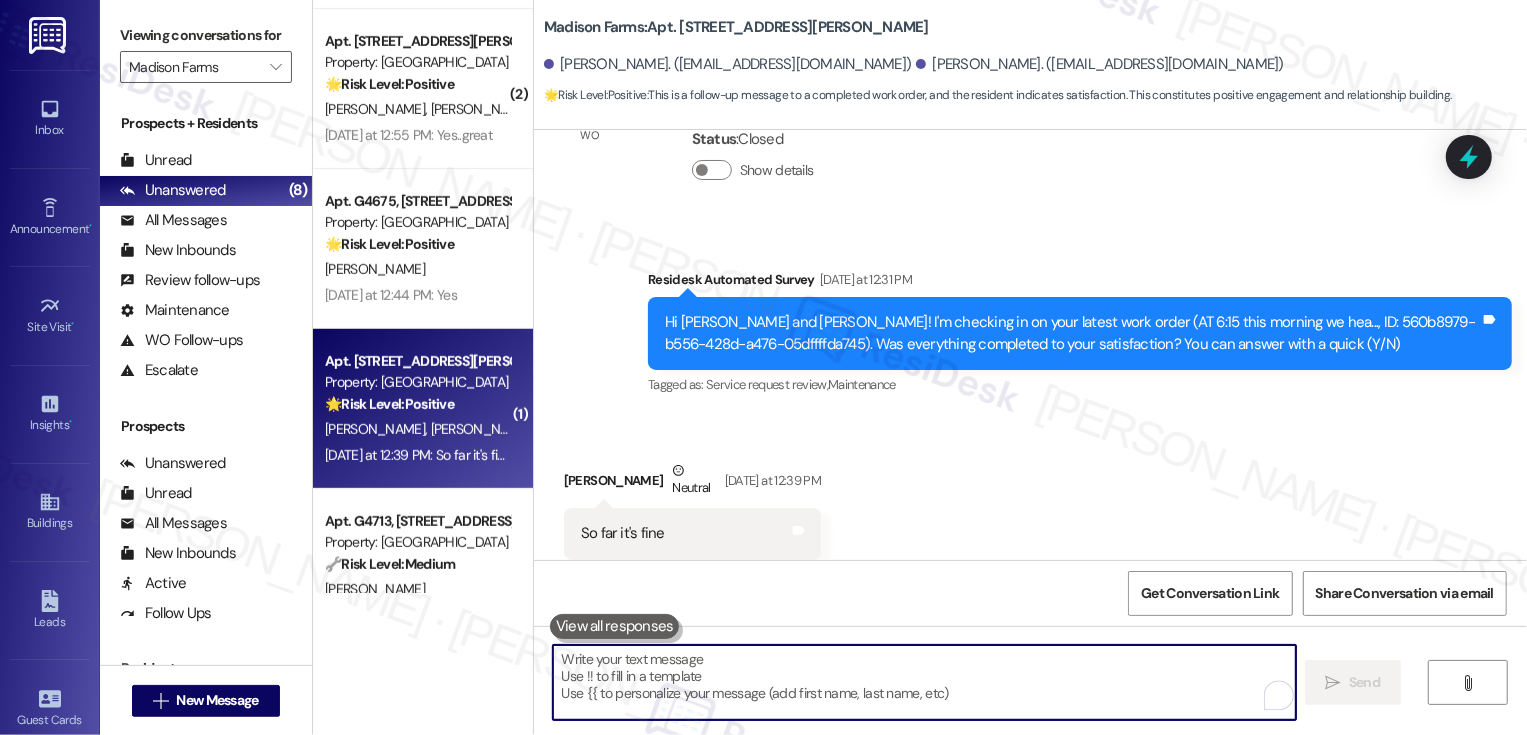 scroll, scrollTop: 705, scrollLeft: 0, axis: vertical 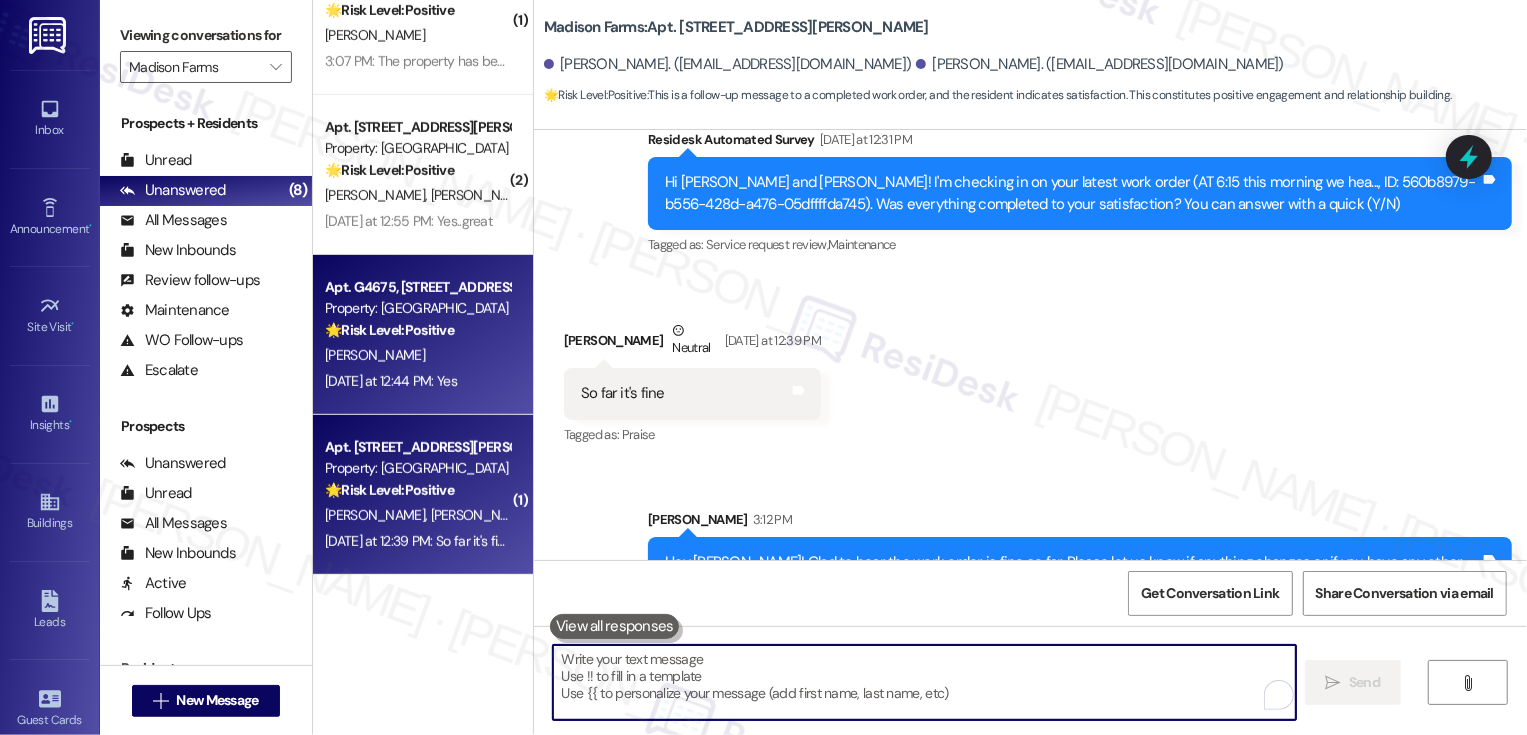 click on "[DATE] at 12:44 PM: Yes  [DATE] at 12:44 PM: Yes" at bounding box center (391, 381) 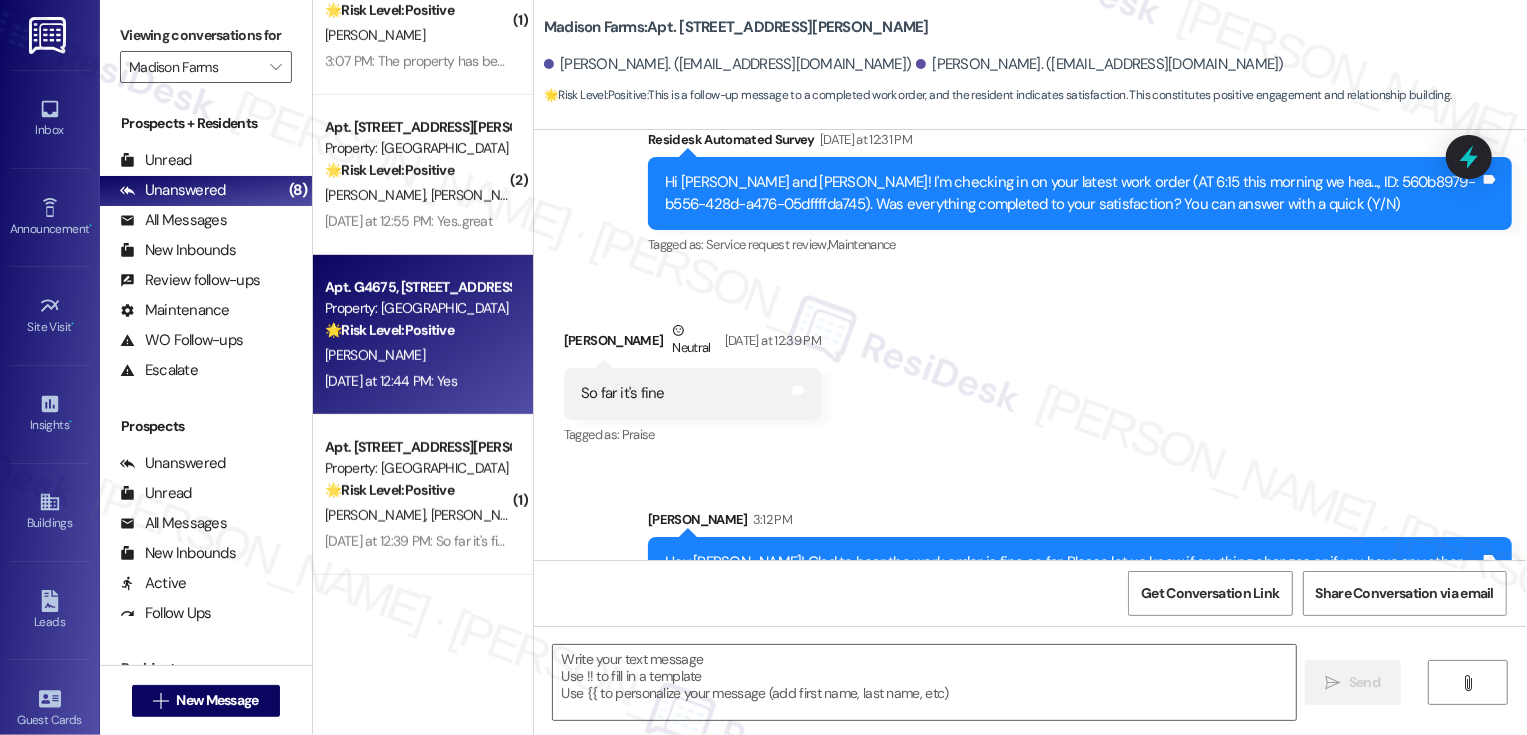 click on "[DATE] at 12:44 PM: Yes  [DATE] at 12:44 PM: Yes" at bounding box center [391, 381] 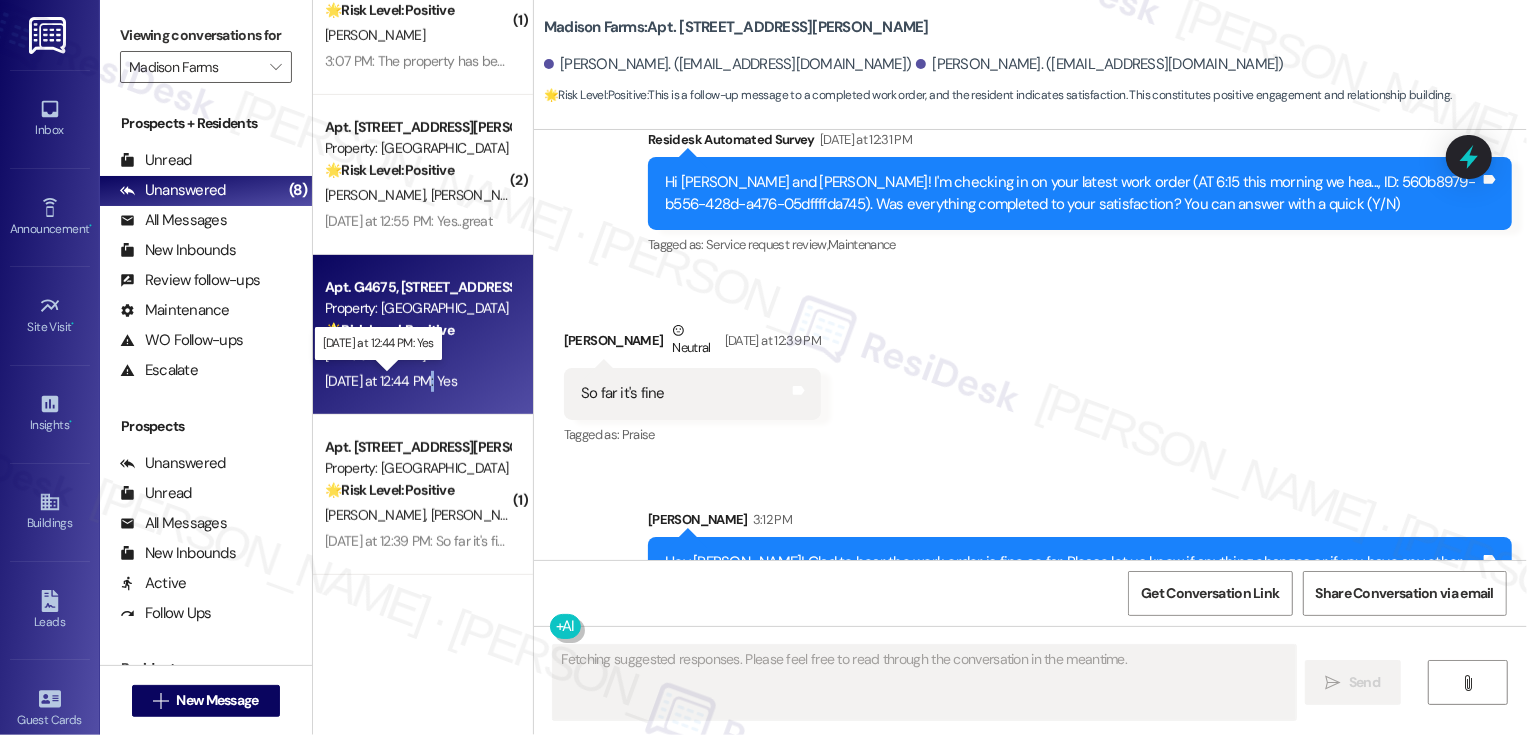 scroll, scrollTop: 1585, scrollLeft: 0, axis: vertical 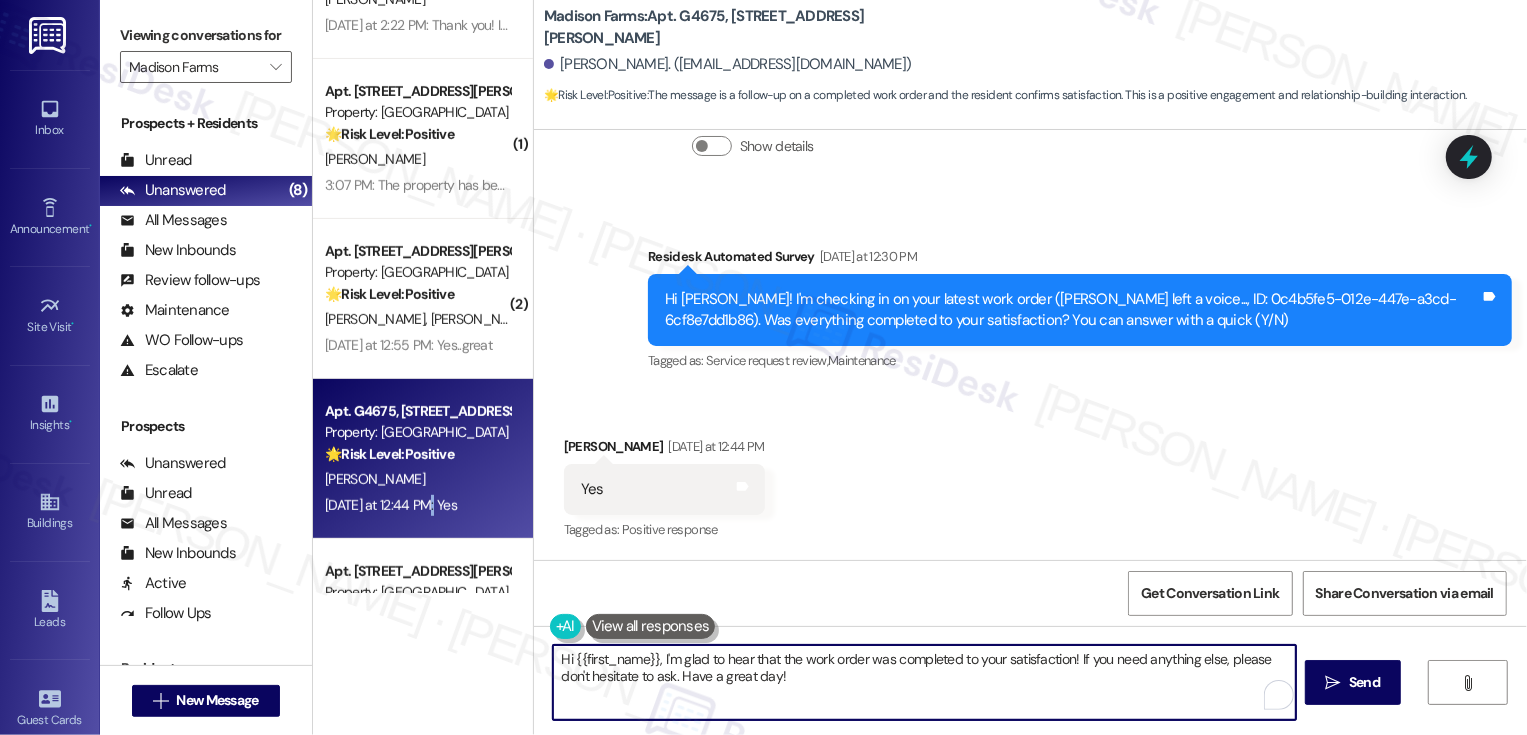 drag, startPoint x: 1069, startPoint y: 657, endPoint x: 1082, endPoint y: 688, distance: 33.61547 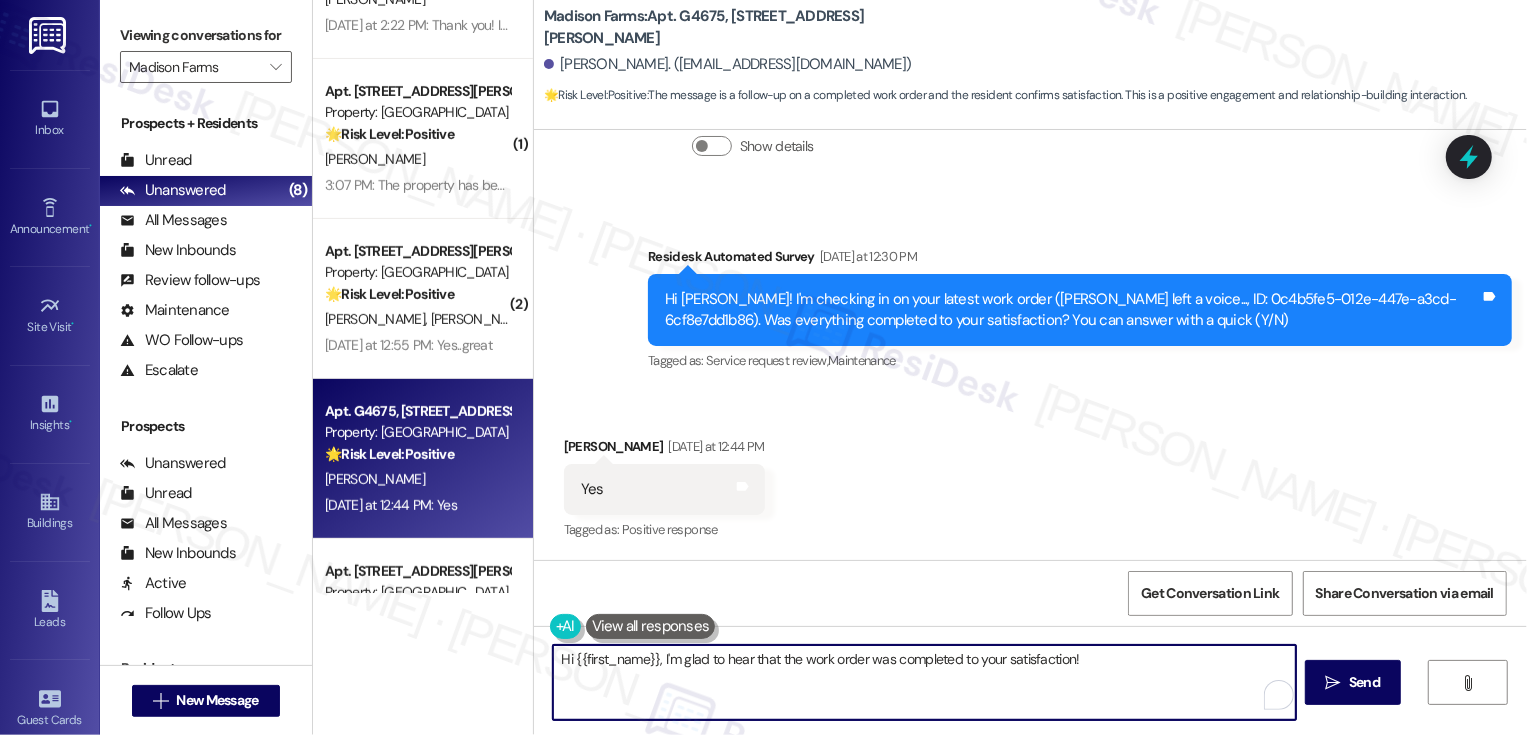 paste on "[PERSON_NAME]" 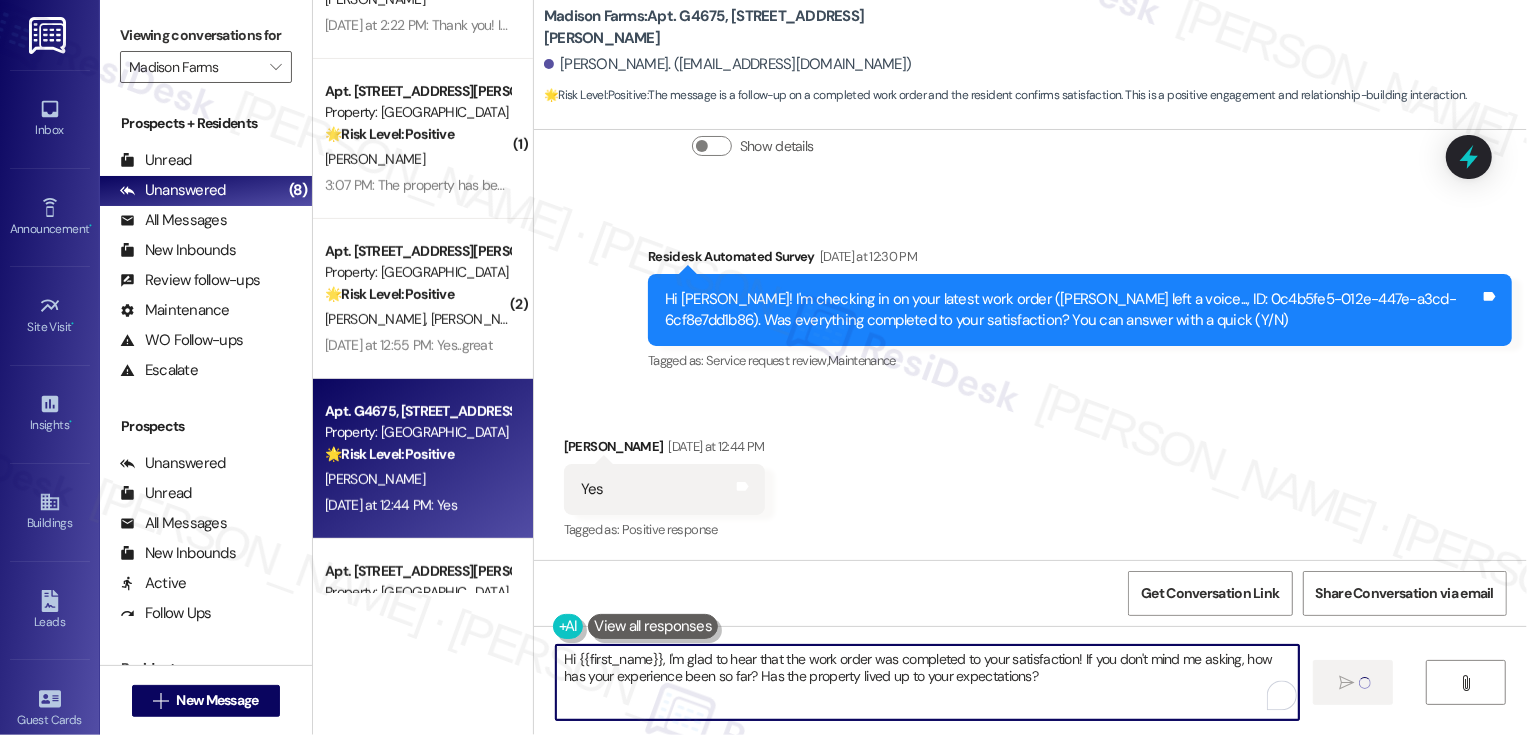 type 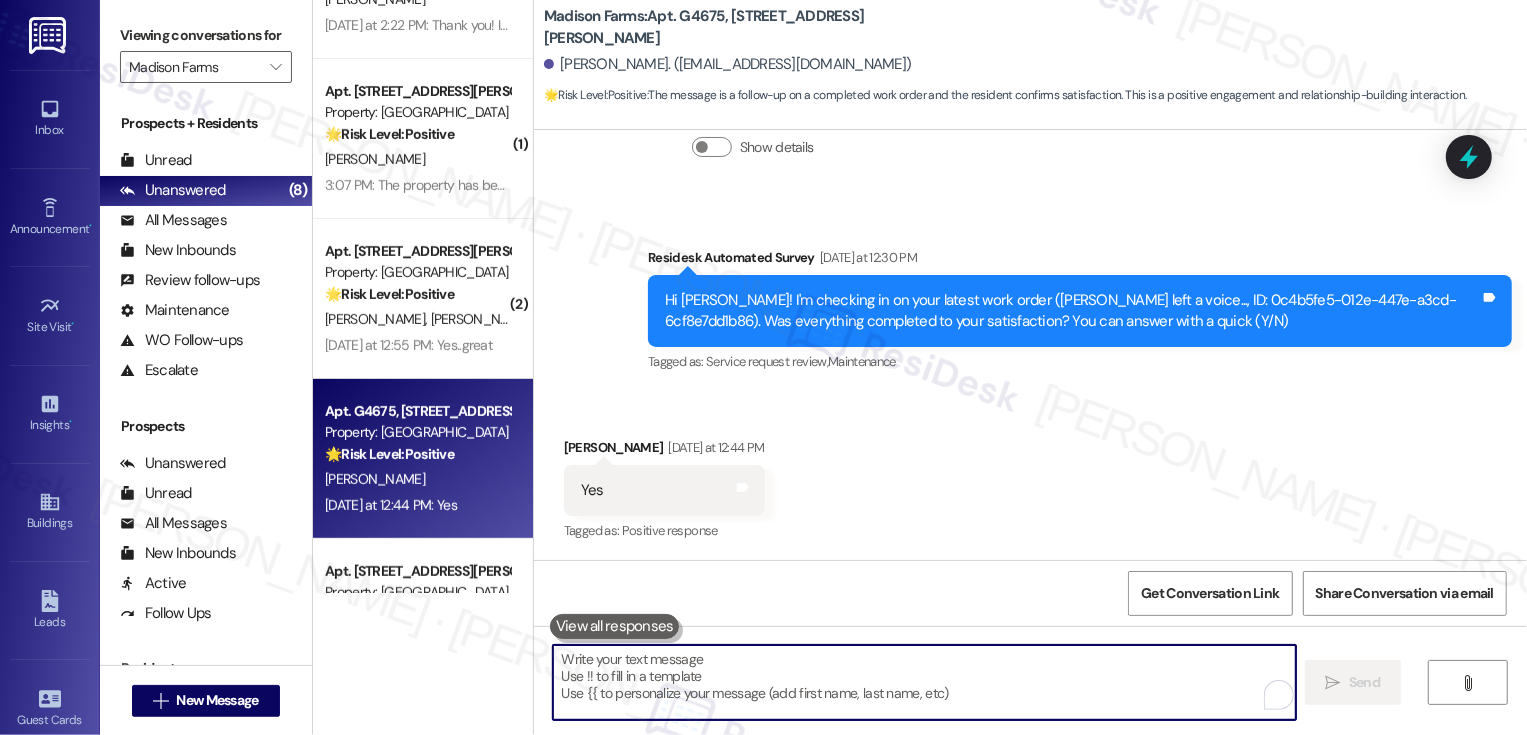 scroll, scrollTop: 1747, scrollLeft: 0, axis: vertical 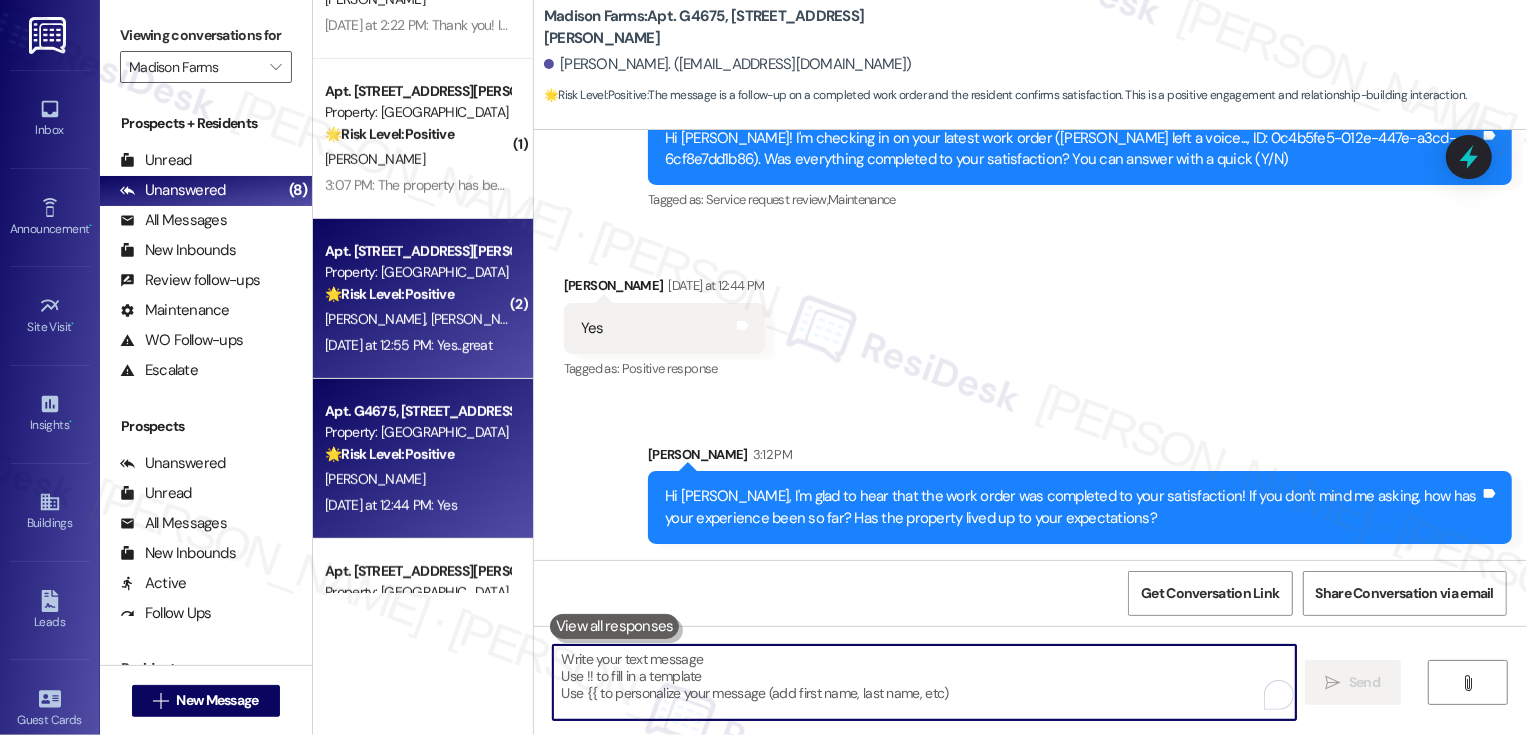 click on "Property: [GEOGRAPHIC_DATA]" at bounding box center [417, 272] 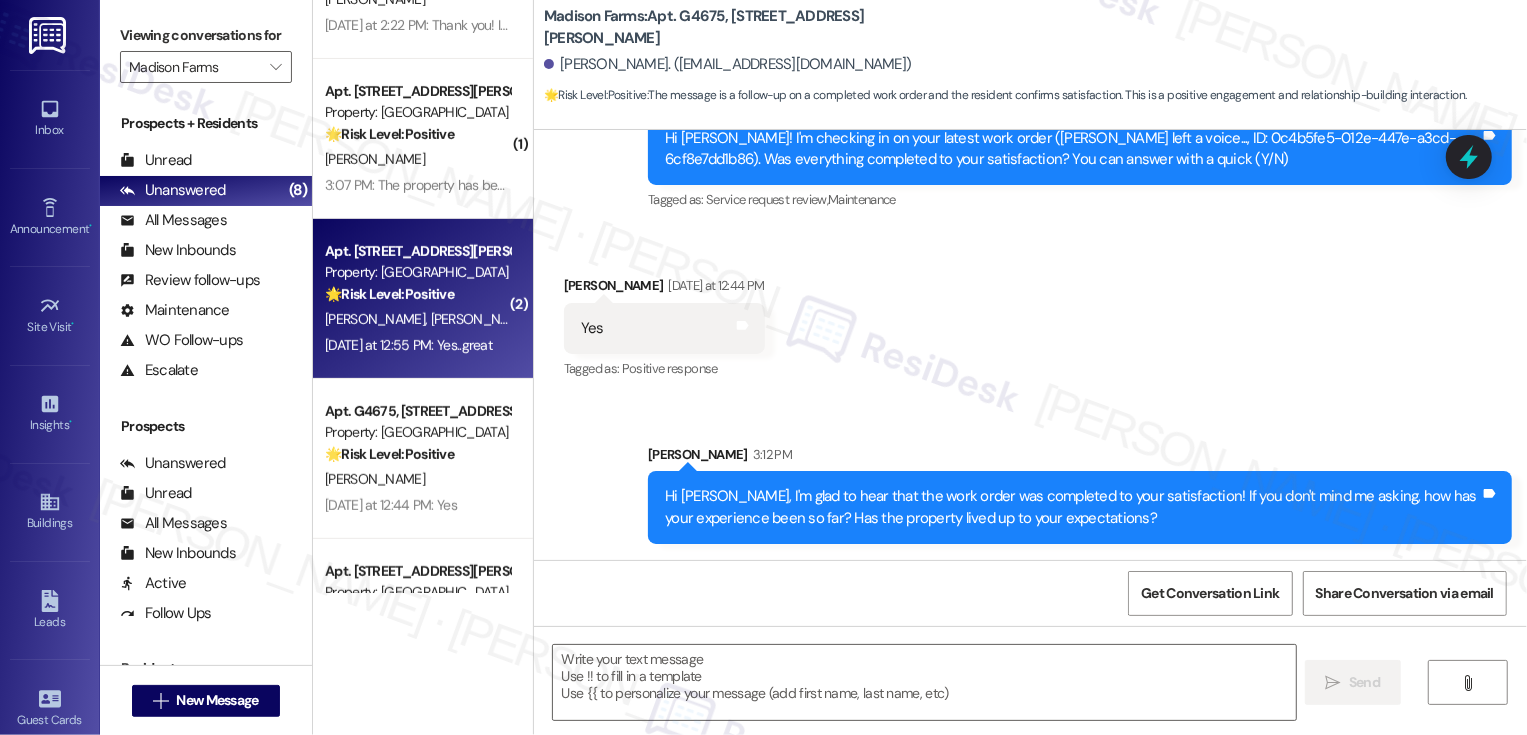 click on "Property: [GEOGRAPHIC_DATA]" at bounding box center (417, 272) 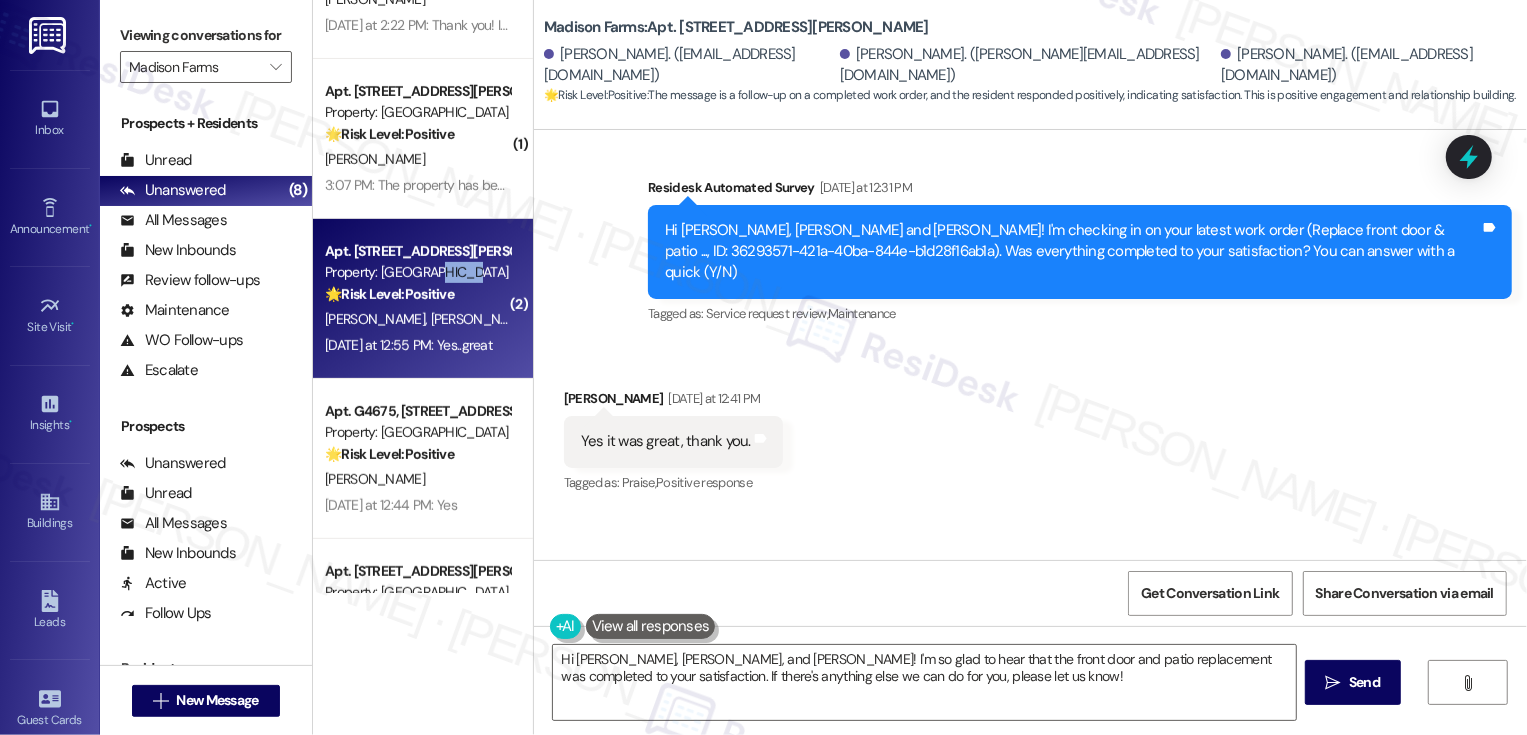 scroll, scrollTop: 2043, scrollLeft: 0, axis: vertical 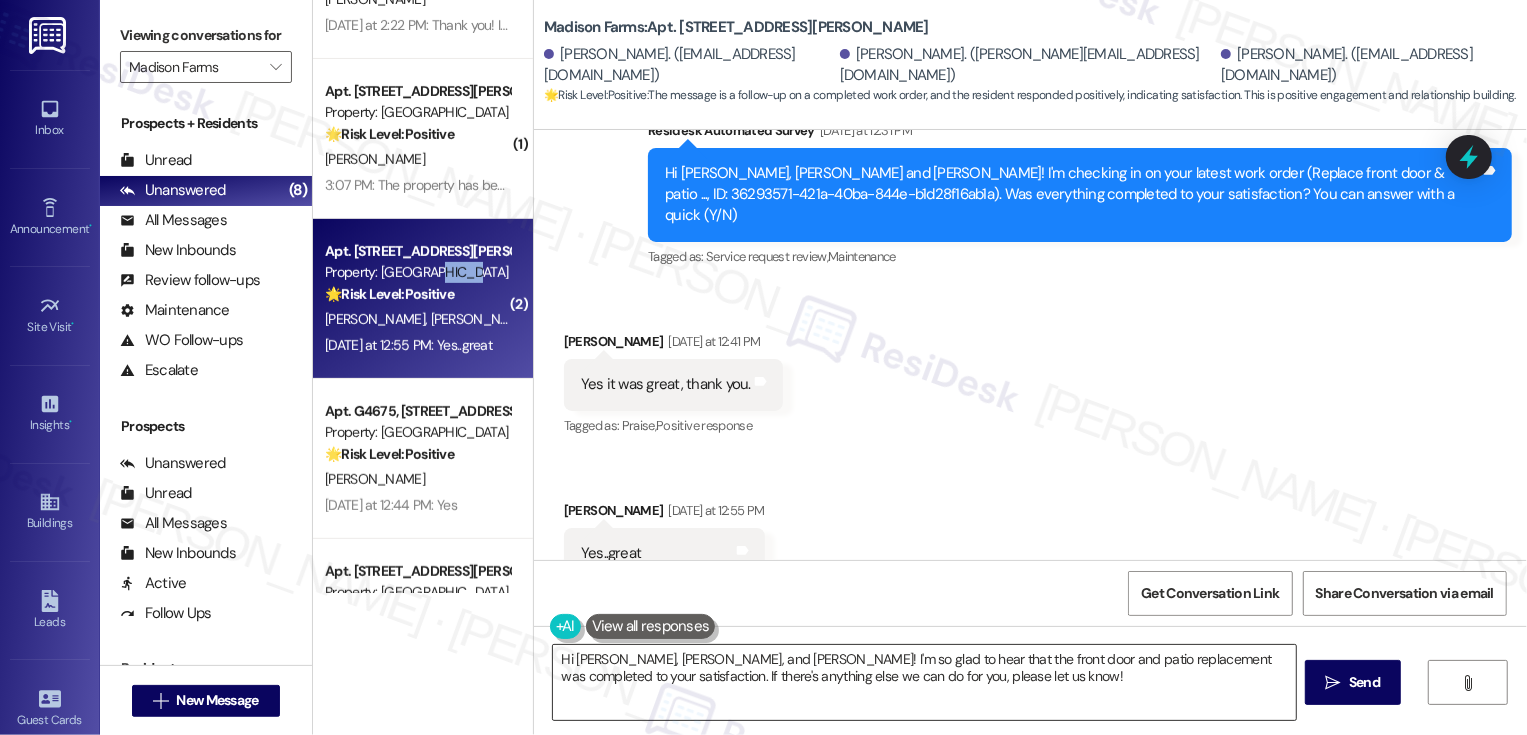 click on "Hi [PERSON_NAME], [PERSON_NAME], and [PERSON_NAME]! I'm so glad to hear that the front door and patio replacement was completed to your satisfaction. If there's anything else we can do for you, please let us know!" at bounding box center (924, 682) 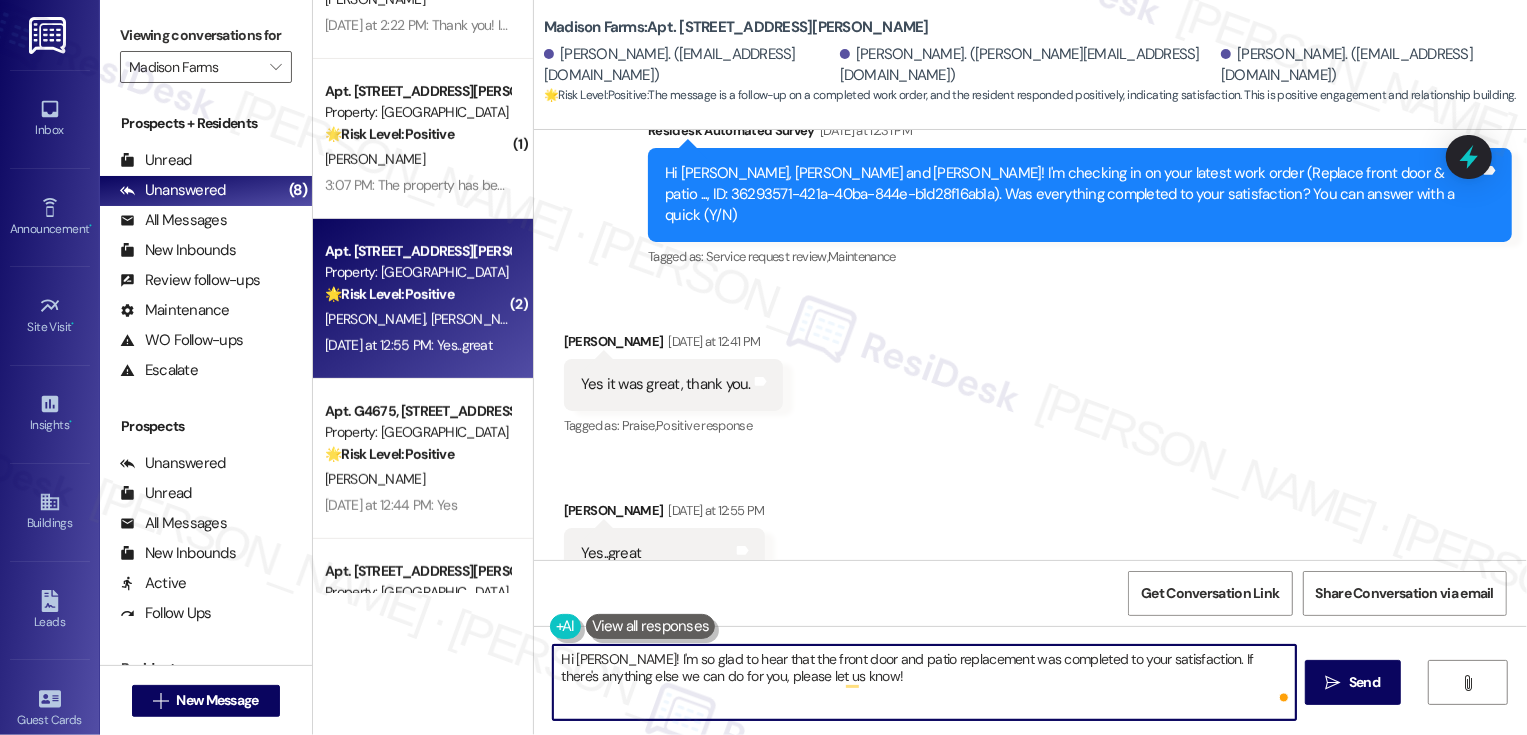 type on "Hi [PERSON_NAME] and [PERSON_NAME]! I'm so glad to hear that the front door and patio replacement was completed to your satisfaction. If there's anything else we can do for you, please let us know!" 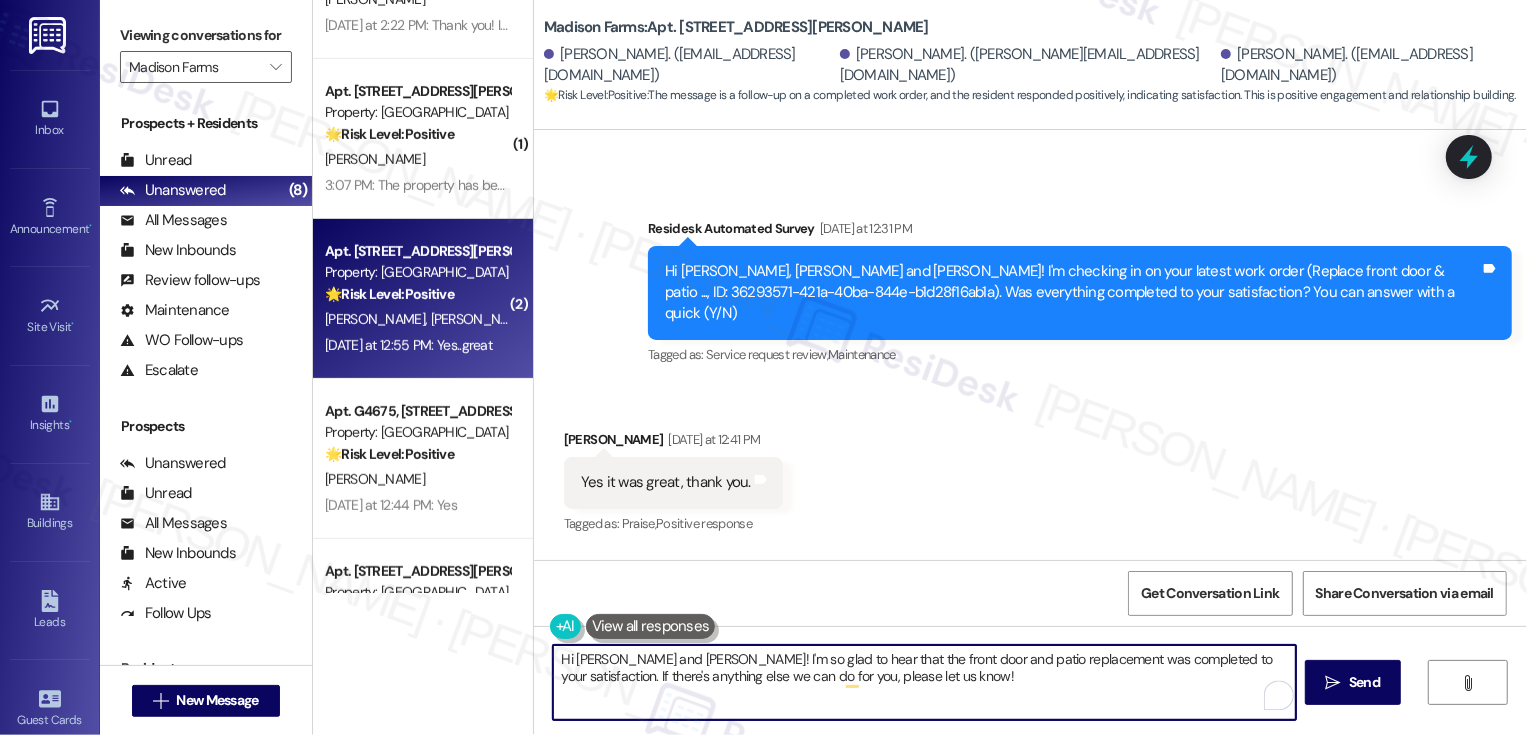 scroll, scrollTop: 2043, scrollLeft: 0, axis: vertical 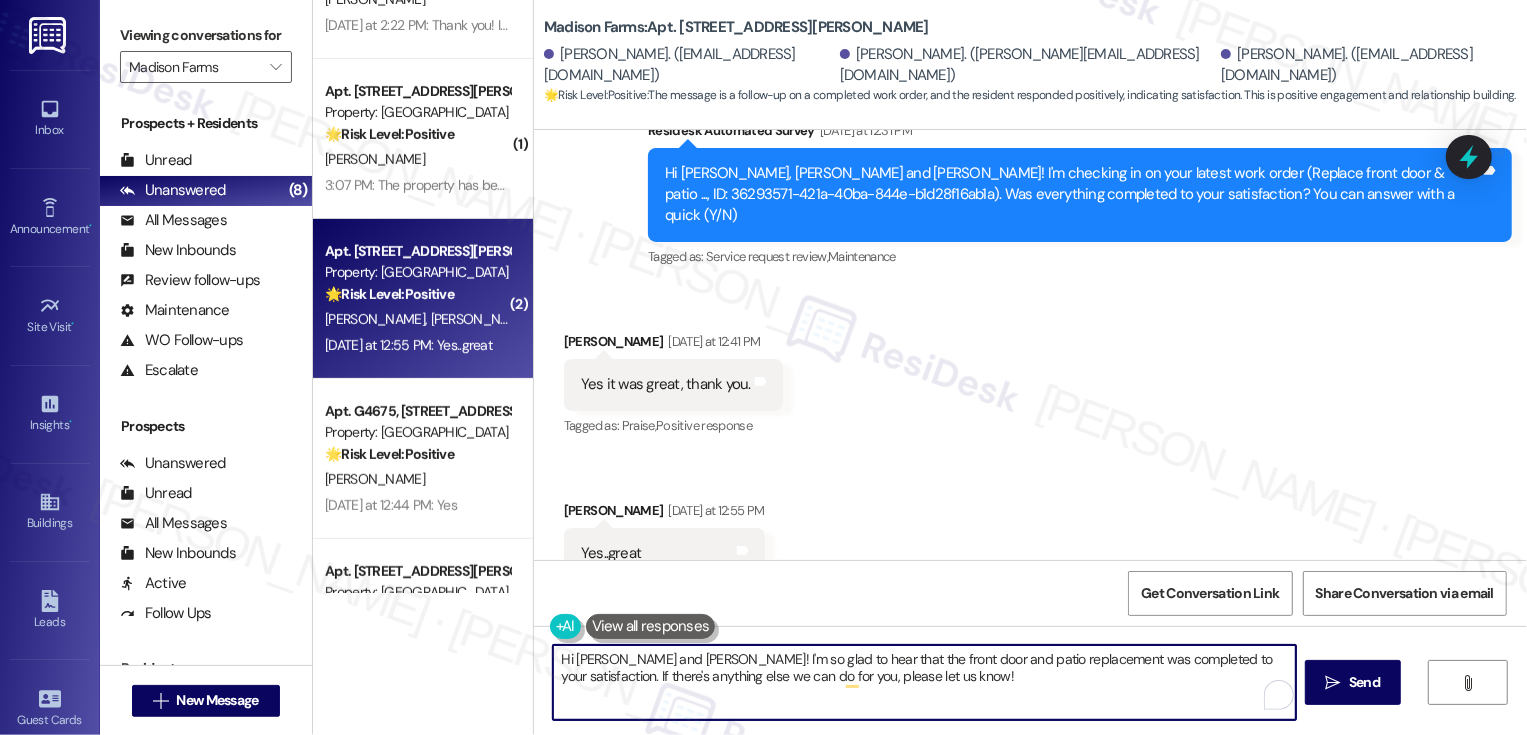 click on "Hi Nancy and Jamie! I'm so glad to hear that the front door and patio replacement was completed to your satisfaction. If there's anything else we can do for you, please let us know!" at bounding box center [924, 682] 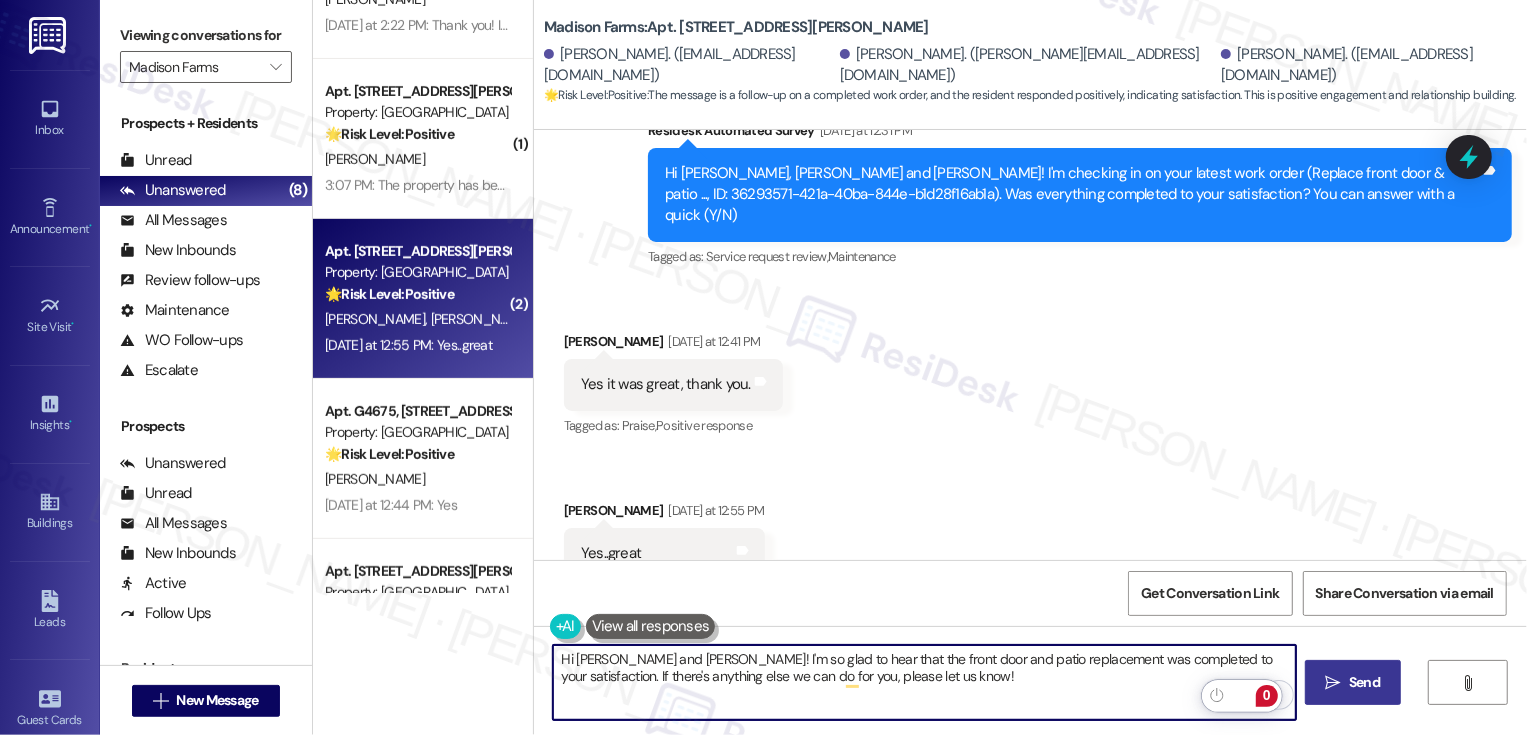 type on "Hi Nancy and Jamie! I'm so glad to hear that the front door and patio replacement was completed to your satisfaction. If there's anything else we can do for you, please let us know!" 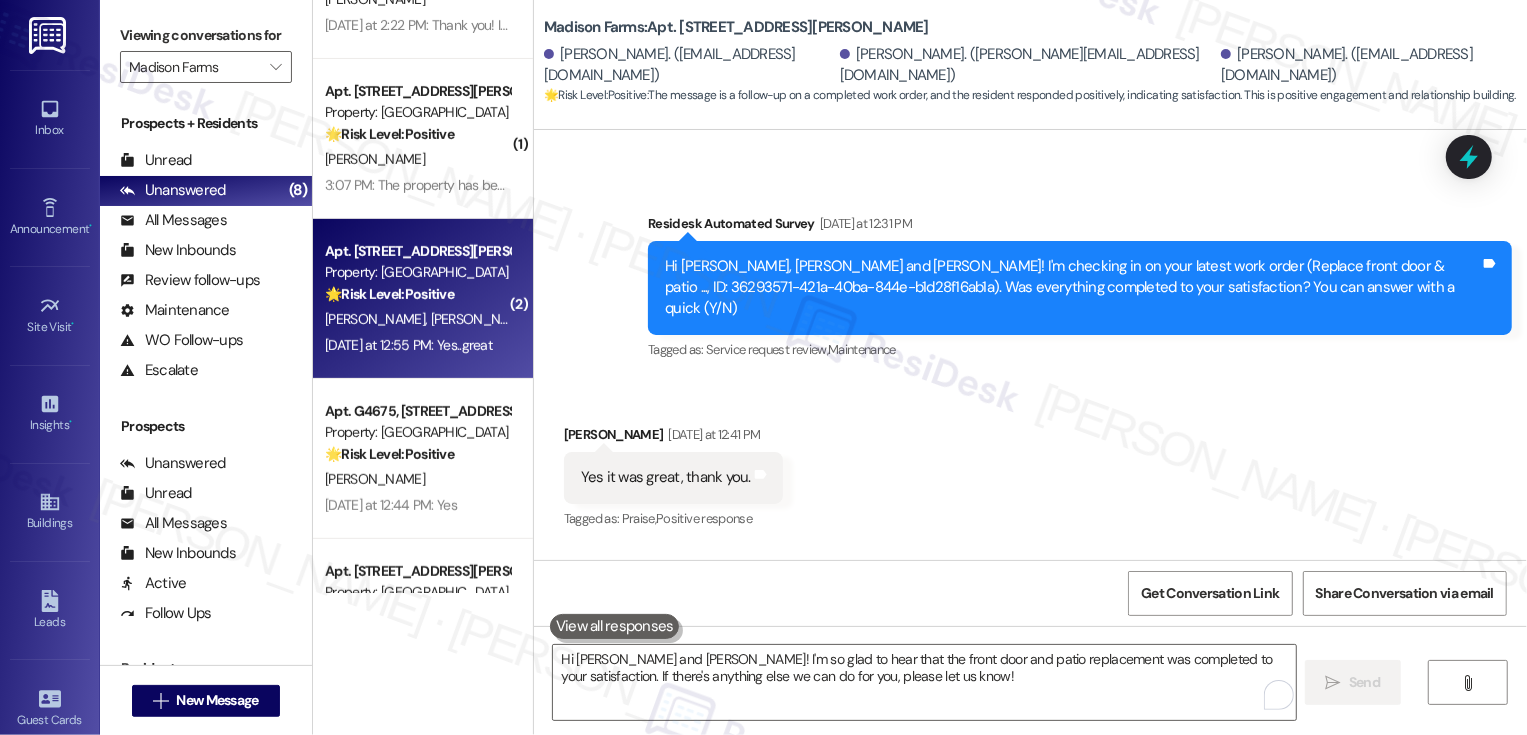 scroll, scrollTop: 2204, scrollLeft: 0, axis: vertical 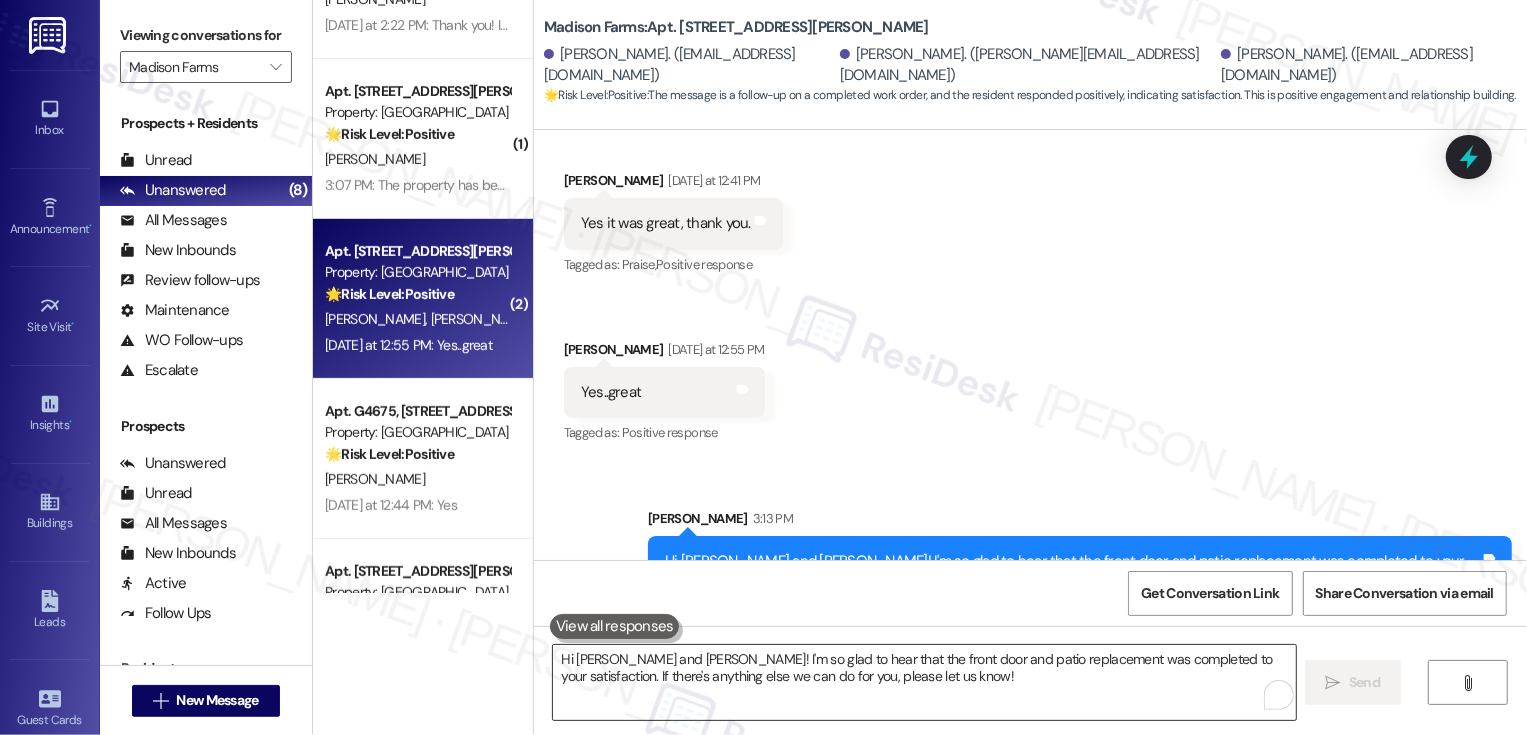 click on "Hi [PERSON_NAME] and [PERSON_NAME]! I'm so glad to hear that the front door and patio replacement was completed to your satisfaction. If there's anything else we can do for you, please let us know!" at bounding box center [924, 682] 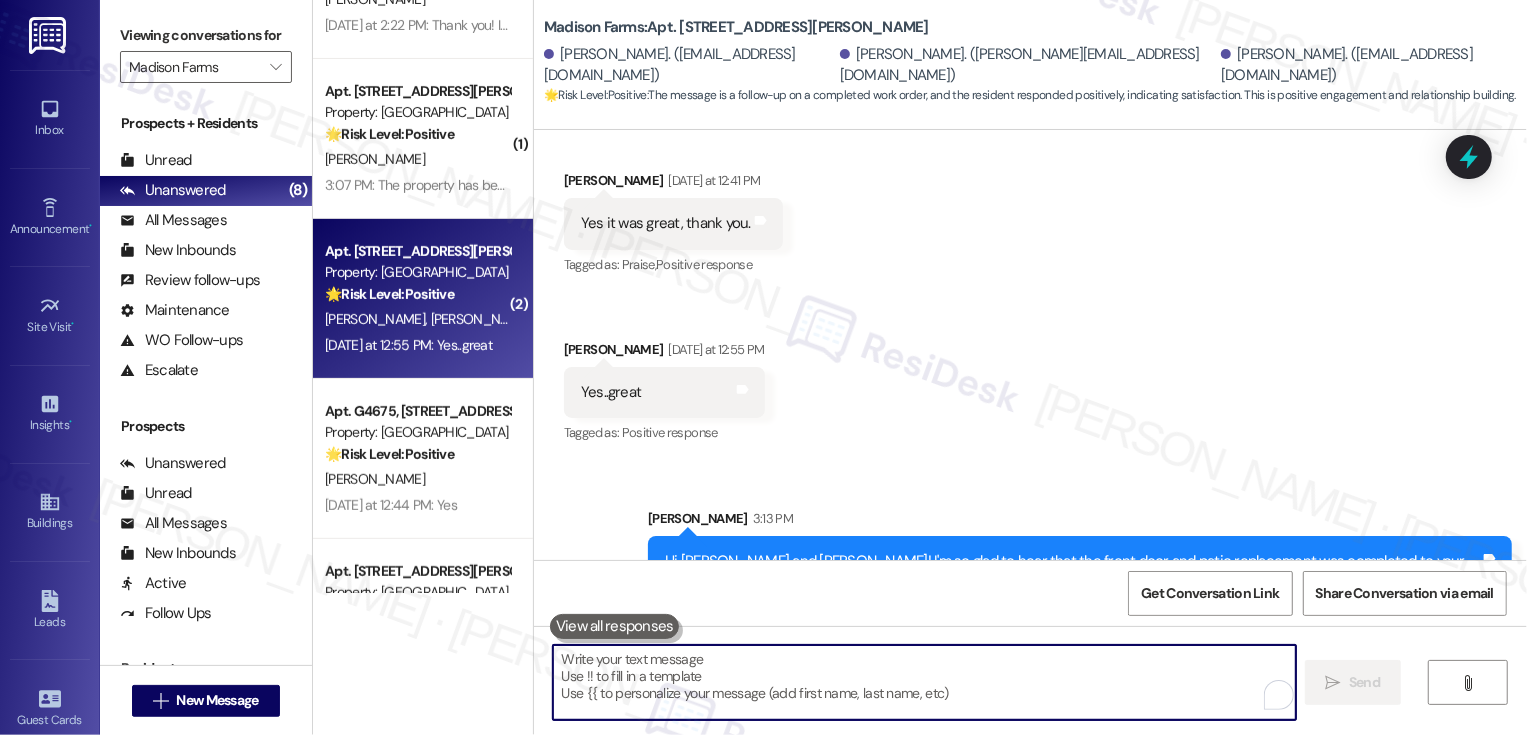 paste on "If you have a minute, could I ask a quick favor? Would you mind leaving us a Google review? It would mean so much to us! Of course, no pressure at all if it’s not convenient. Here is a quick link: {{google_review_link}}. Thank you so much! 😊" 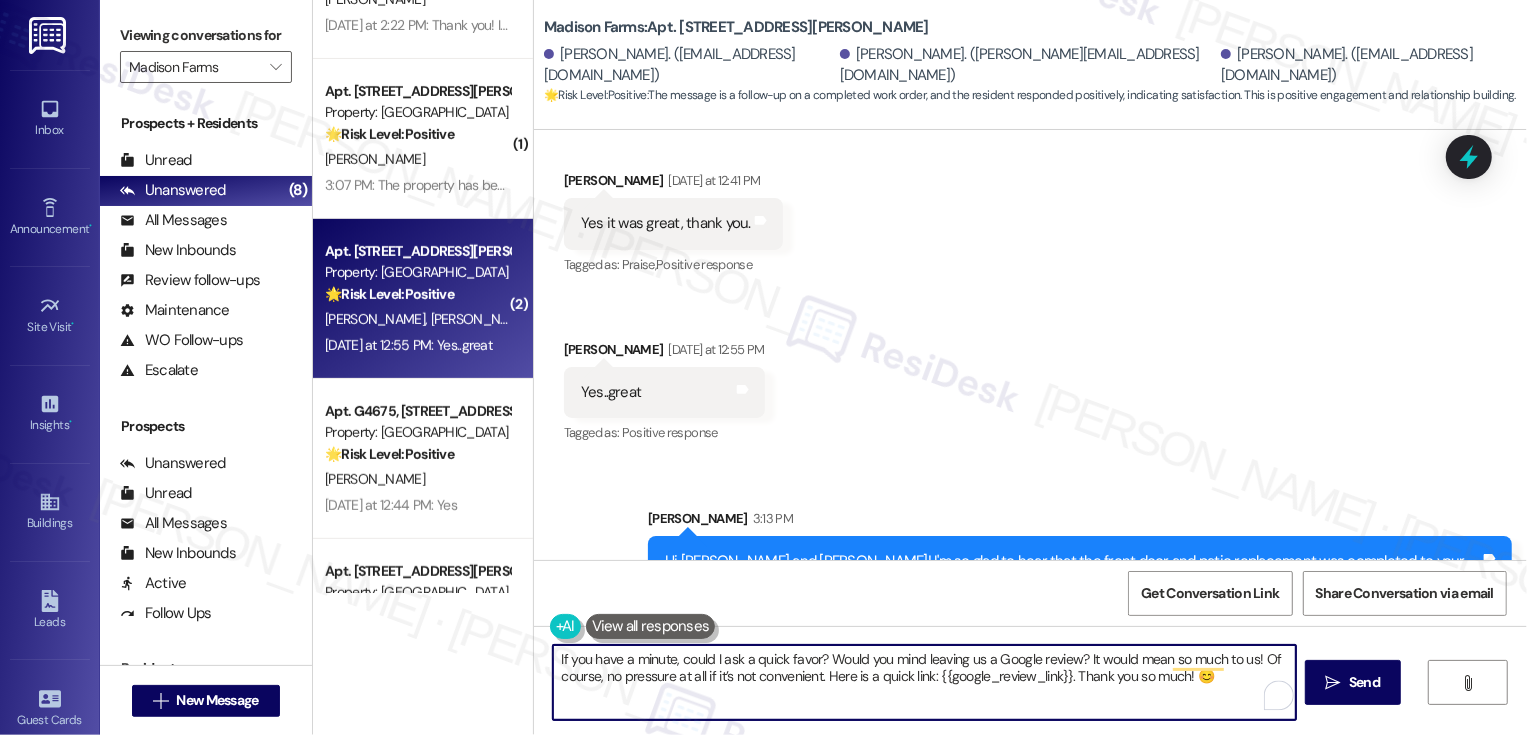 click on "If you have a minute, could I ask a quick favor? Would you mind leaving us a Google review? It would mean so much to us! Of course, no pressure at all if it’s not convenient. Here is a quick link: {{google_review_link}}. Thank you so much! 😊" at bounding box center [924, 682] 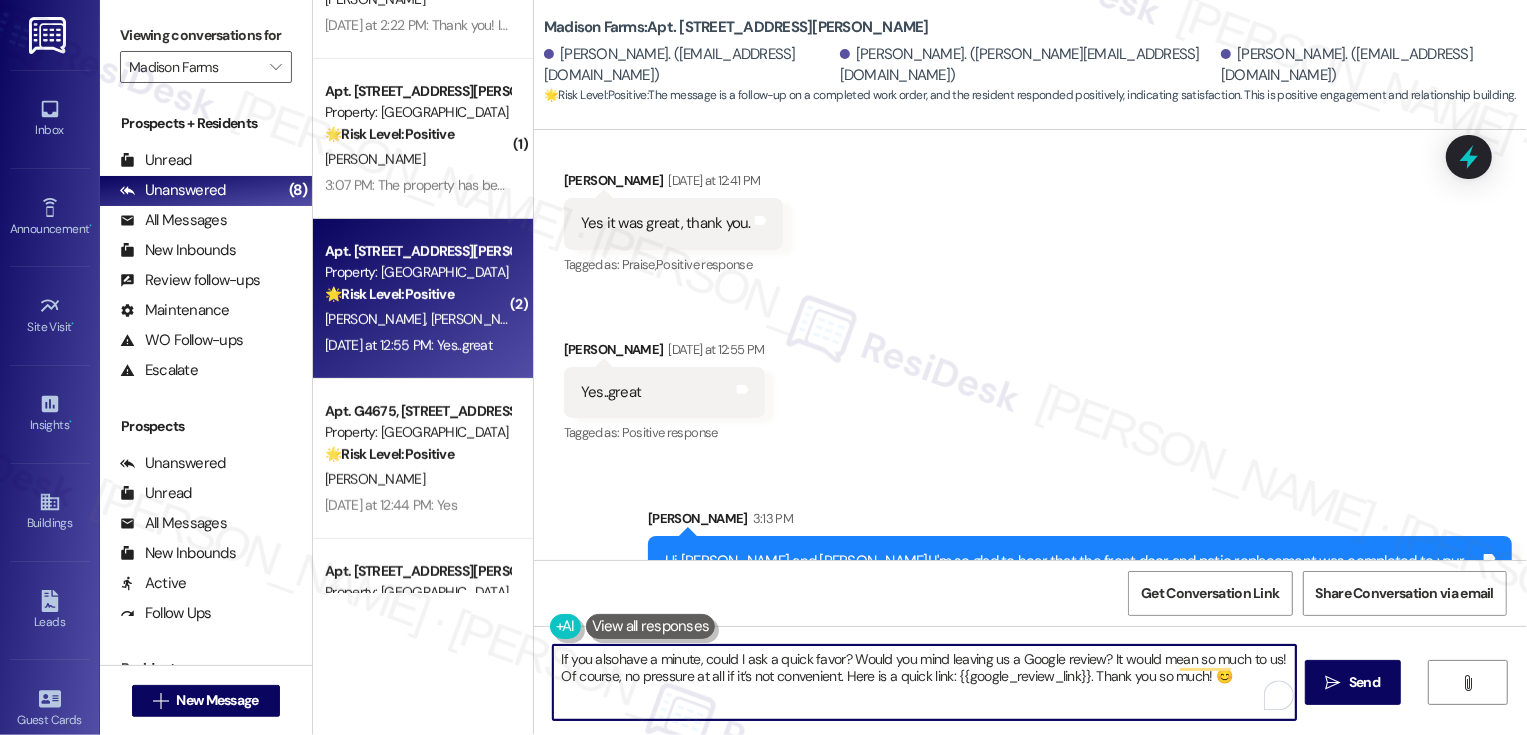 type on "If you also have a minute, could I ask a quick favor? Would you mind leaving us a Google review? It would mean so much to us! Of course, no pressure at all if it’s not convenient. Here is a quick link: {{google_review_link}}. Thank you so much! 😊" 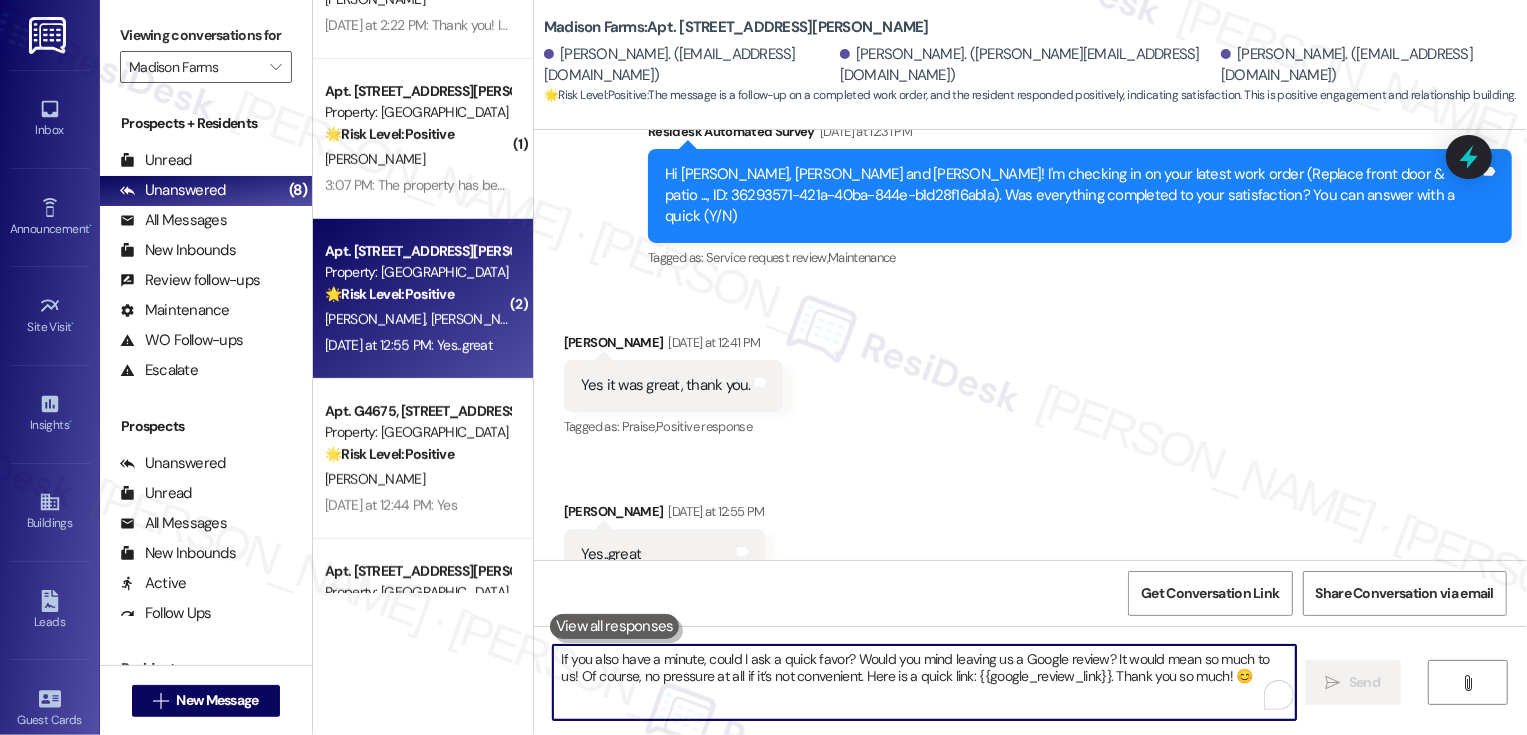 scroll, scrollTop: 2386, scrollLeft: 0, axis: vertical 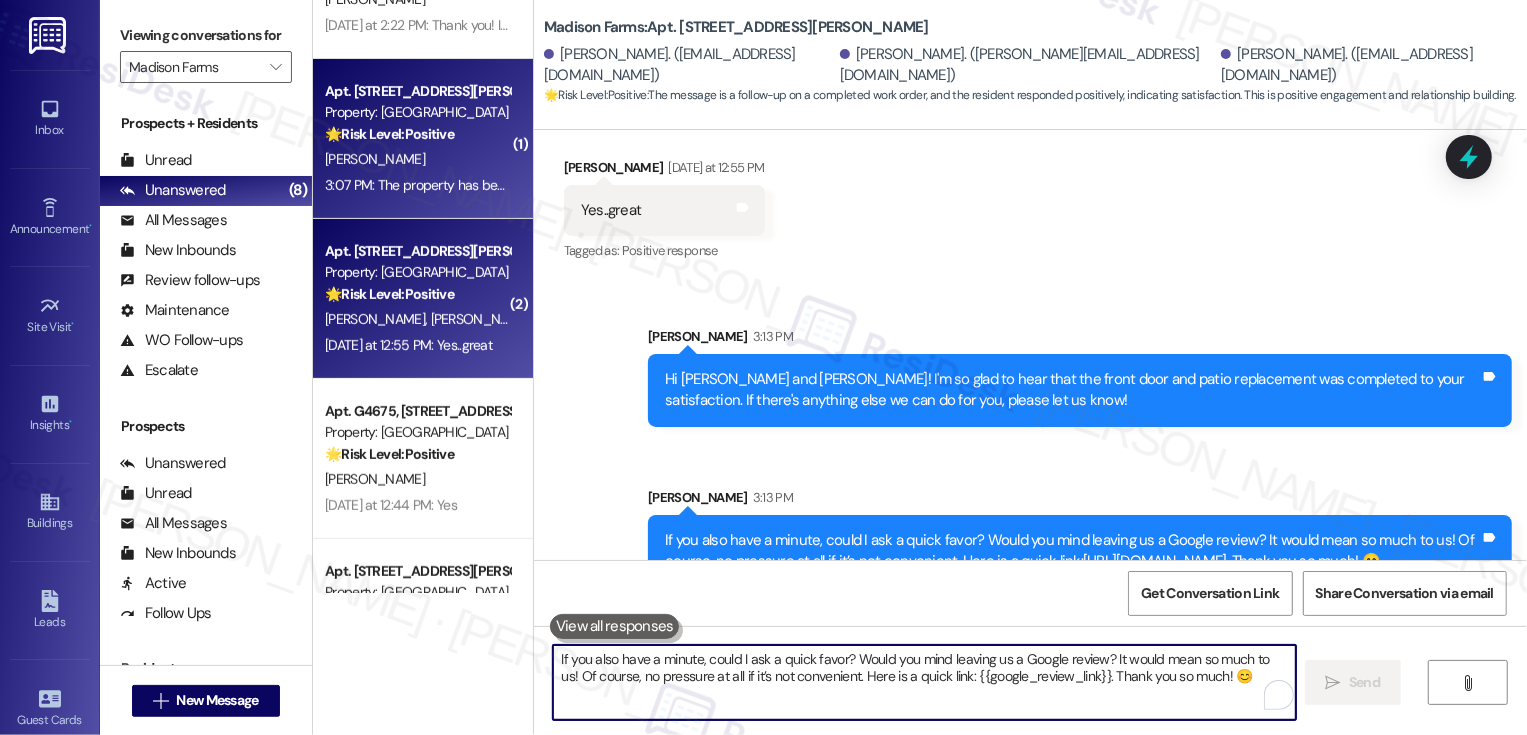 click on "3:07 PM: The property has been great, no complaints. Thanks for checking. 3:07 PM: The property has been great, no complaints. Thanks for checking." at bounding box center [542, 185] 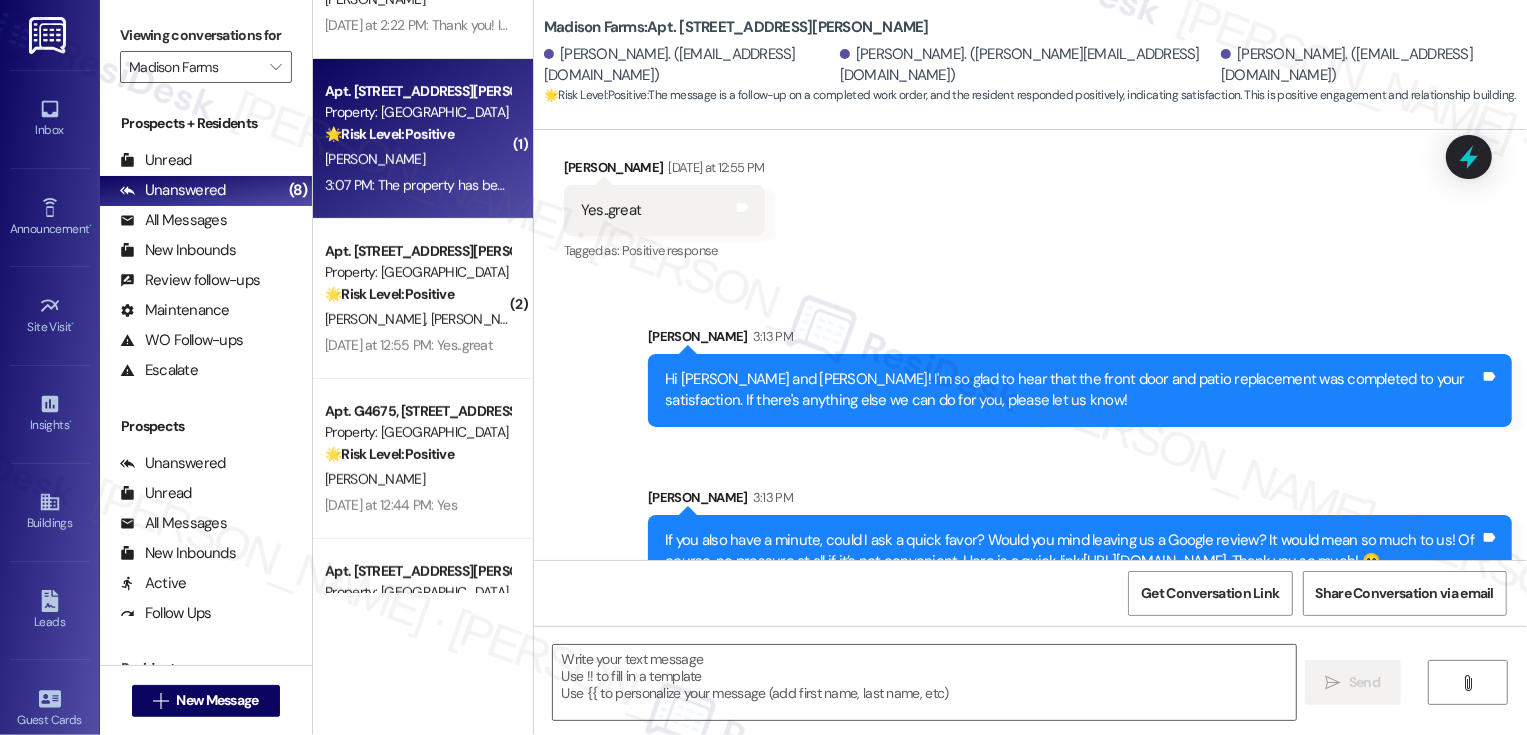 type on "Fetching suggested responses. Please feel free to read through the conversation in the meantime." 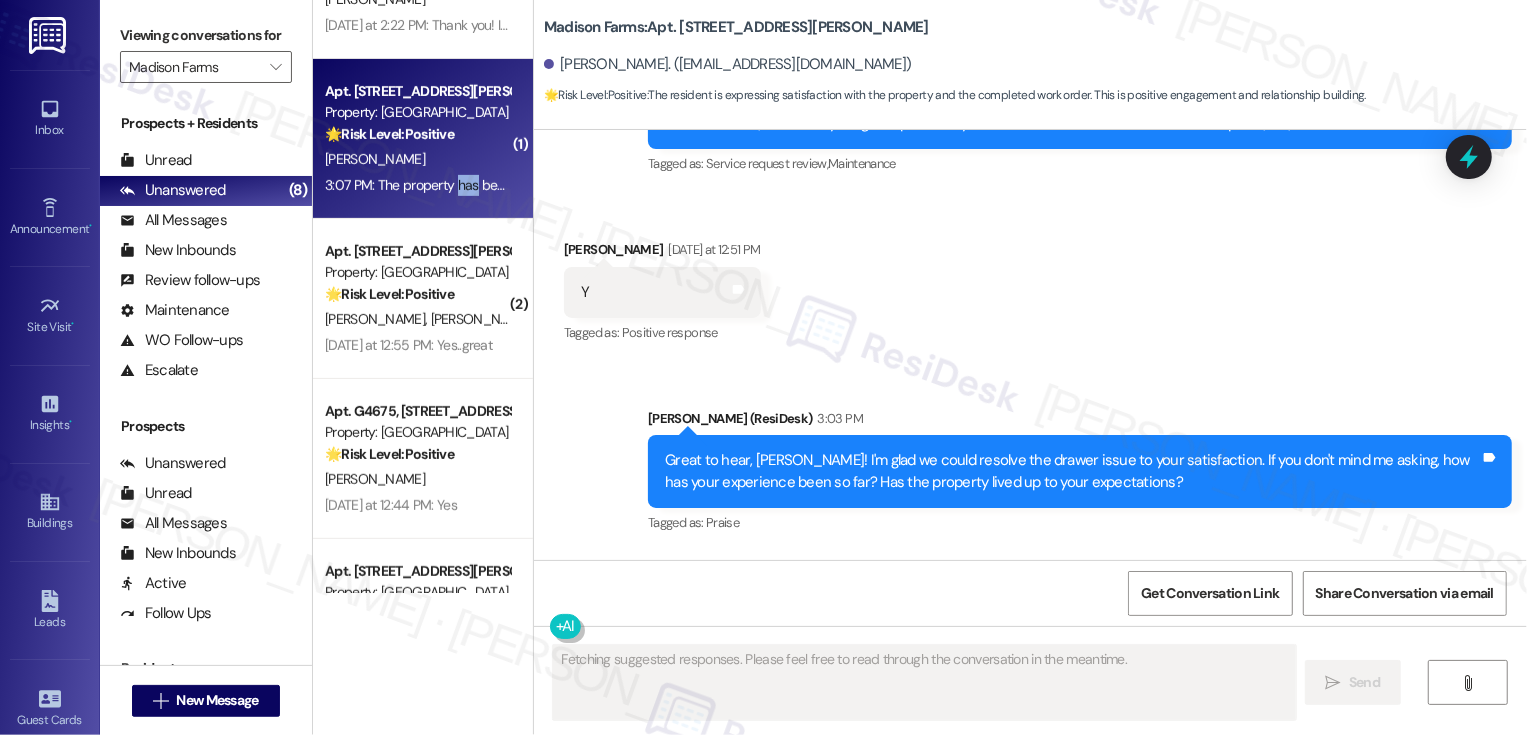 scroll, scrollTop: 1712, scrollLeft: 0, axis: vertical 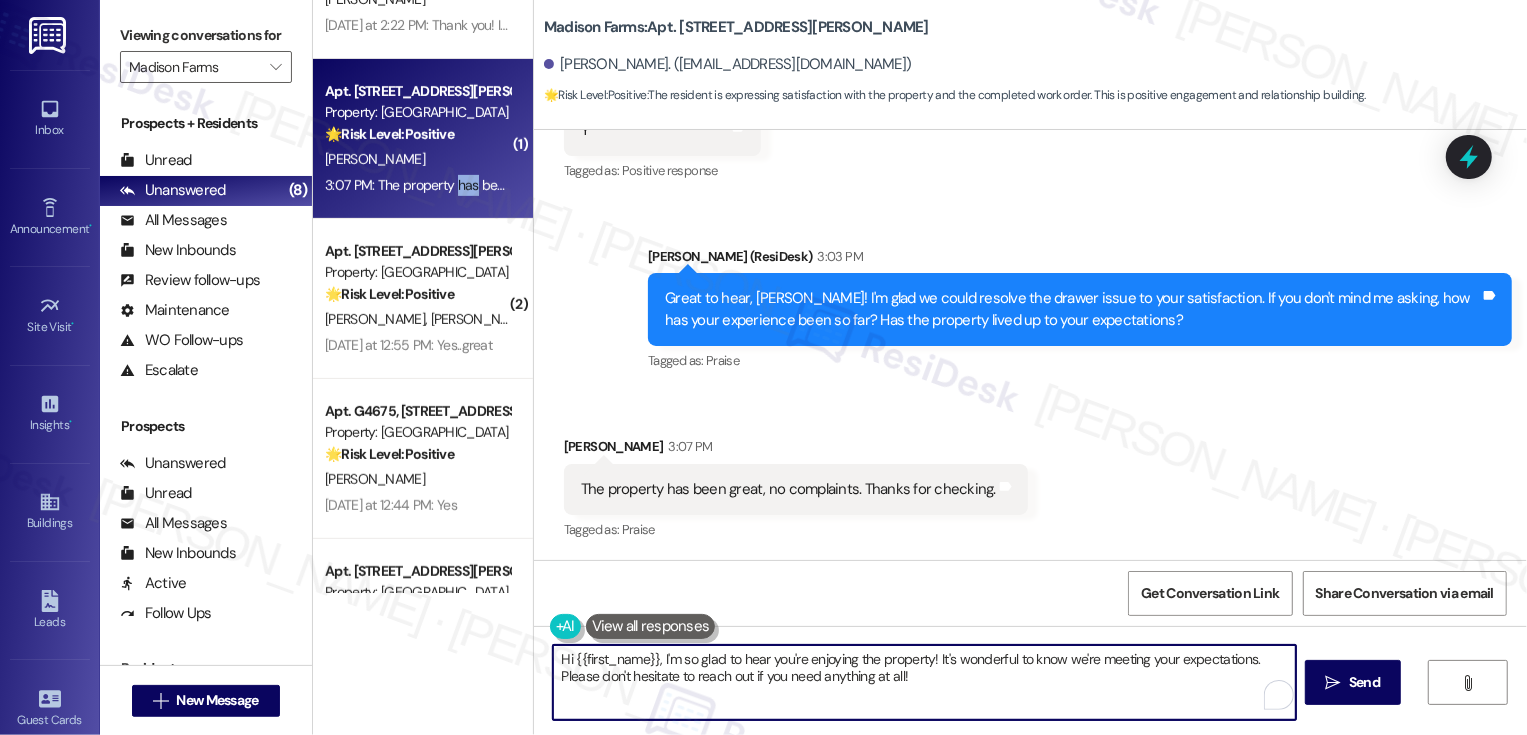 drag, startPoint x: 651, startPoint y: 655, endPoint x: 440, endPoint y: 655, distance: 211 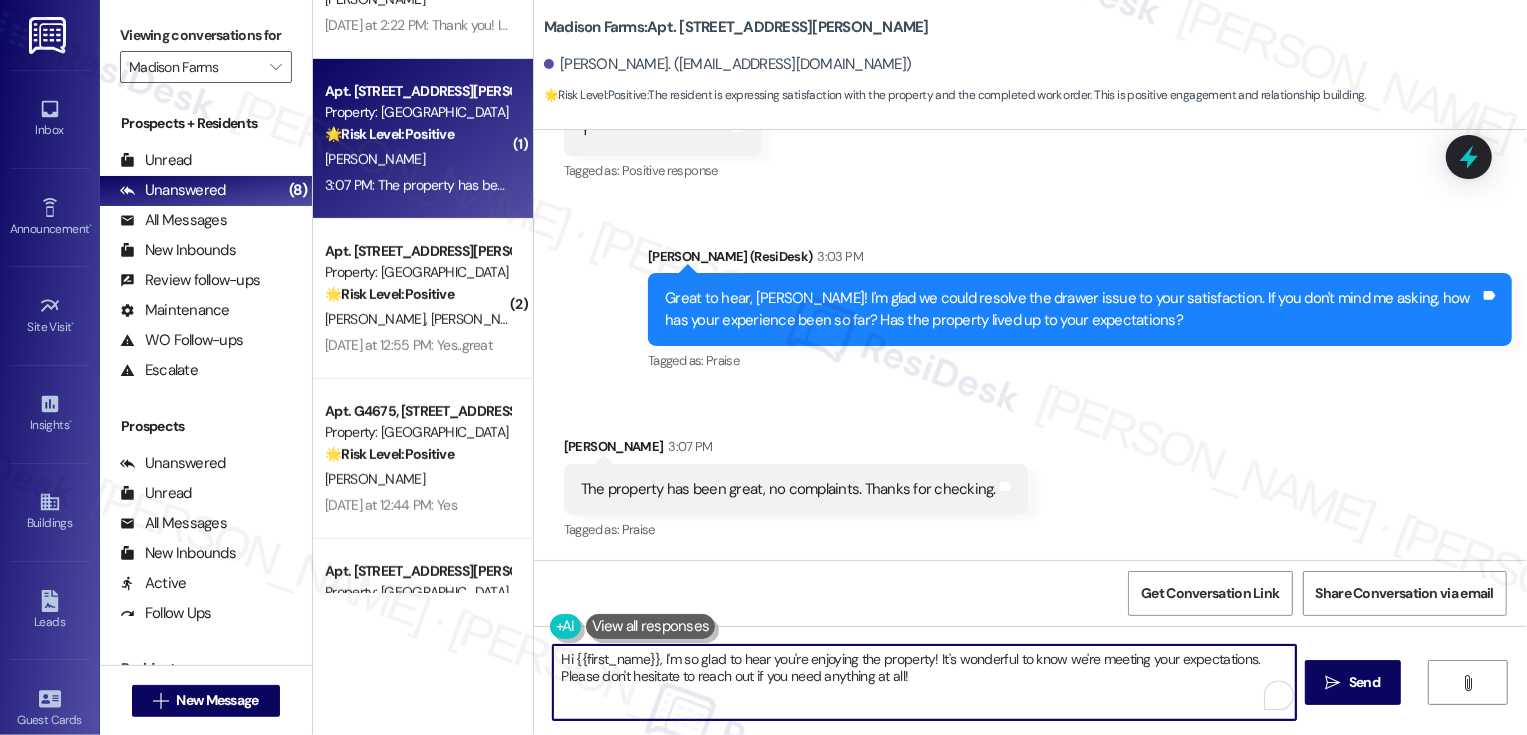 click on "Hi {{first_name}}, I'm so glad to hear you're enjoying the property! It's wonderful to know we're meeting your expectations. Please don't hesitate to reach out if you need anything at all!" at bounding box center (924, 682) 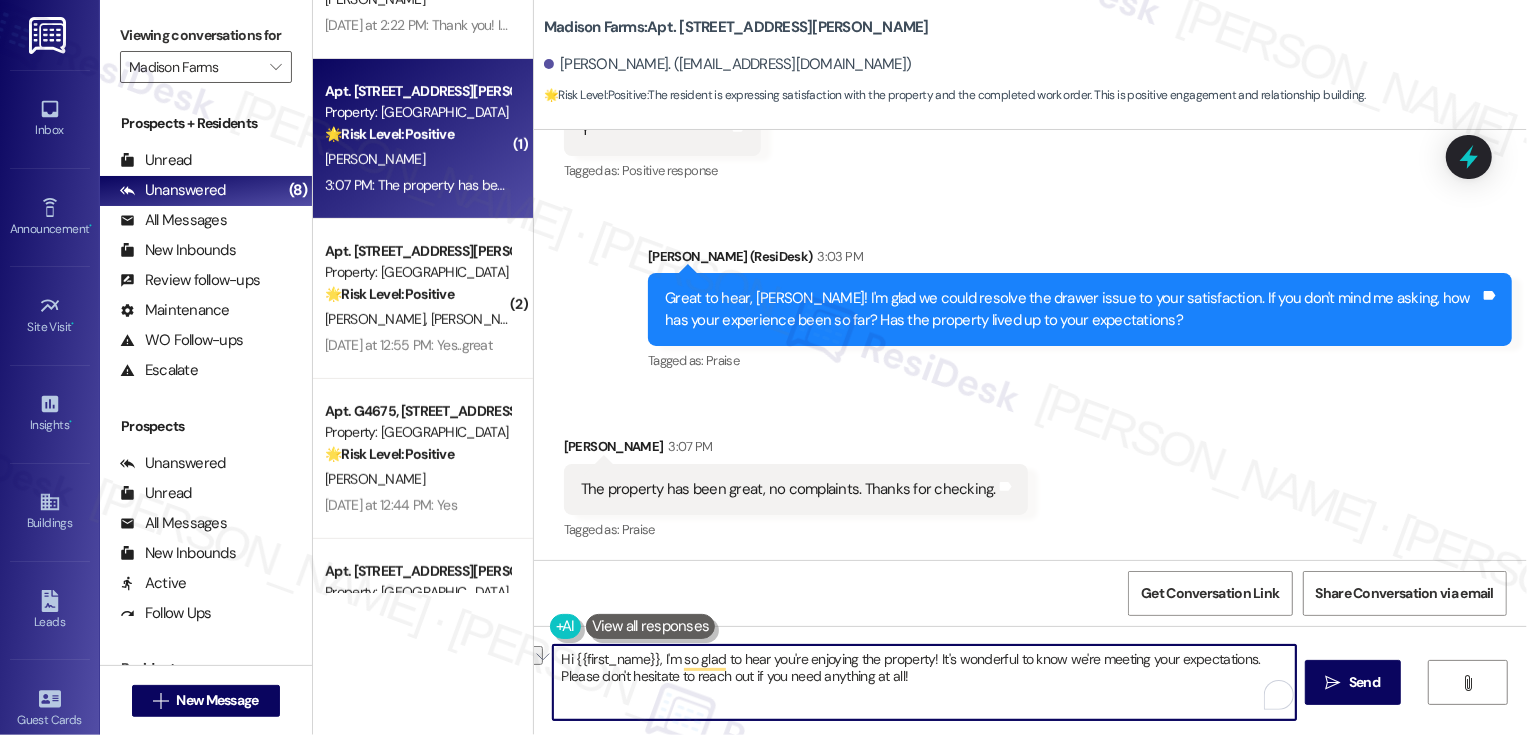 drag, startPoint x: 931, startPoint y: 659, endPoint x: 570, endPoint y: 656, distance: 361.01245 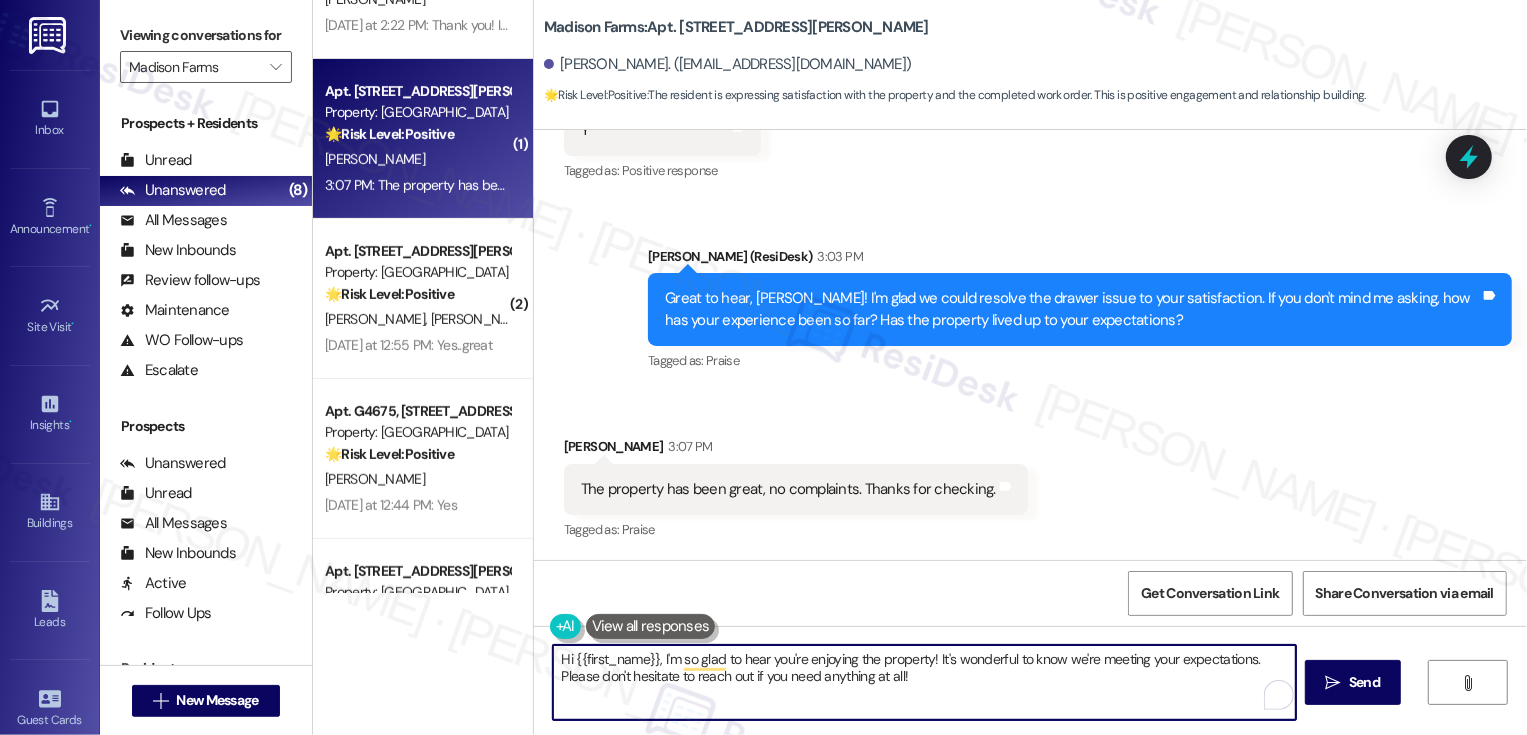 drag, startPoint x: 928, startPoint y: 657, endPoint x: 965, endPoint y: 704, distance: 59.816387 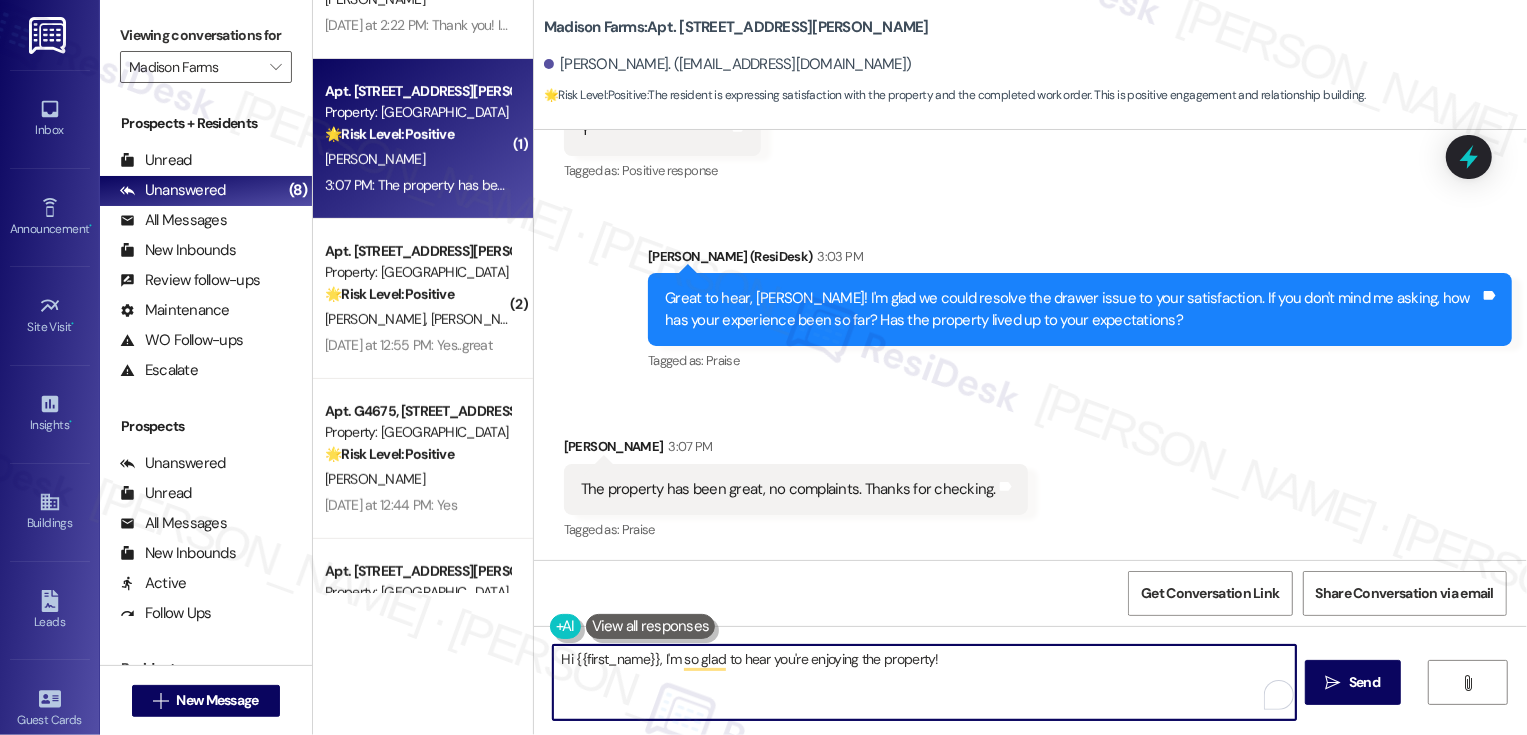 drag, startPoint x: 652, startPoint y: 659, endPoint x: 403, endPoint y: 654, distance: 249.0502 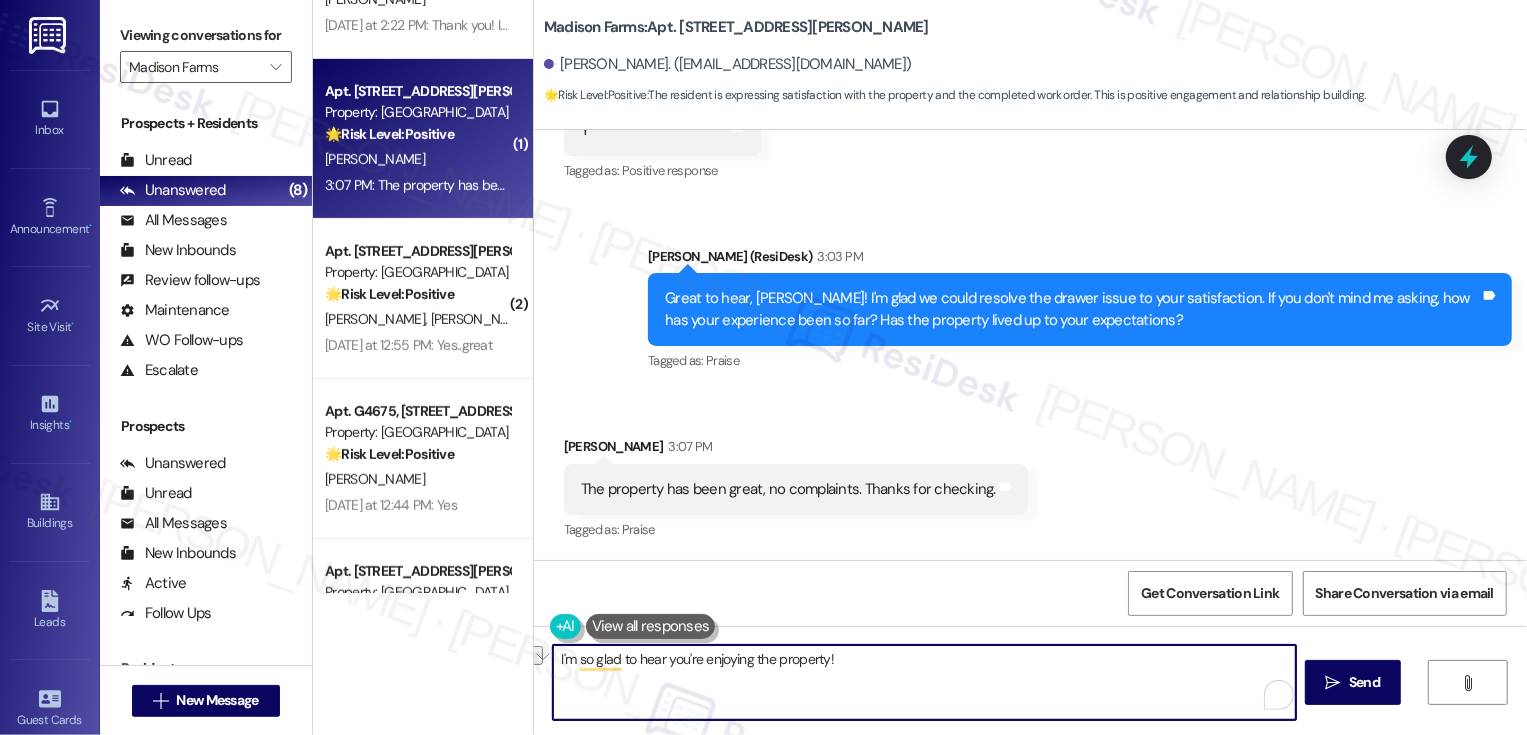 drag, startPoint x: 614, startPoint y: 661, endPoint x: 553, endPoint y: 660, distance: 61.008198 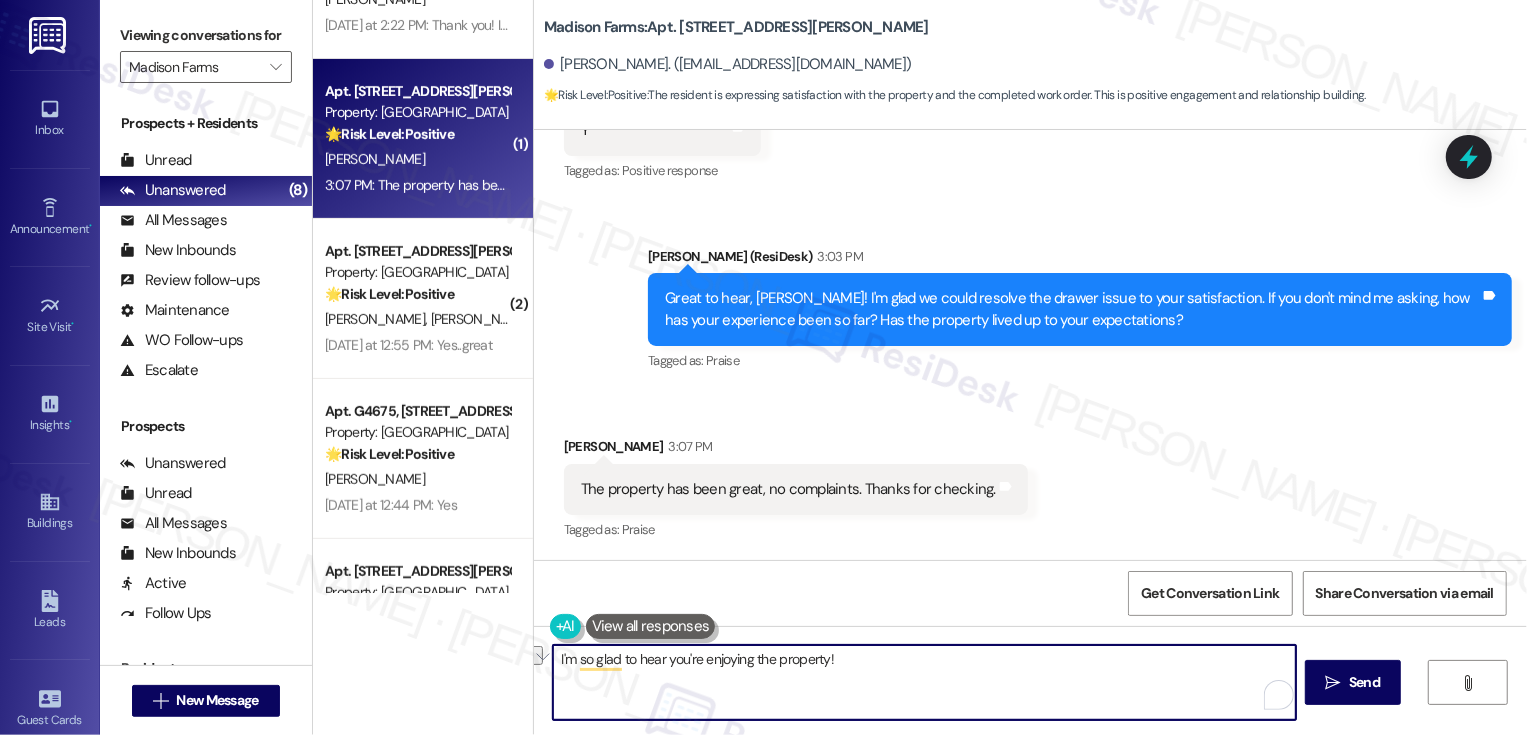click on "I'm so glad to hear you're enjoying the property!" at bounding box center [924, 682] 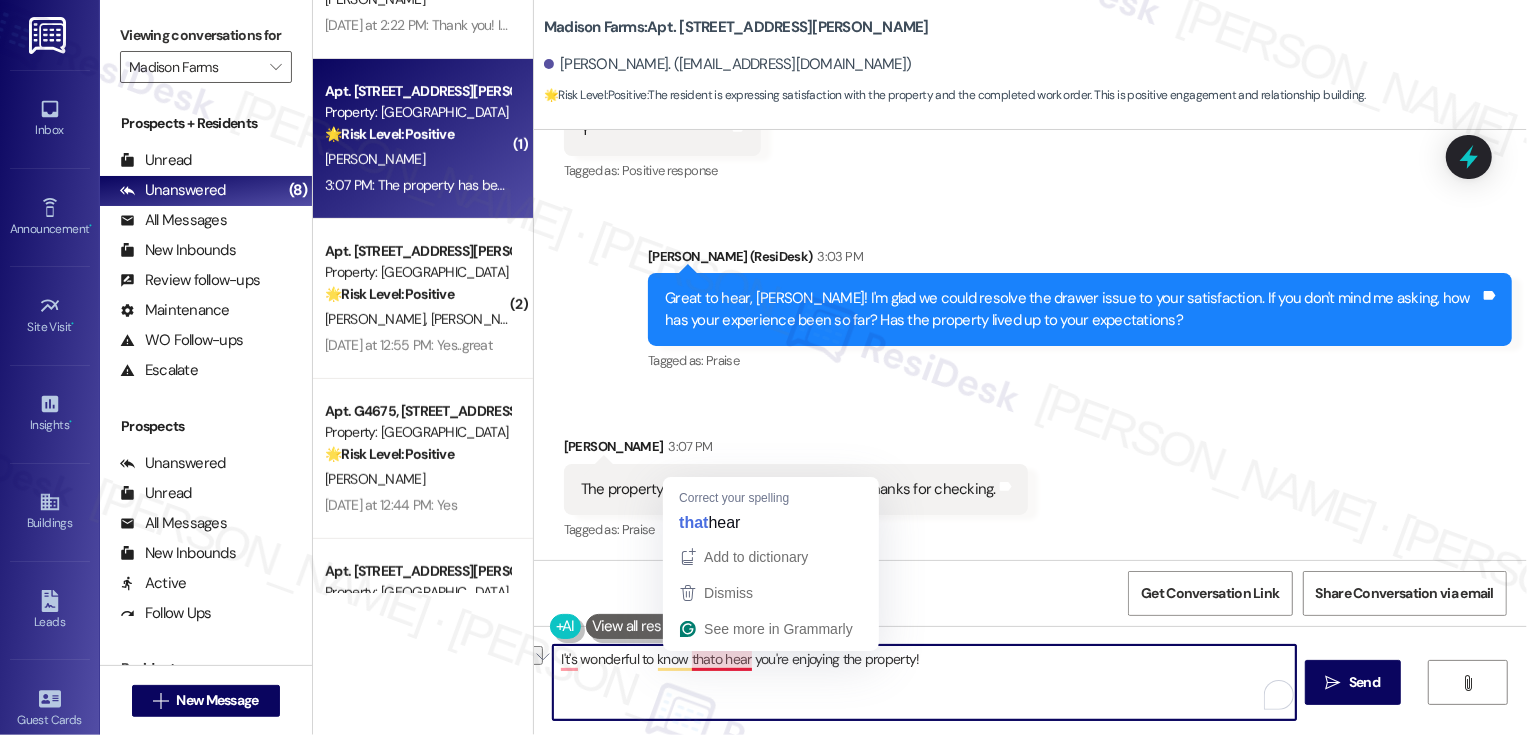drag, startPoint x: 682, startPoint y: 660, endPoint x: 740, endPoint y: 664, distance: 58.137768 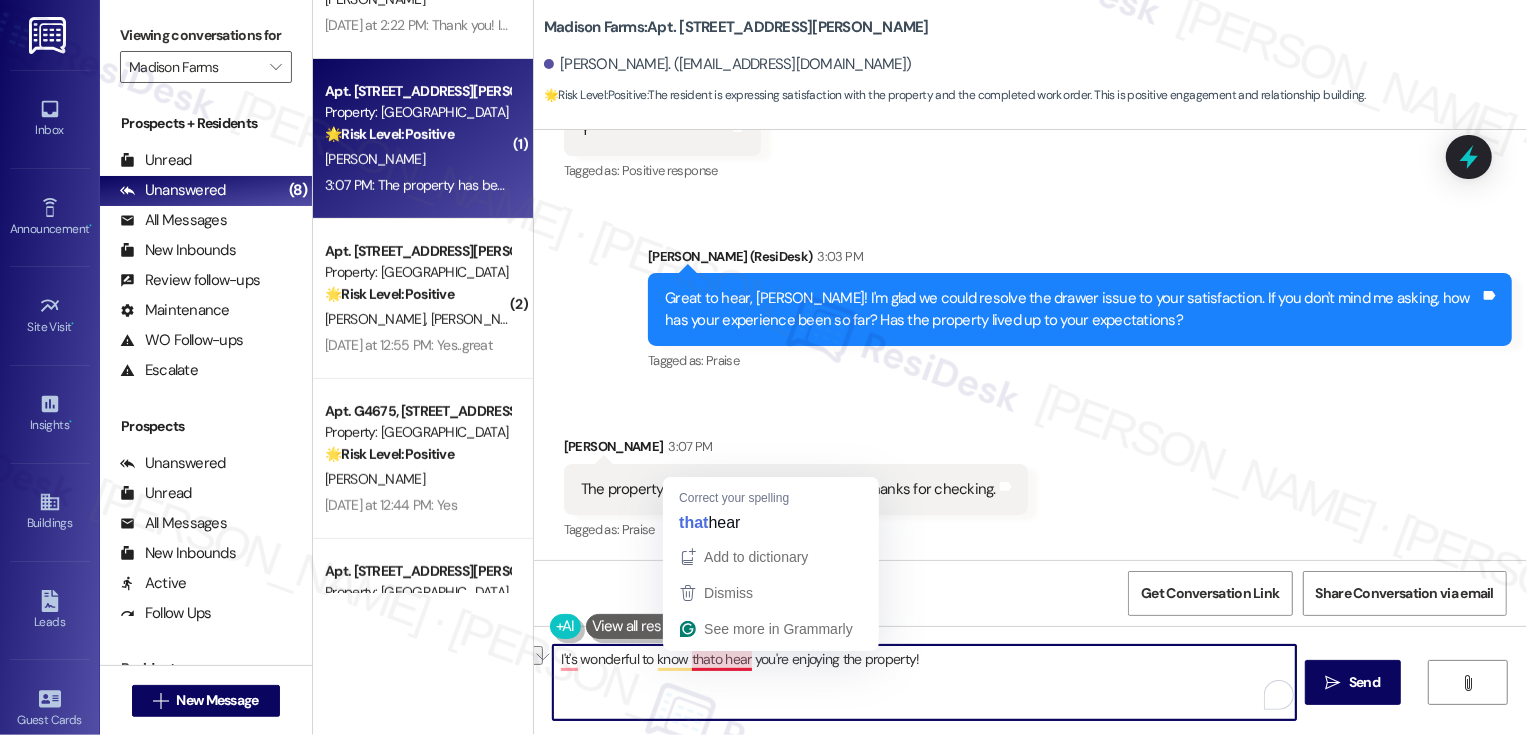 click on "I't's wonderful to know thato hear you're enjoying the property!" at bounding box center [924, 682] 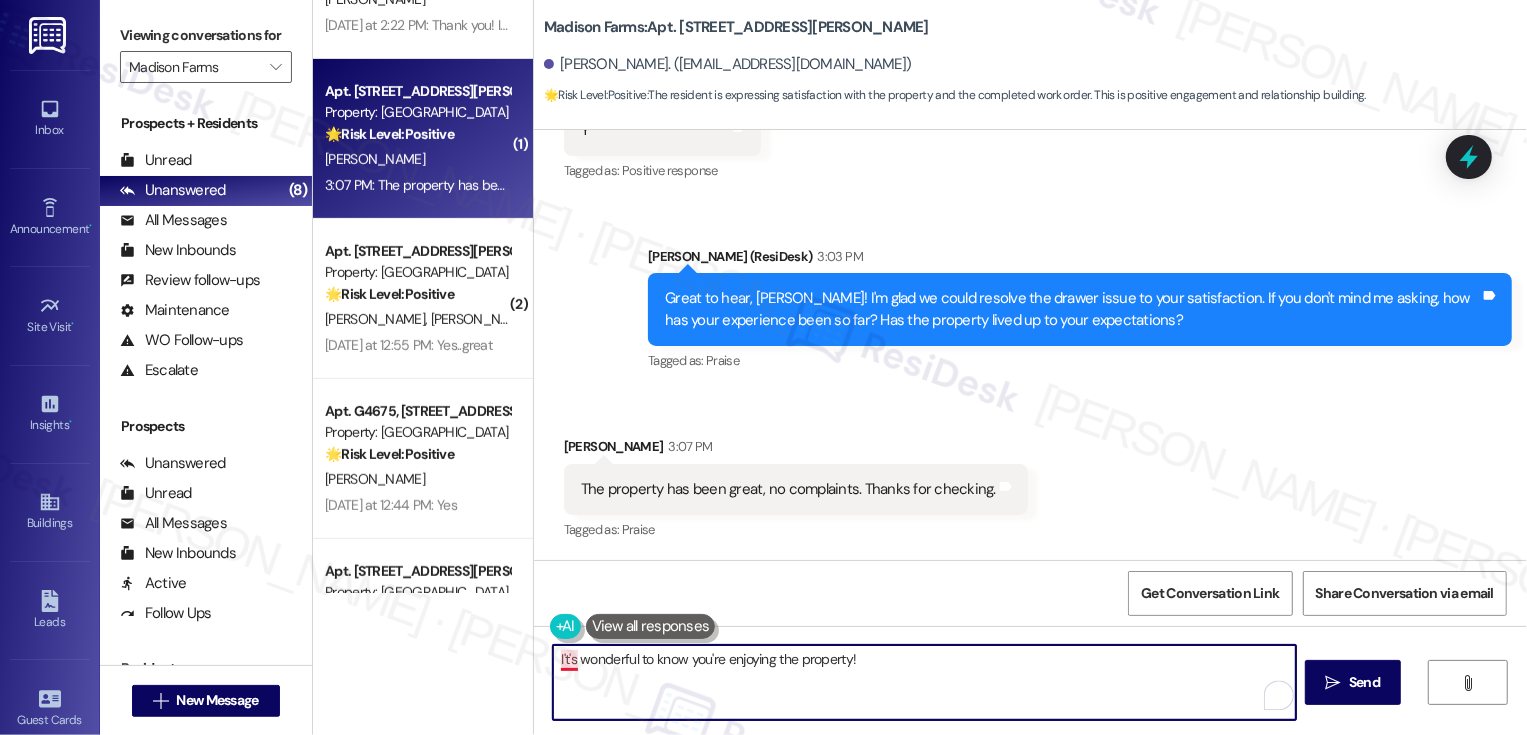 click on "I't's wonderful to know you're enjoying the property!" at bounding box center (924, 682) 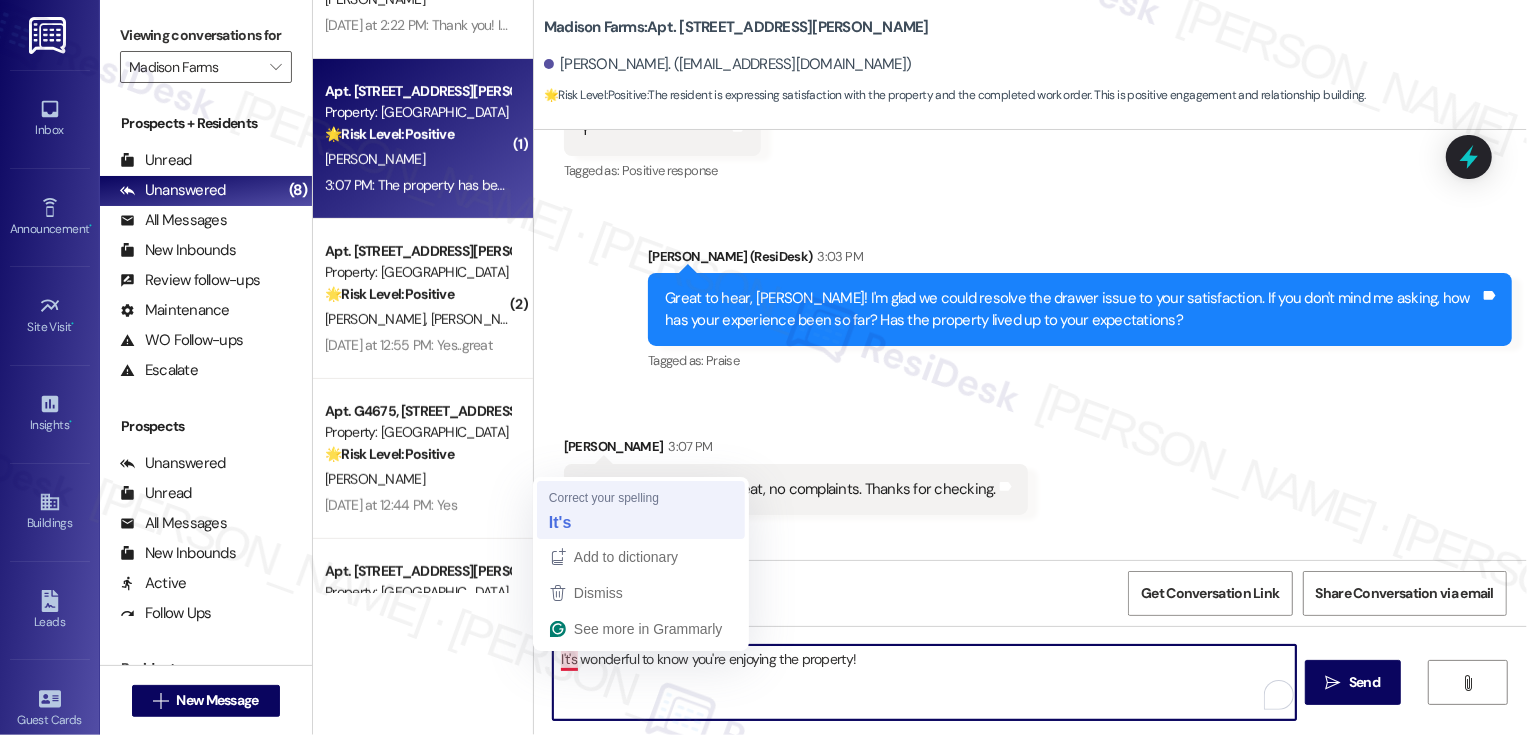 type on "It's wonderful to know you're enjoying the property!" 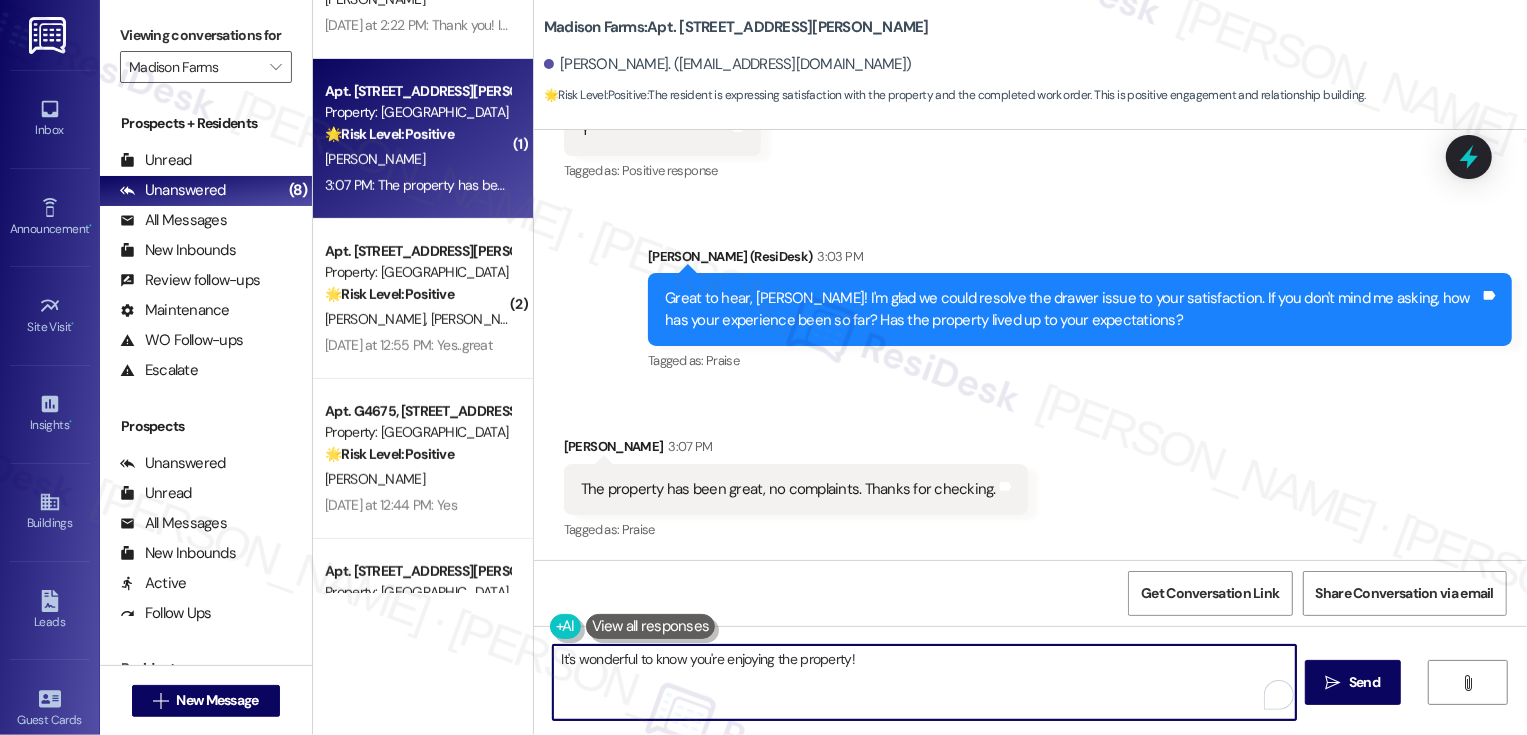 click on "It's wonderful to know you're enjoying the property!" at bounding box center (924, 682) 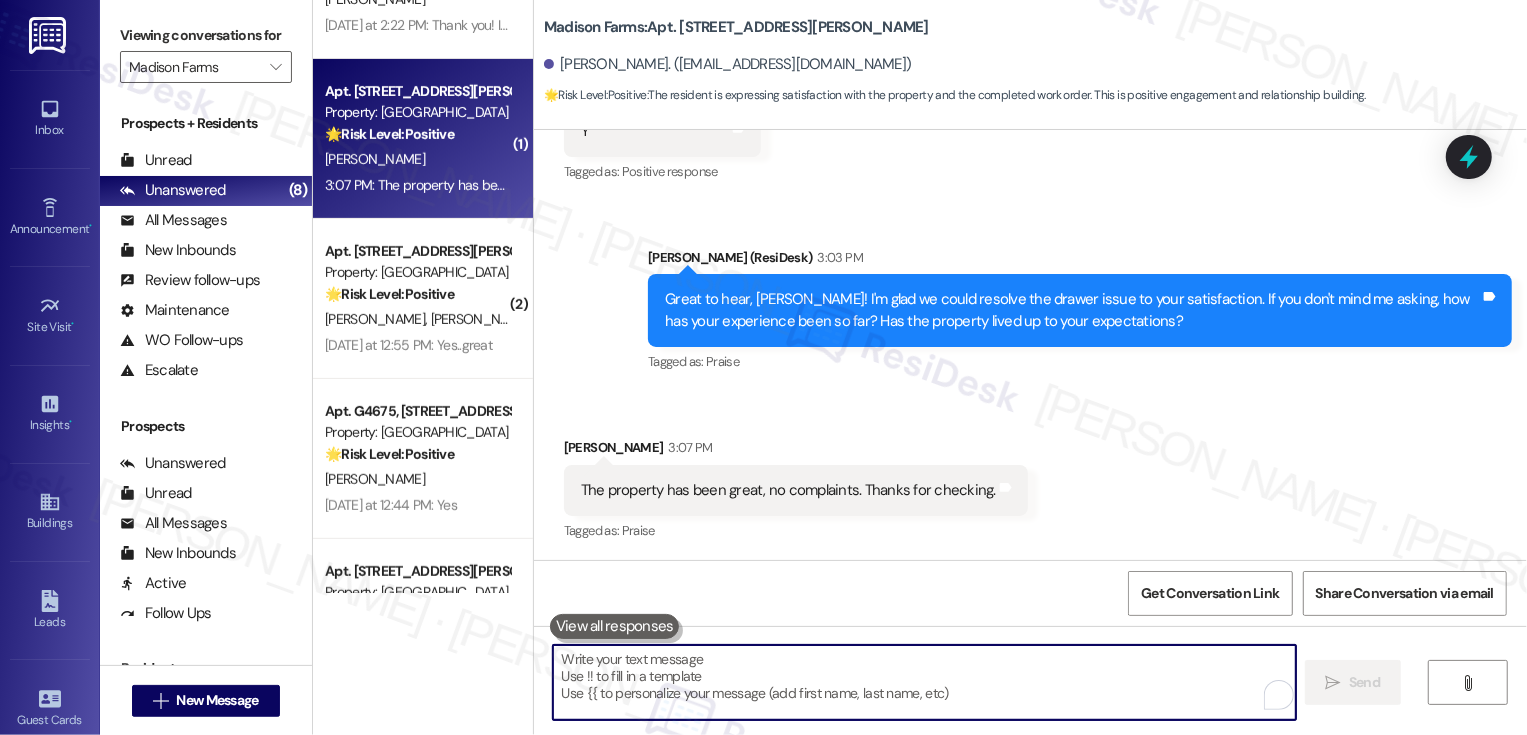 scroll, scrollTop: 1851, scrollLeft: 0, axis: vertical 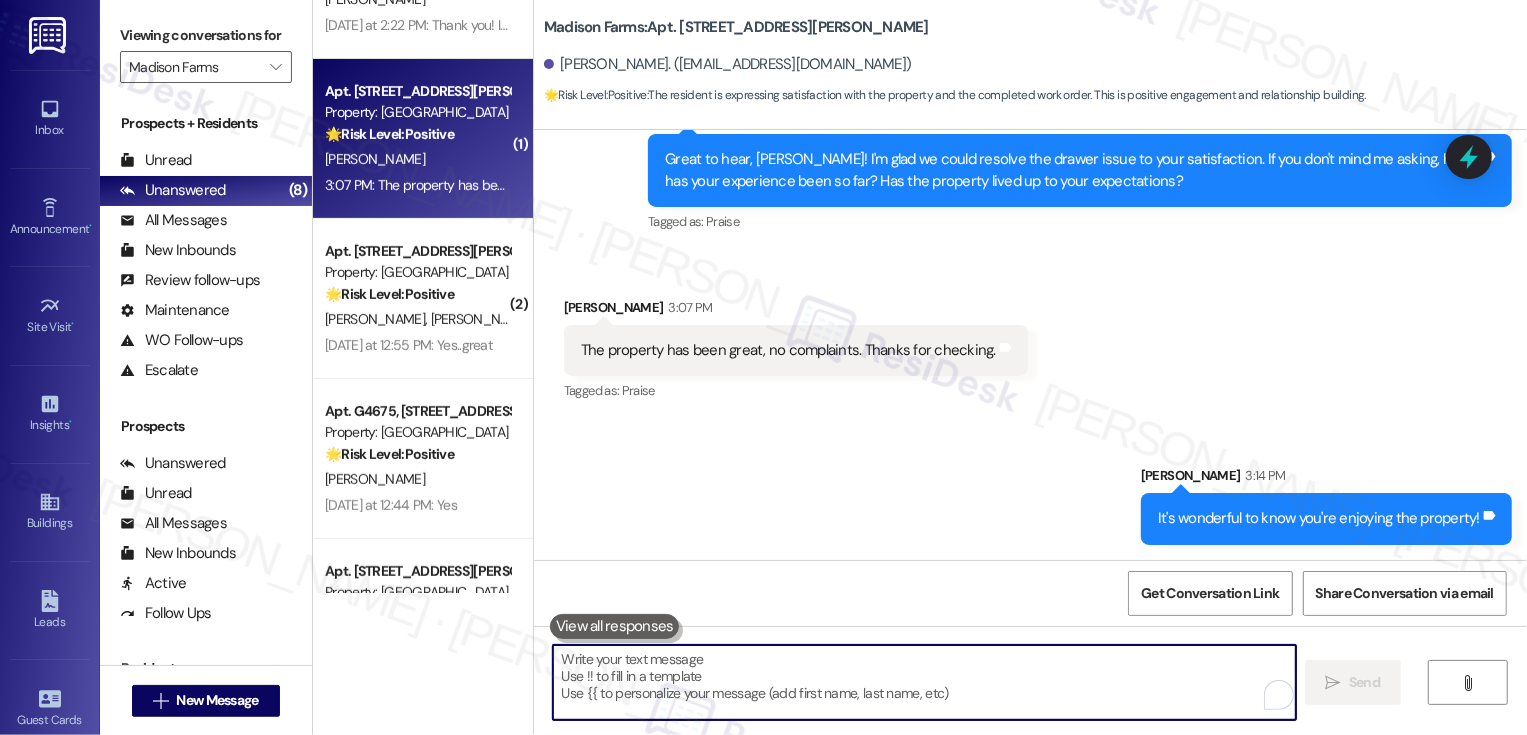 click at bounding box center [924, 682] 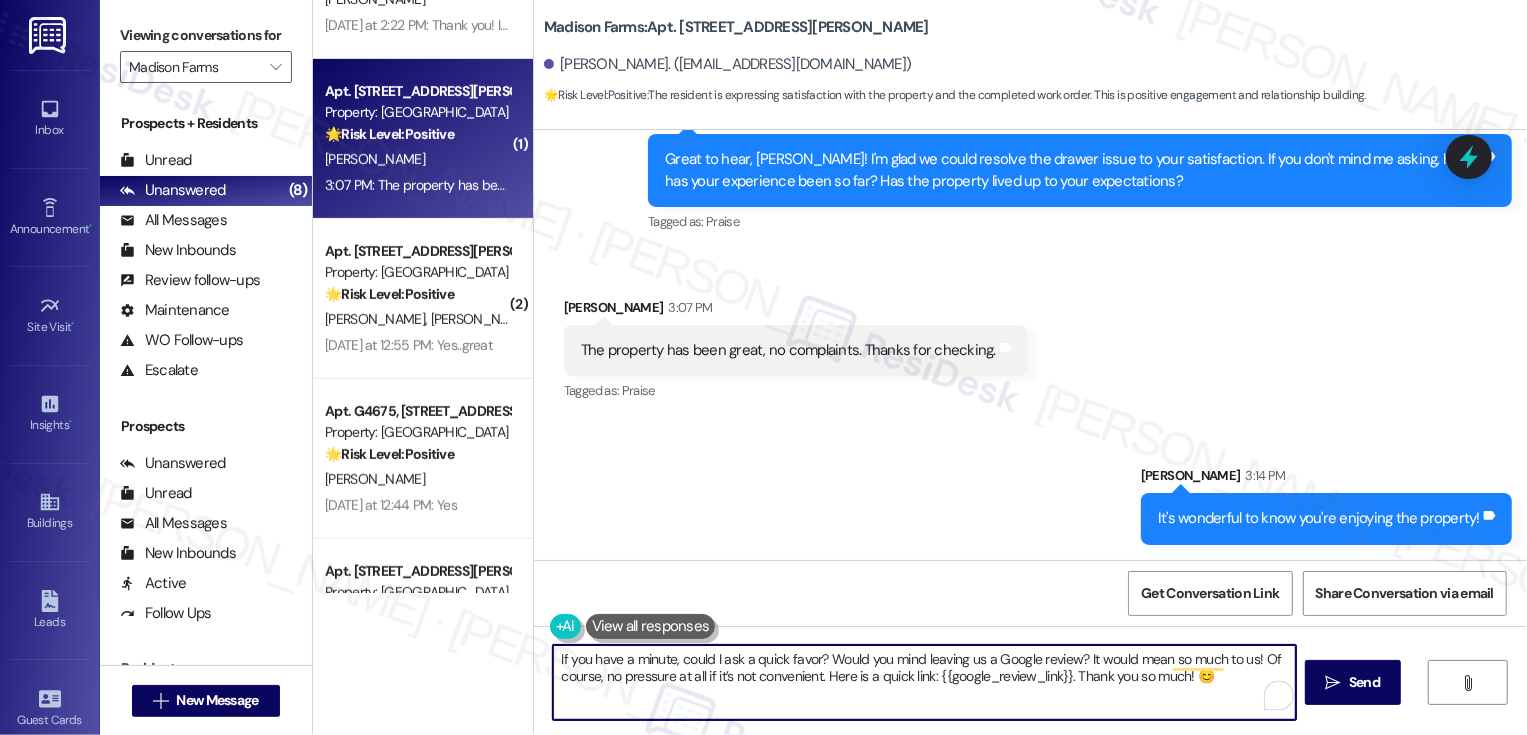 click on "If you have a minute, could I ask a quick favor? Would you mind leaving us a Google review? It would mean so much to us! Of course, no pressure at all if it’s not convenient. Here is a quick link: {{google_review_link}}. Thank you so much! 😊" at bounding box center [924, 682] 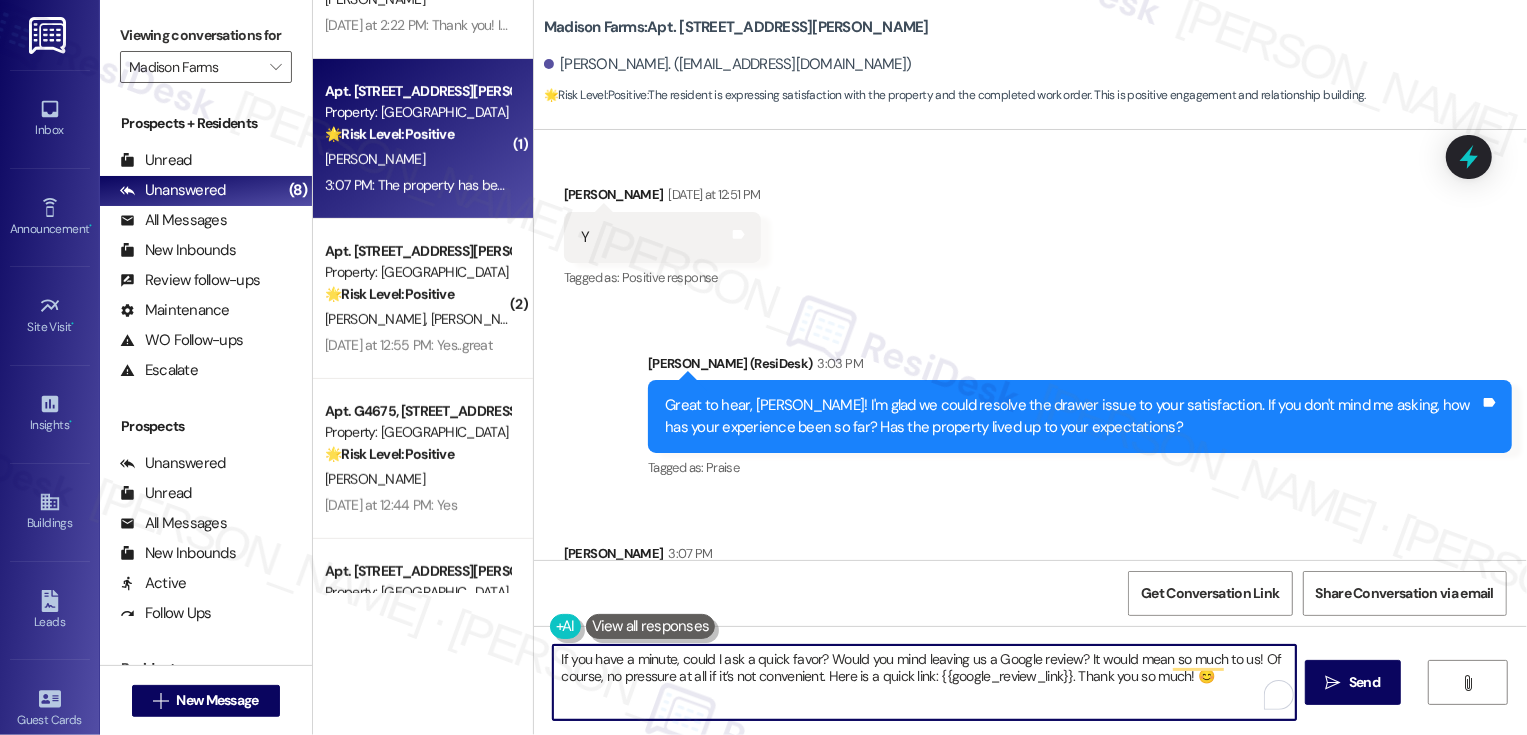 scroll, scrollTop: 1851, scrollLeft: 0, axis: vertical 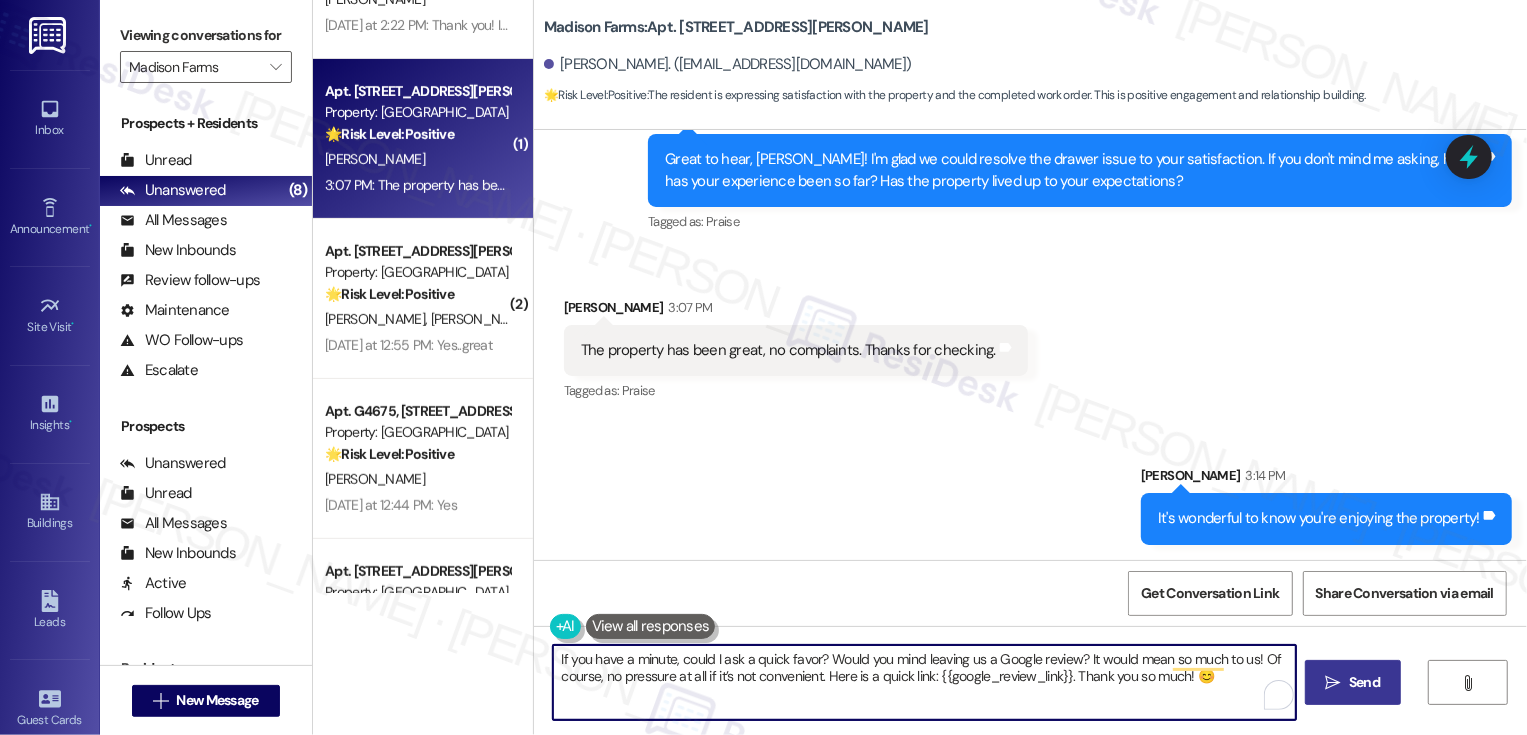type on "If you have a minute, could I ask a quick favor? Would you mind leaving us a Google review? It would mean so much to us! Of course, no pressure at all if it’s not convenient. Here is a quick link: {{google_review_link}}. Thank you so much! 😊" 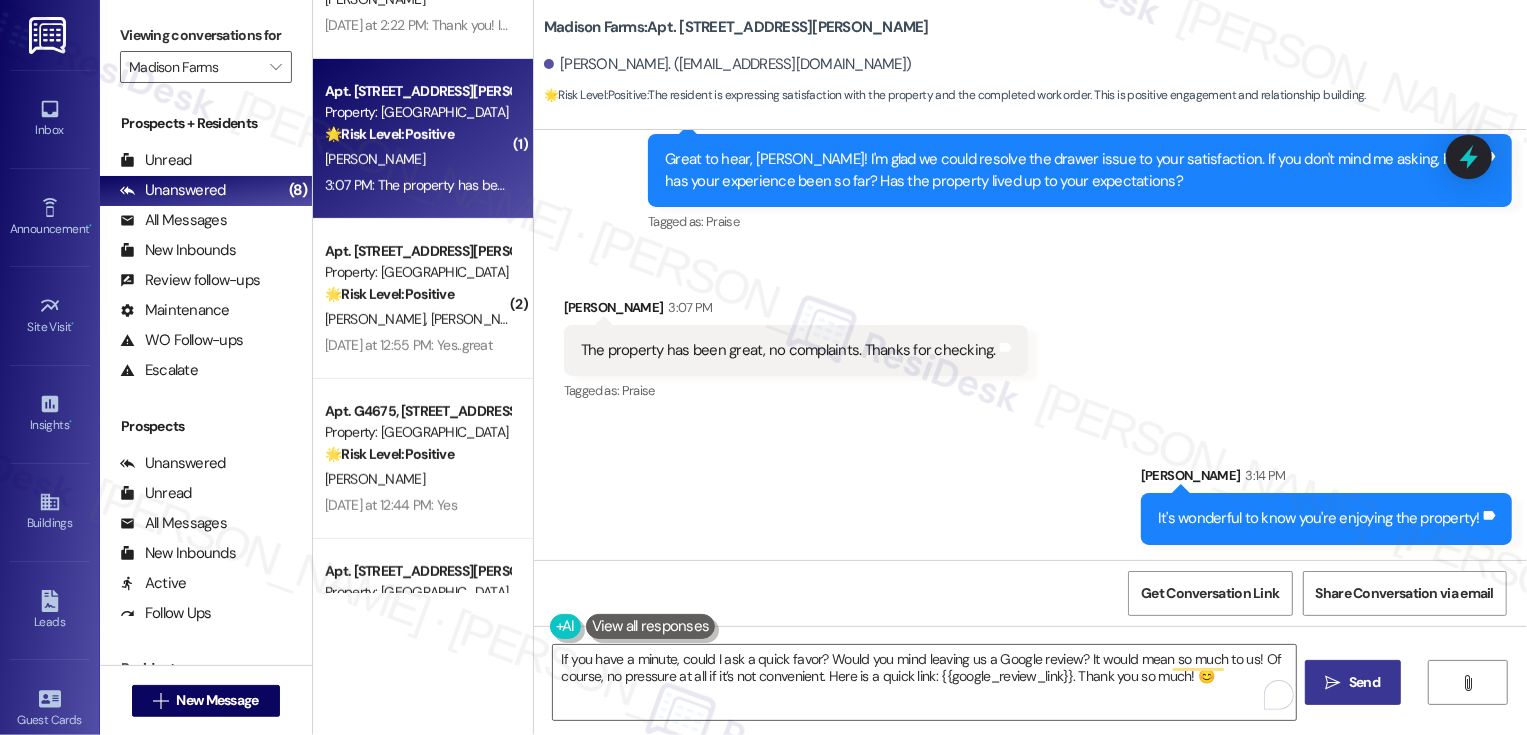 click on "Send" at bounding box center [1364, 682] 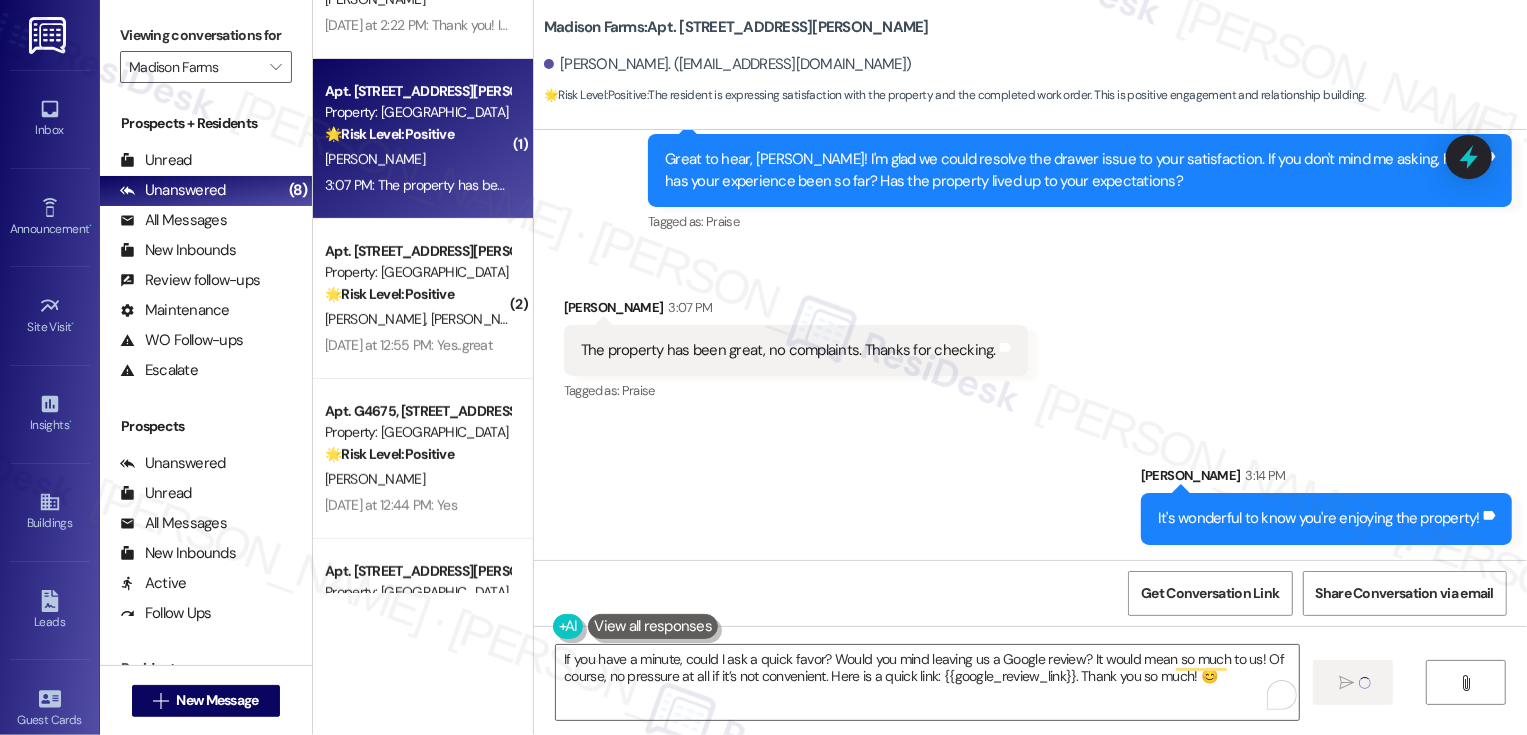 type 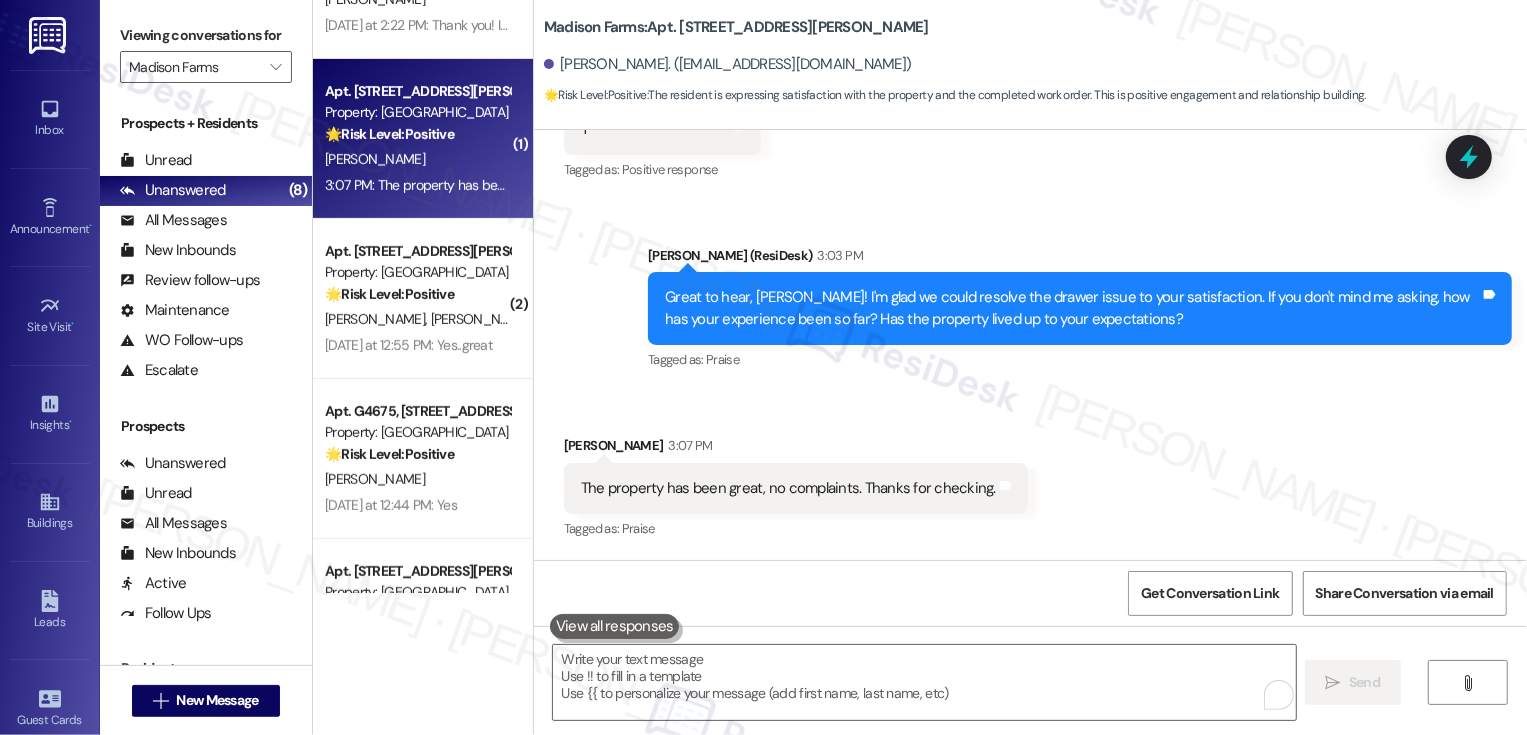 scroll, scrollTop: 1711, scrollLeft: 0, axis: vertical 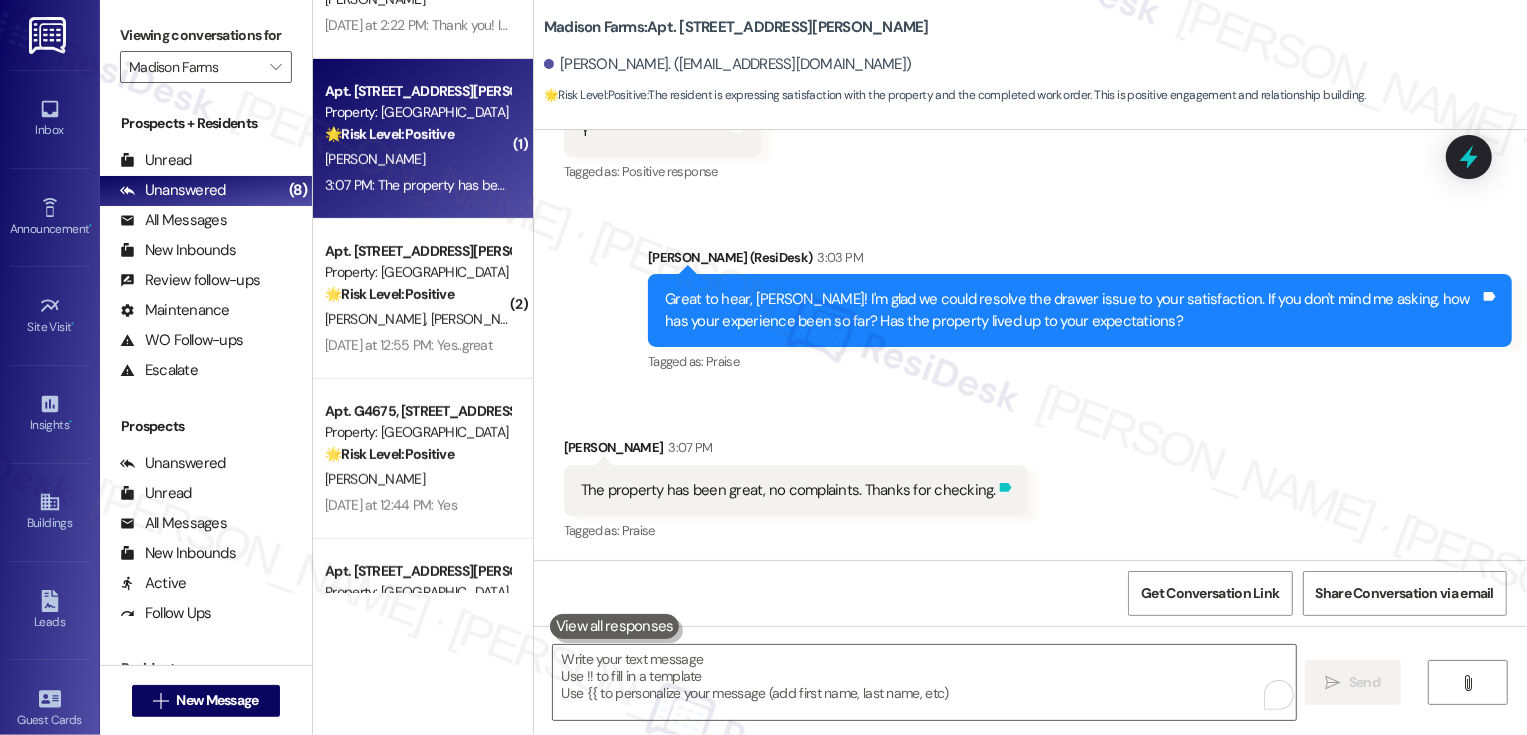 click 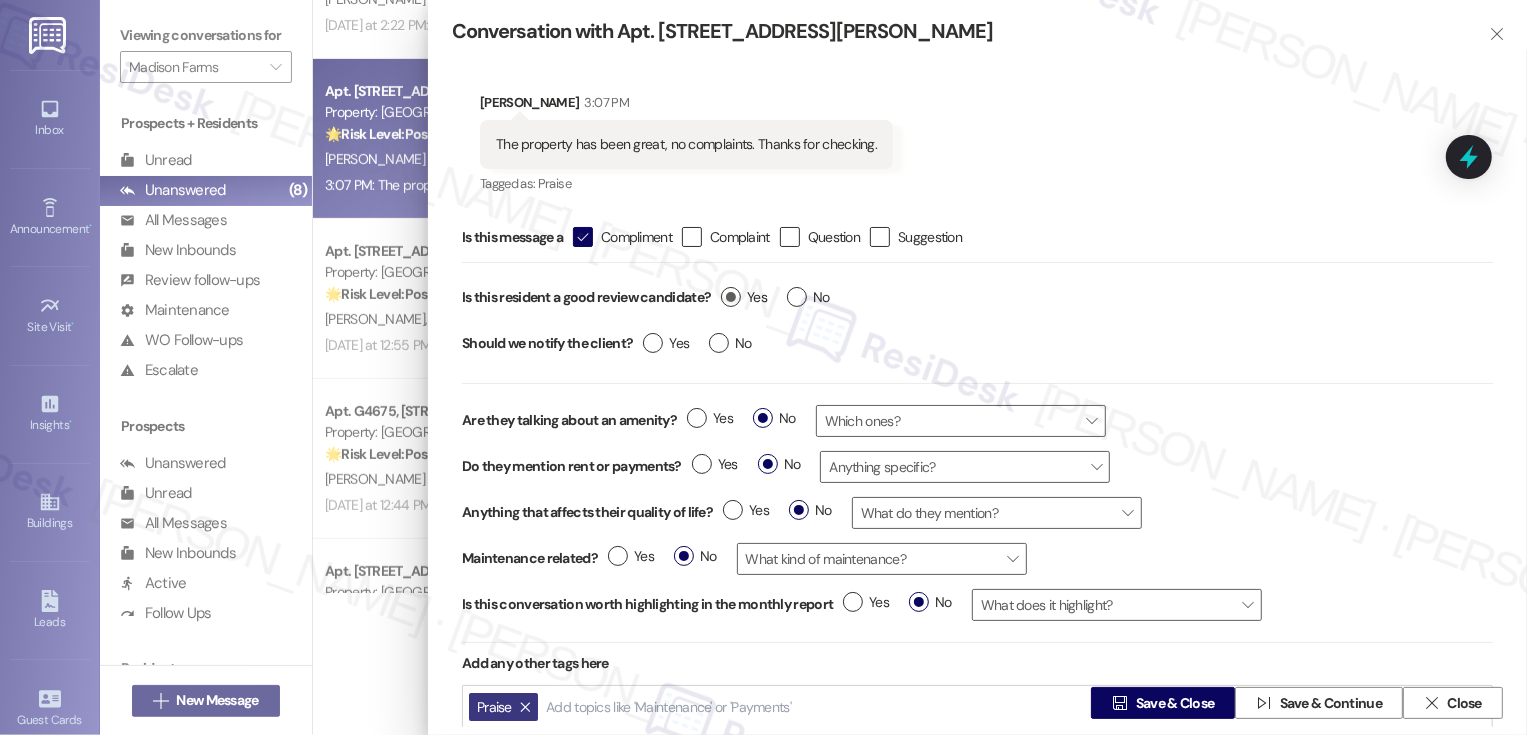 click on "Yes" at bounding box center (744, 297) 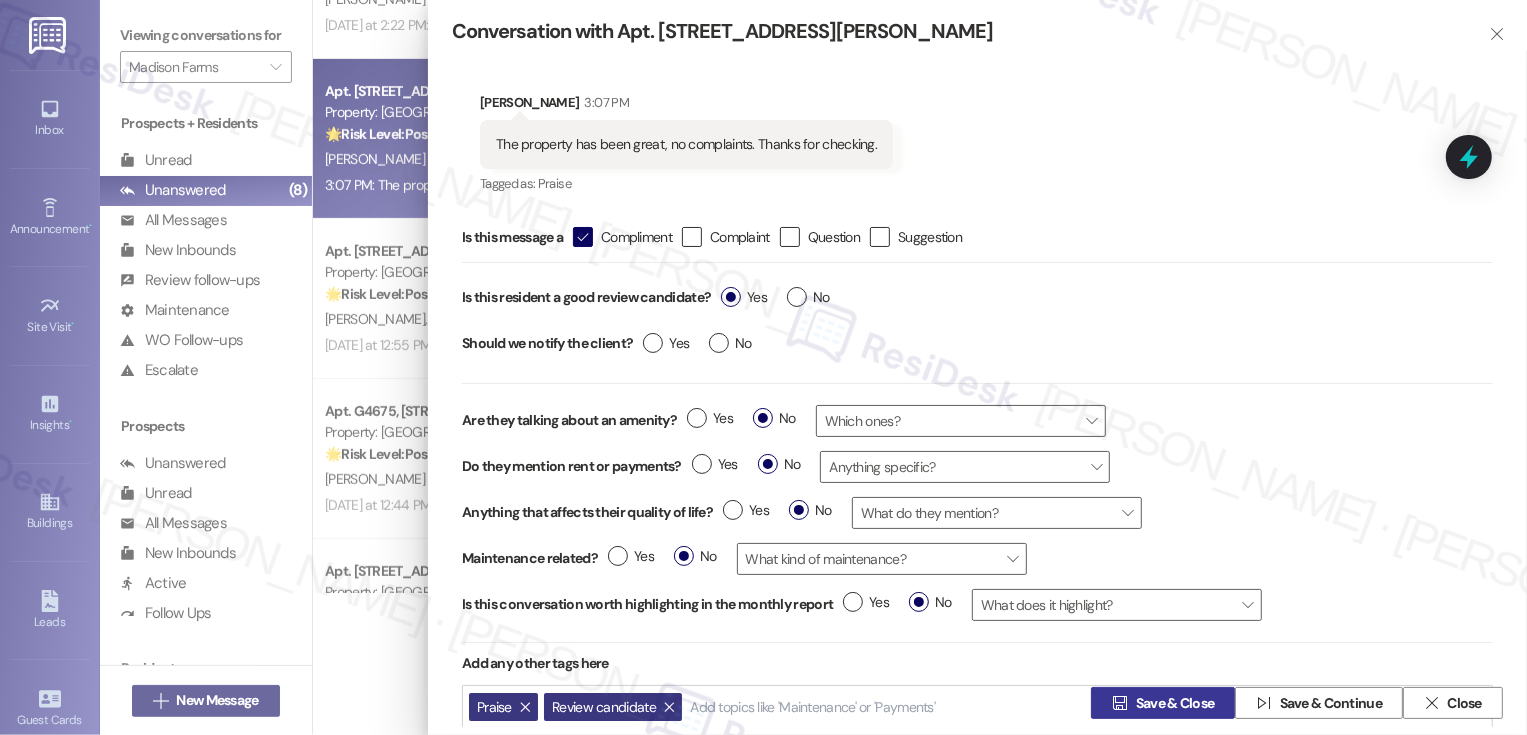 click on "Save & Close" at bounding box center (1175, 703) 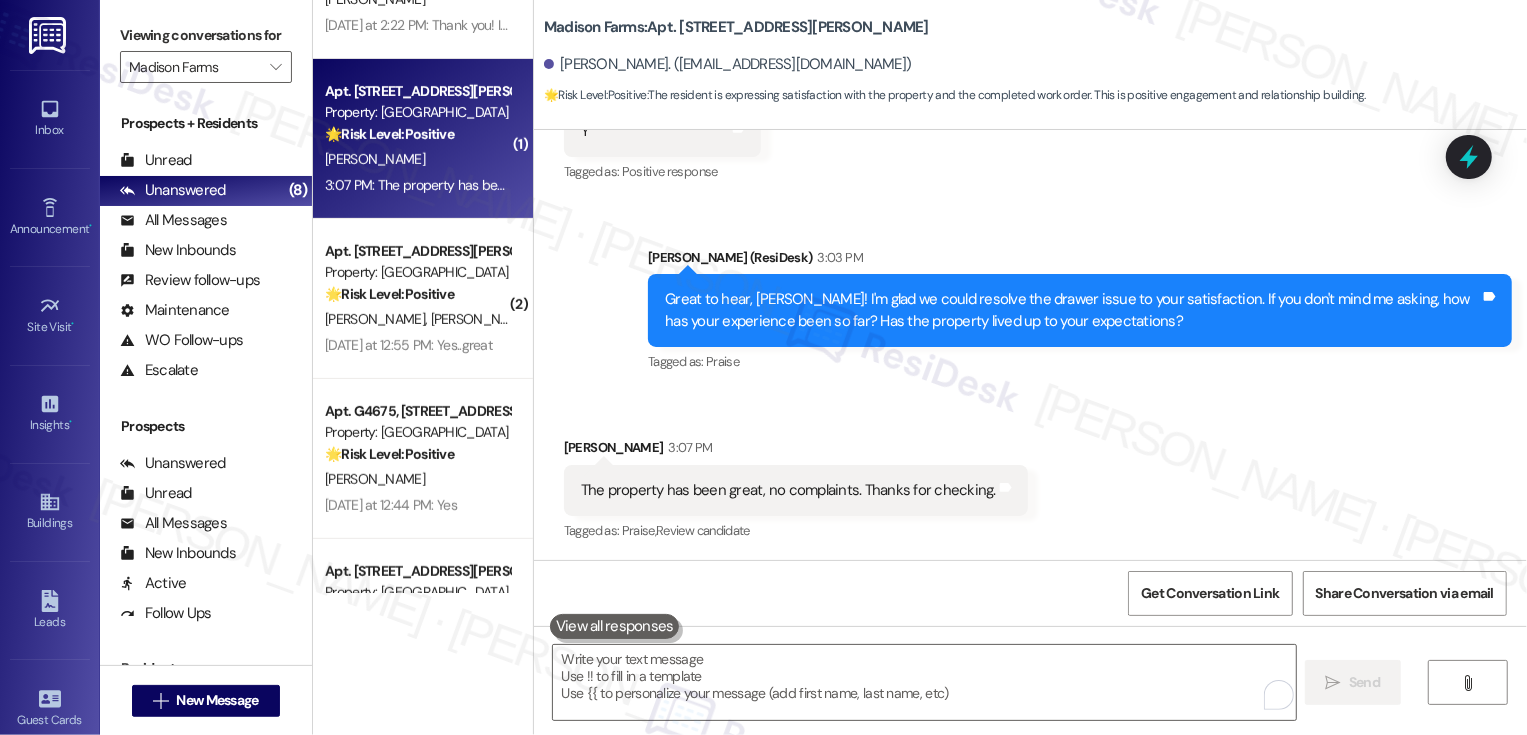 scroll, scrollTop: 2107, scrollLeft: 0, axis: vertical 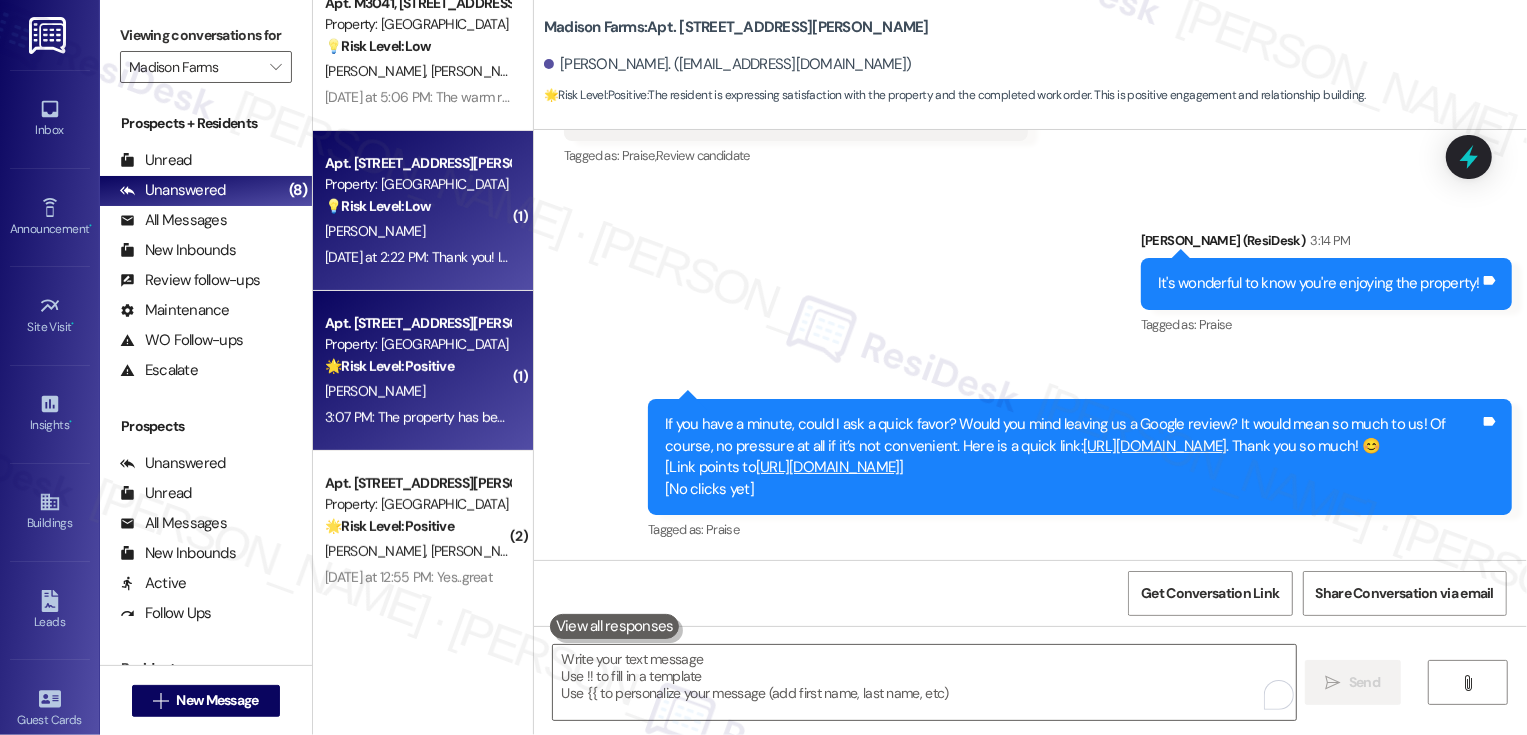 click on "Yesterday at 2:22 PM: Thank you! I know many neighbors who would love to get rid of some of their crap! LOL Yesterday at 2:22 PM: Thank you! I know many neighbors who would love to get rid of some of their crap! LOL" at bounding box center [629, 257] 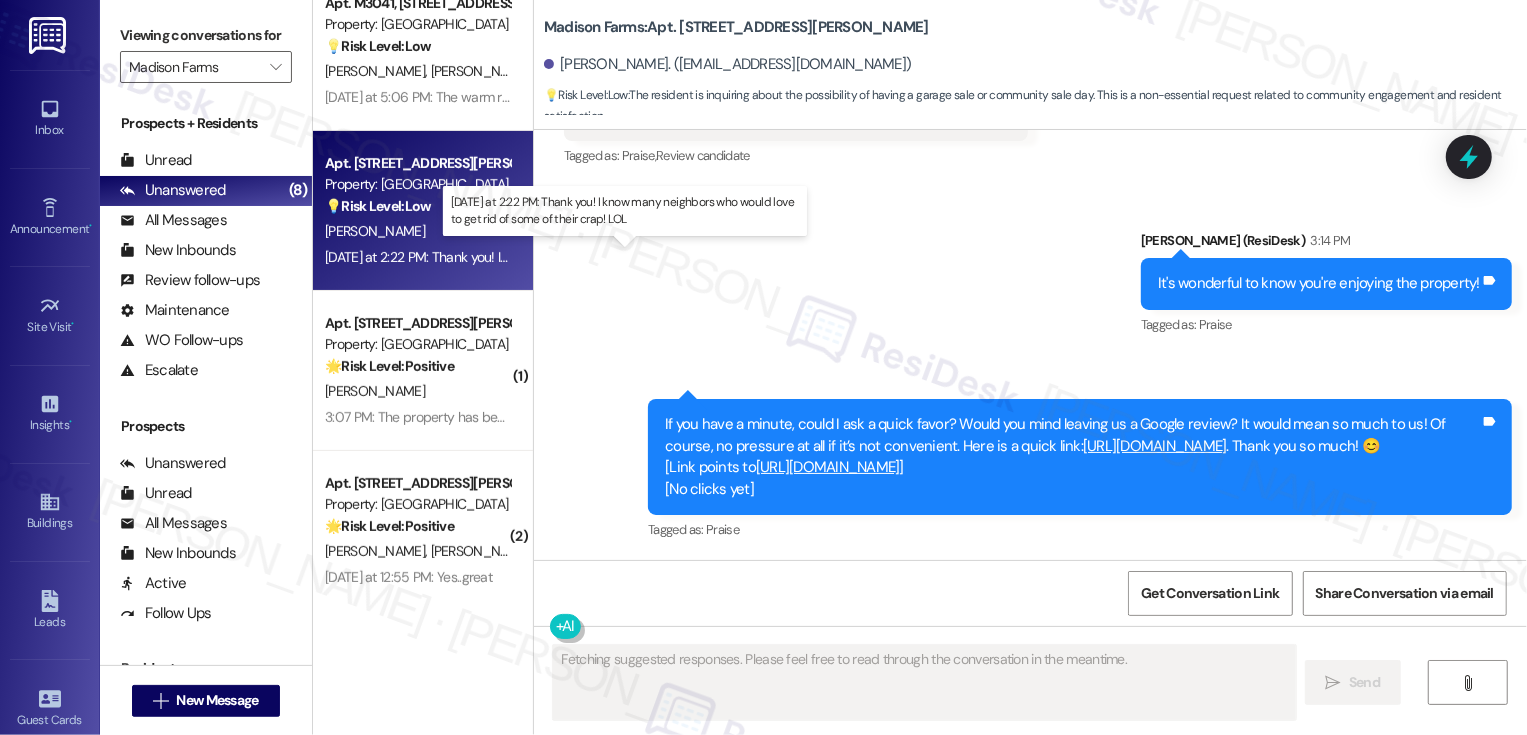 scroll, scrollTop: 729, scrollLeft: 0, axis: vertical 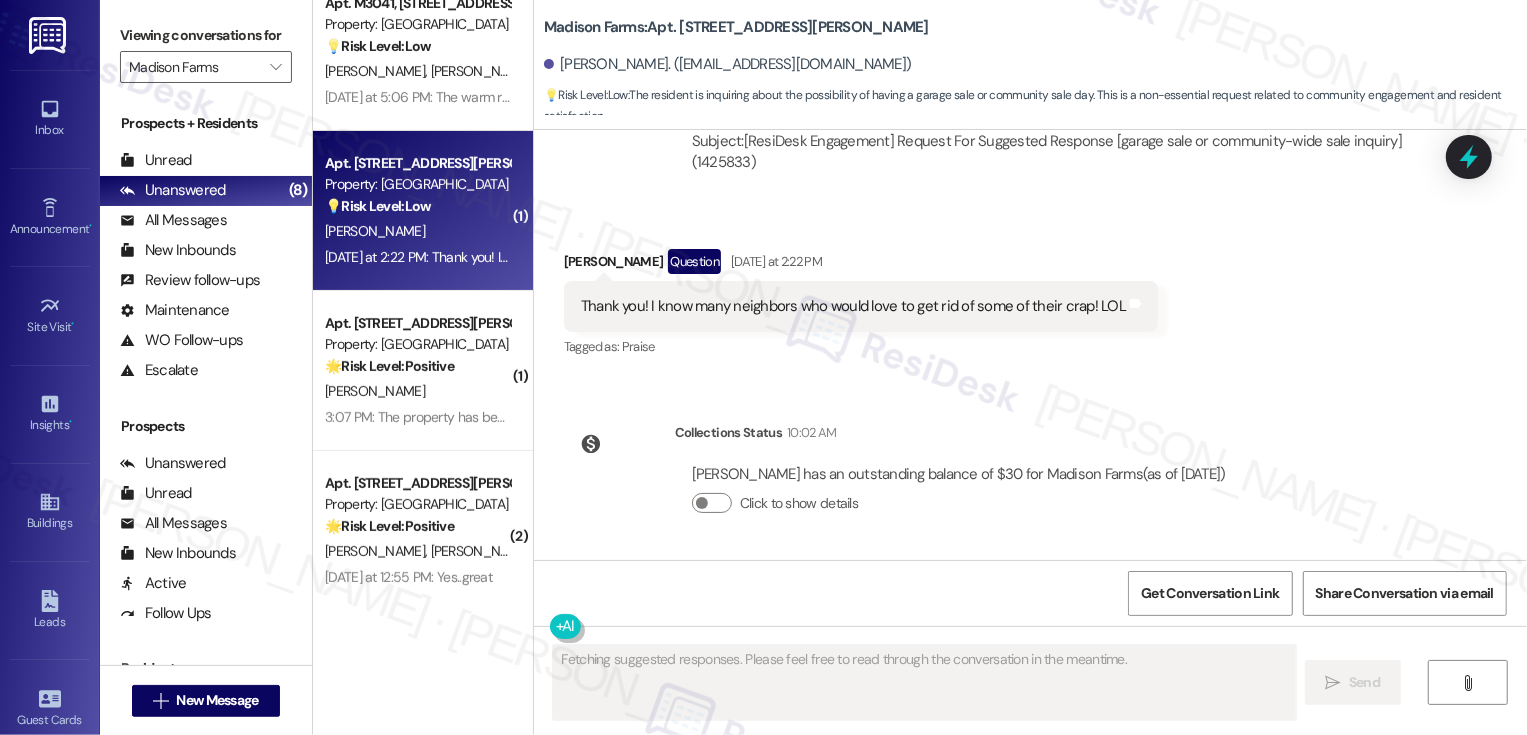 click on "Yesterday at 2:22 PM: Thank you! I know many neighbors who would love to get rid of some of their crap! LOL Yesterday at 2:22 PM: Thank you! I know many neighbors who would love to get rid of some of their crap! LOL" at bounding box center [629, 257] 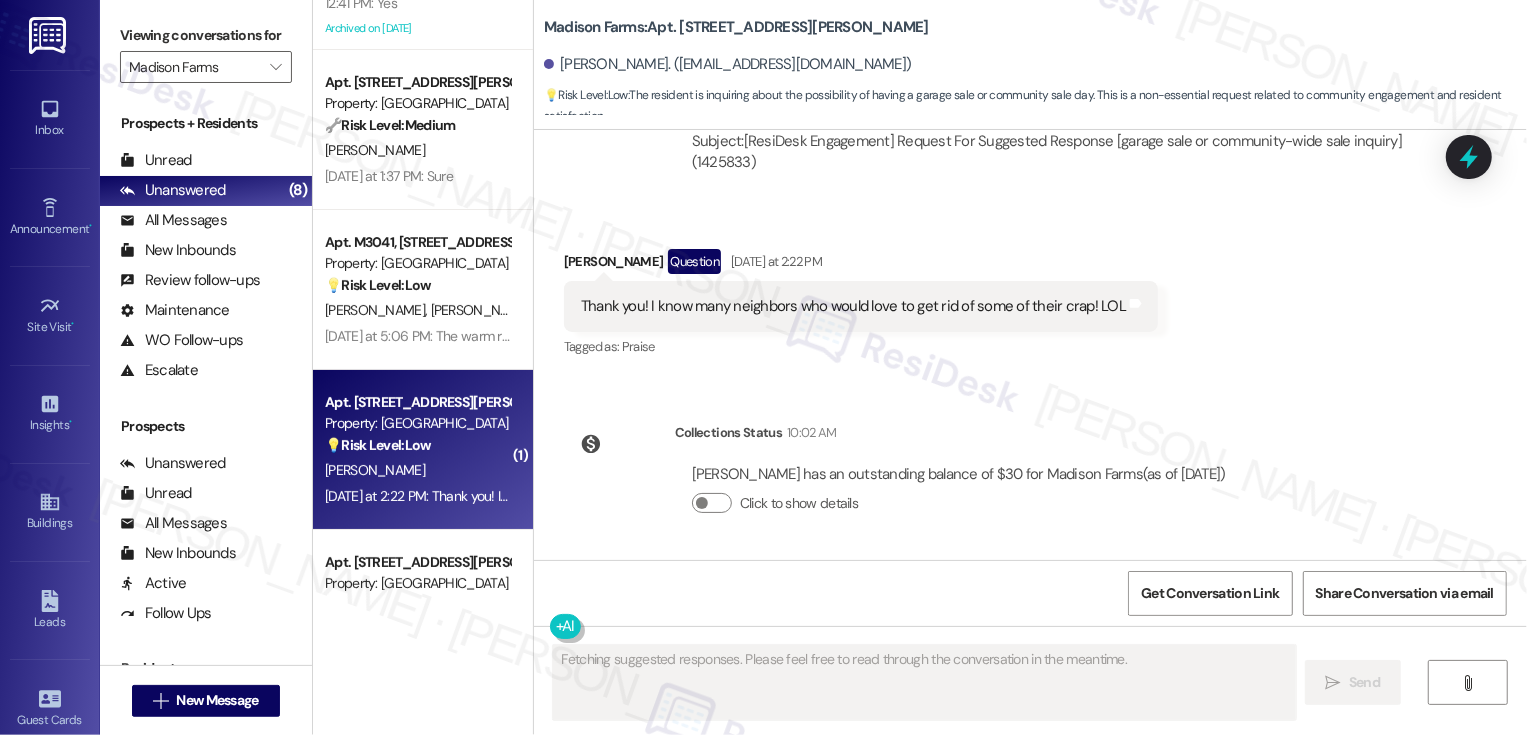 scroll, scrollTop: 90, scrollLeft: 0, axis: vertical 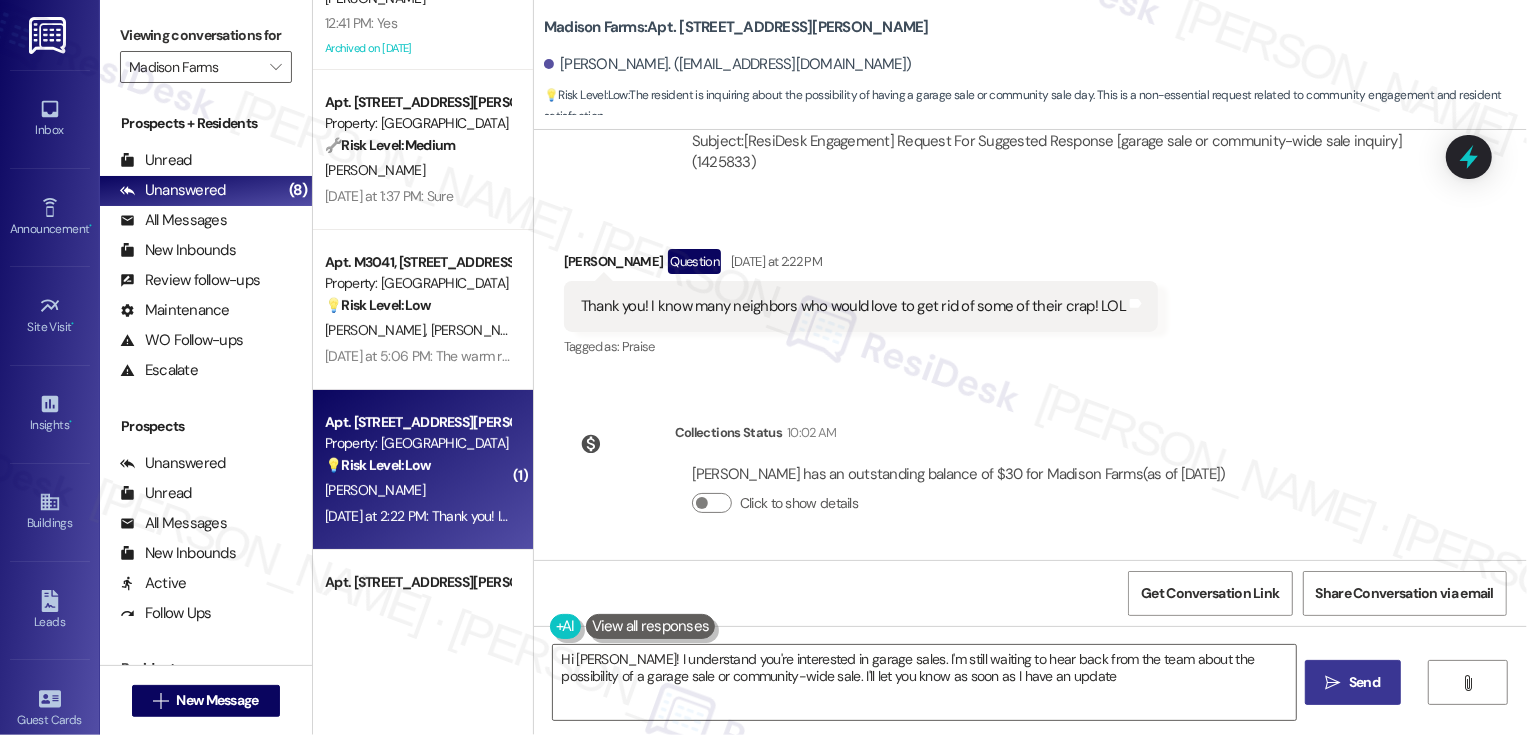 type on "Hi Joanne! I understand you're interested in garage sales. I'm still waiting to hear back from the team about the possibility of a garage sale or community-wide sale. I'll let you know as soon as I have an update!" 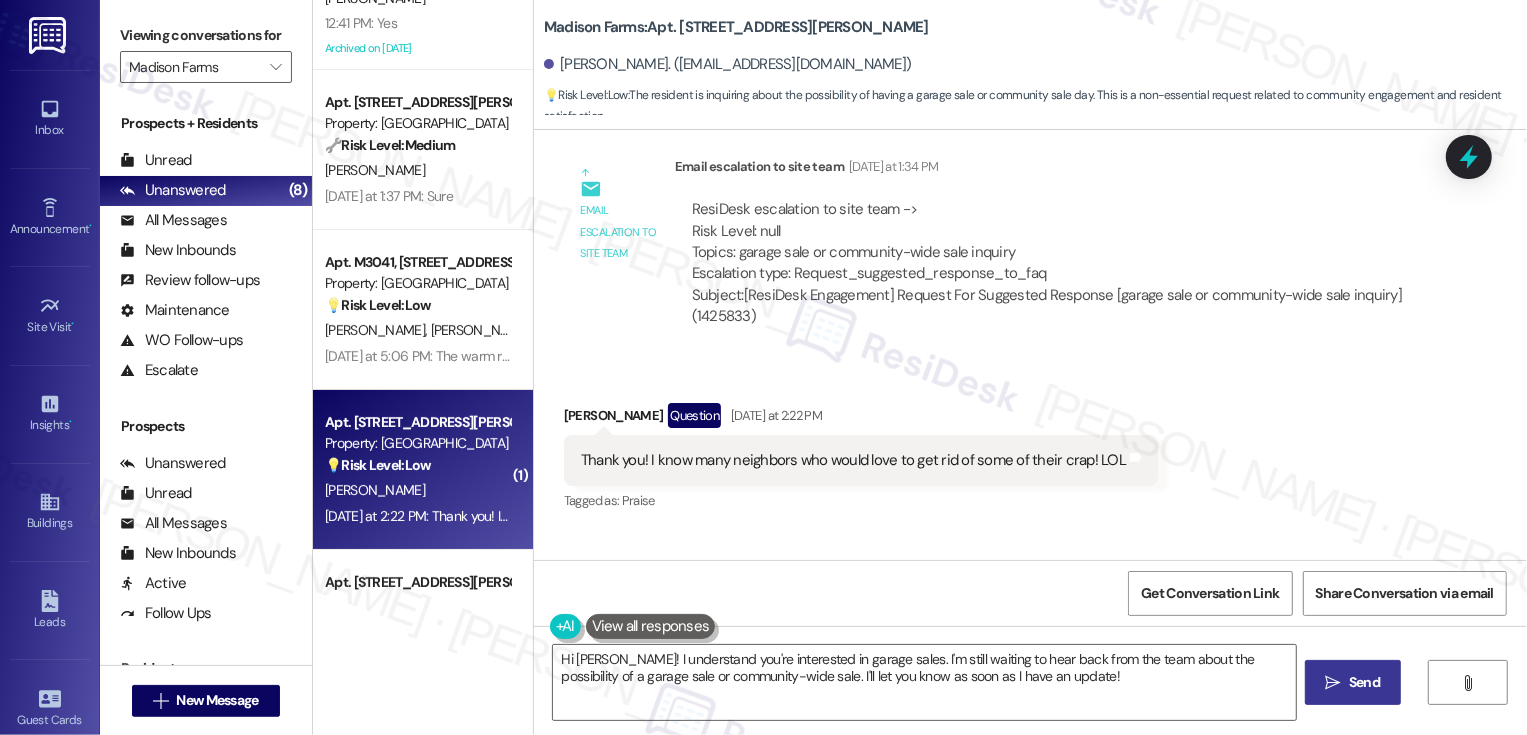scroll, scrollTop: 619, scrollLeft: 0, axis: vertical 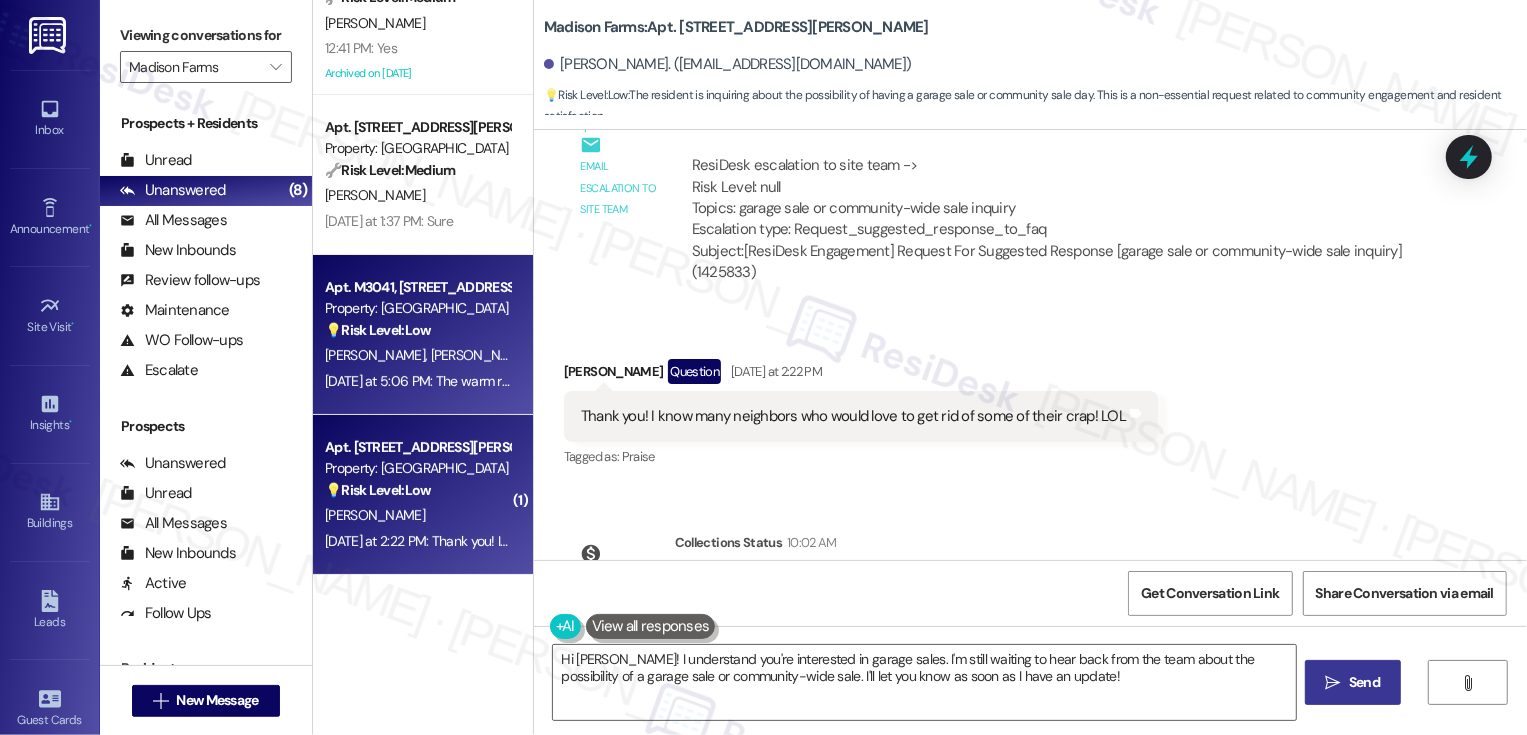 click on "Apt. M3041, 4883 Riley Road Property: Madison Farms 💡  Risk Level:  Low The resident is requesting a cosmetic enhancement (ceiling fan). While the room temperature is a comfort issue, it does not pose an immediate health or safety risk. The resident has not previously requested this. P. Hobbs A. Hobbs Yesterday at 5:06 PM: The warm room yes, but fan no. Yesterday at 5:06 PM: The warm room yes, but fan no." at bounding box center [423, 335] 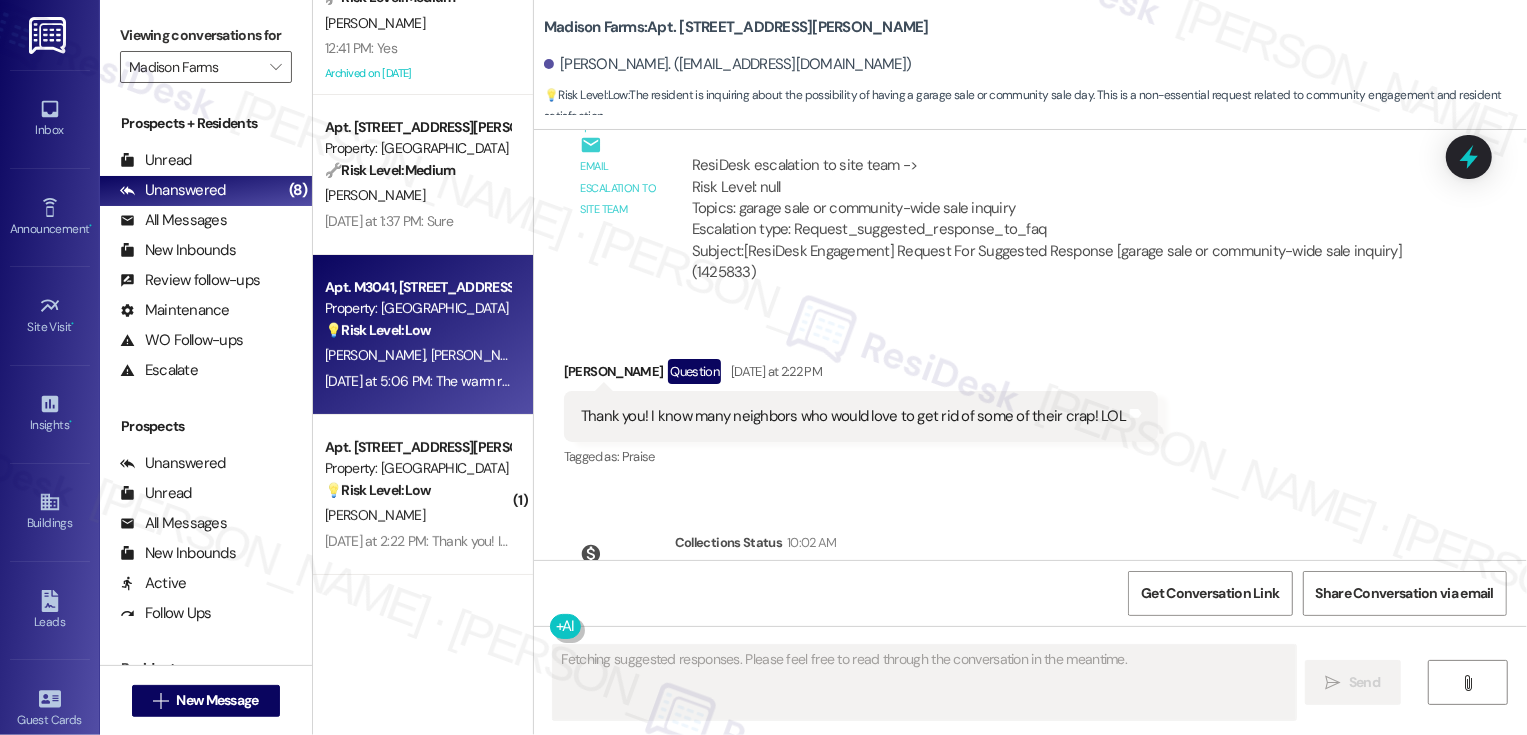 click on "Apt. M3041, 4883 Riley Road Property: Madison Farms 💡  Risk Level:  Low The resident is requesting a cosmetic enhancement (ceiling fan). While the room temperature is a comfort issue, it does not pose an immediate health or safety risk. The resident has not previously requested this. P. Hobbs A. Hobbs Yesterday at 5:06 PM: The warm room yes, but fan no. Yesterday at 5:06 PM: The warm room yes, but fan no." at bounding box center (423, 335) 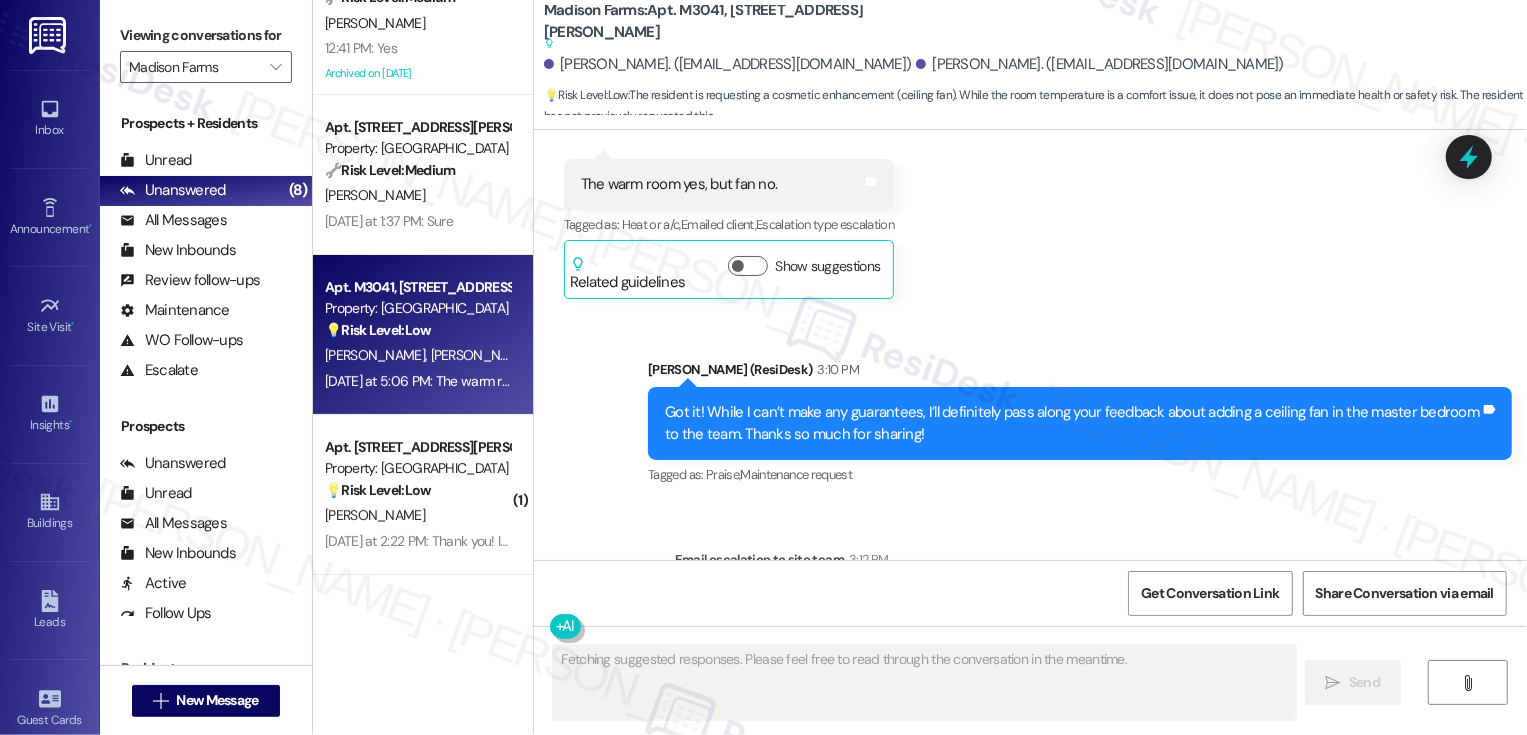 scroll, scrollTop: 2279, scrollLeft: 0, axis: vertical 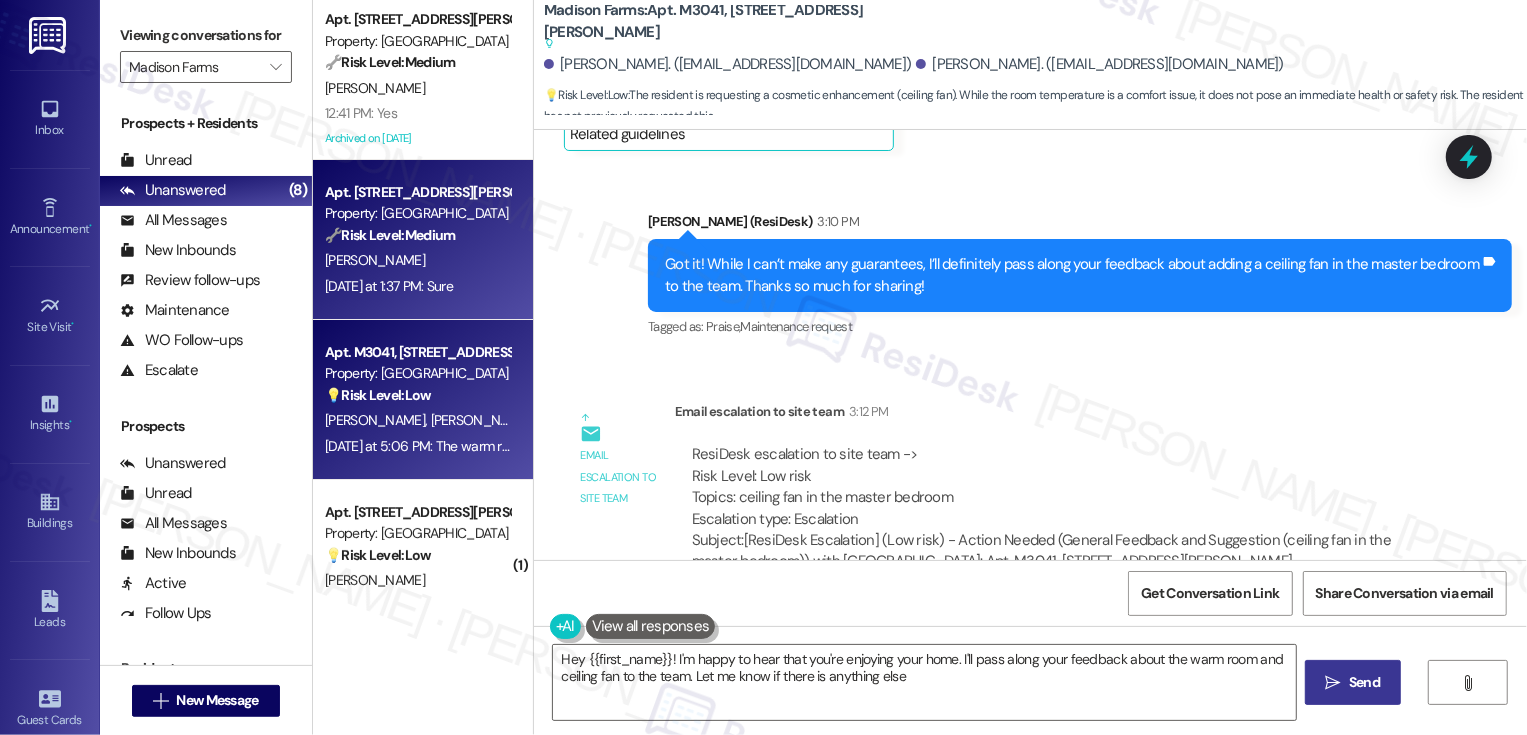 type on "Hey {{first_name}}! I'm happy to hear that you're enjoying your home. I'll pass along your feedback about the warm room and ceiling fan to the team. Let me know if there is anything else!" 